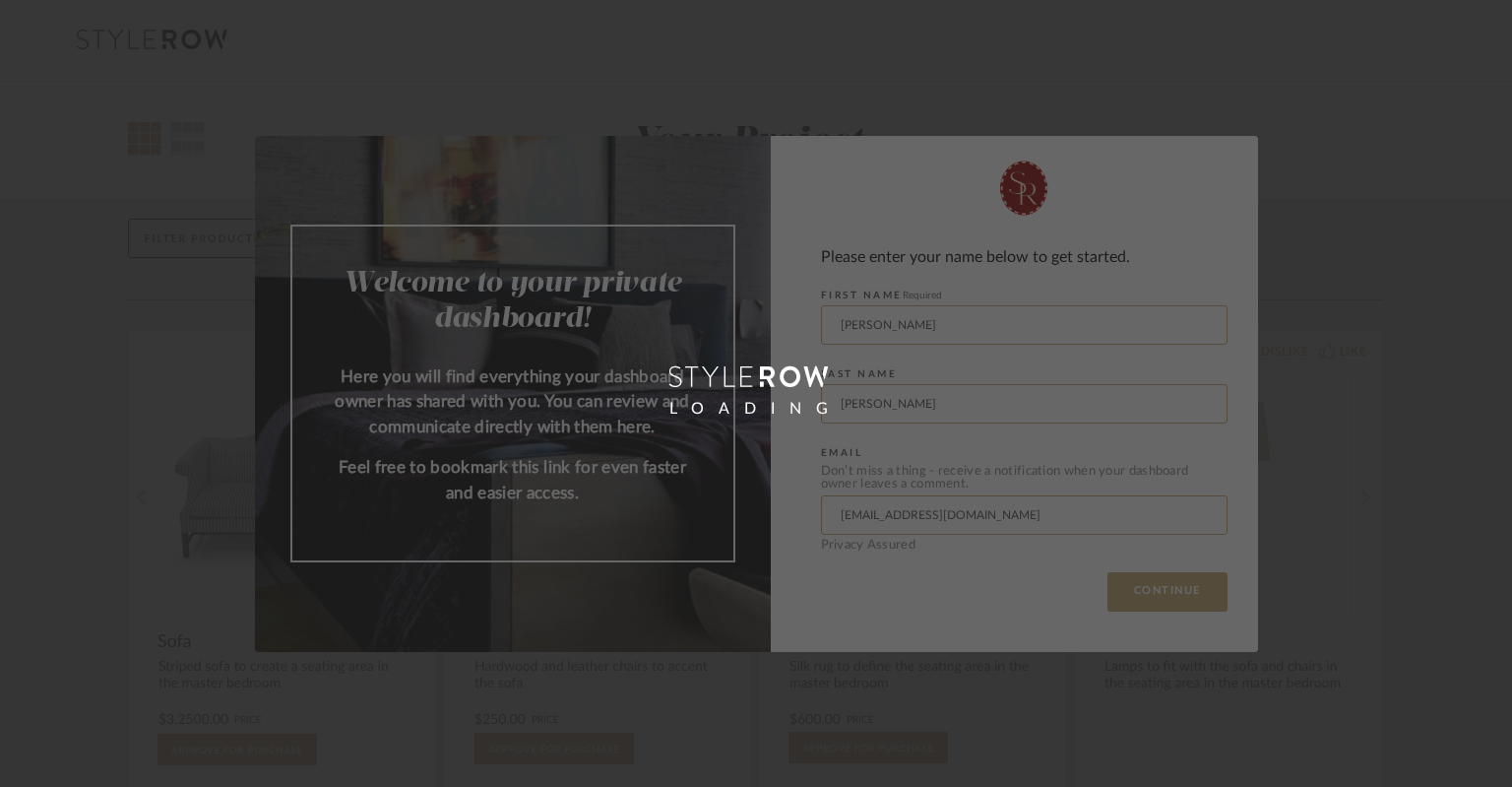 scroll, scrollTop: 0, scrollLeft: 0, axis: both 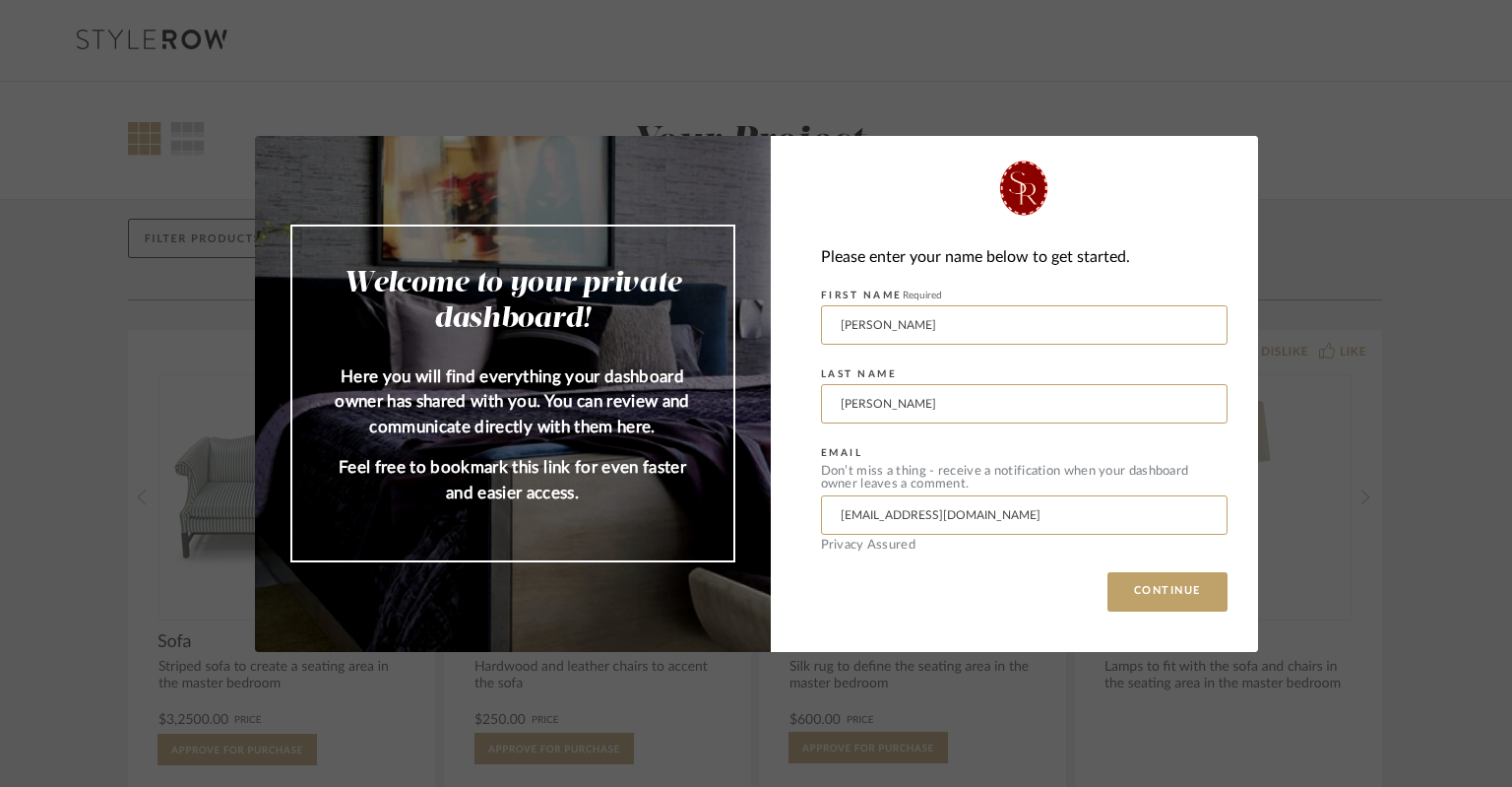 click on "Welcome to your private dashboard! Here you will find everything your dashboard owner has shared with you. You can review and communicate directly with them here.  Feel free to bookmark this link for even faster and easier access.  Please enter your name below to get started.  FIRST NAME  Required [PERSON_NAME]  LAST NAME  [PERSON_NAME]  EMAIL   Don’t miss a thing - receive a notification when your dashboard owner leaves a comment.  [EMAIL_ADDRESS][DOMAIN_NAME] Privacy Assured CONTINUE" at bounding box center (756, 393) 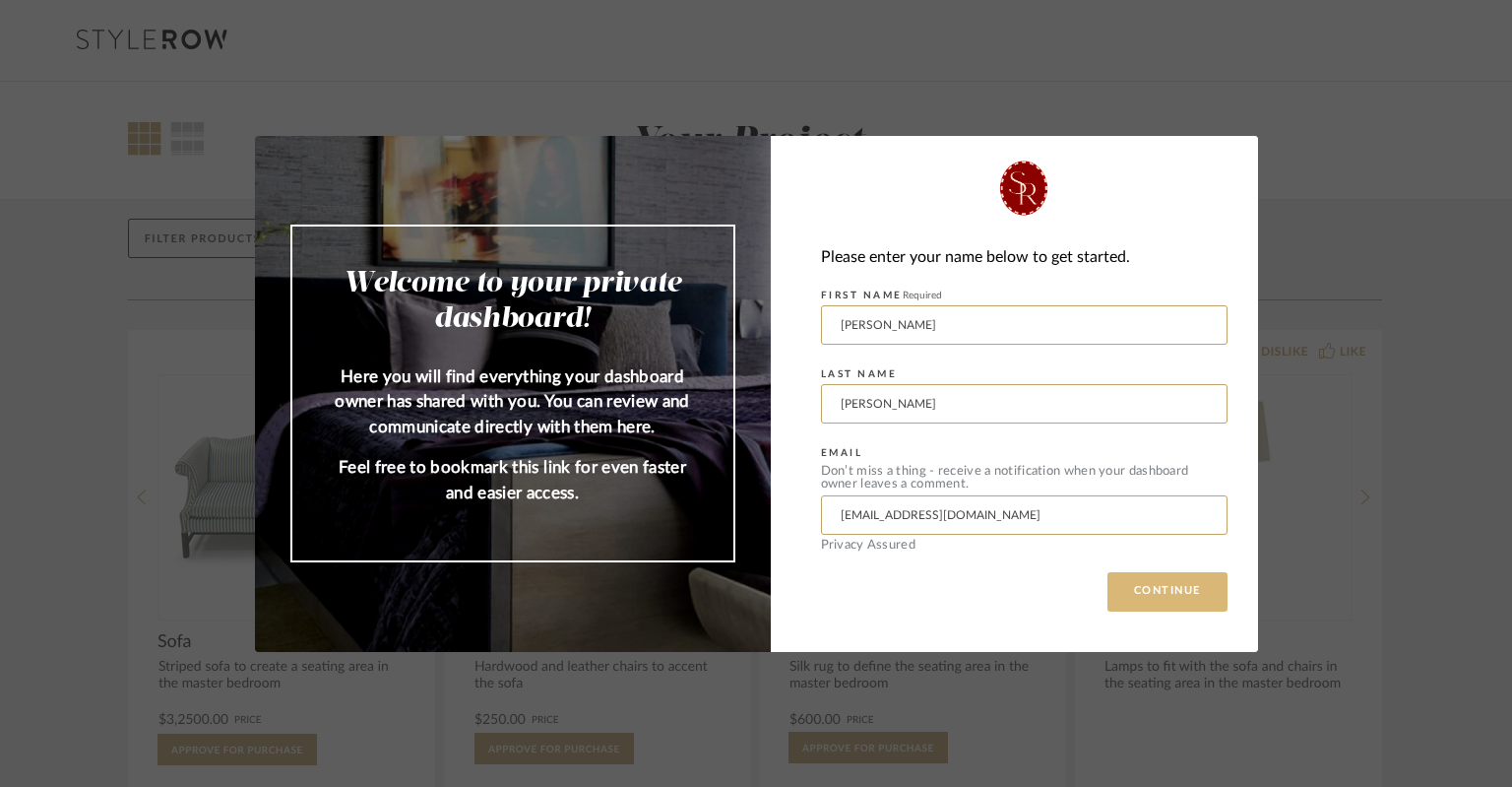 click on "CONTINUE" at bounding box center (1167, 592) 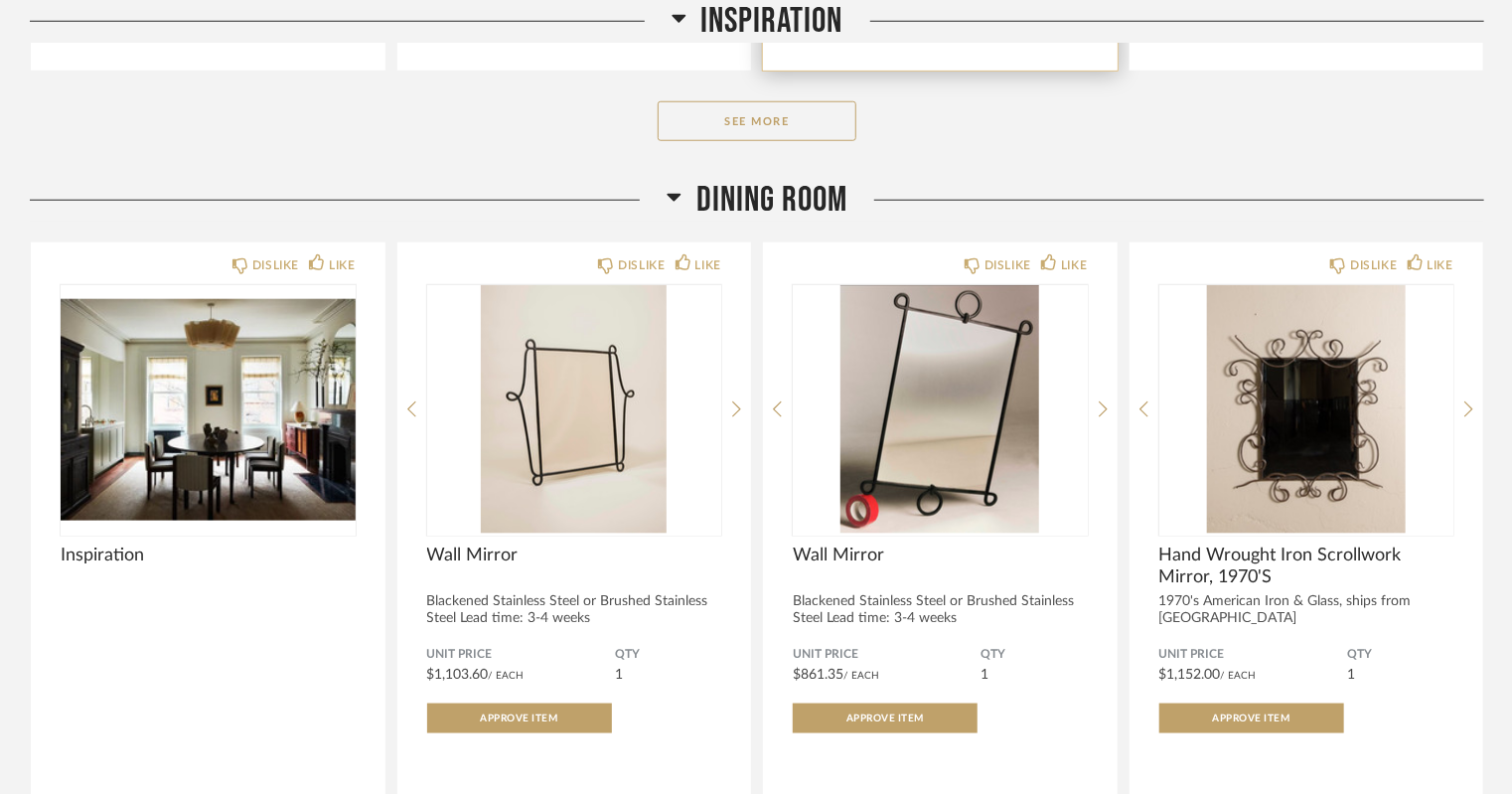 scroll, scrollTop: 906, scrollLeft: 0, axis: vertical 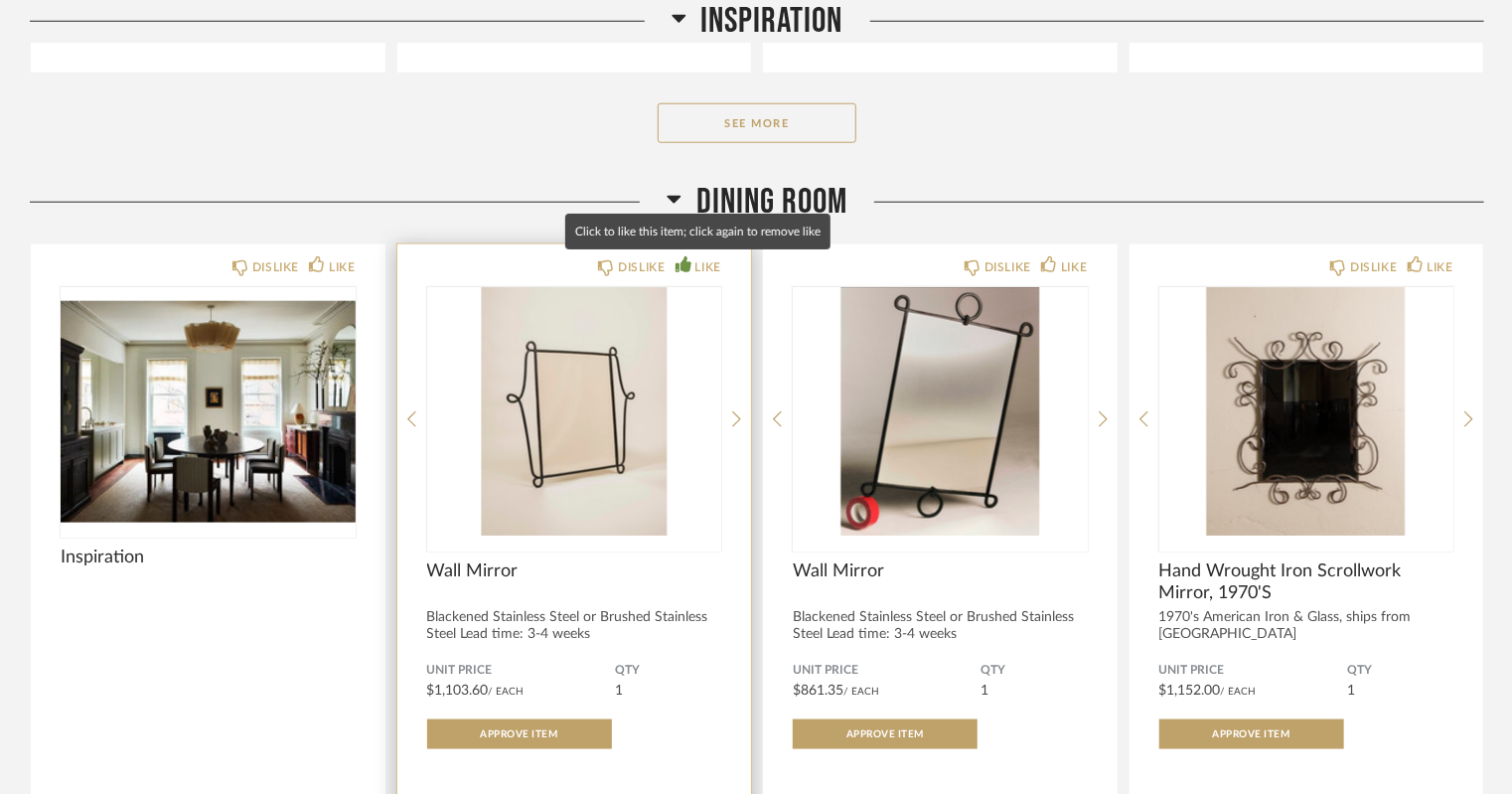 click on "LIKE" 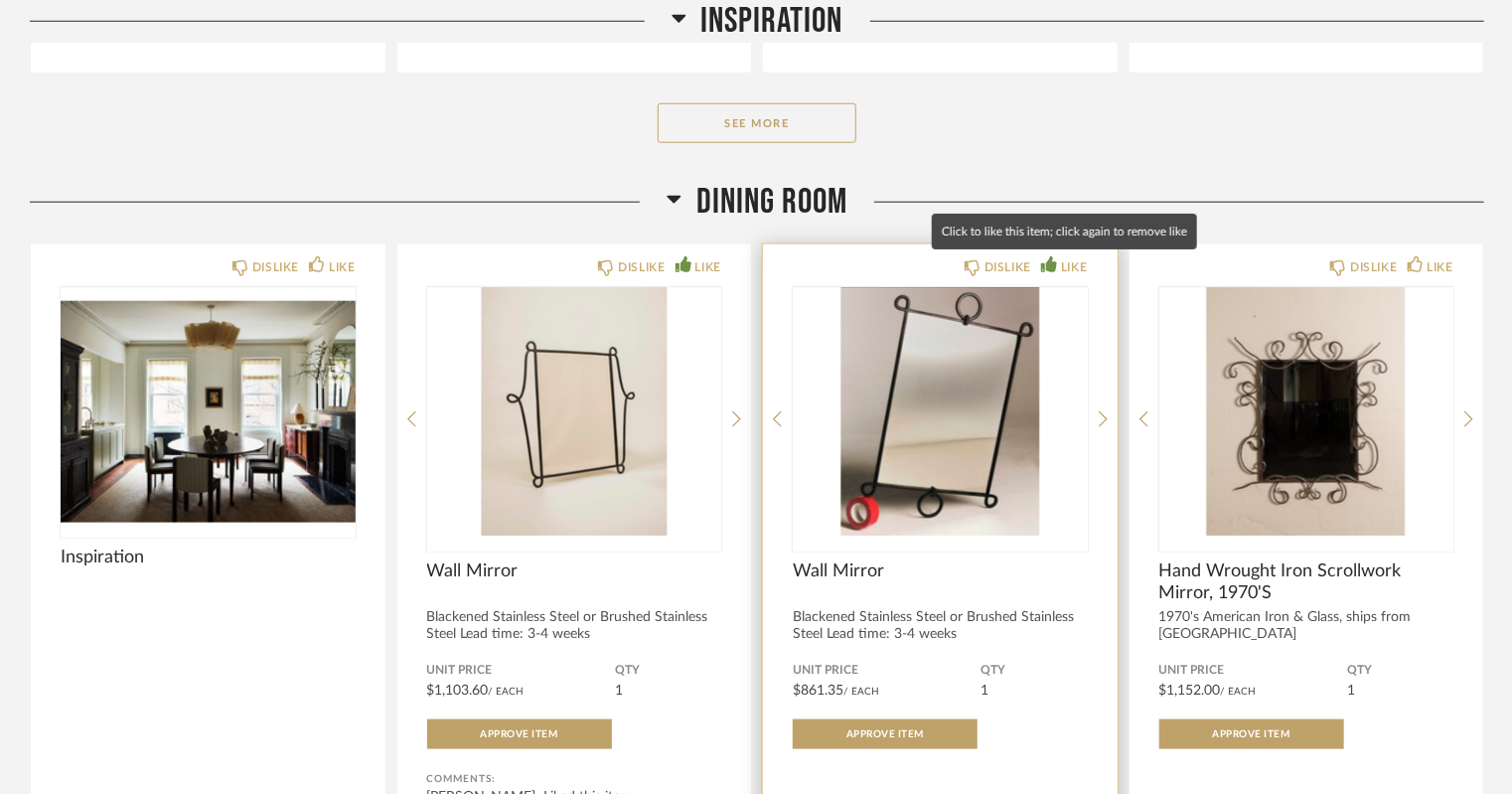 click on "LIKE" 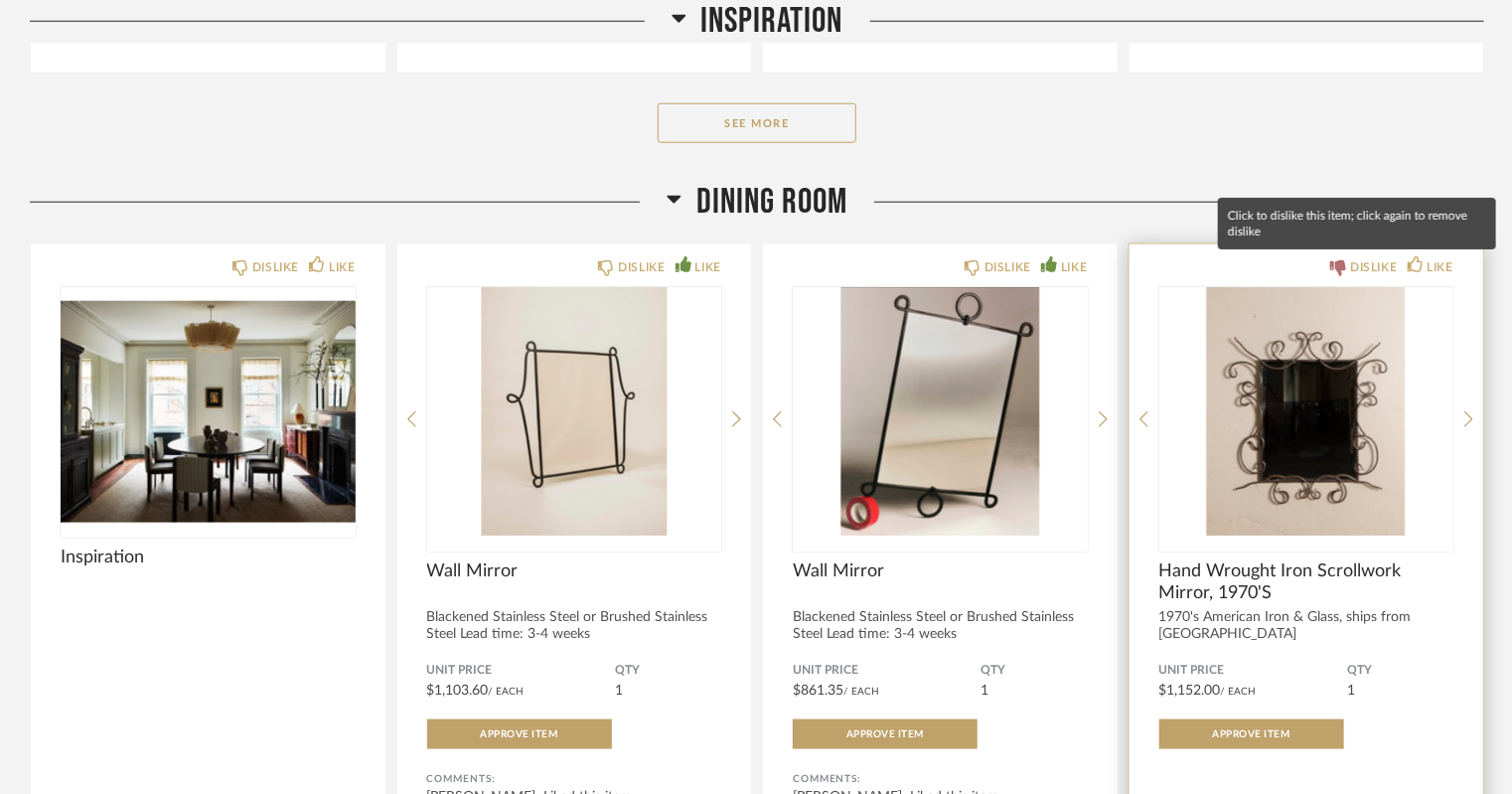 click on "DISLIKE" 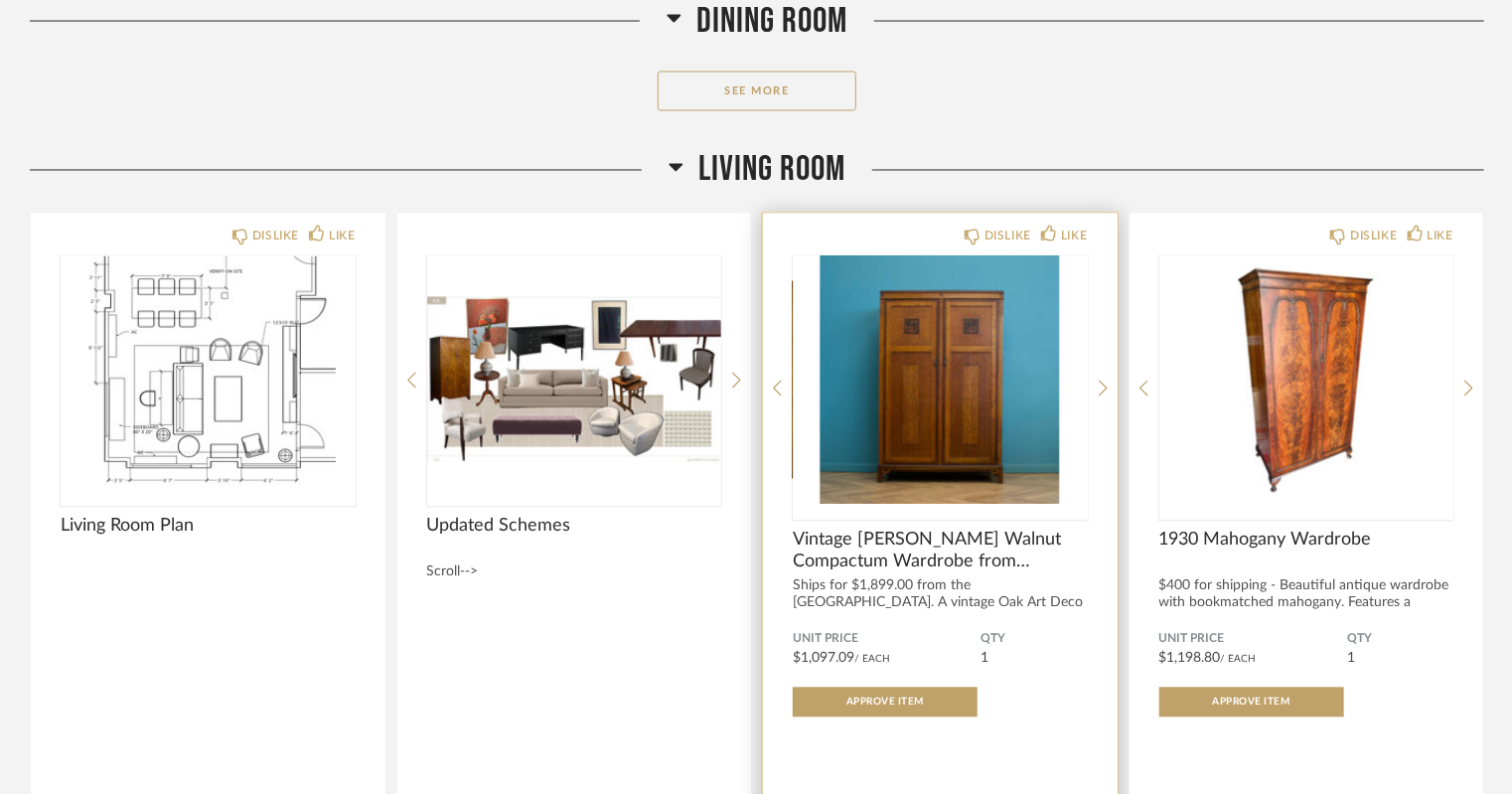 scroll, scrollTop: 1801, scrollLeft: 0, axis: vertical 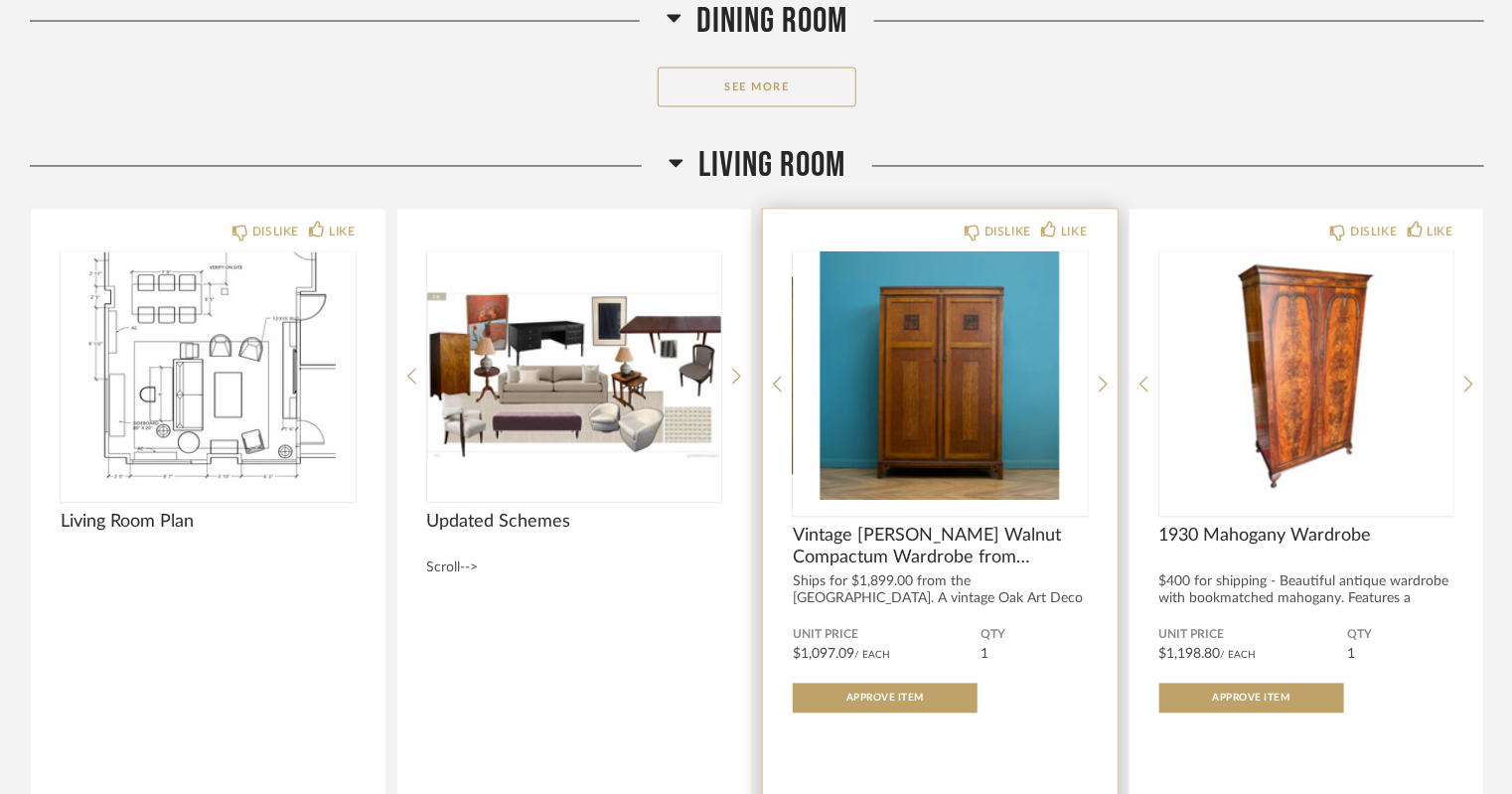 click at bounding box center [940, 377] 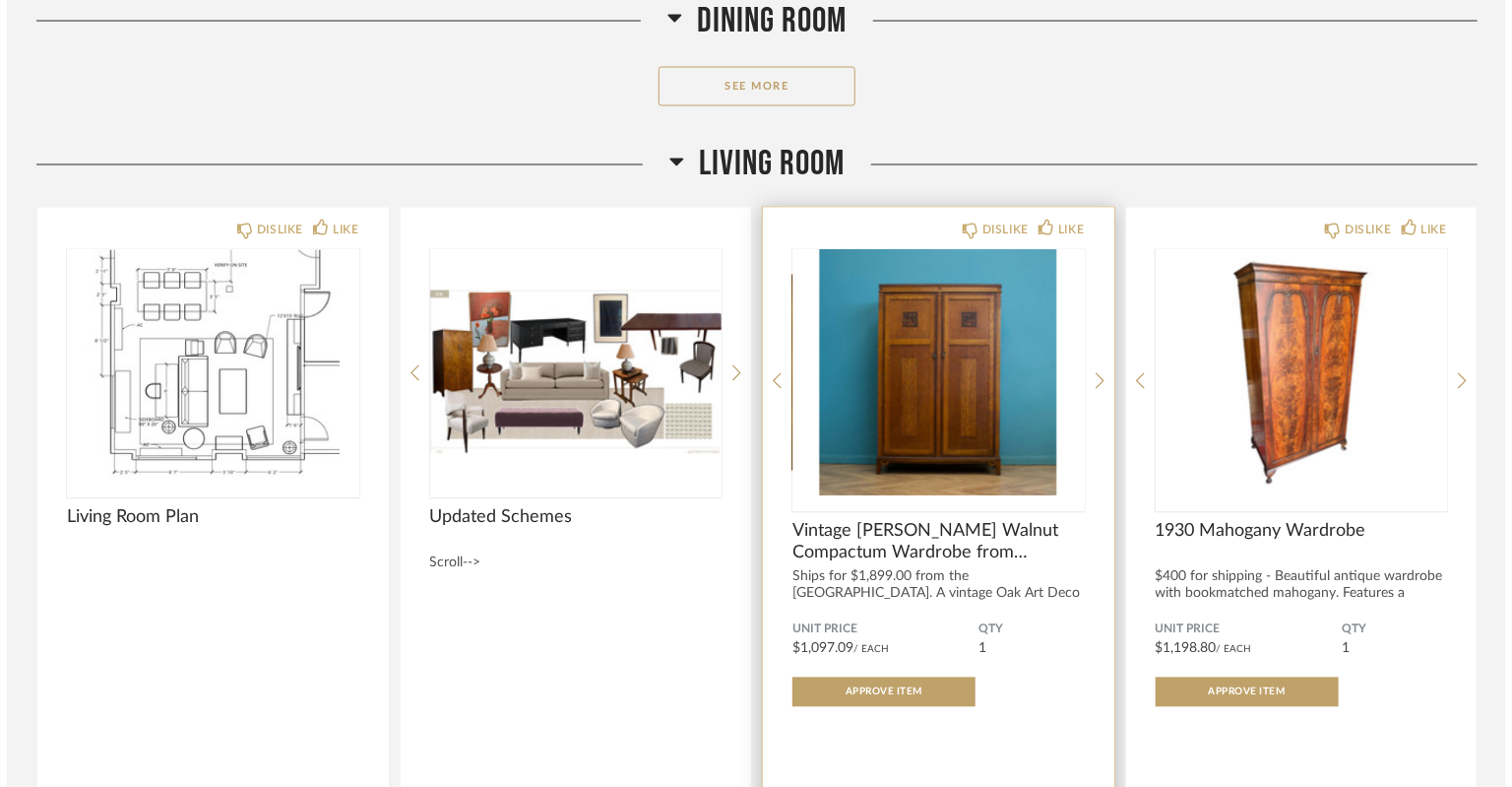 scroll, scrollTop: 0, scrollLeft: 0, axis: both 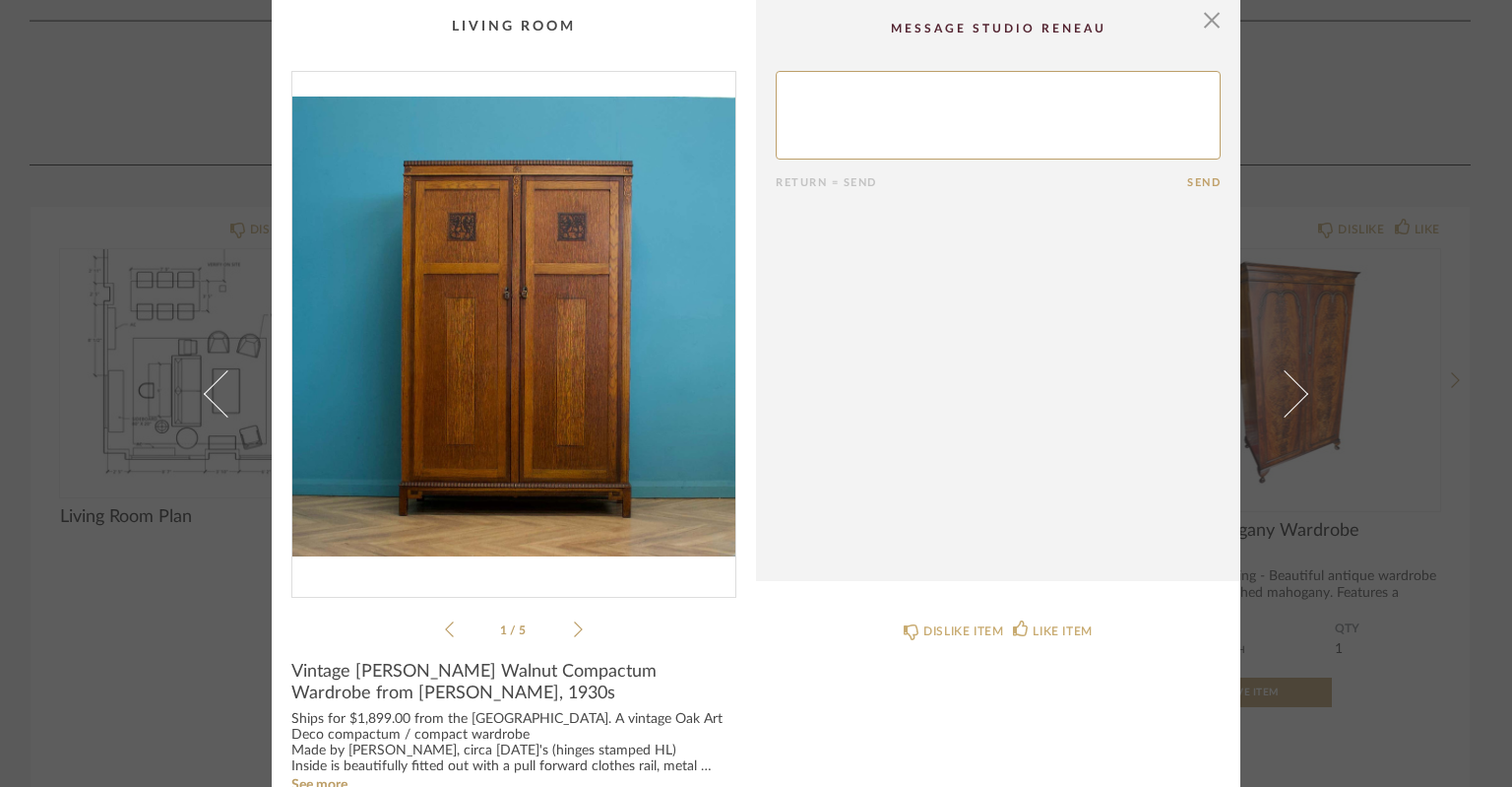 click 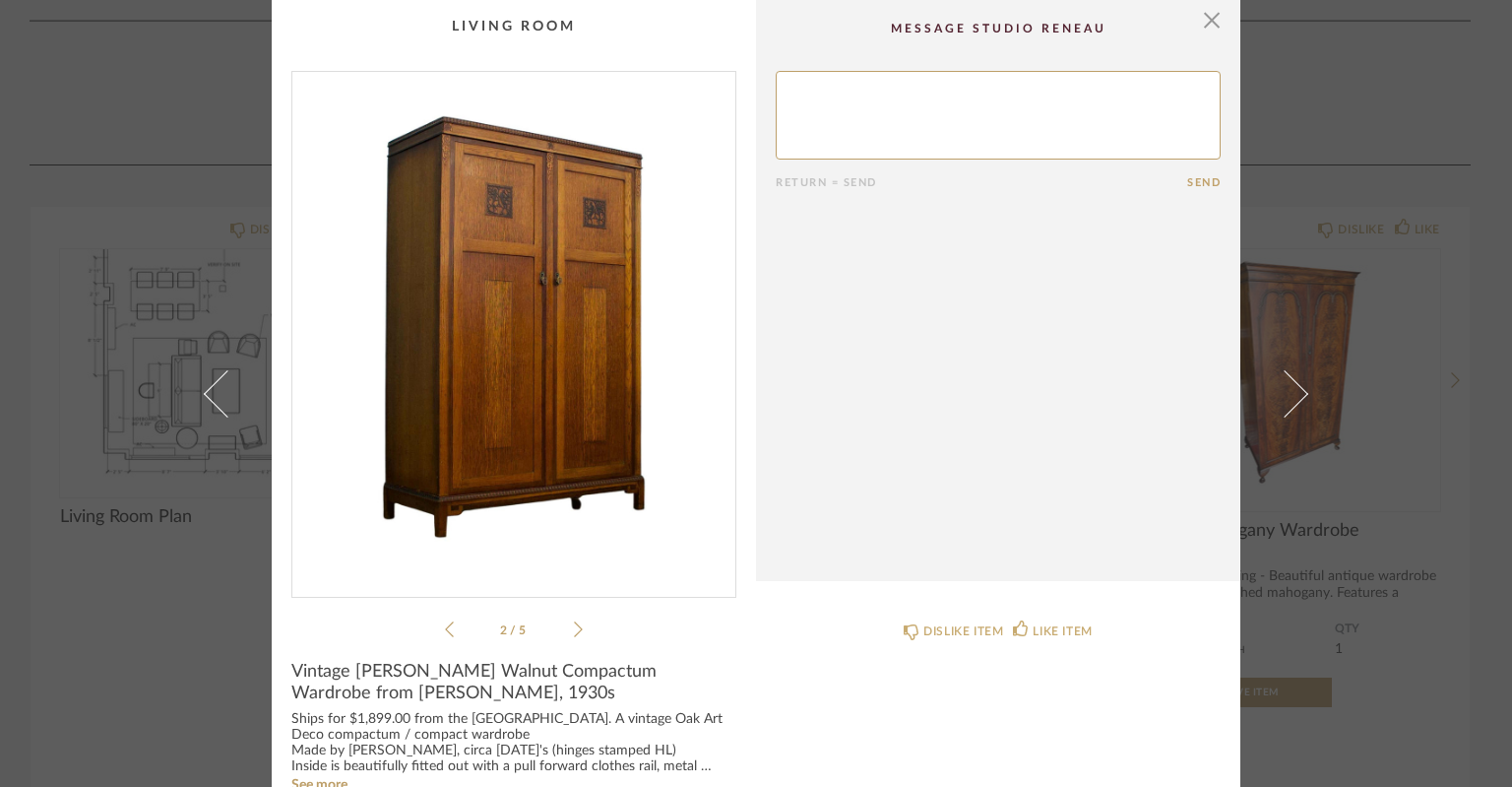 click 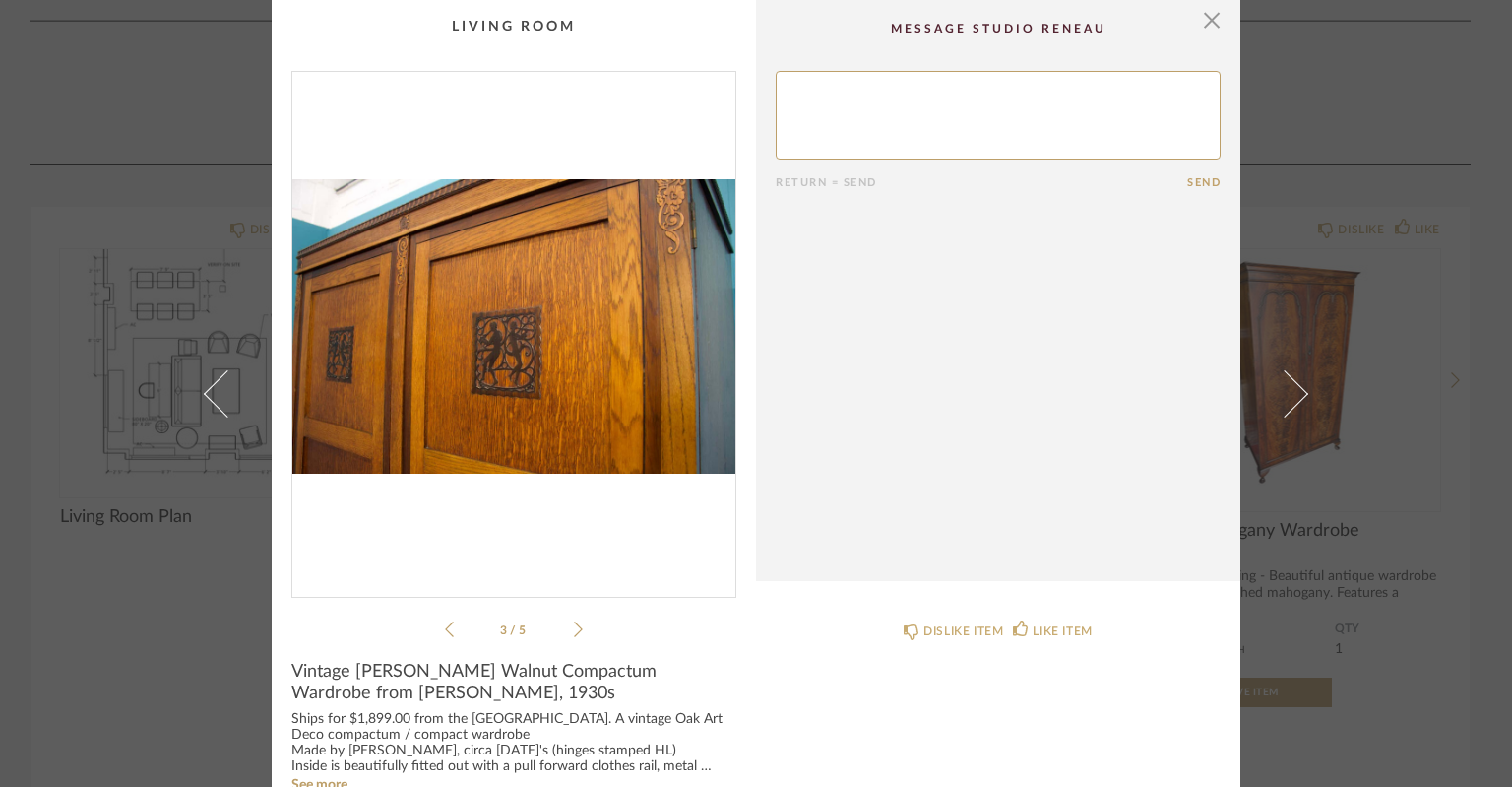 click 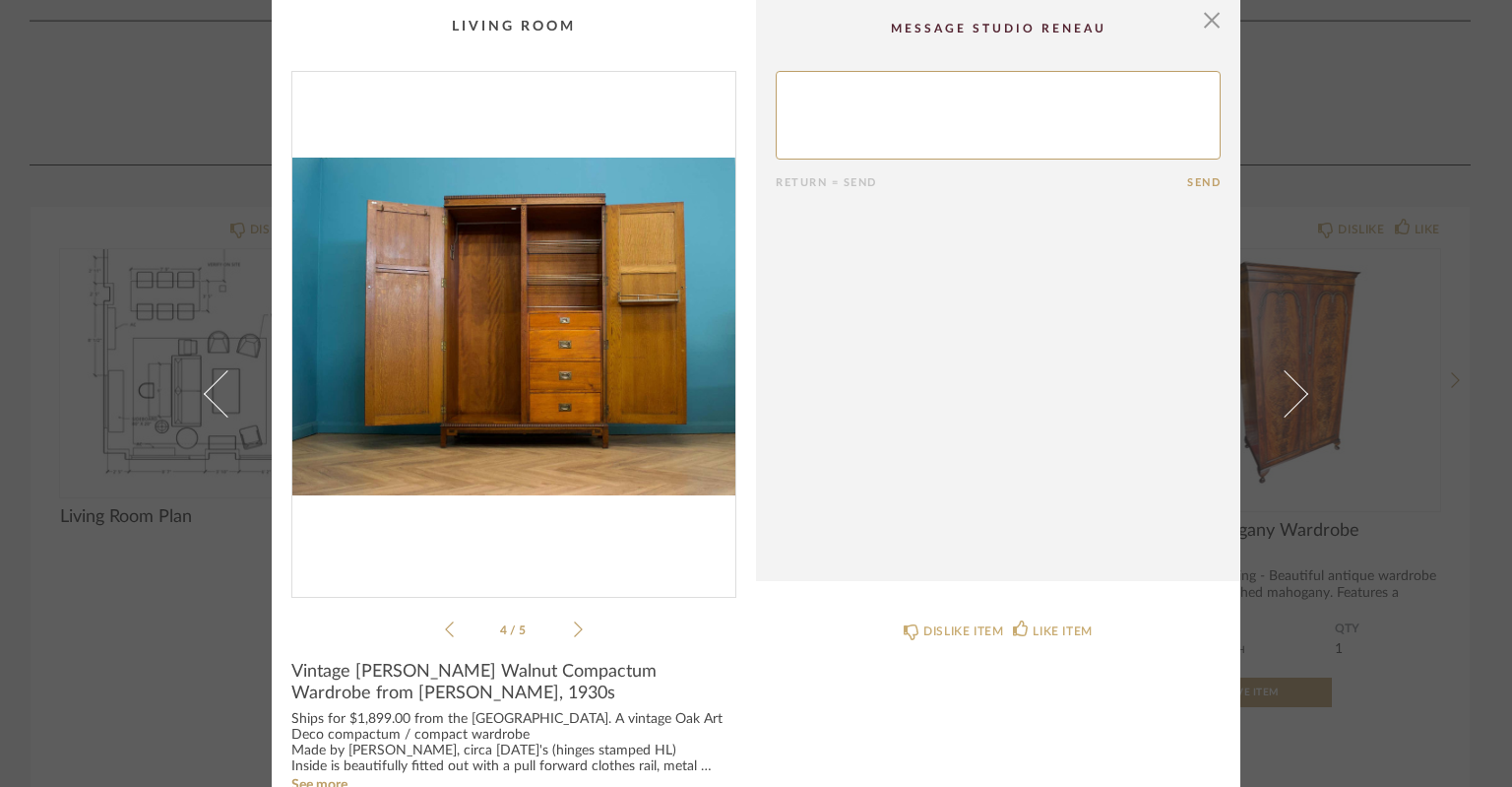 click 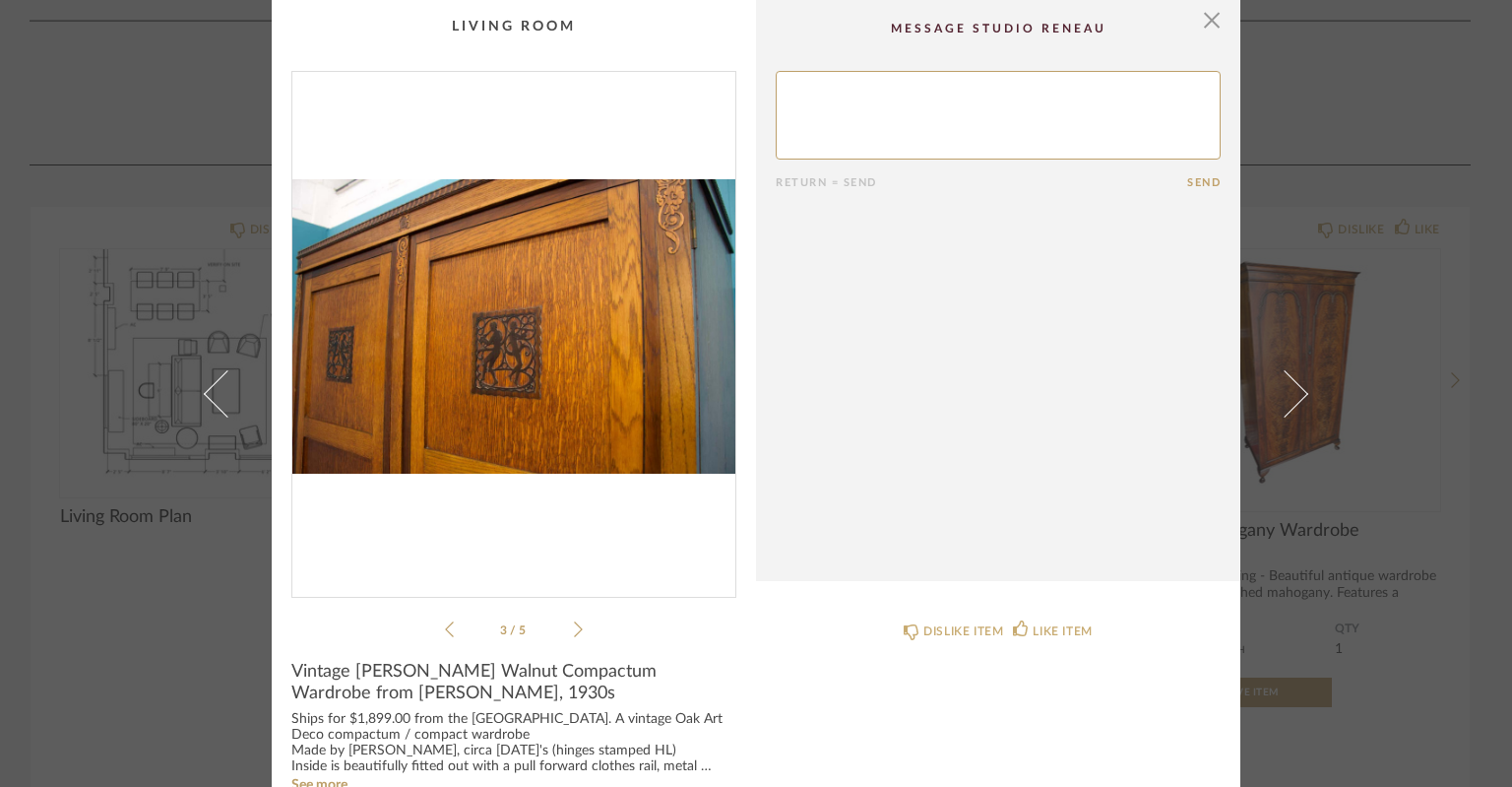 click 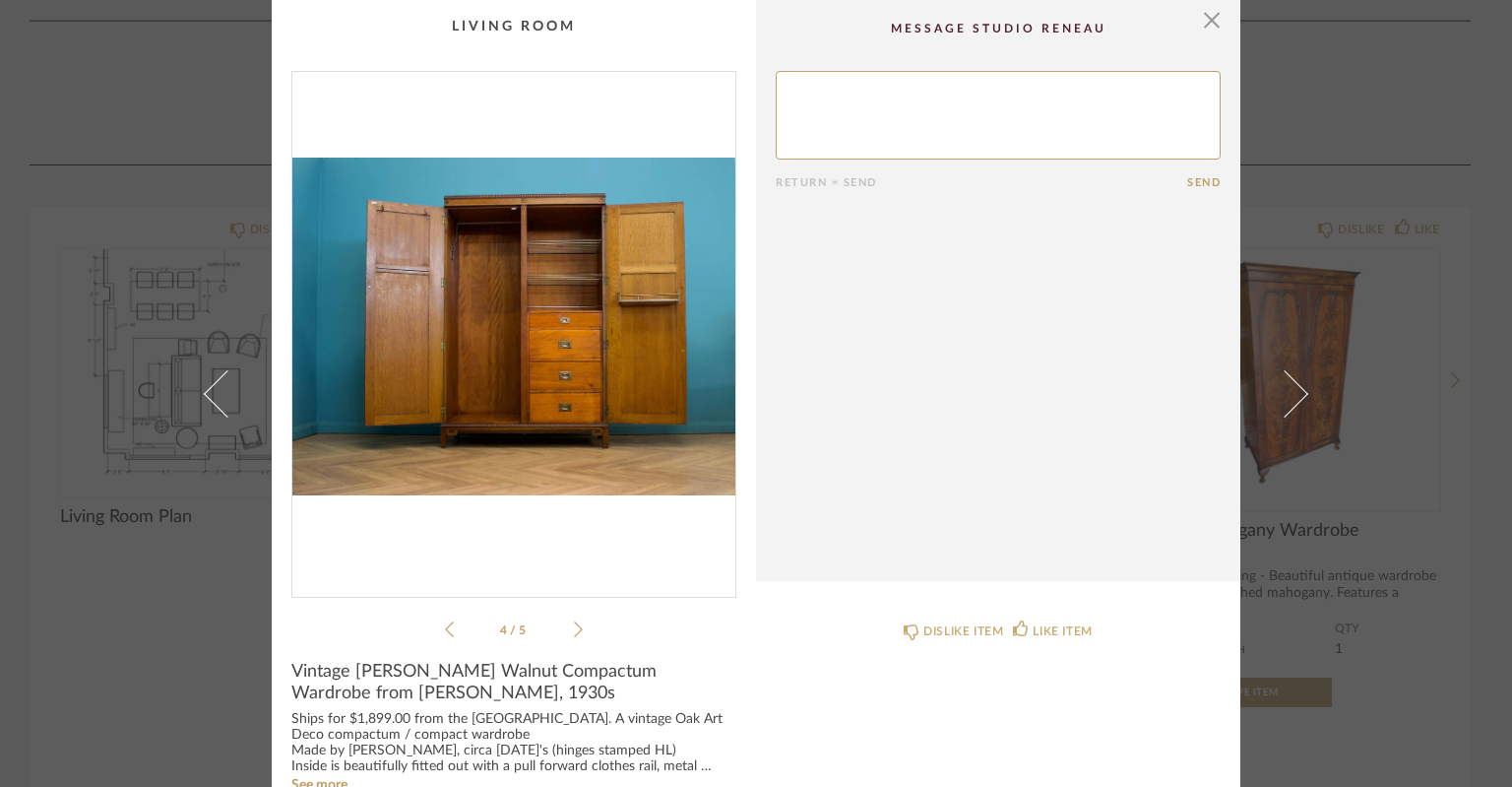 click 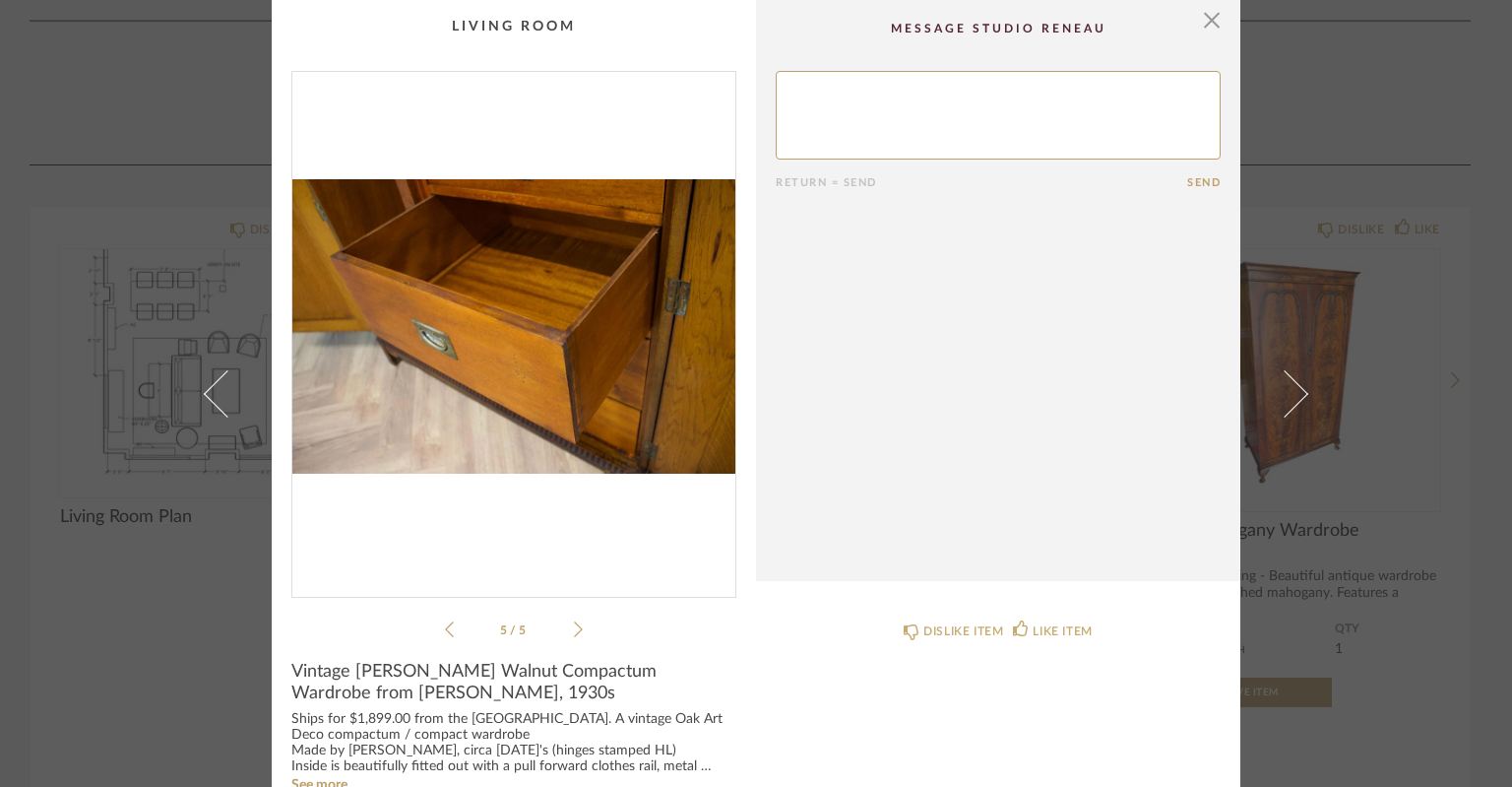 click 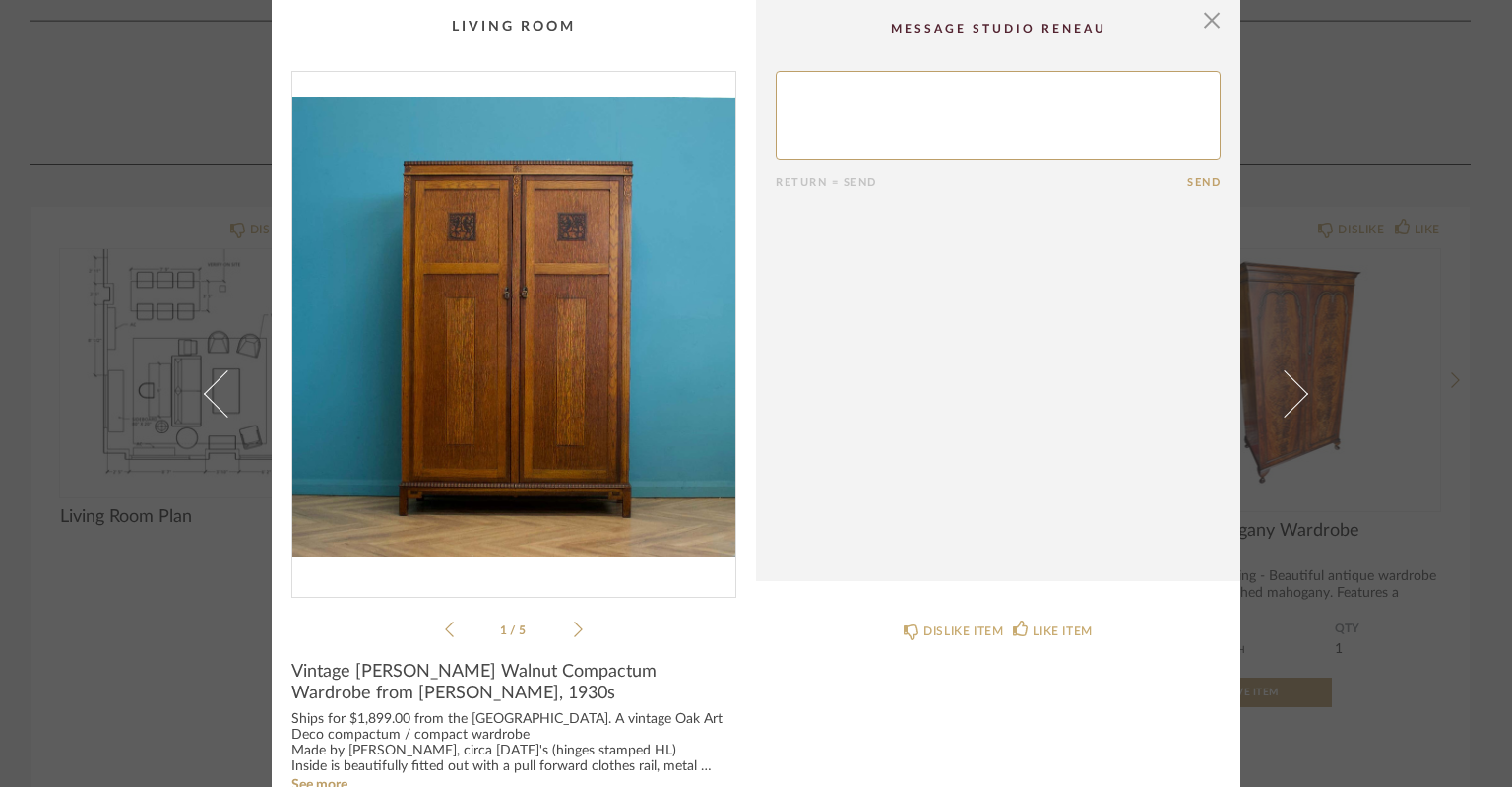 click on "Return = Send  Send" 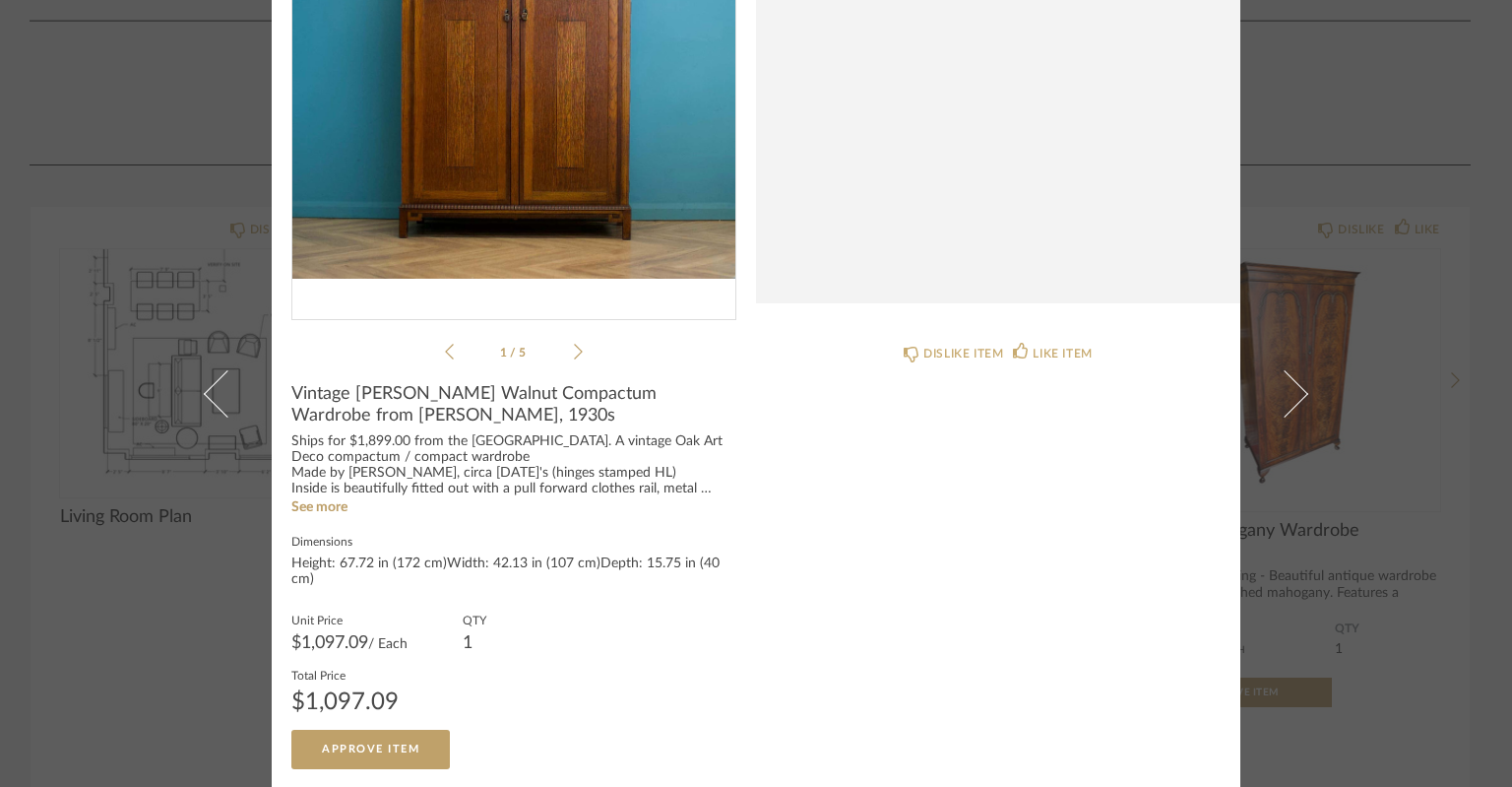 scroll, scrollTop: 0, scrollLeft: 0, axis: both 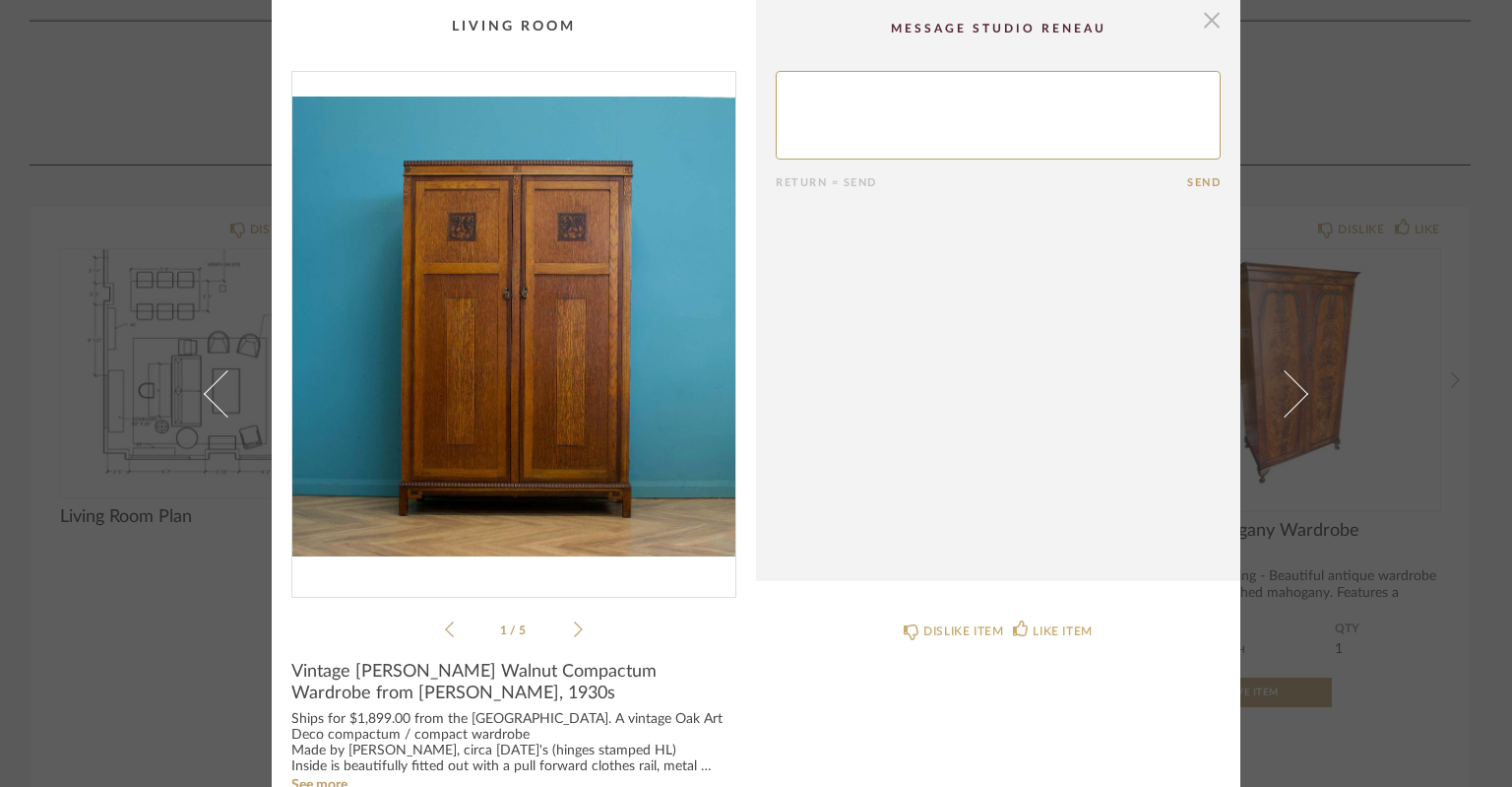click at bounding box center [1212, 20] 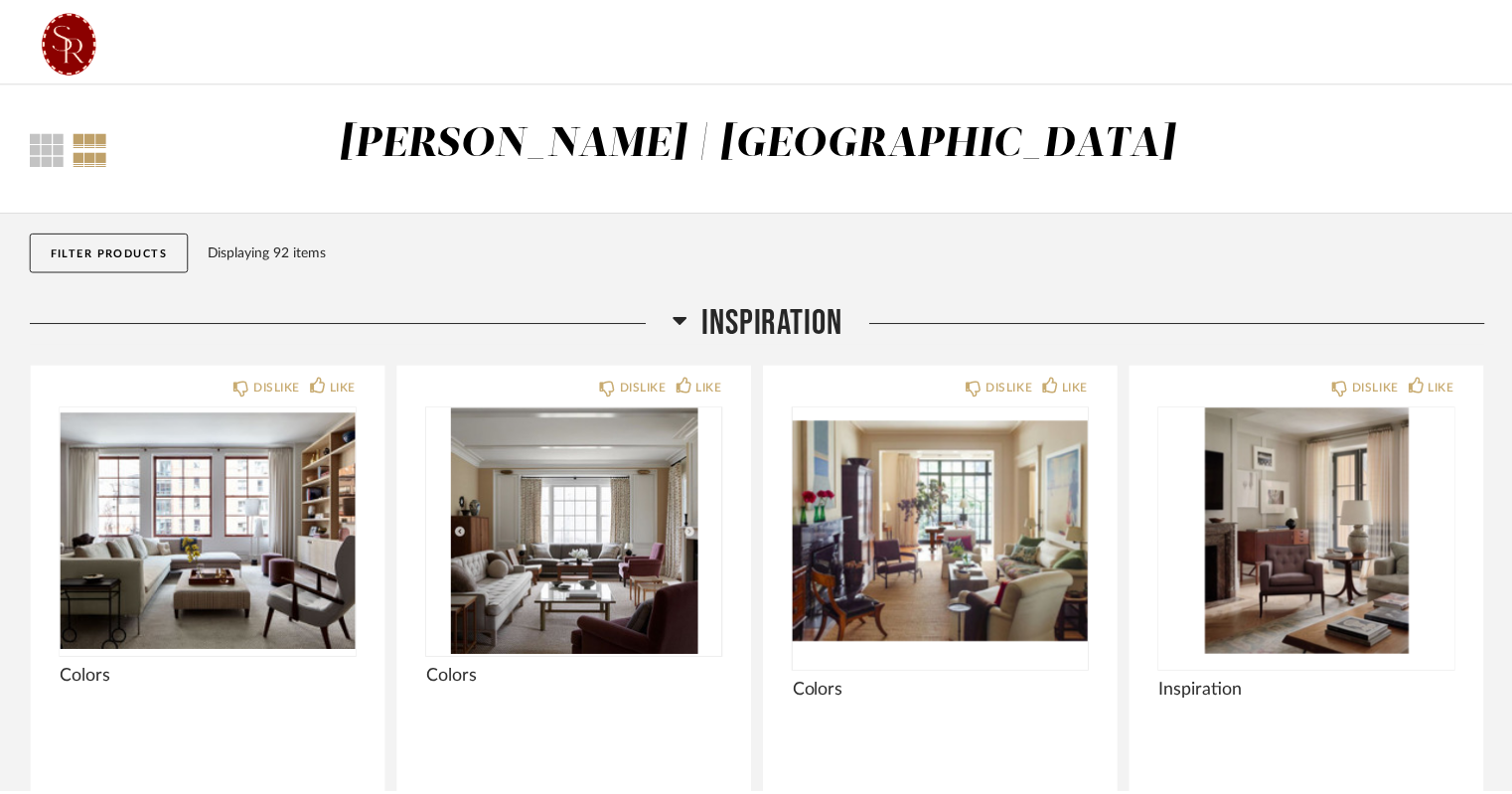 scroll, scrollTop: 1801, scrollLeft: 0, axis: vertical 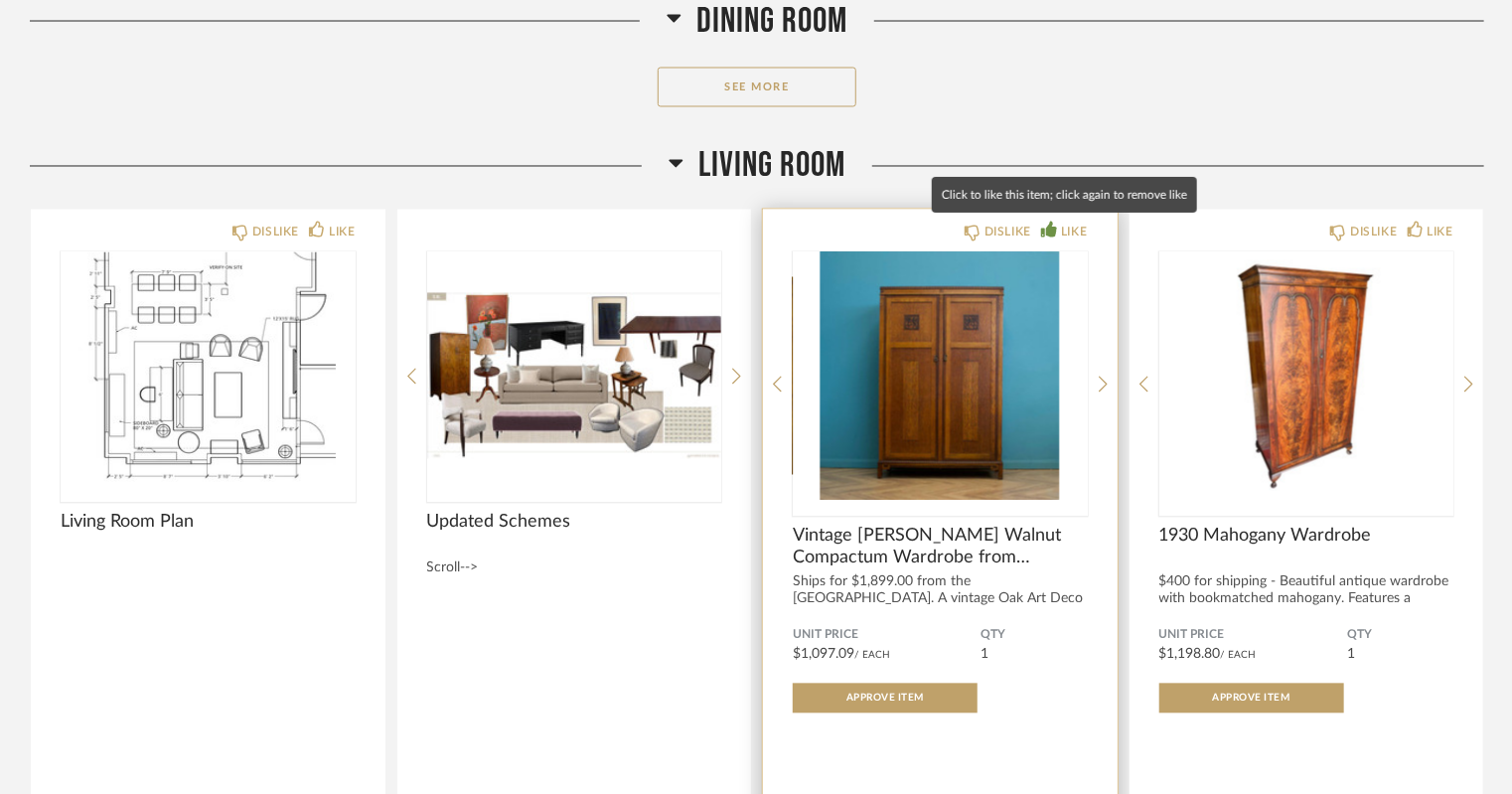 click on "LIKE" 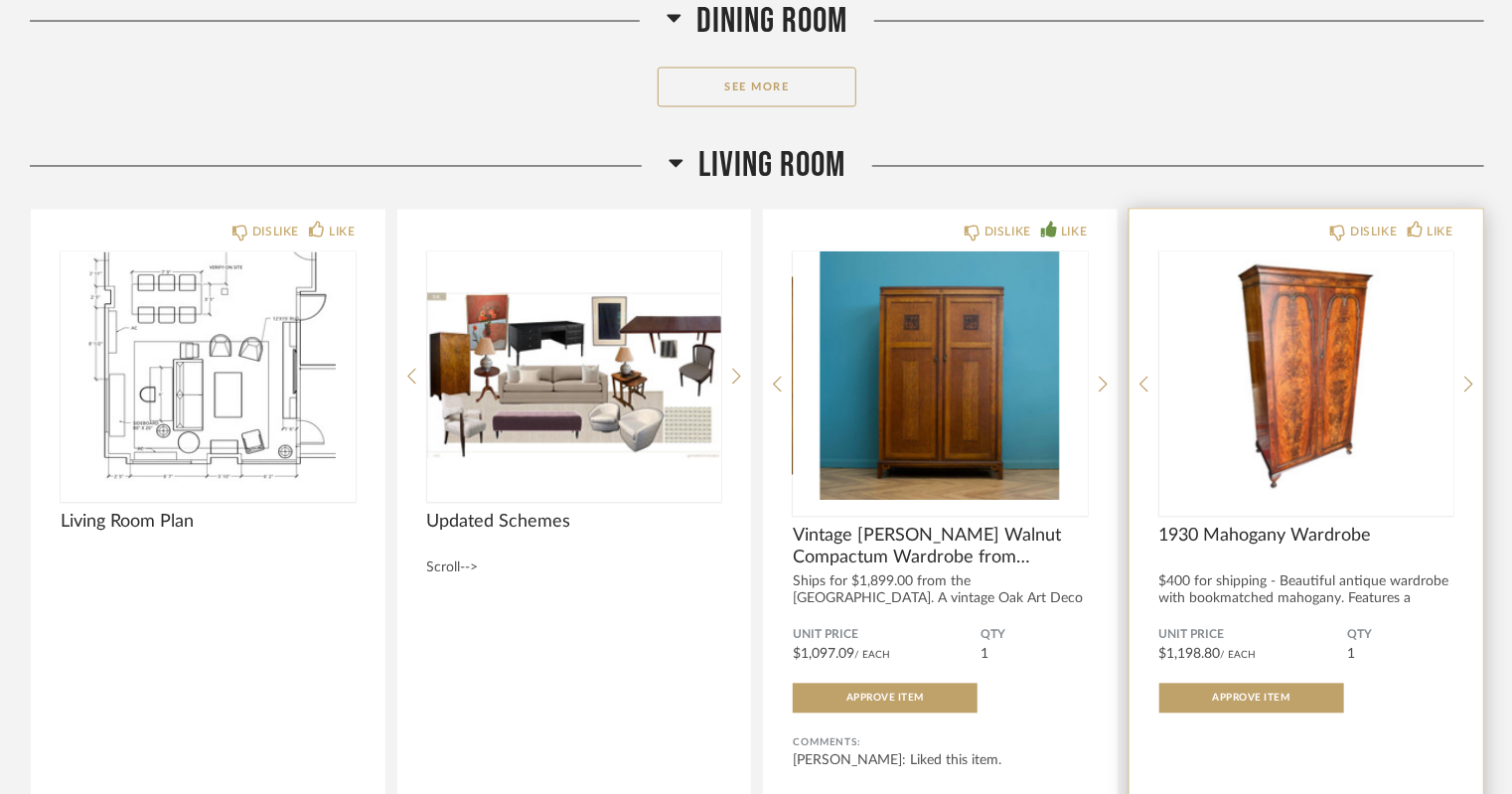 click at bounding box center [1306, 377] 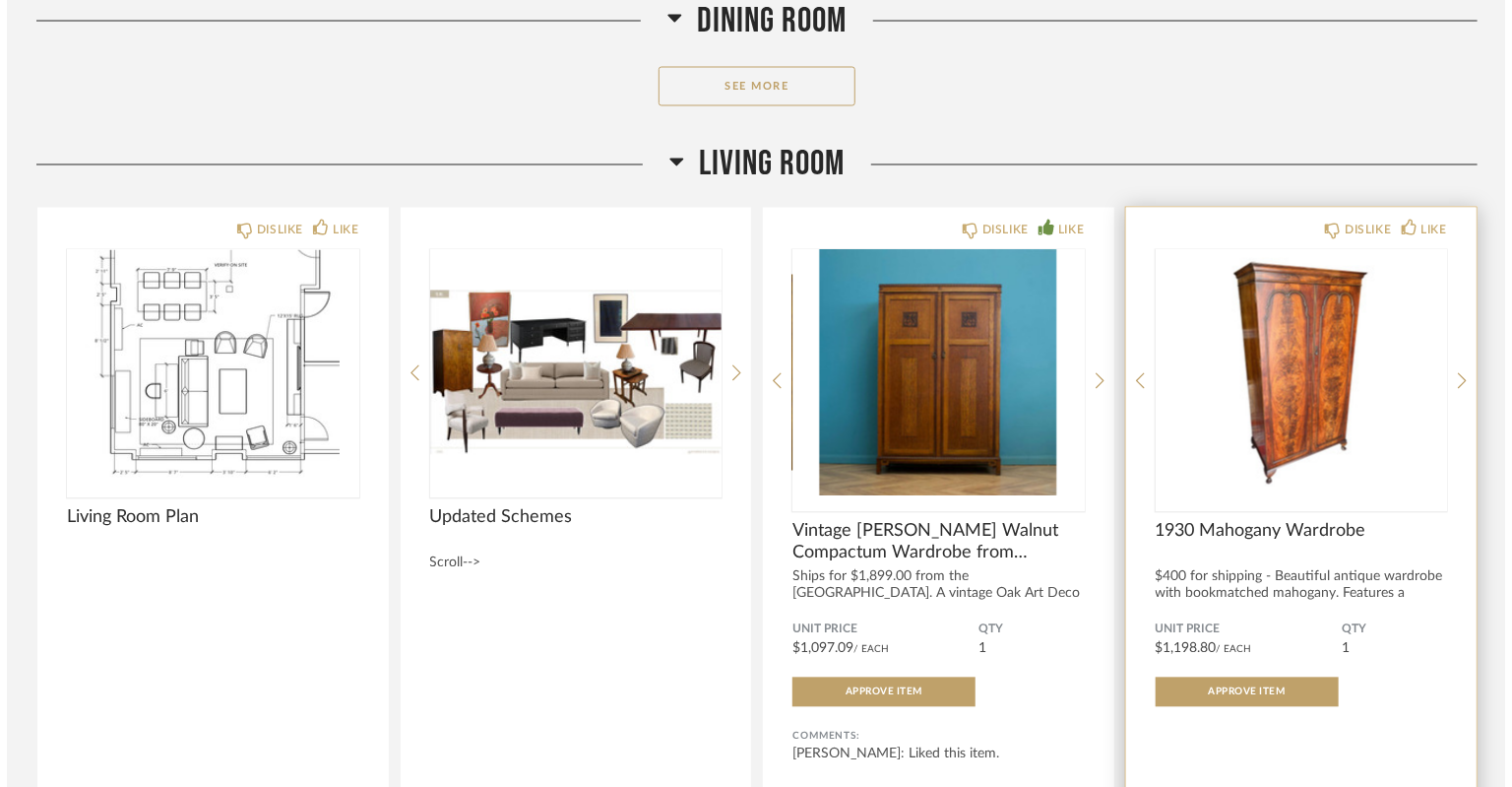 scroll, scrollTop: 0, scrollLeft: 0, axis: both 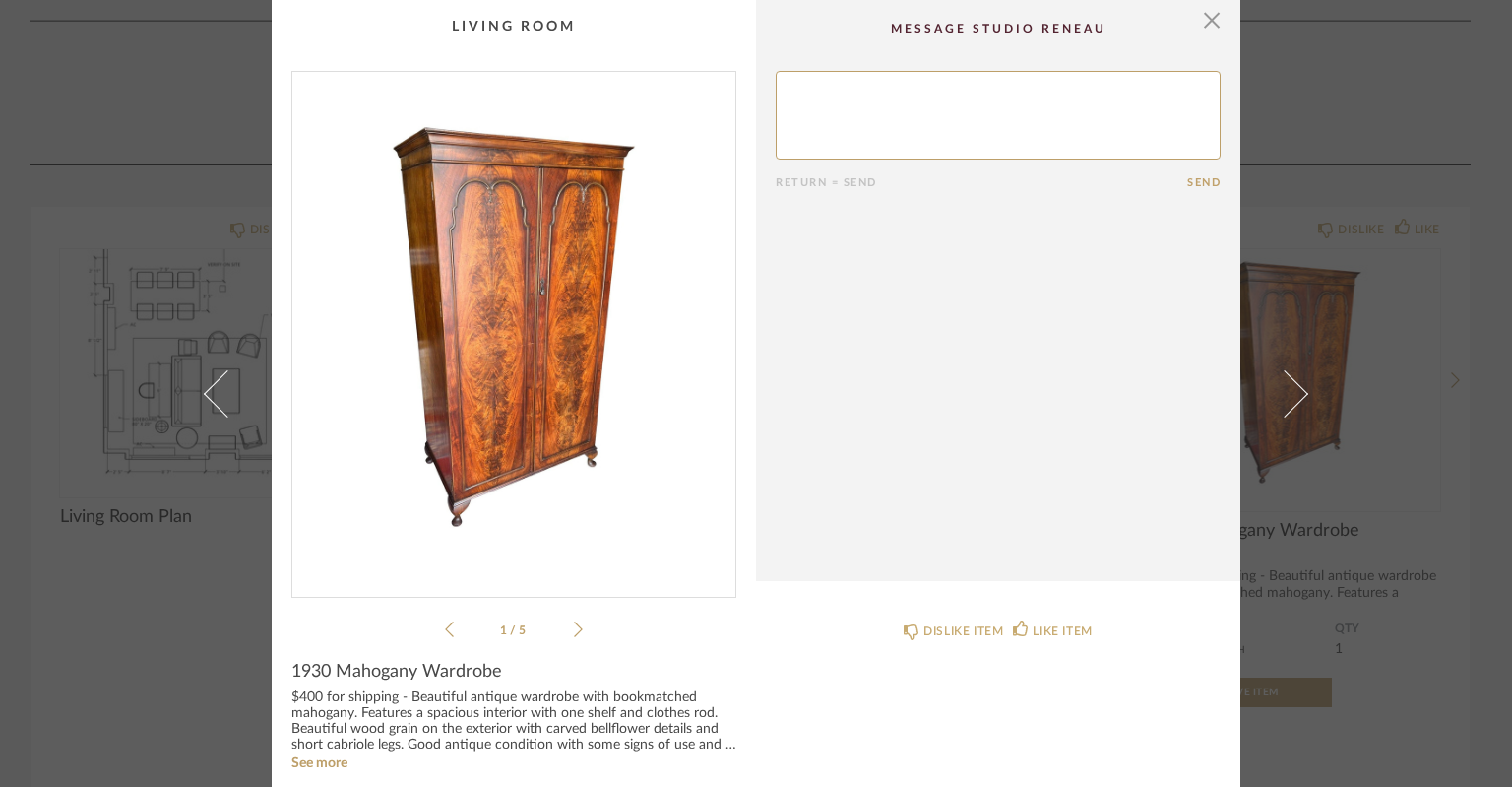 click 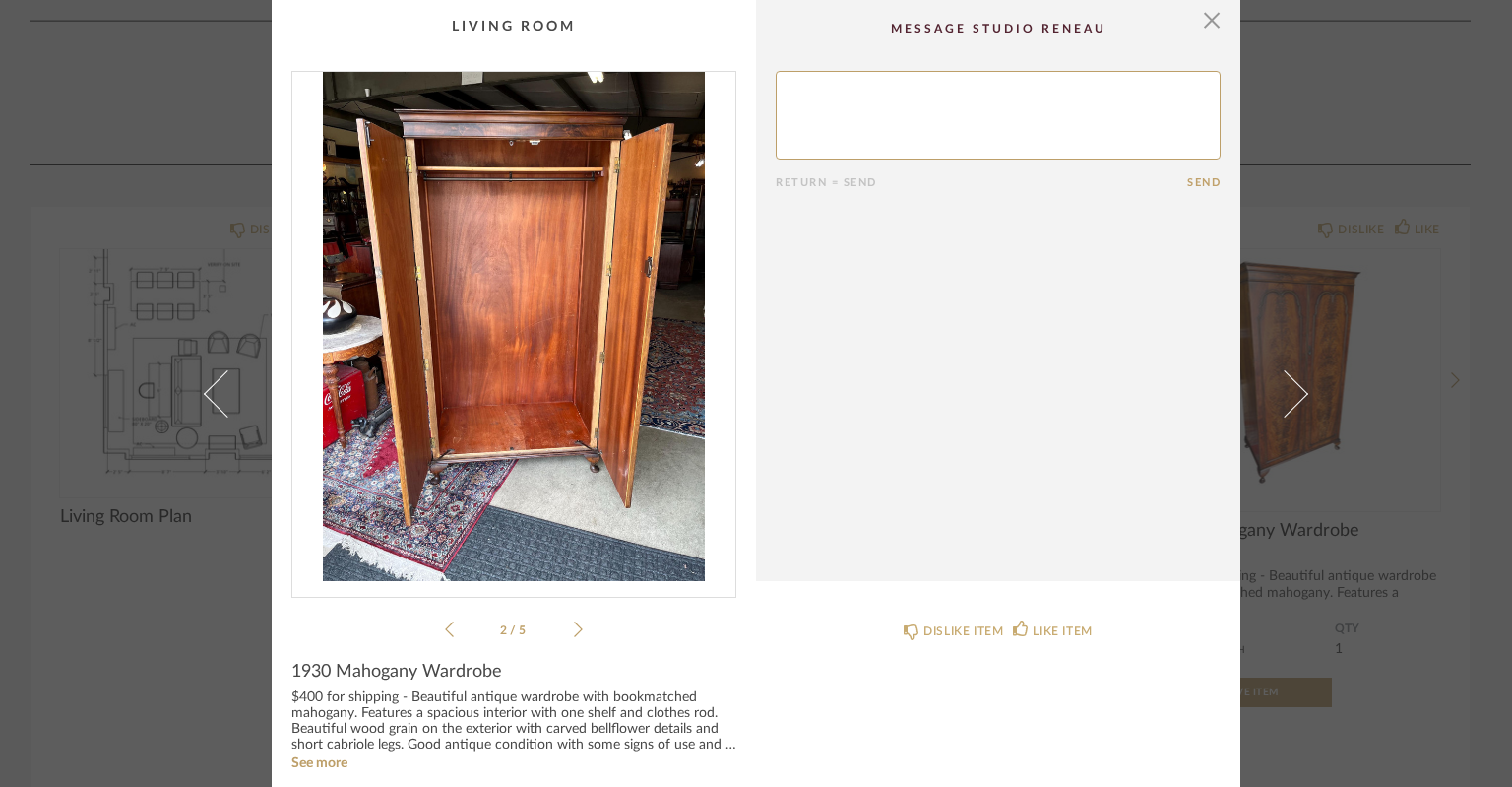 click 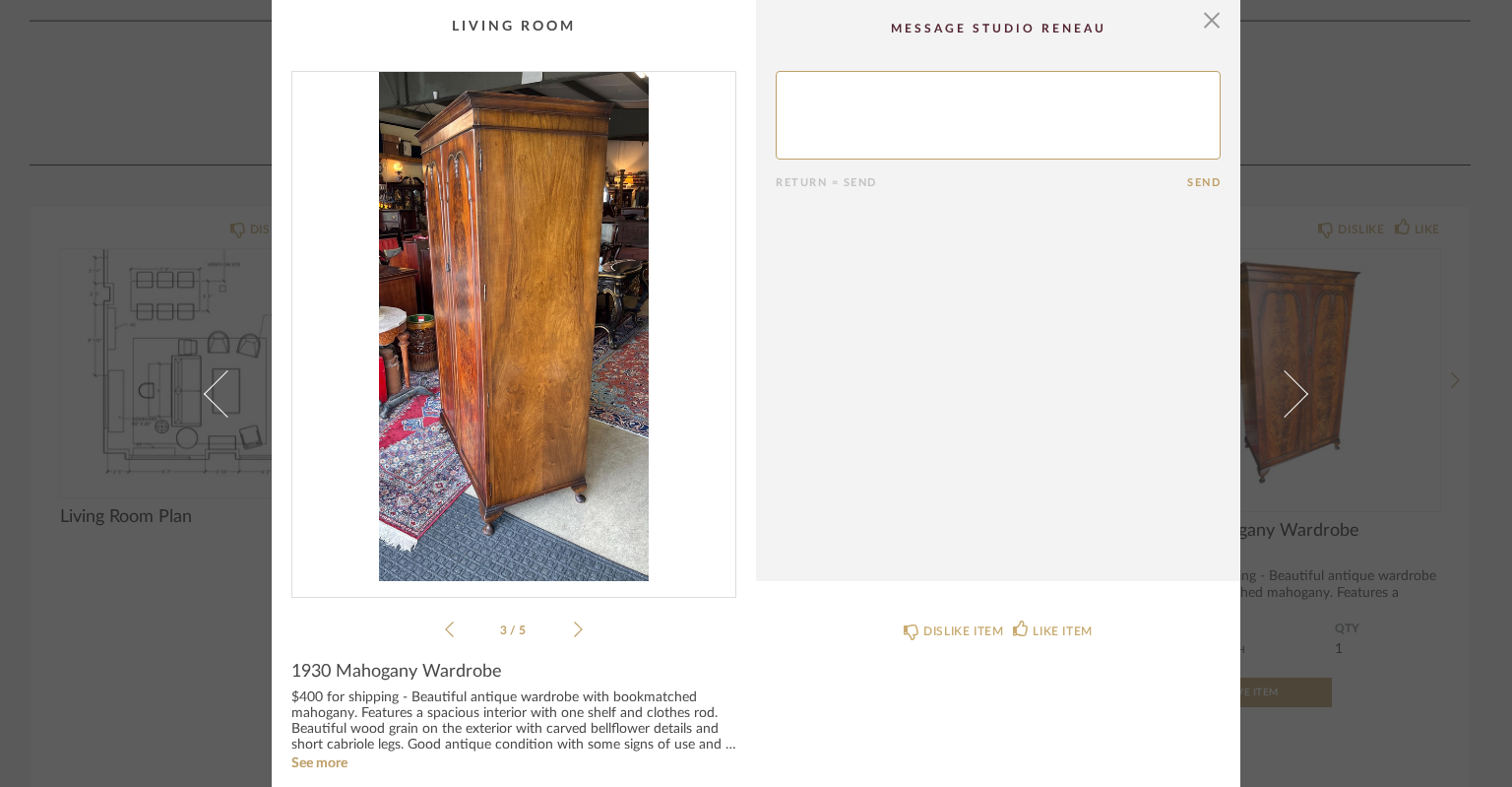 click 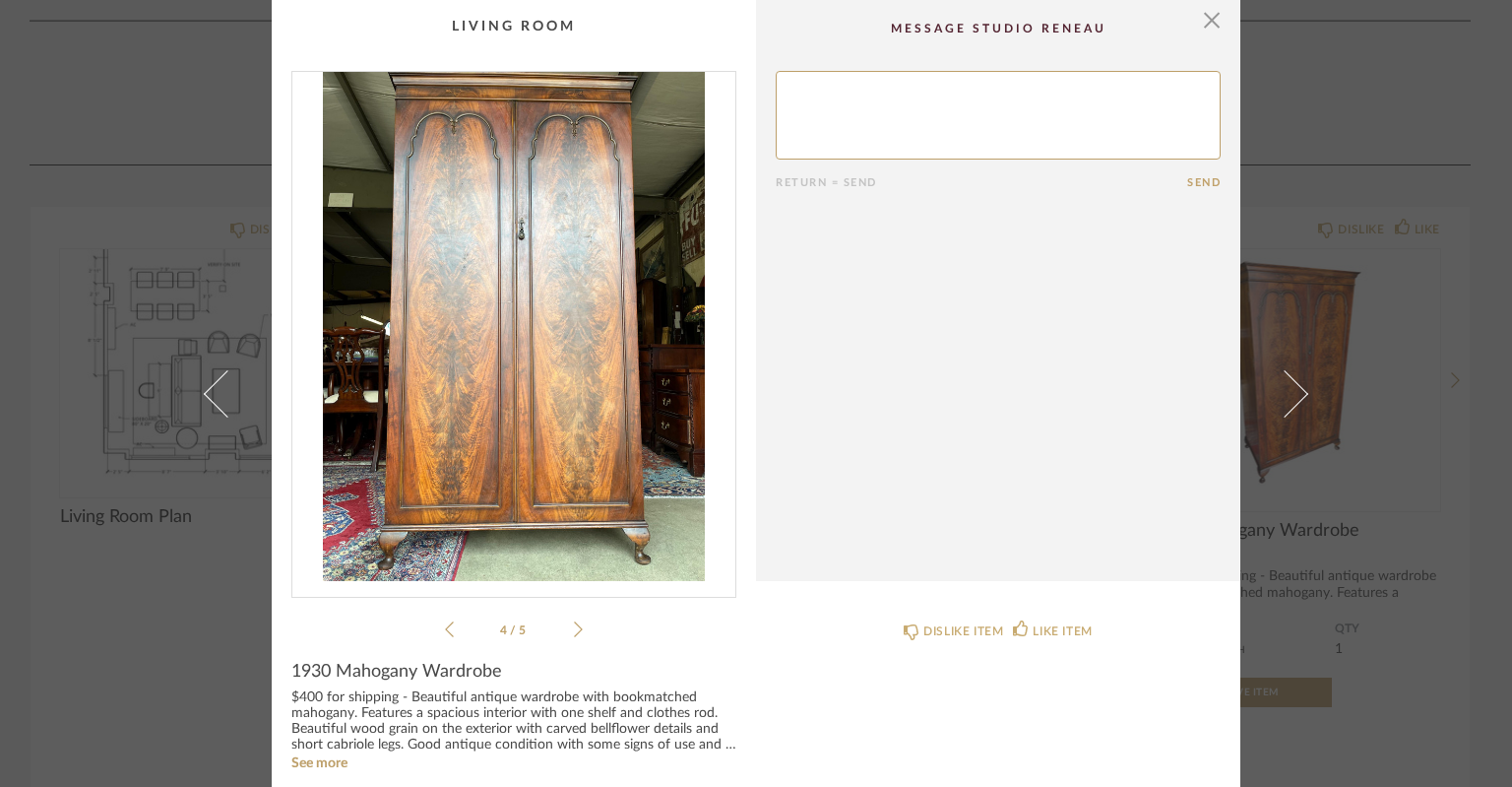 click 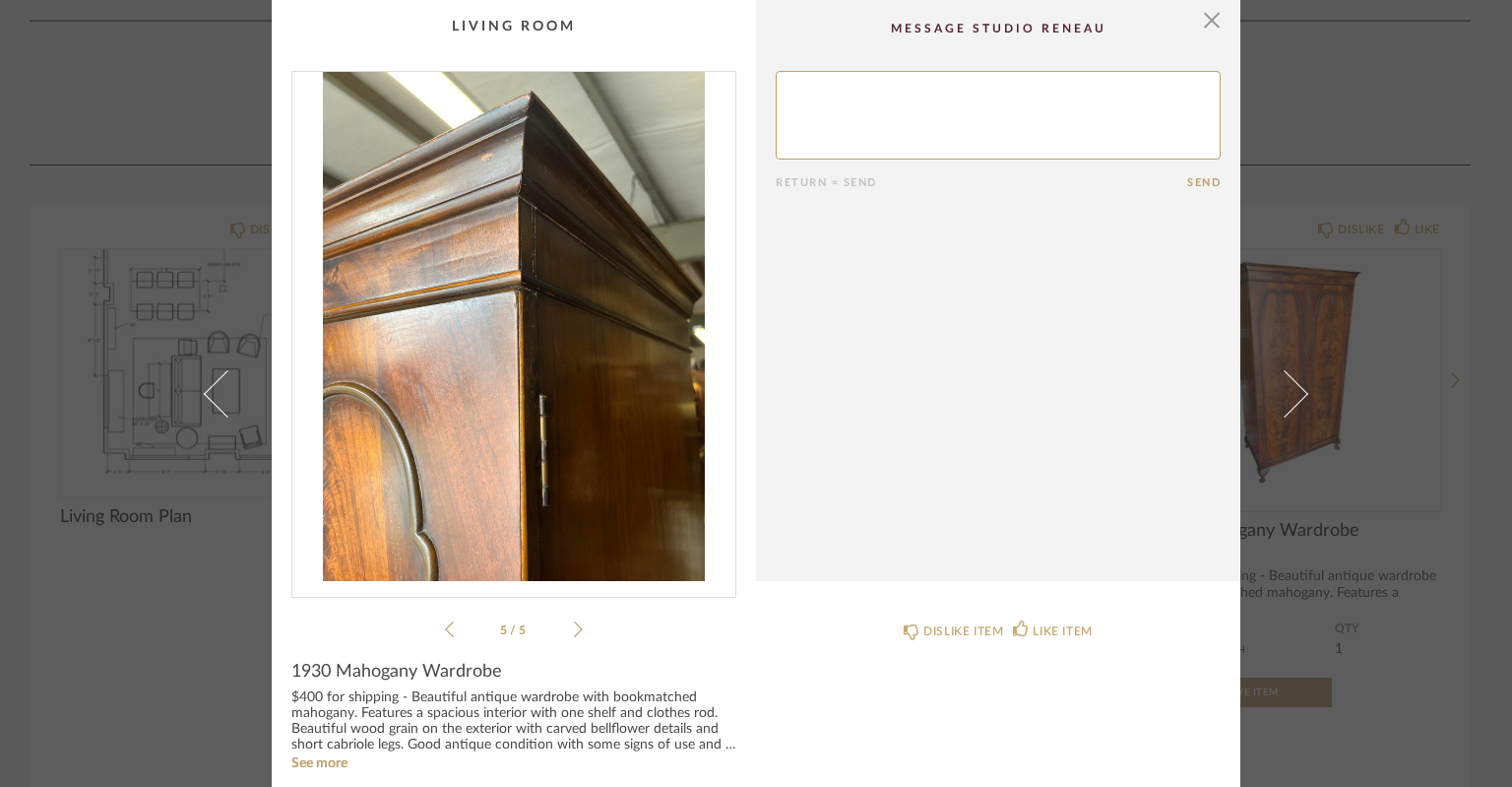 click 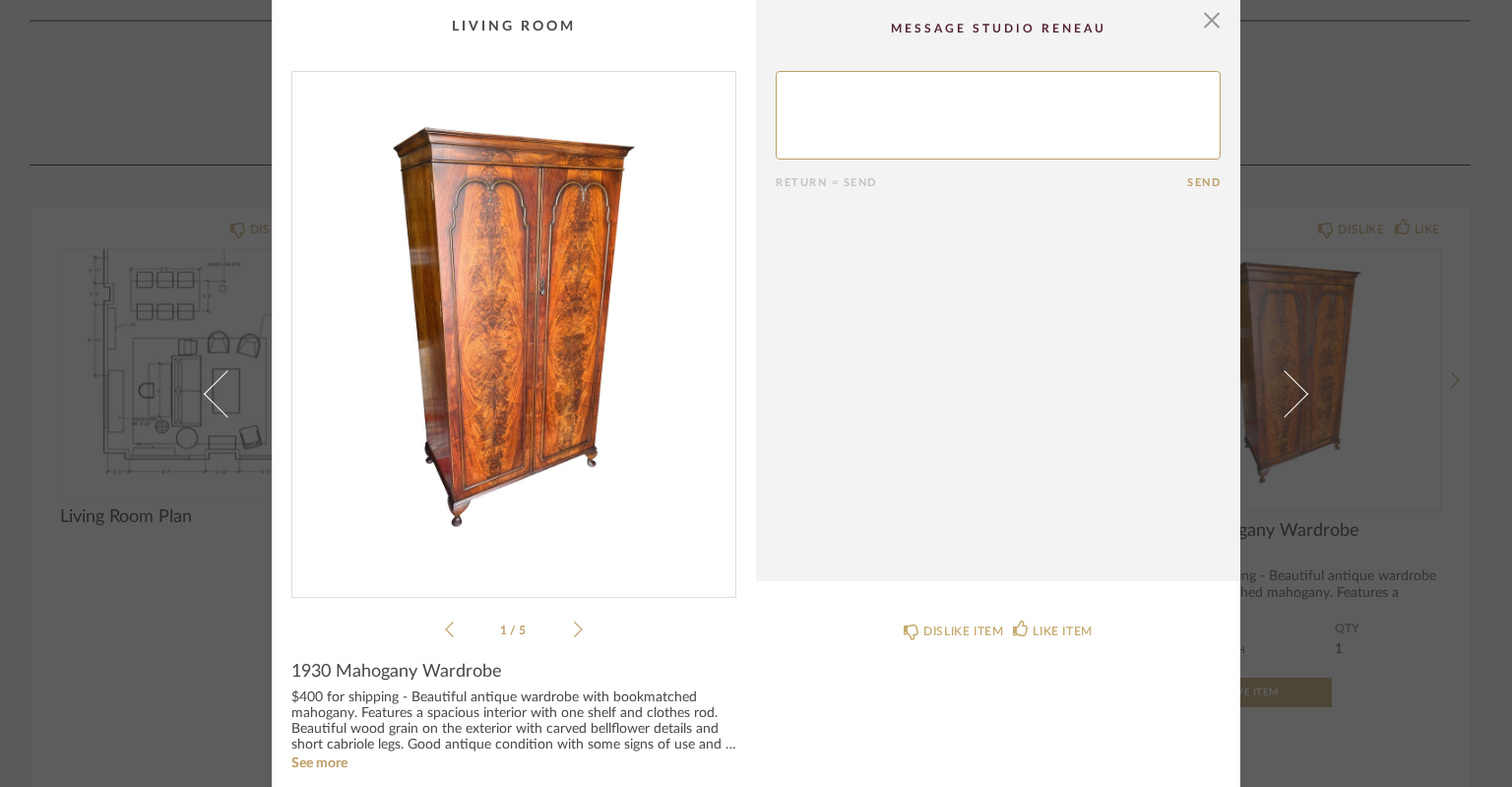 click 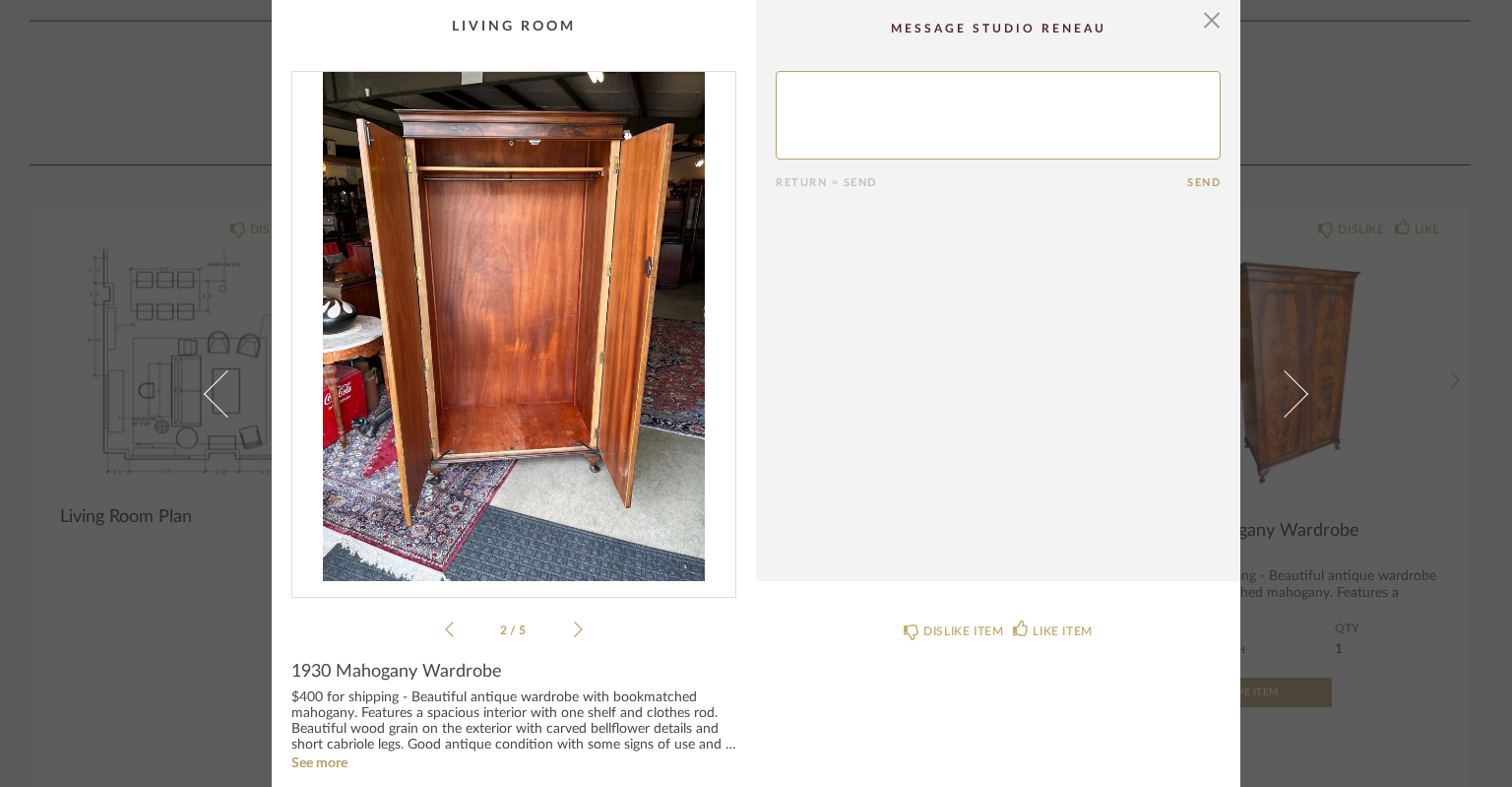 scroll, scrollTop: 0, scrollLeft: 0, axis: both 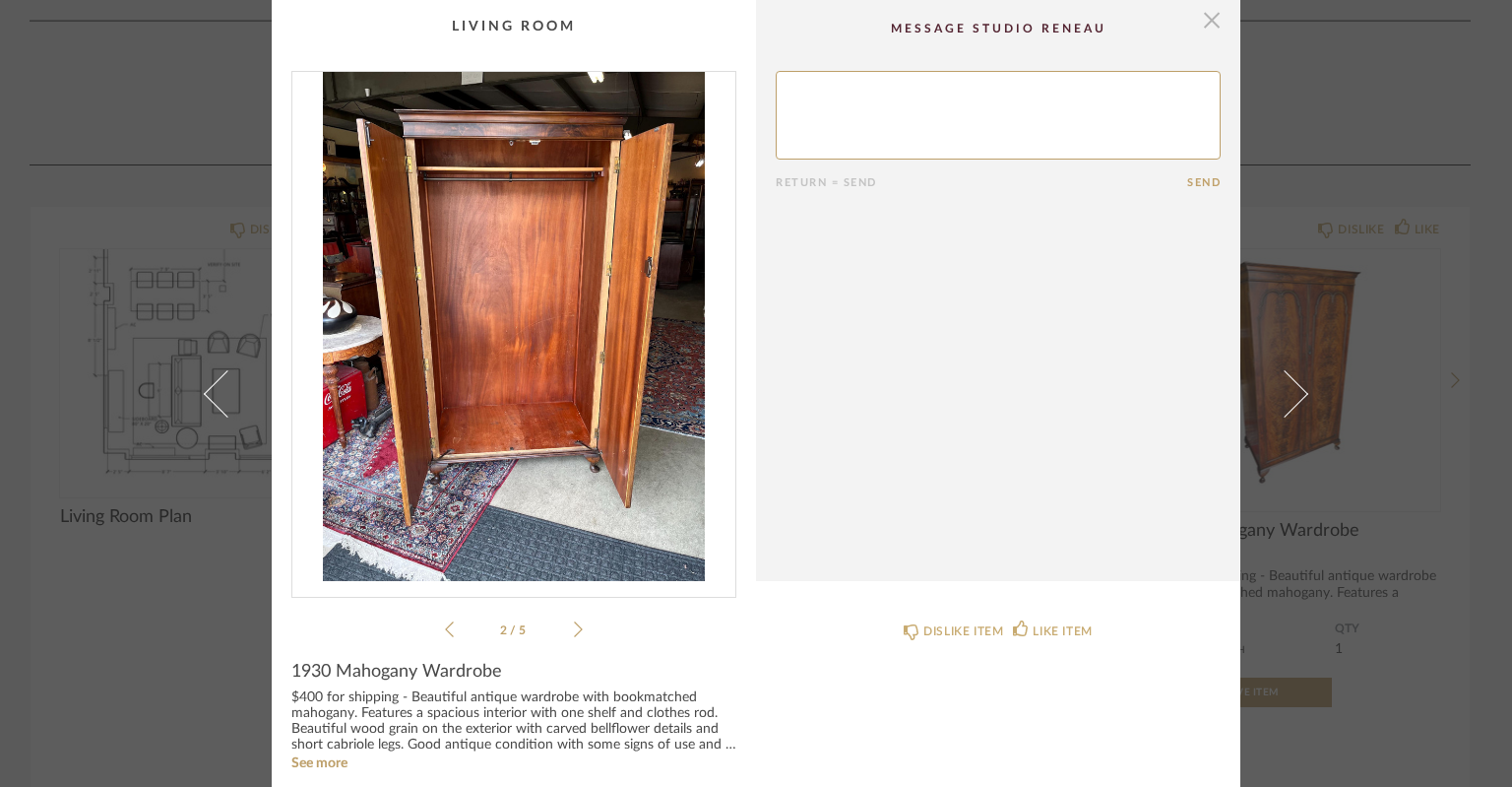 click at bounding box center (1212, 20) 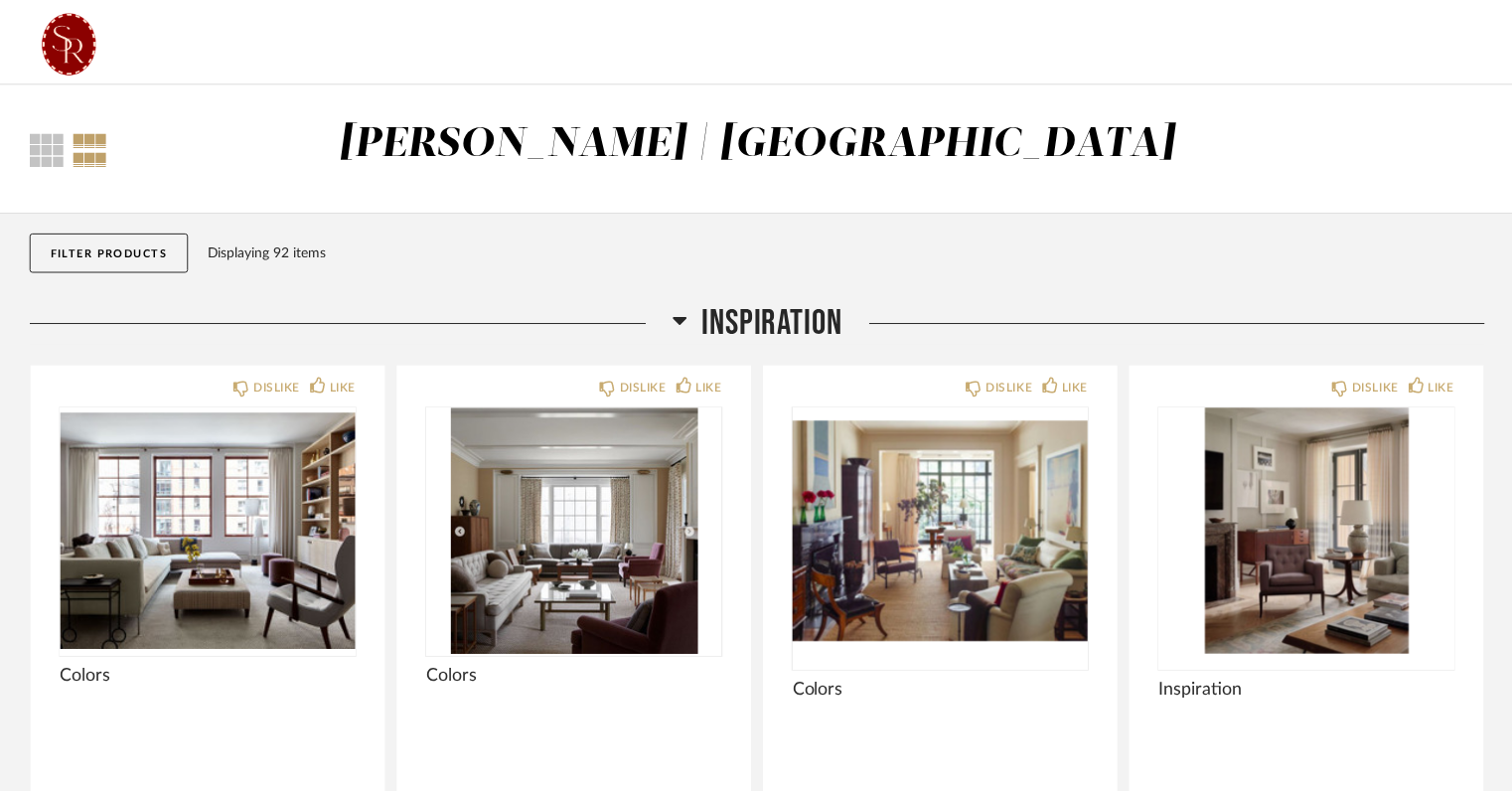scroll, scrollTop: 1801, scrollLeft: 0, axis: vertical 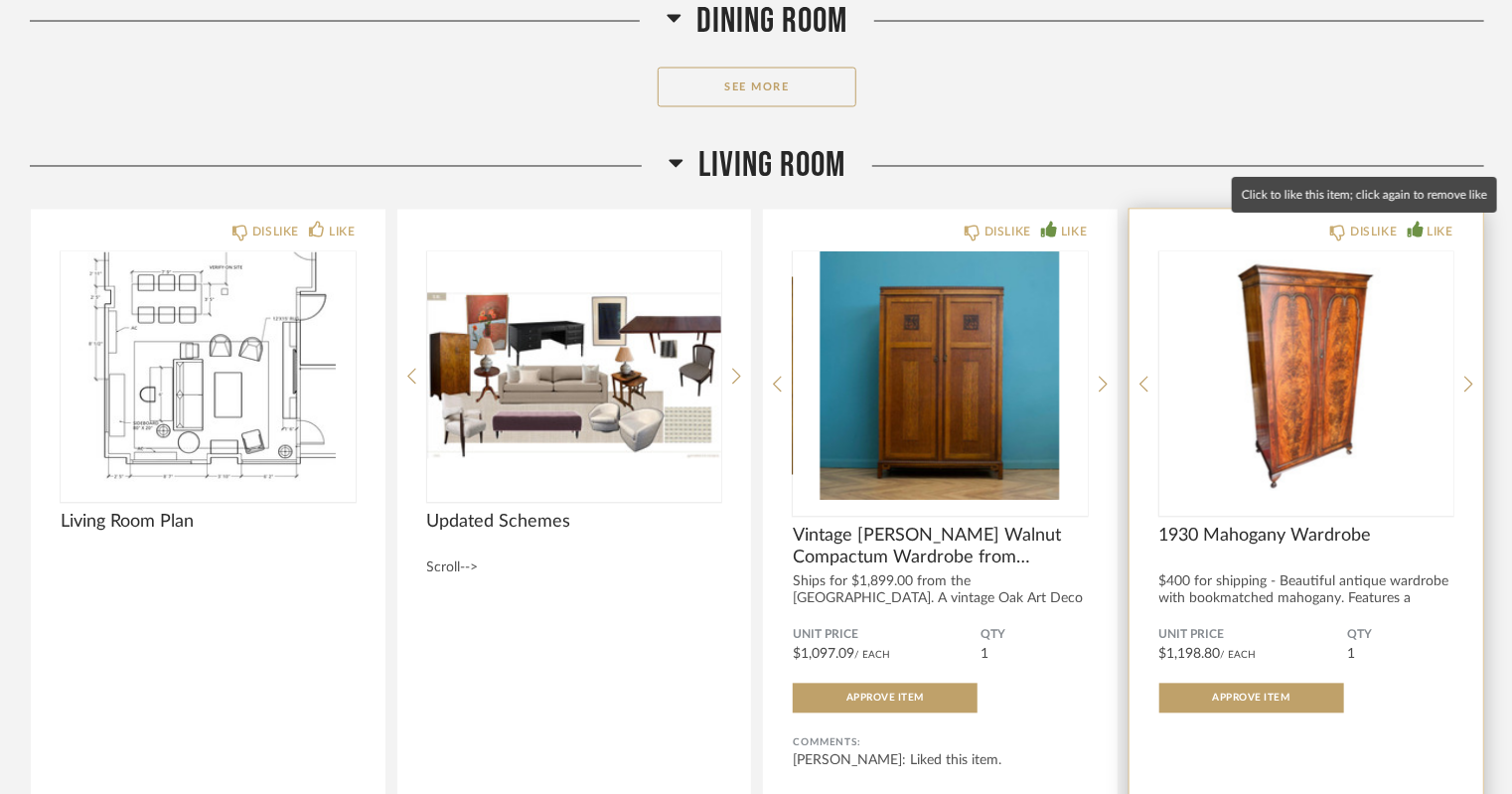 click on "LIKE" 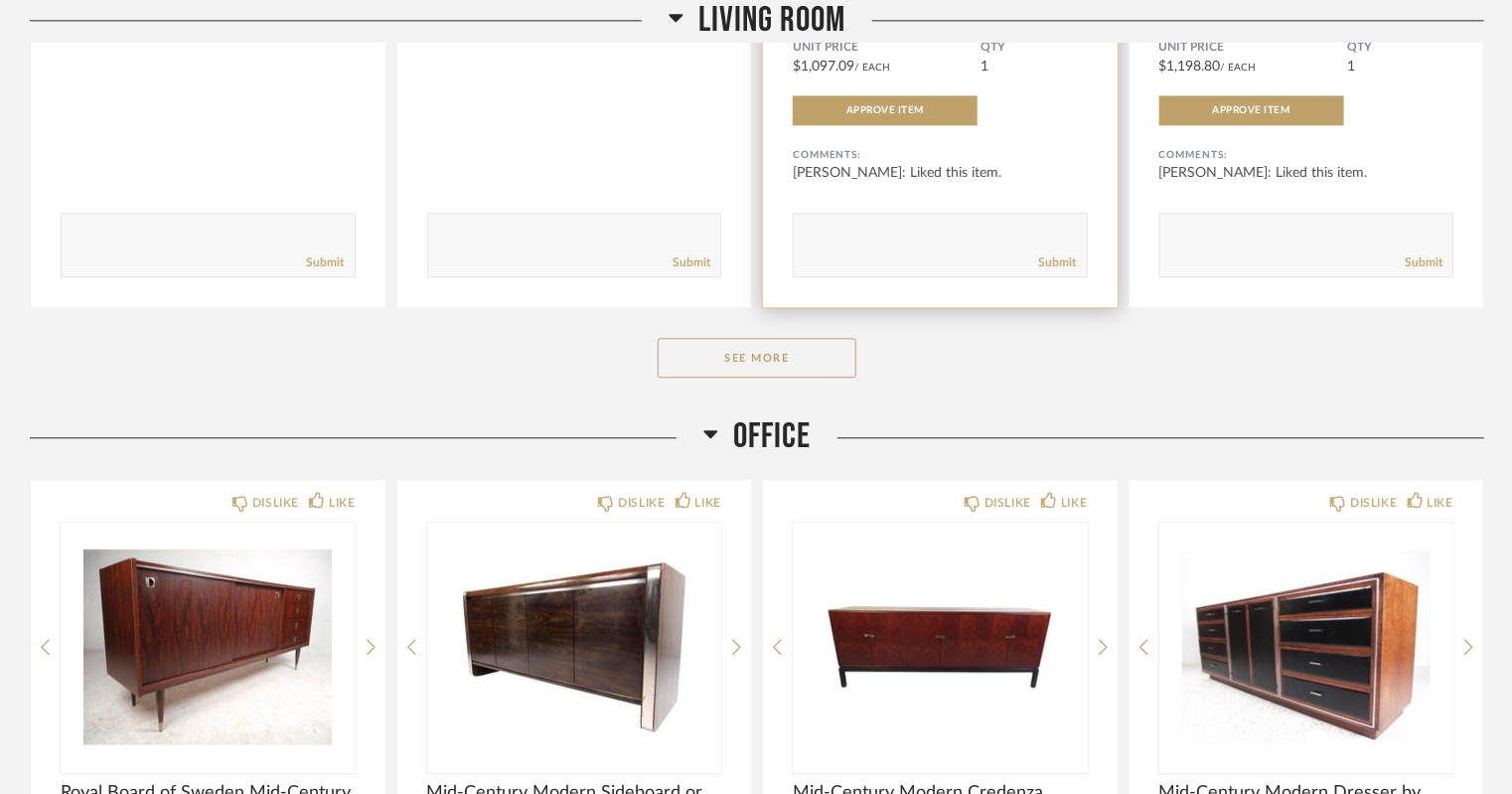 scroll, scrollTop: 2402, scrollLeft: 0, axis: vertical 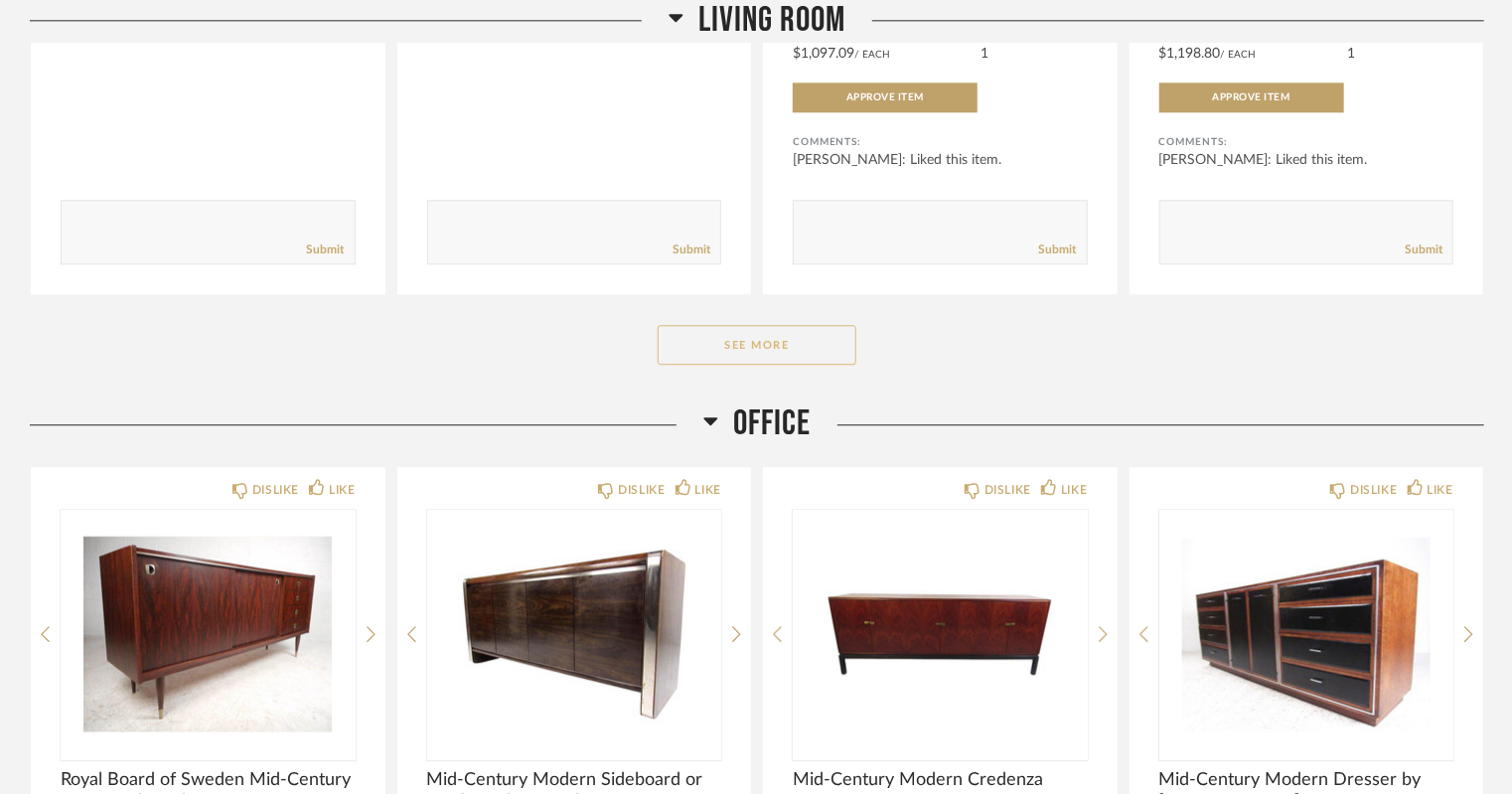 click on "See More" 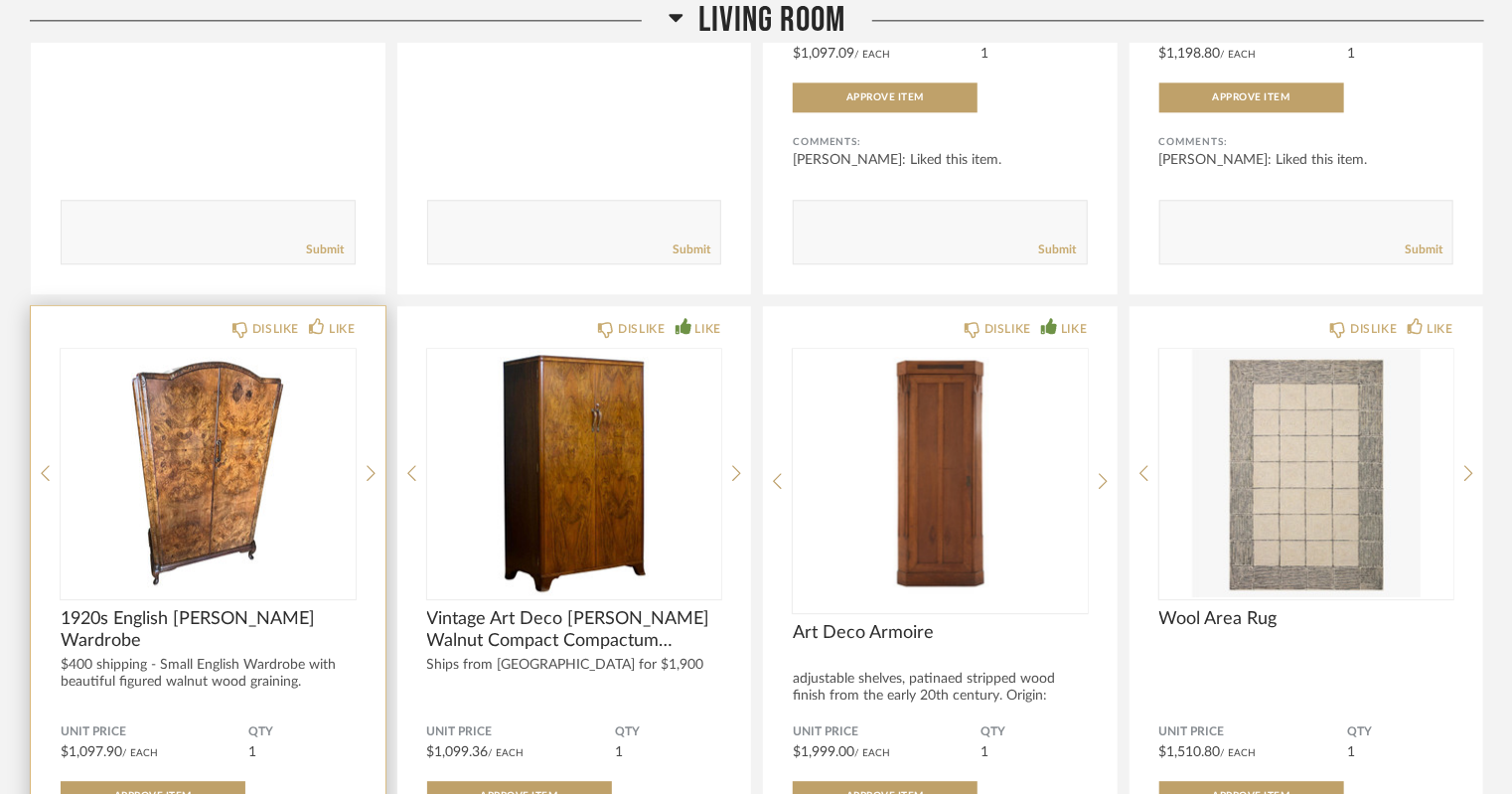 scroll, scrollTop: 2479, scrollLeft: 0, axis: vertical 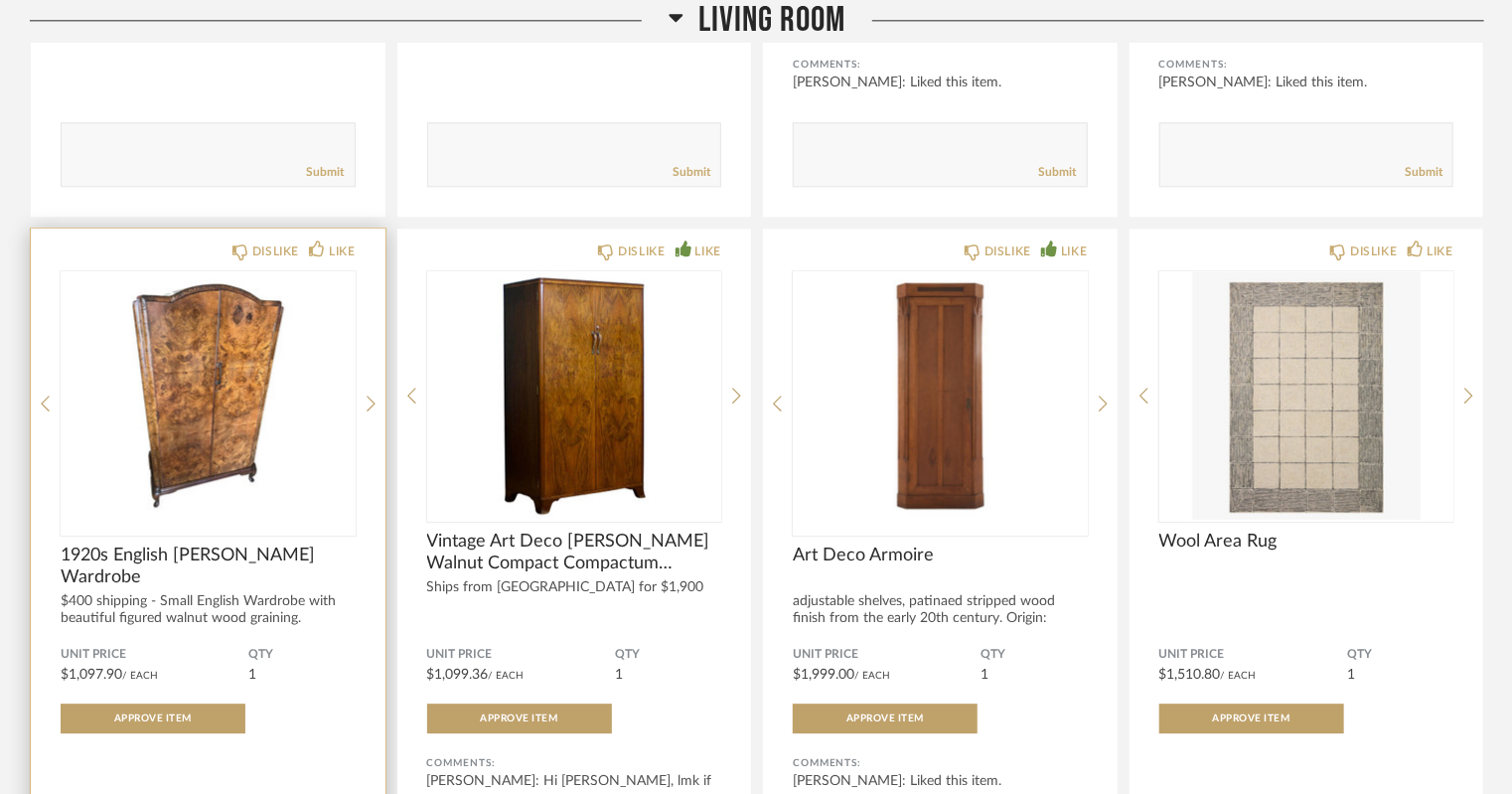 click at bounding box center (208, 396) 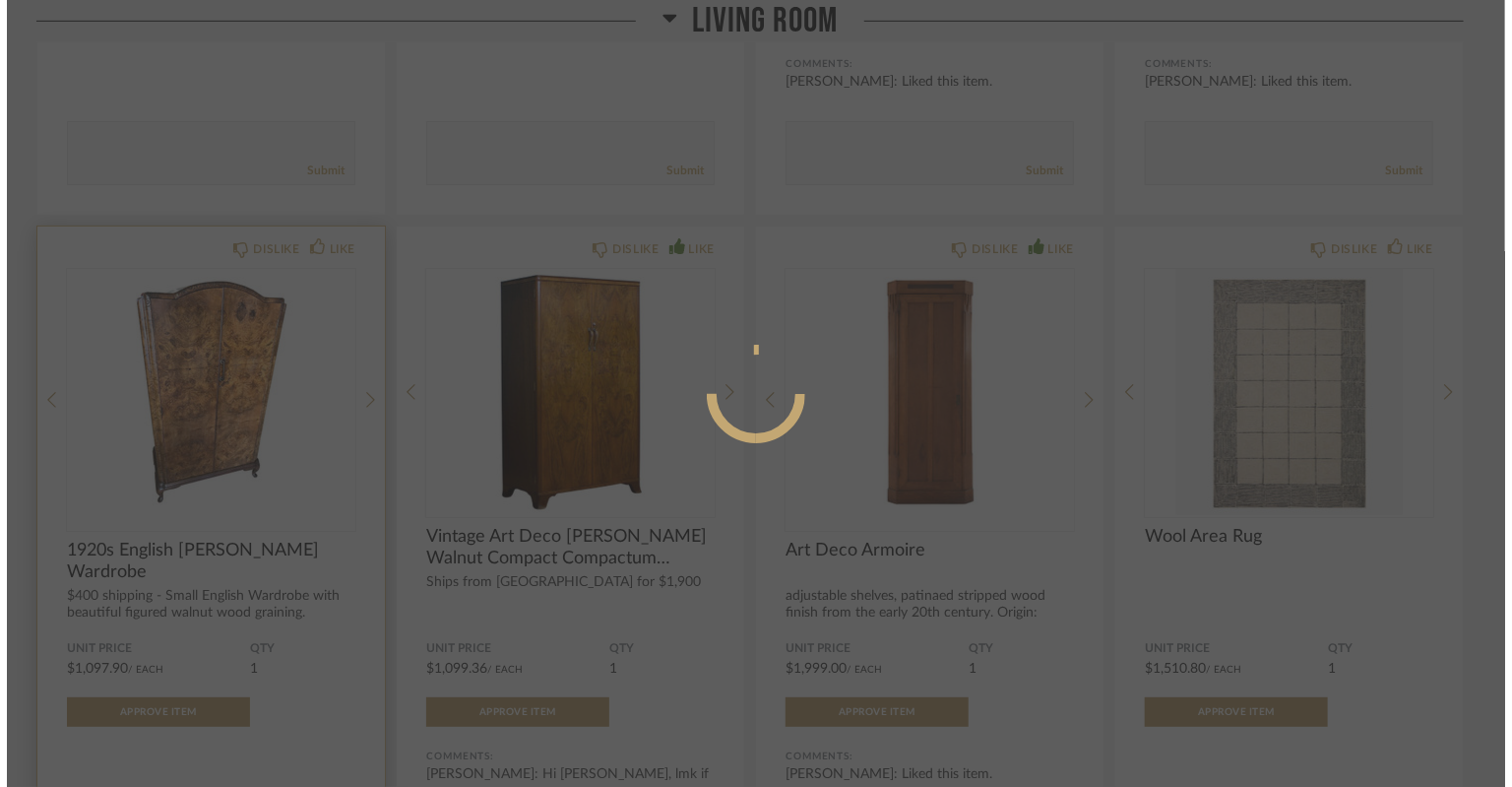 scroll, scrollTop: 0, scrollLeft: 0, axis: both 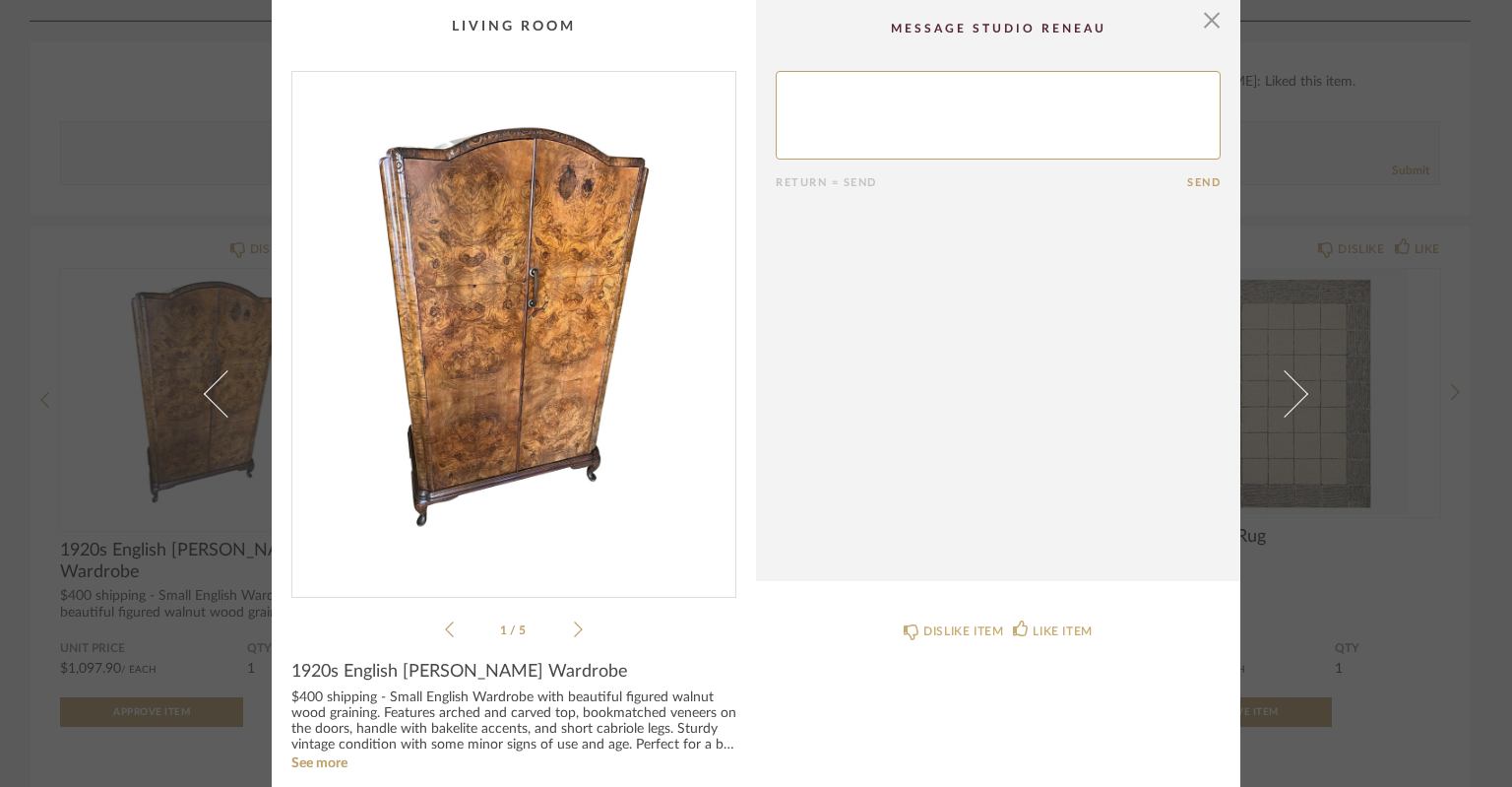 click 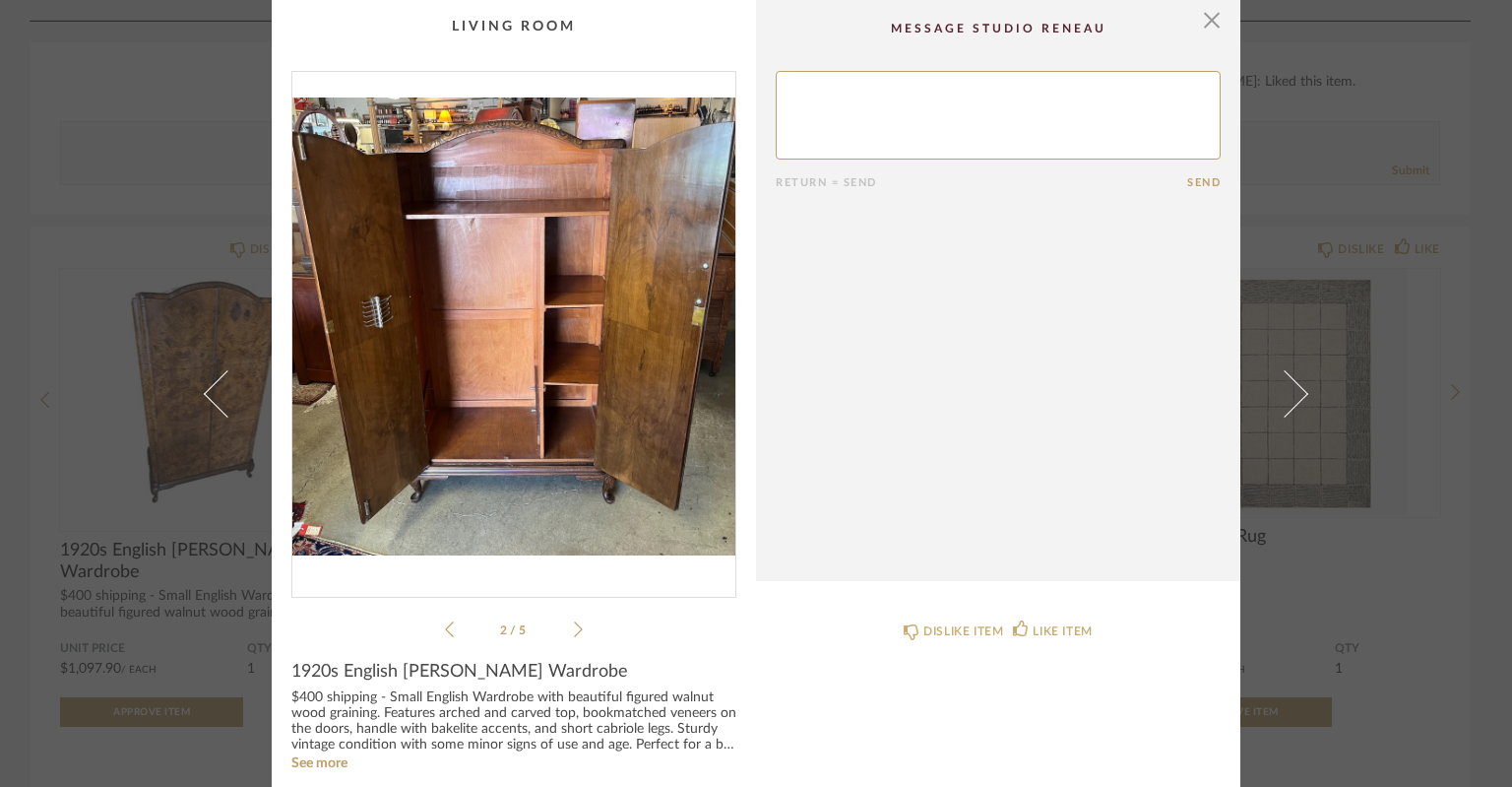 click 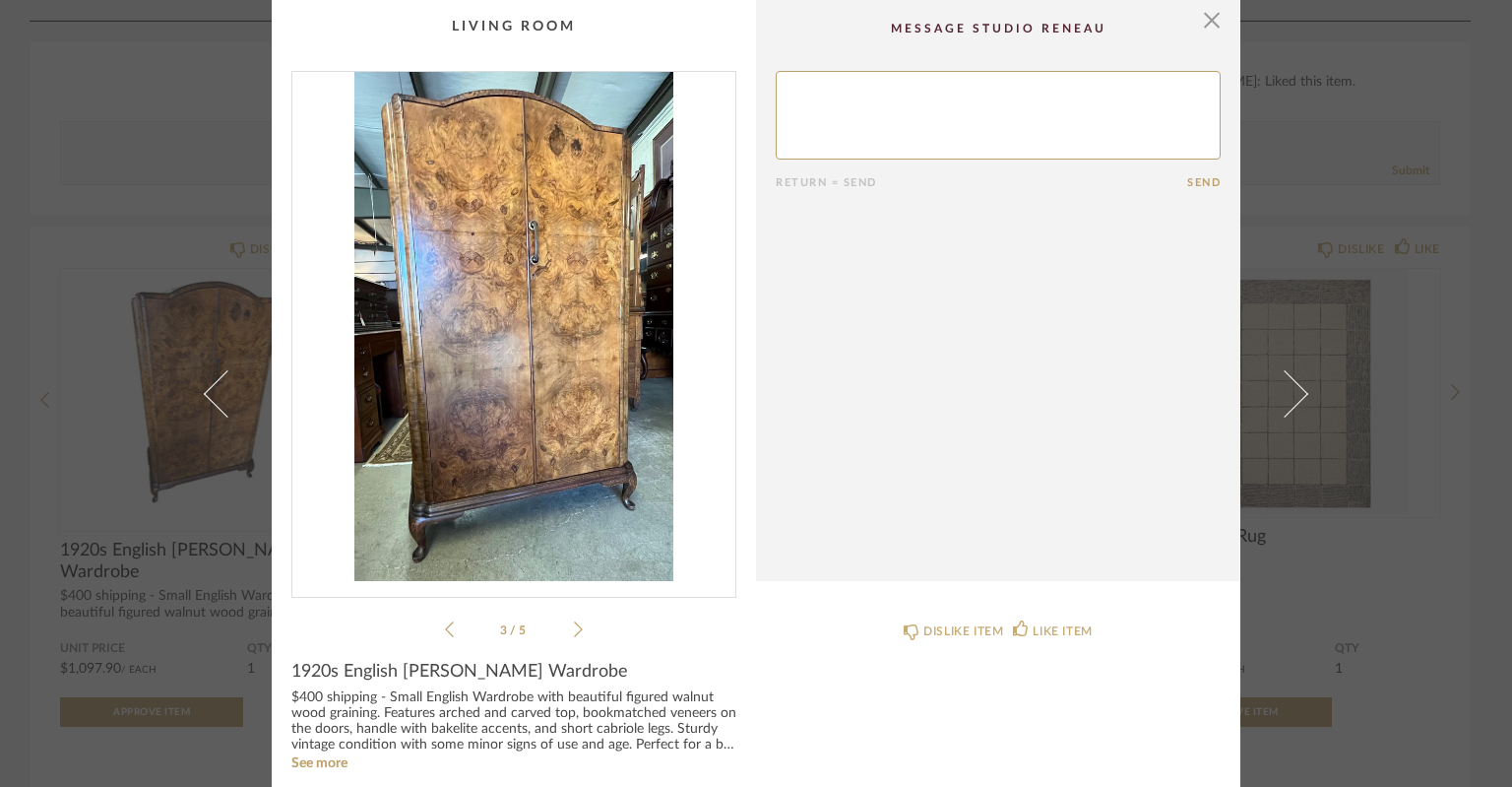 click 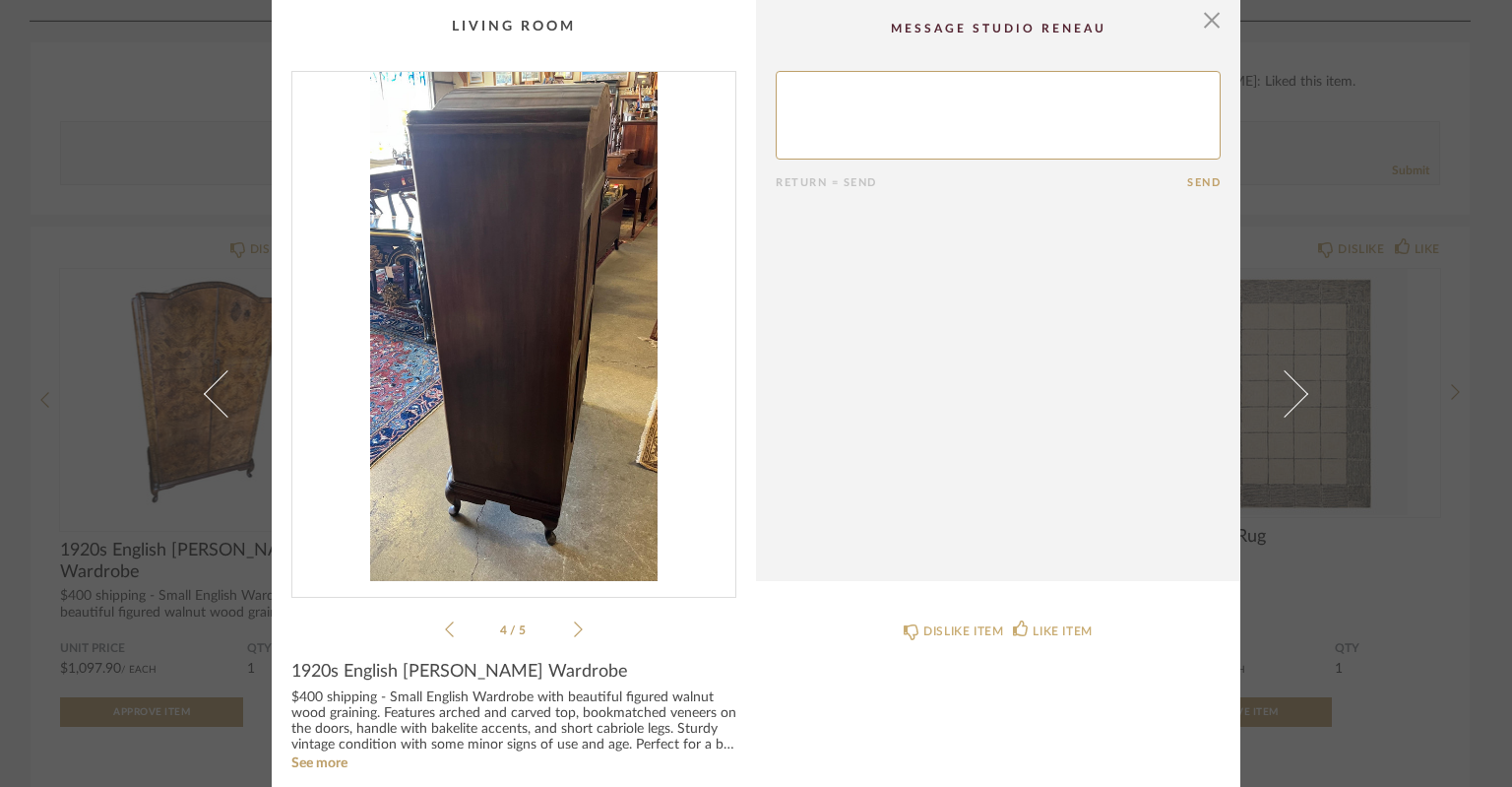 click 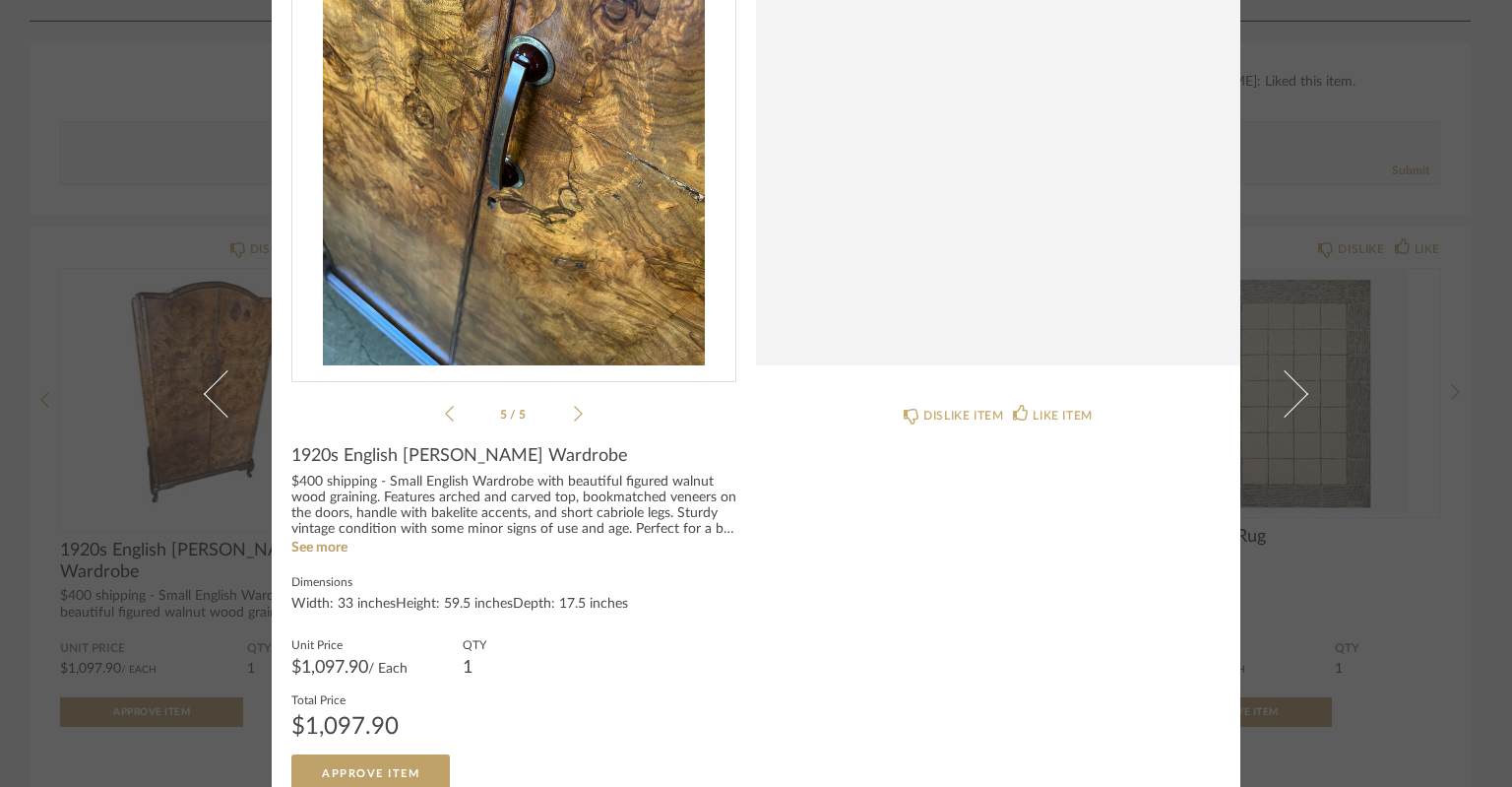 scroll, scrollTop: 217, scrollLeft: 0, axis: vertical 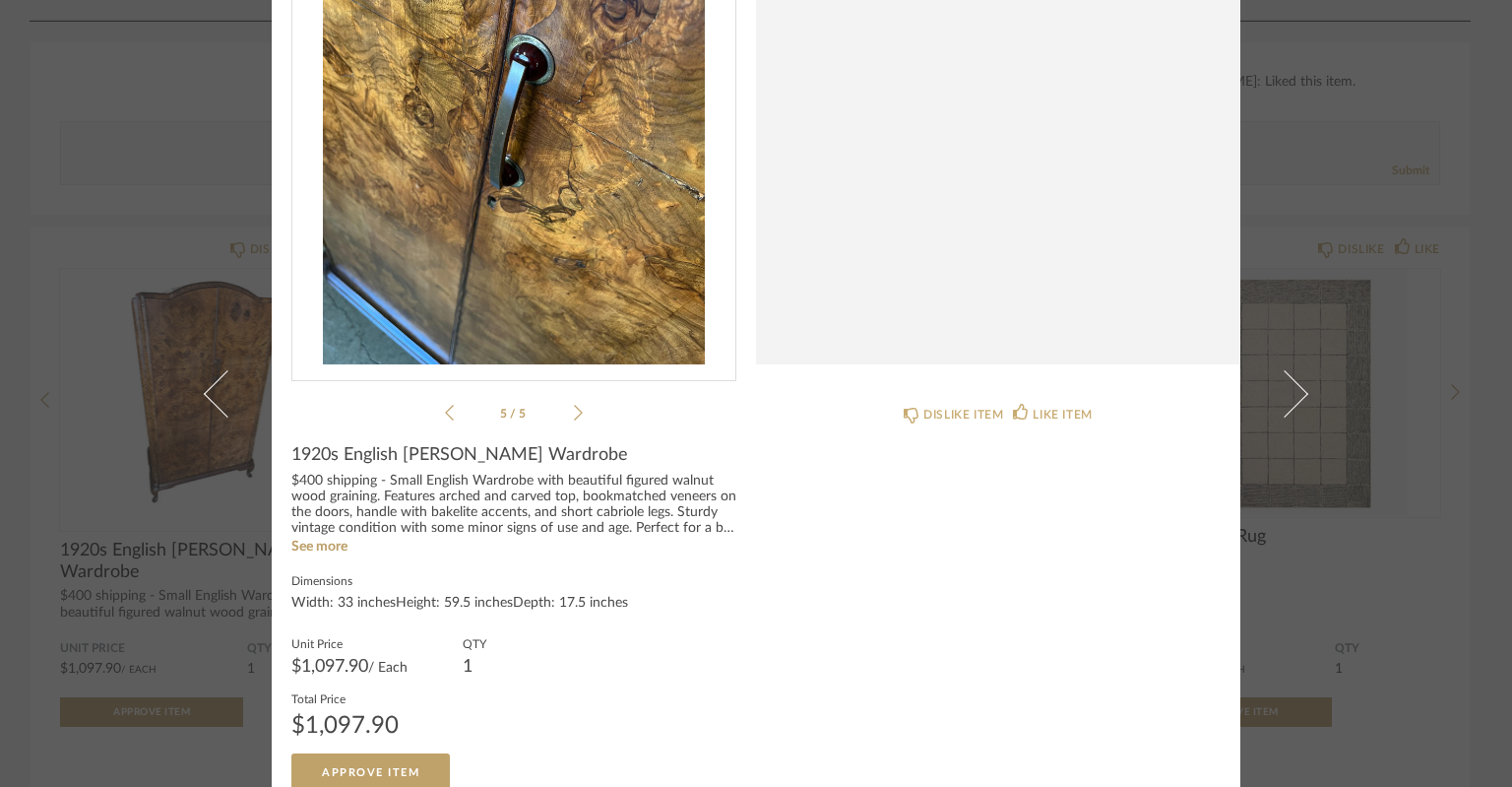 click 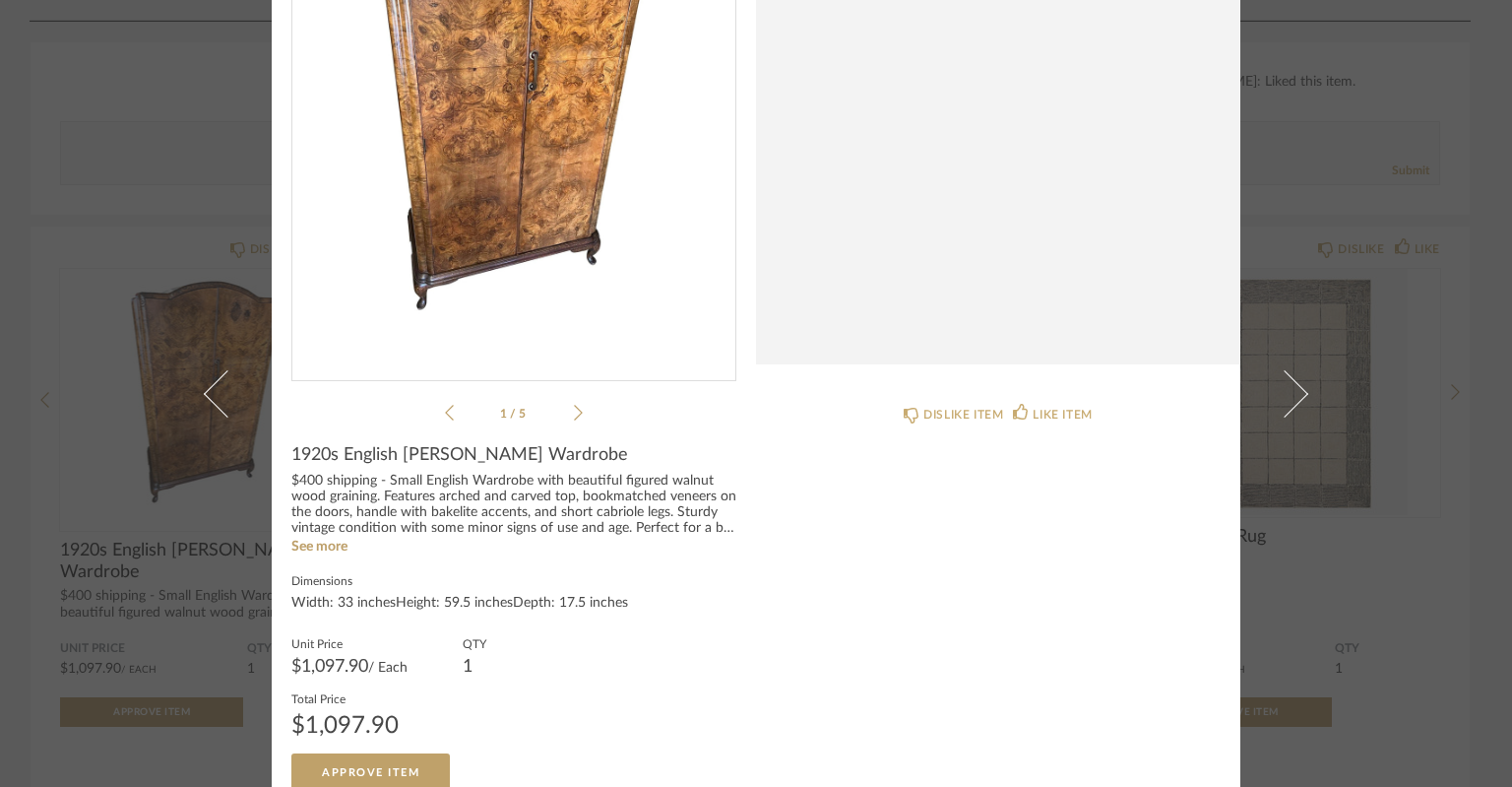 click 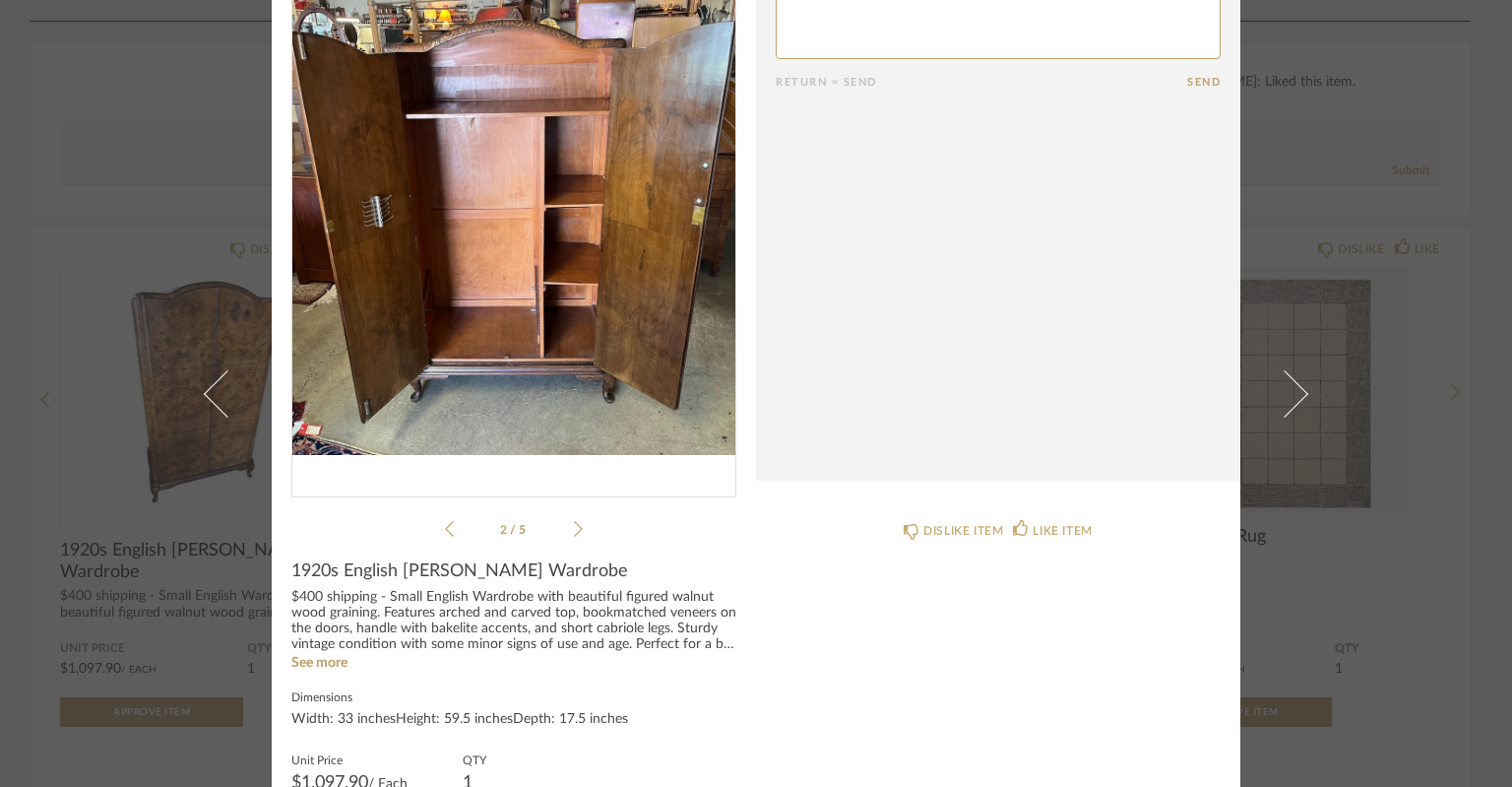 scroll, scrollTop: 81, scrollLeft: 0, axis: vertical 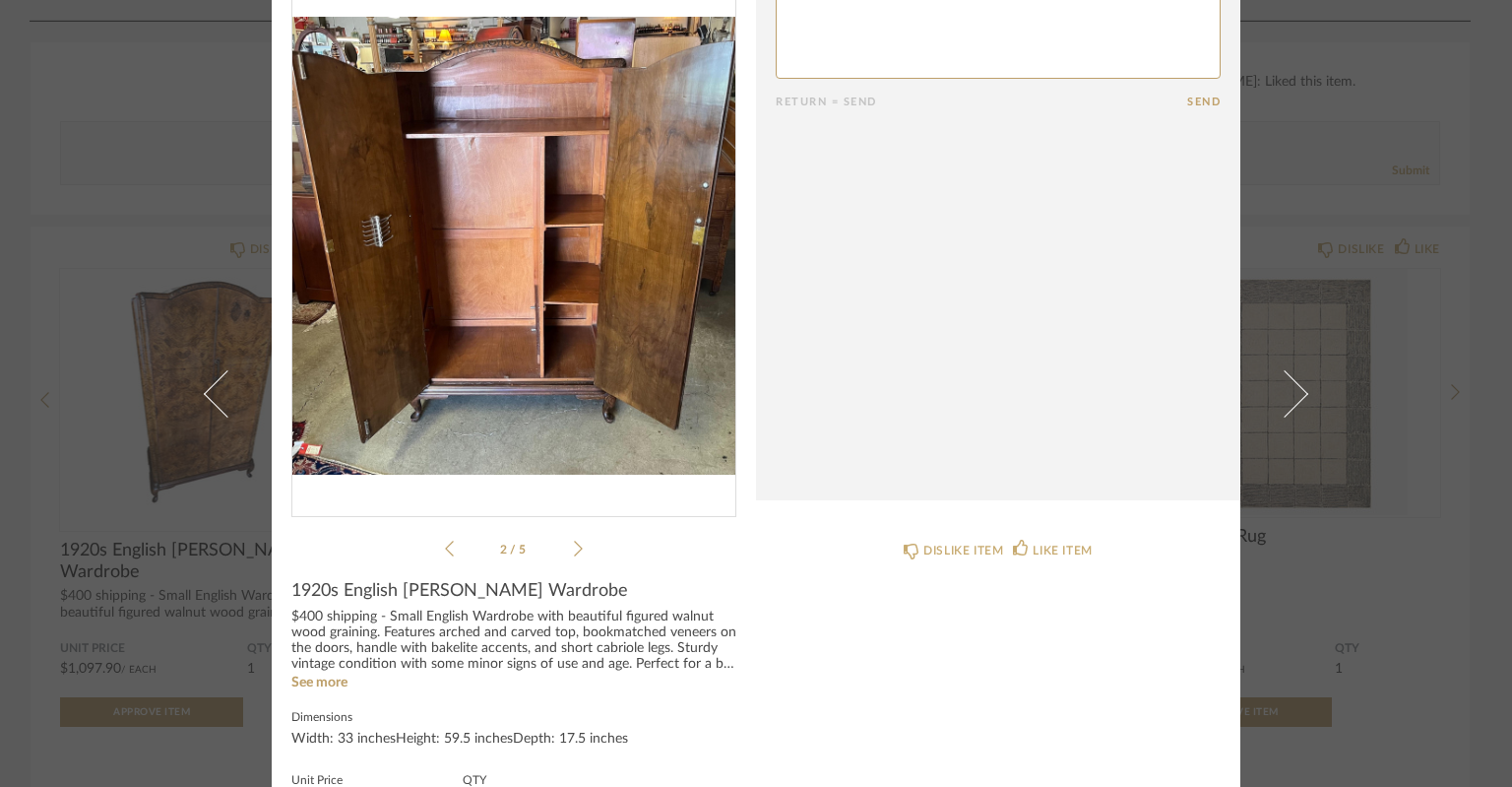 click on "× 2 / 5      Return = Send  Send  1920s English [PERSON_NAME] Wardrobe $400 shipping - Small English Wardrobe with beautiful figured walnut wood graining. Features arched and carved top, bookmatched veneers on the doors, handle with bakelite accents, and short cabriole legs. Sturdy vintage condition with some minor signs of use and age. Perfect for a bit of storage in a smaller space. See more  Dimensions  Width: 33 inchesHeight: 59.5 inchesDepth: 17.5 inches  Unit Price  $1,097.90  / Each  QTY  1  Total Price   $1,097.90  Approve Item DISLIKE ITEM LIKE ITEM" at bounding box center (756, 393) 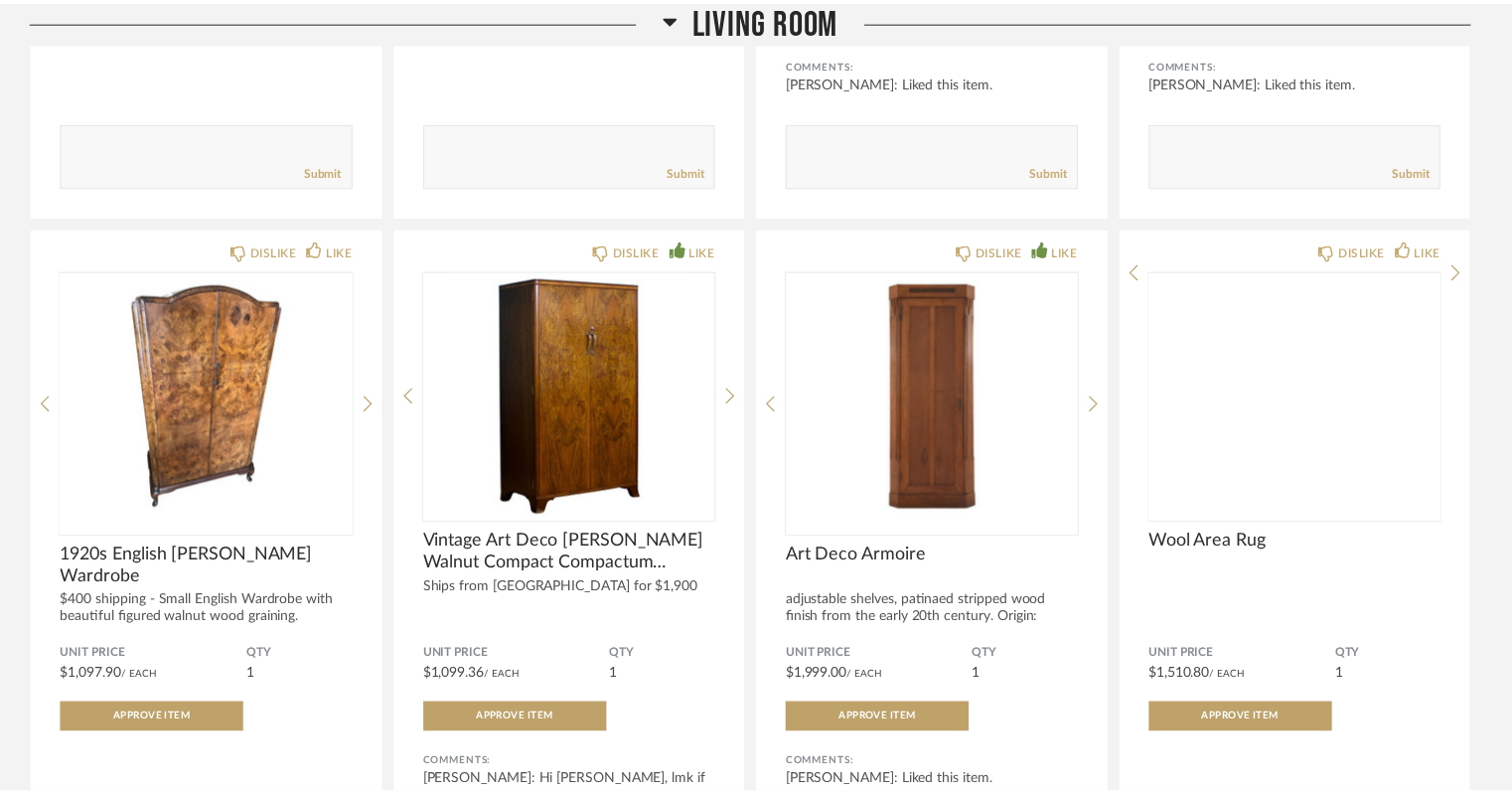 scroll, scrollTop: 2479, scrollLeft: 0, axis: vertical 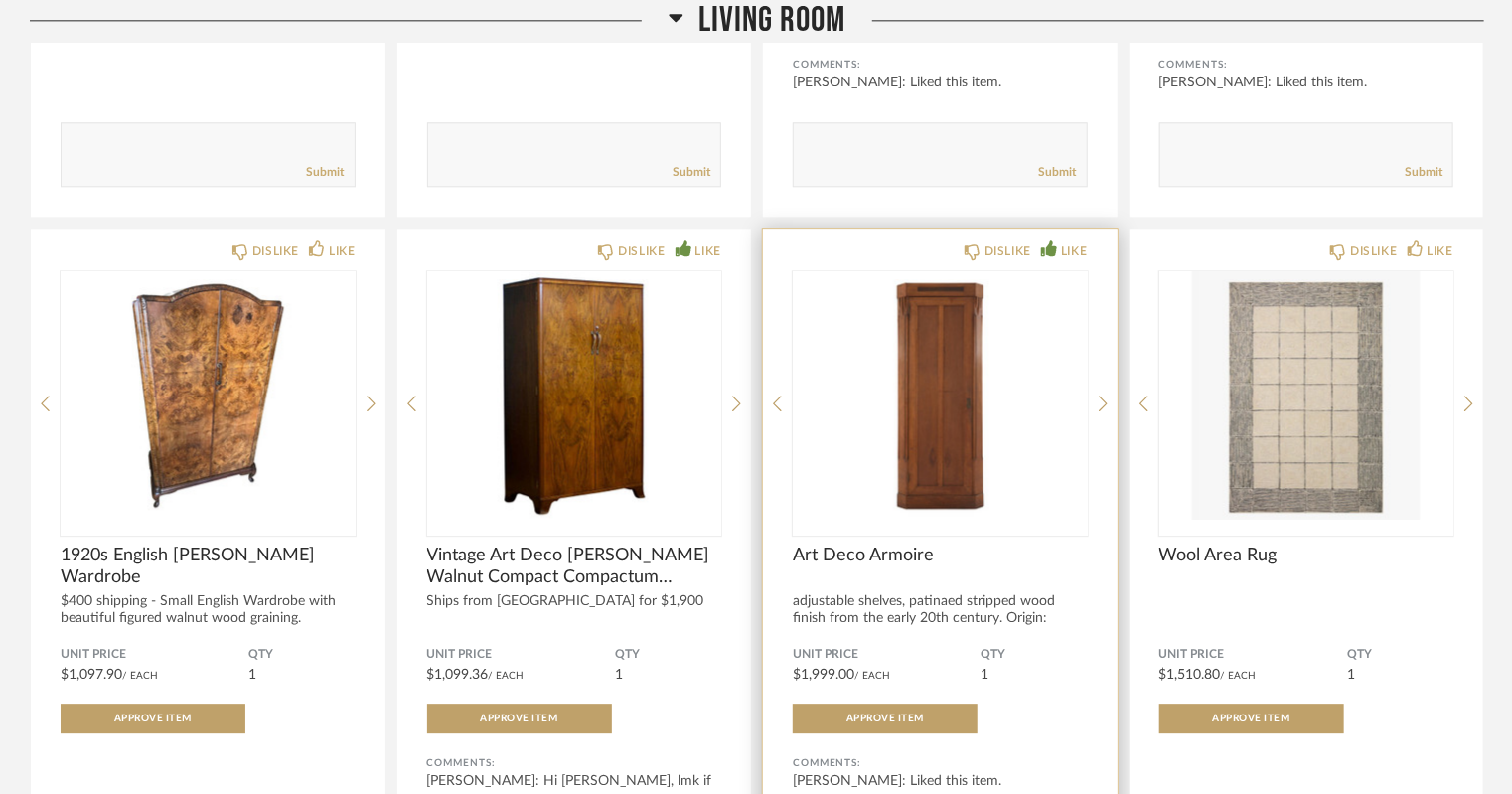 click at bounding box center (940, 396) 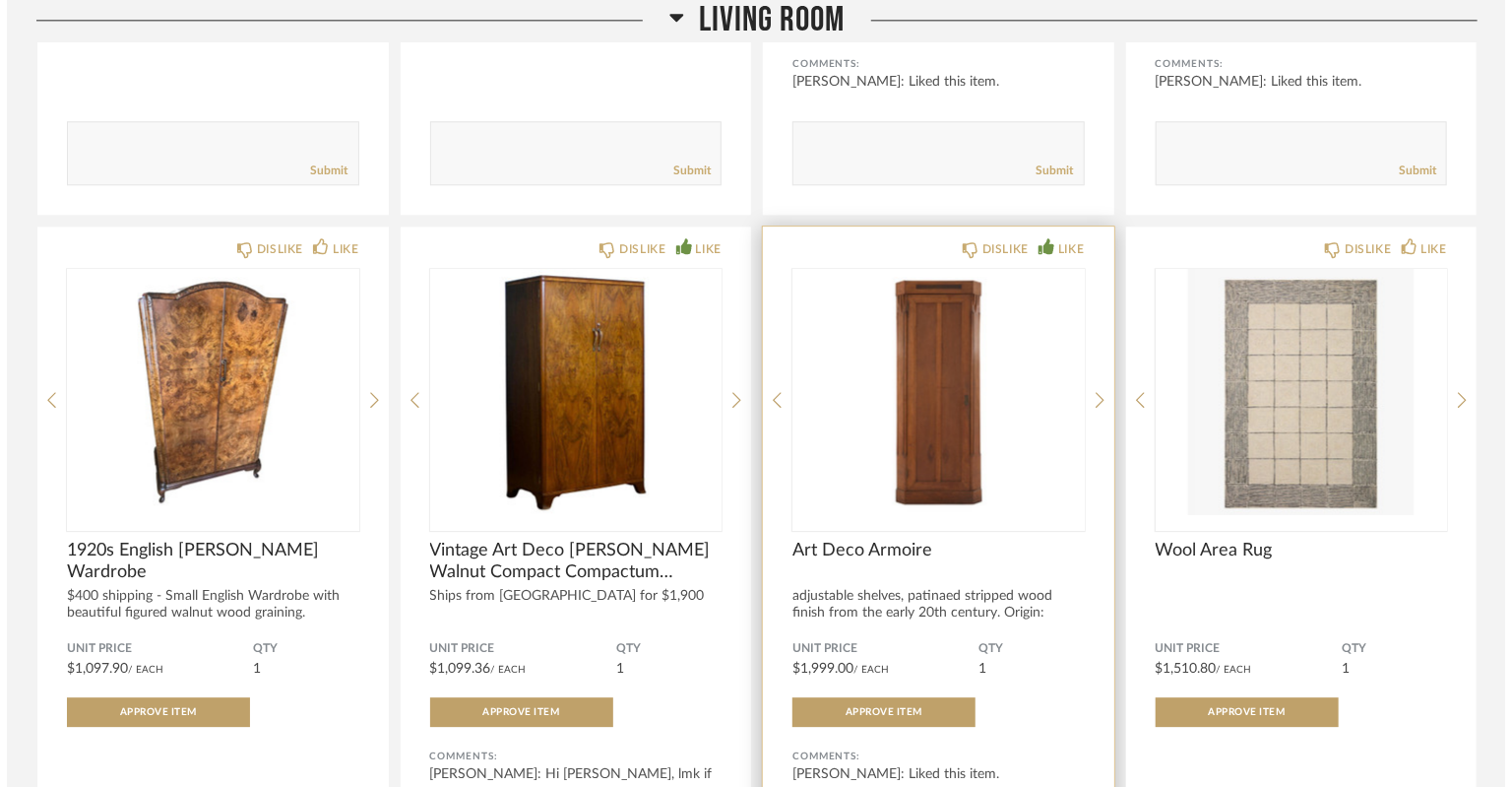 scroll, scrollTop: 0, scrollLeft: 0, axis: both 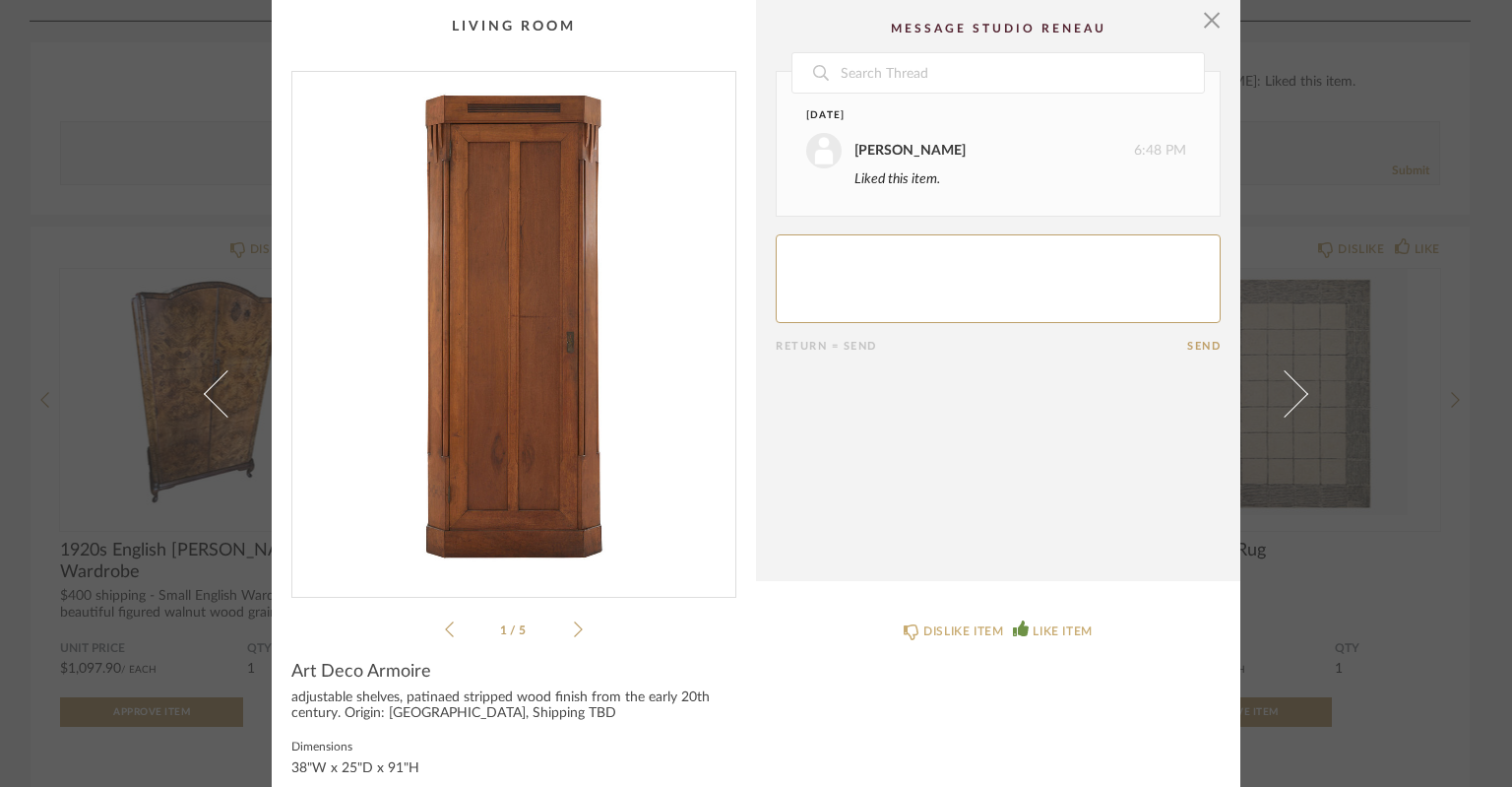 click 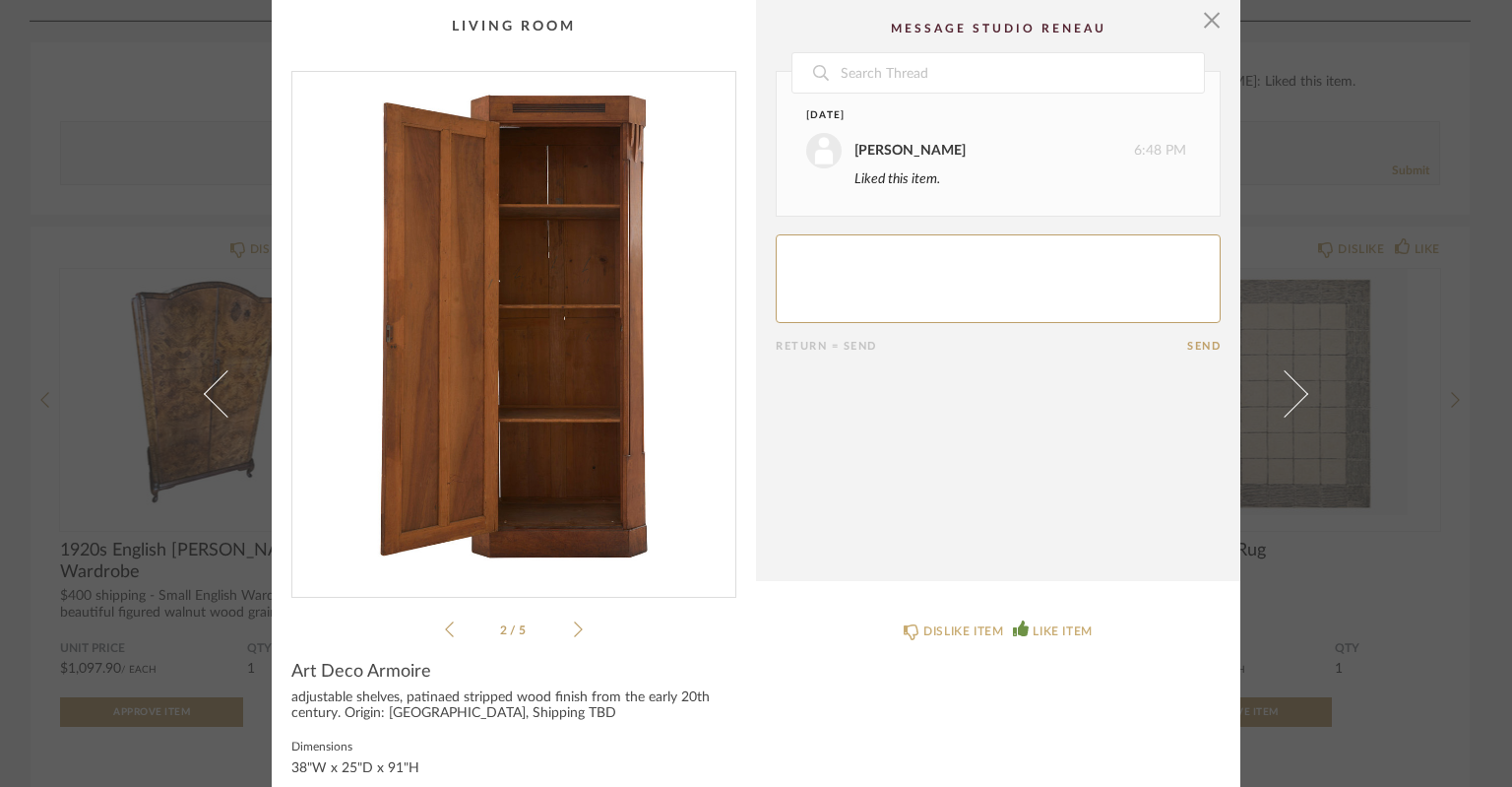 click 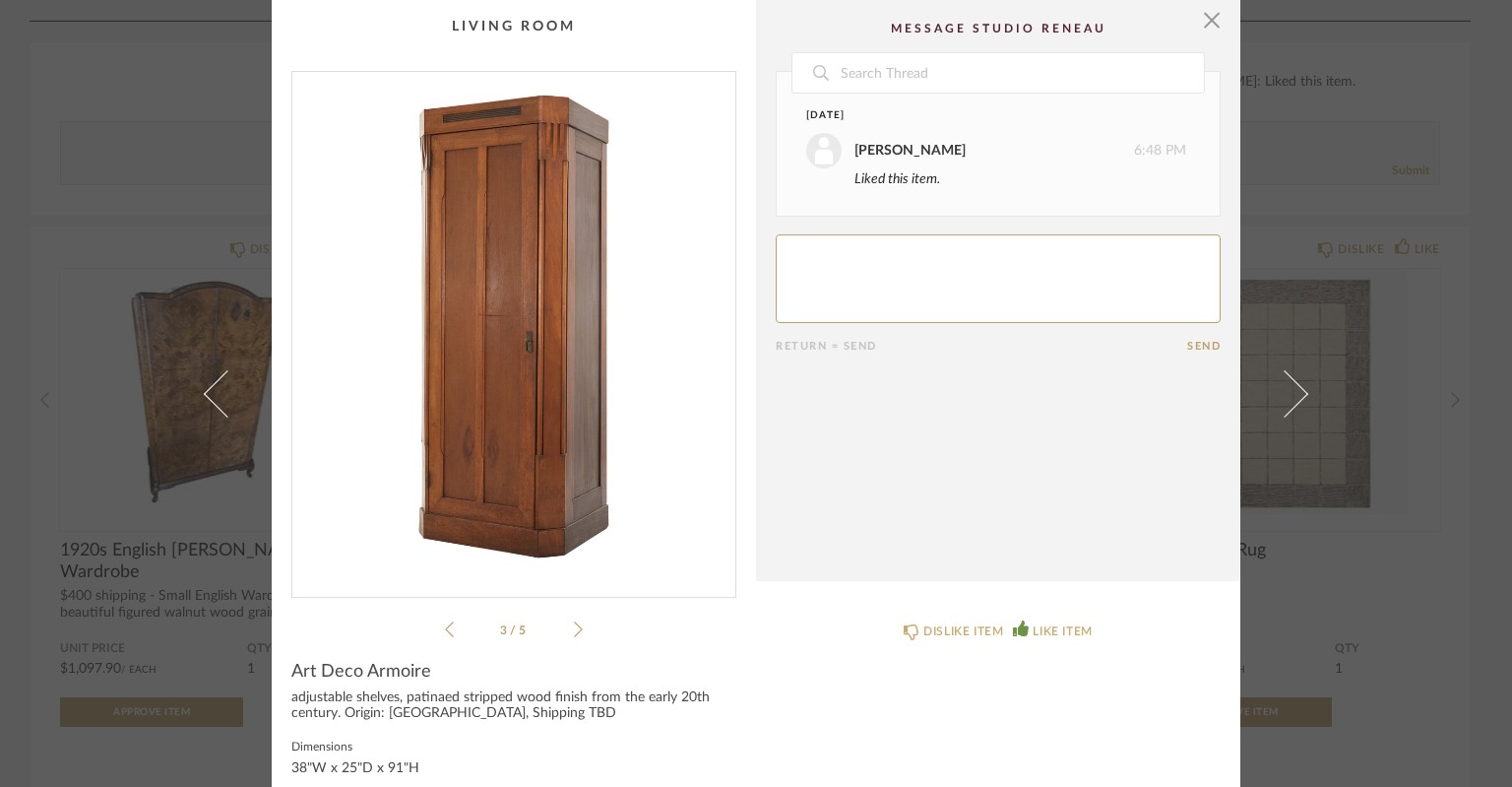 click 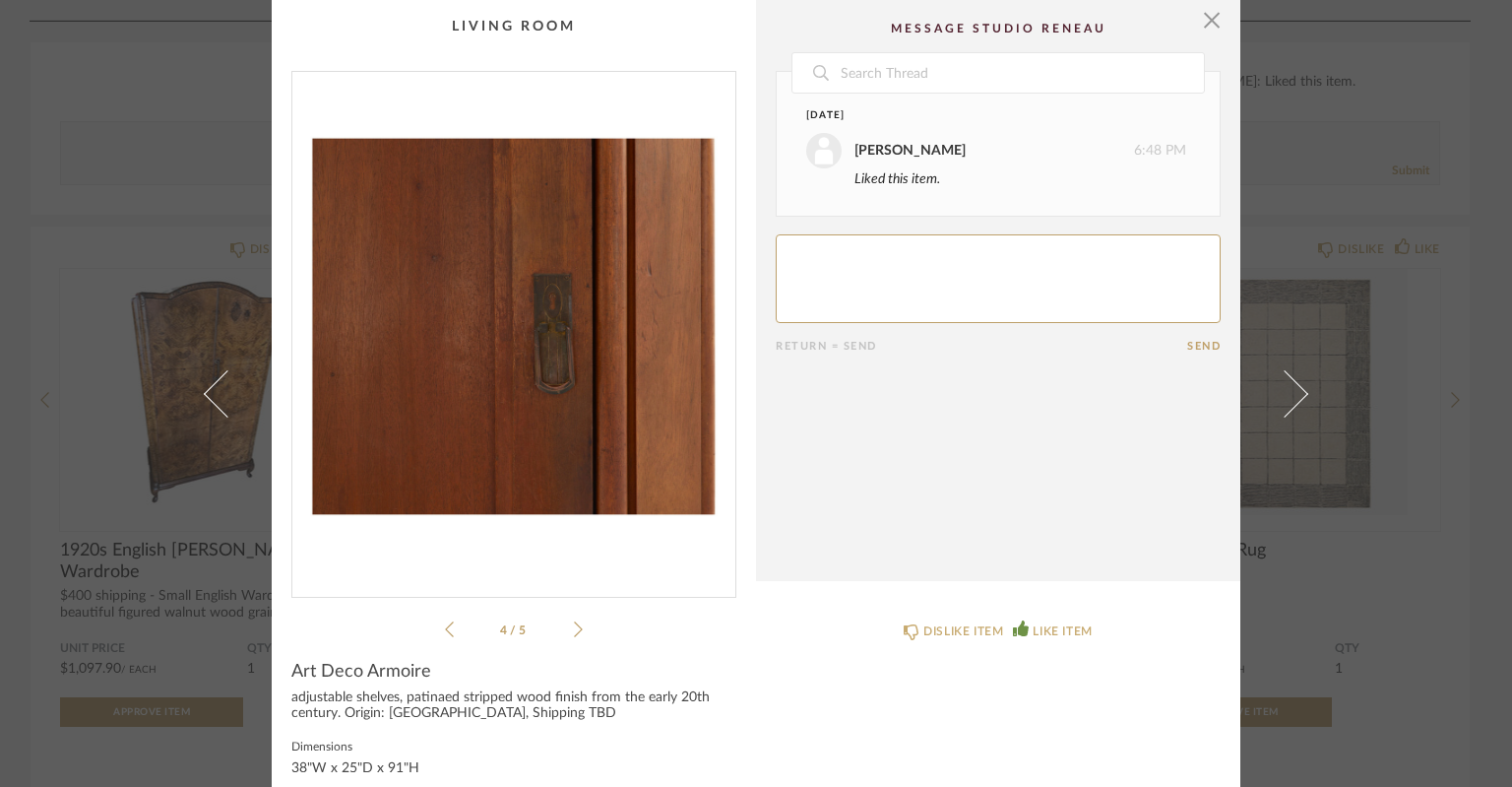 click 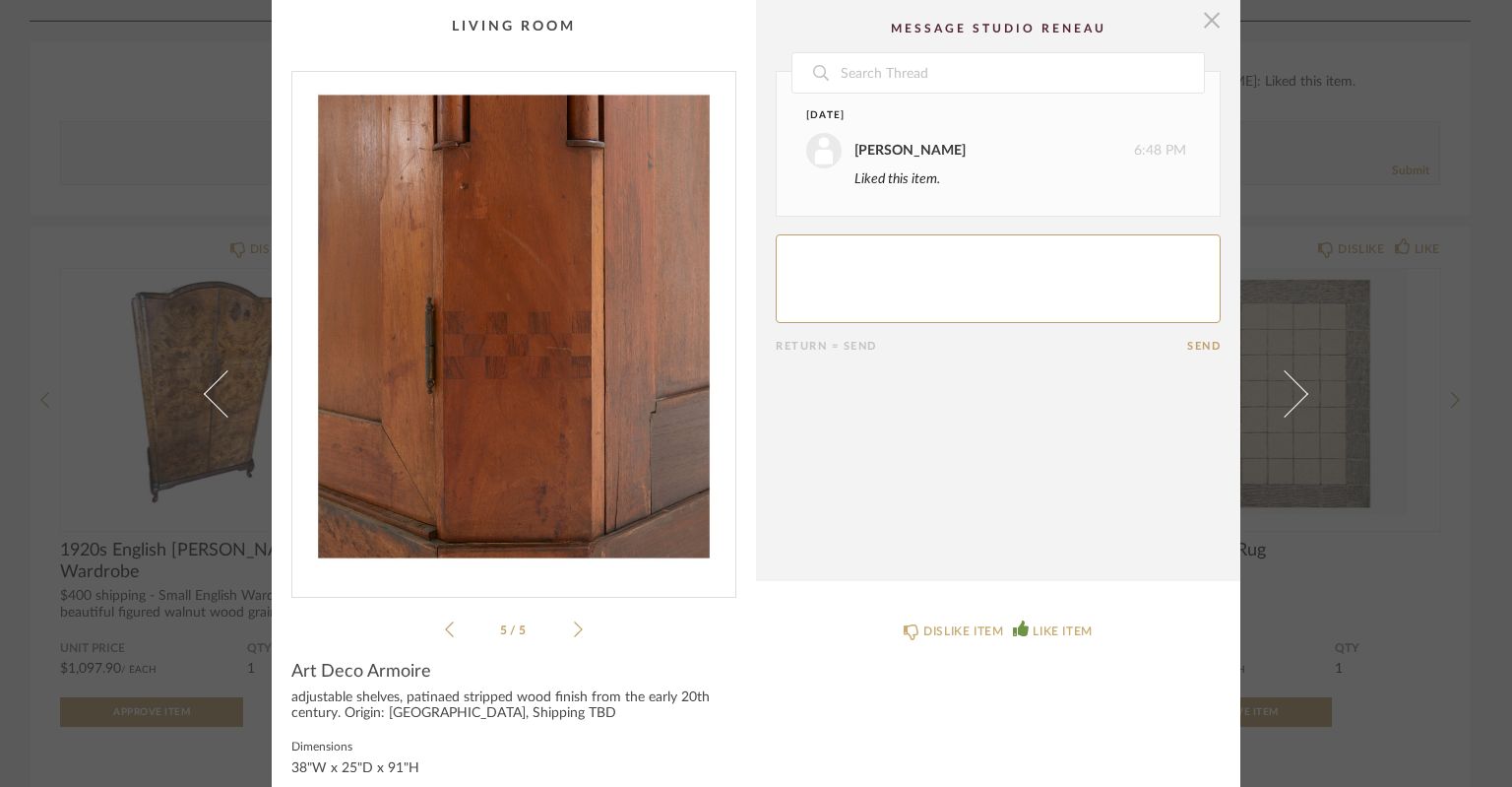 click at bounding box center [1212, 20] 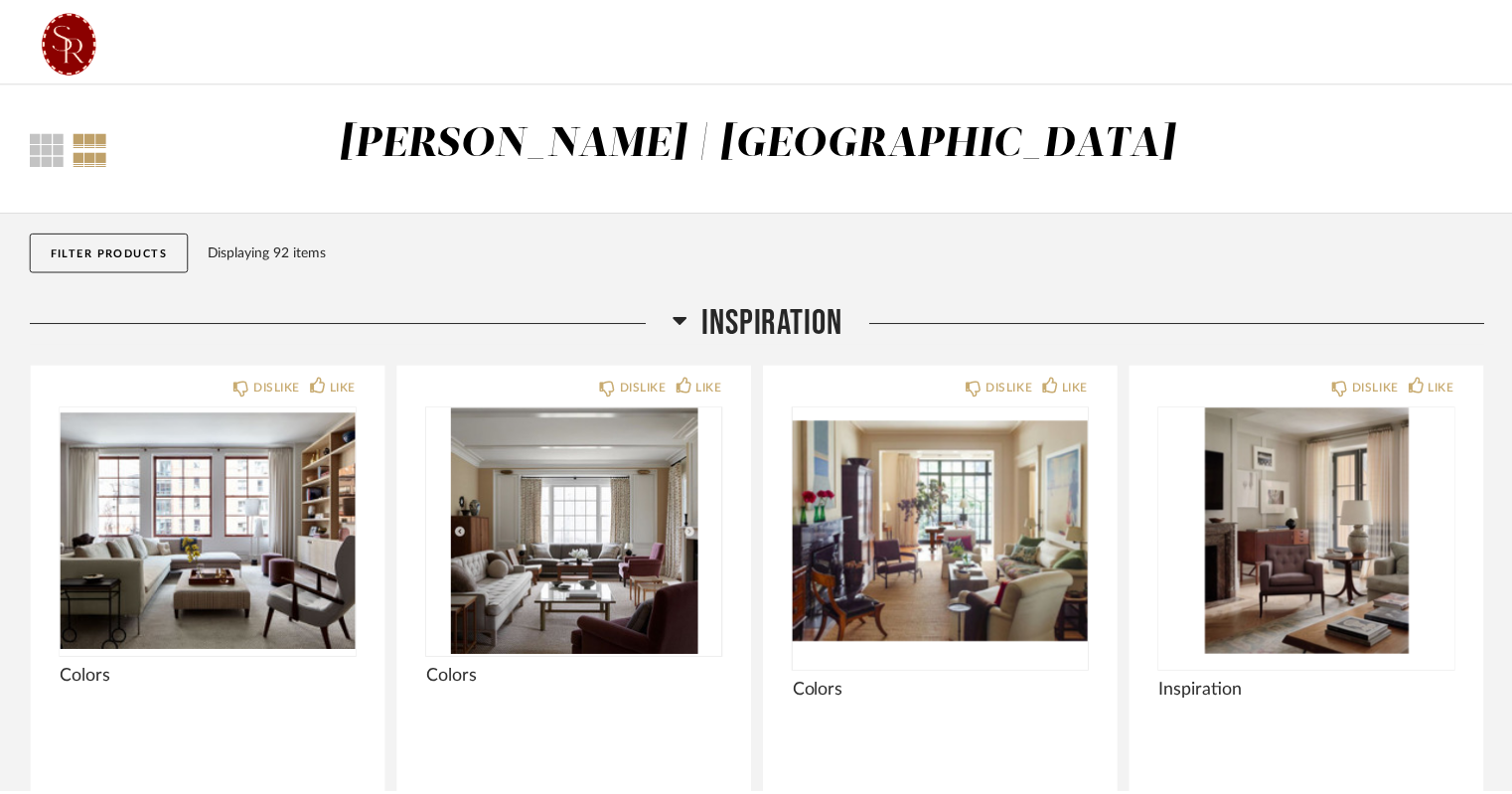 scroll, scrollTop: 2479, scrollLeft: 0, axis: vertical 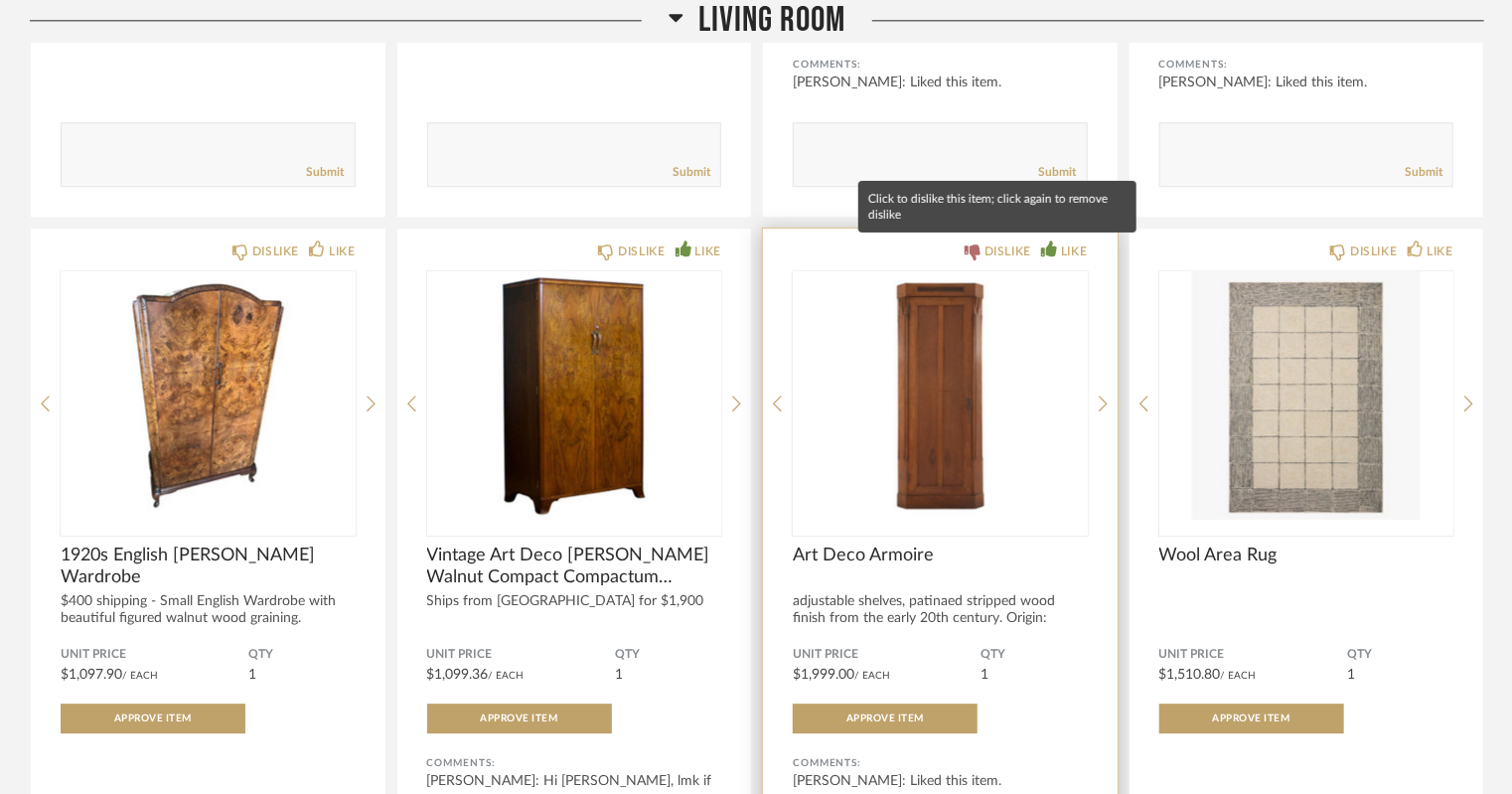 click on "DISLIKE" 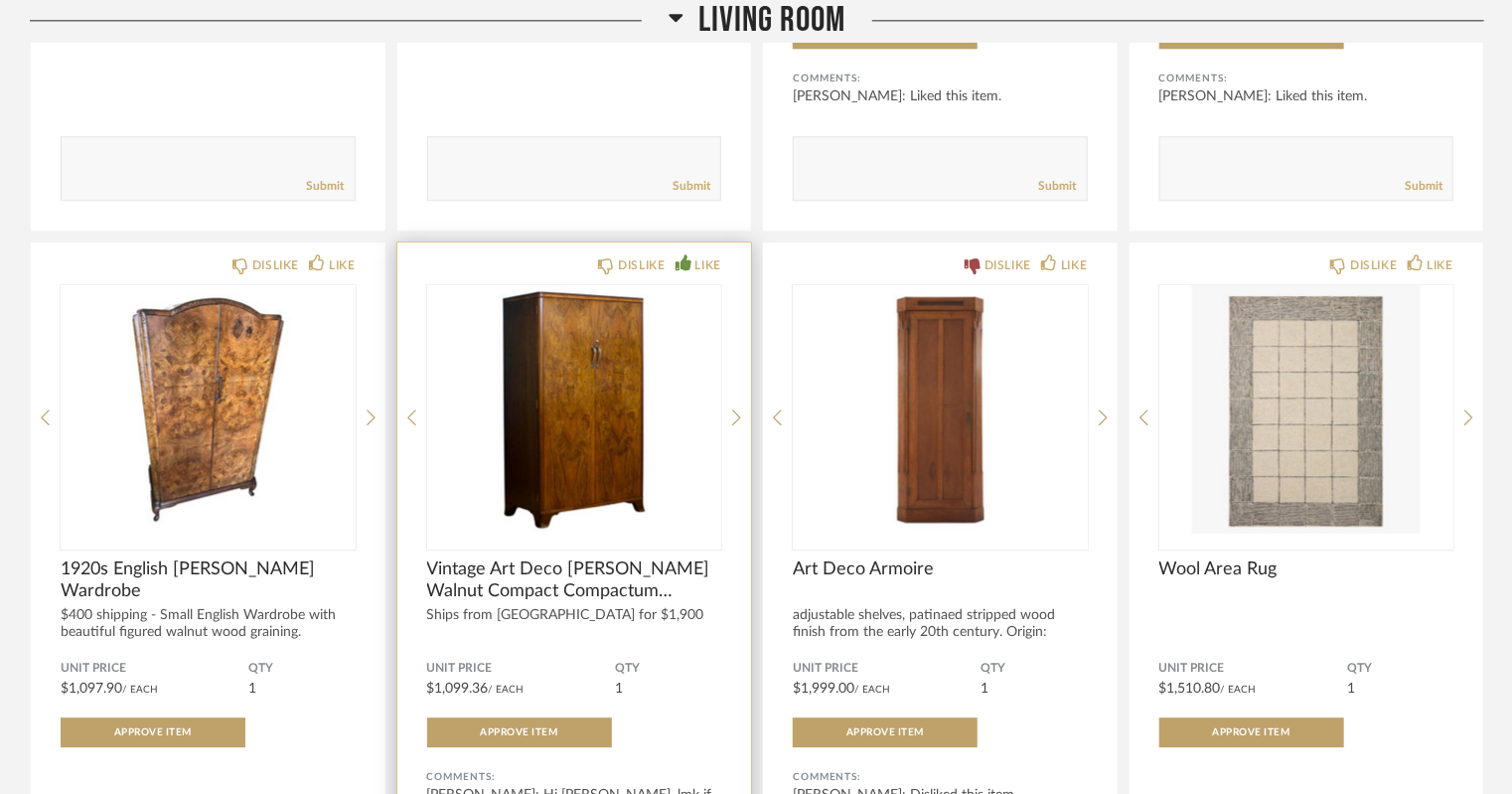 scroll, scrollTop: 2498, scrollLeft: 0, axis: vertical 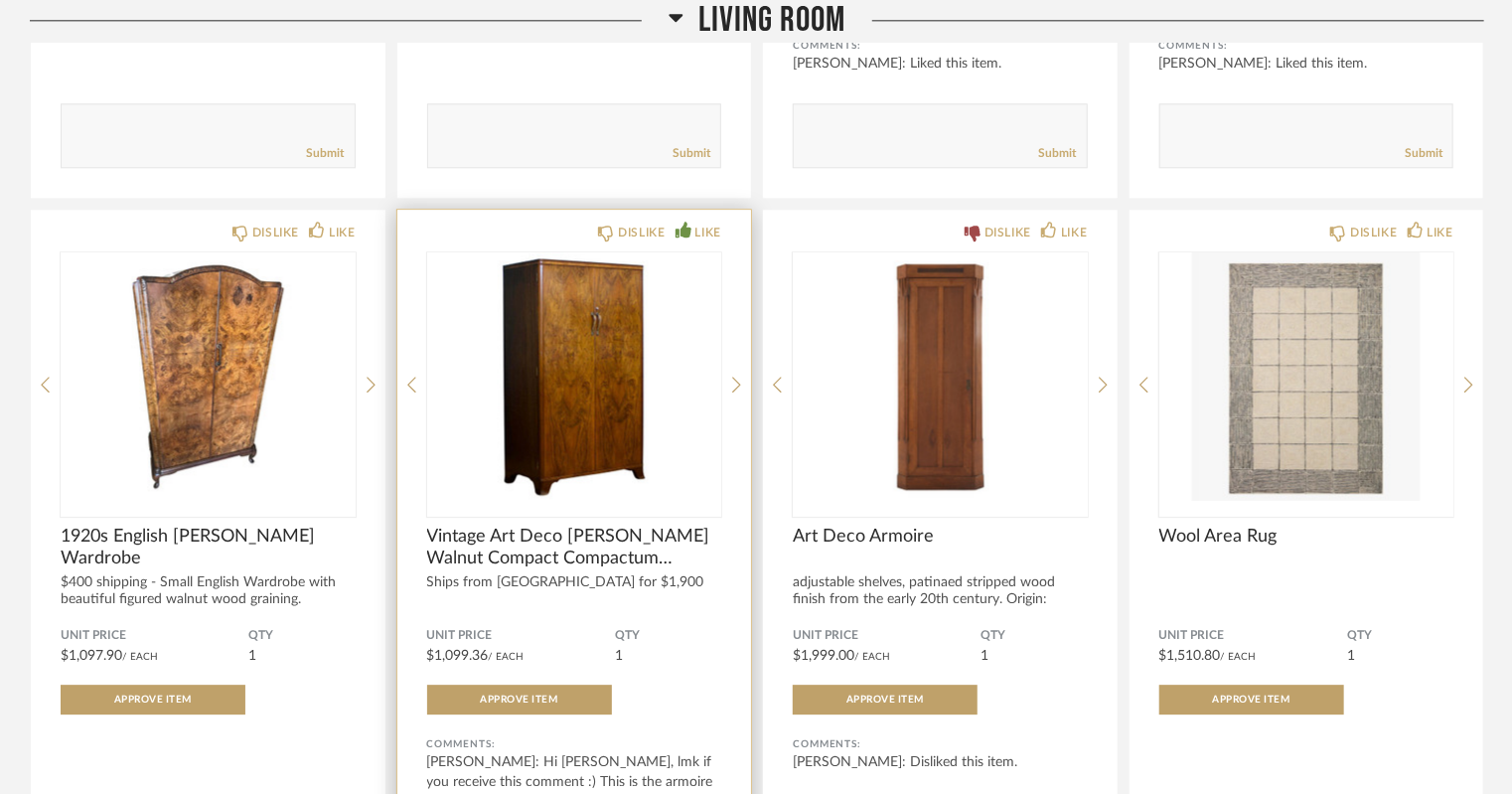 click at bounding box center (574, 377) 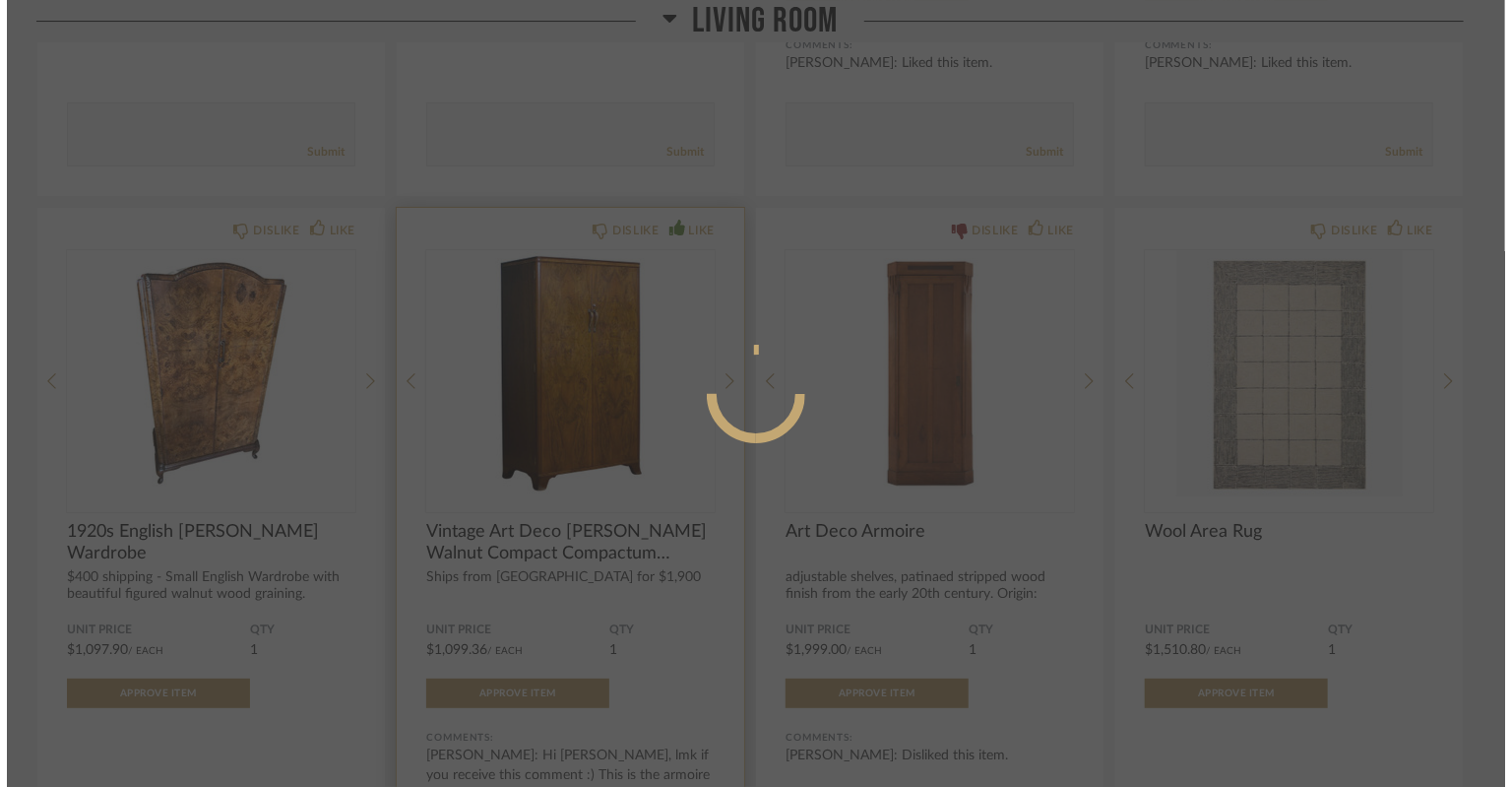 scroll, scrollTop: 0, scrollLeft: 0, axis: both 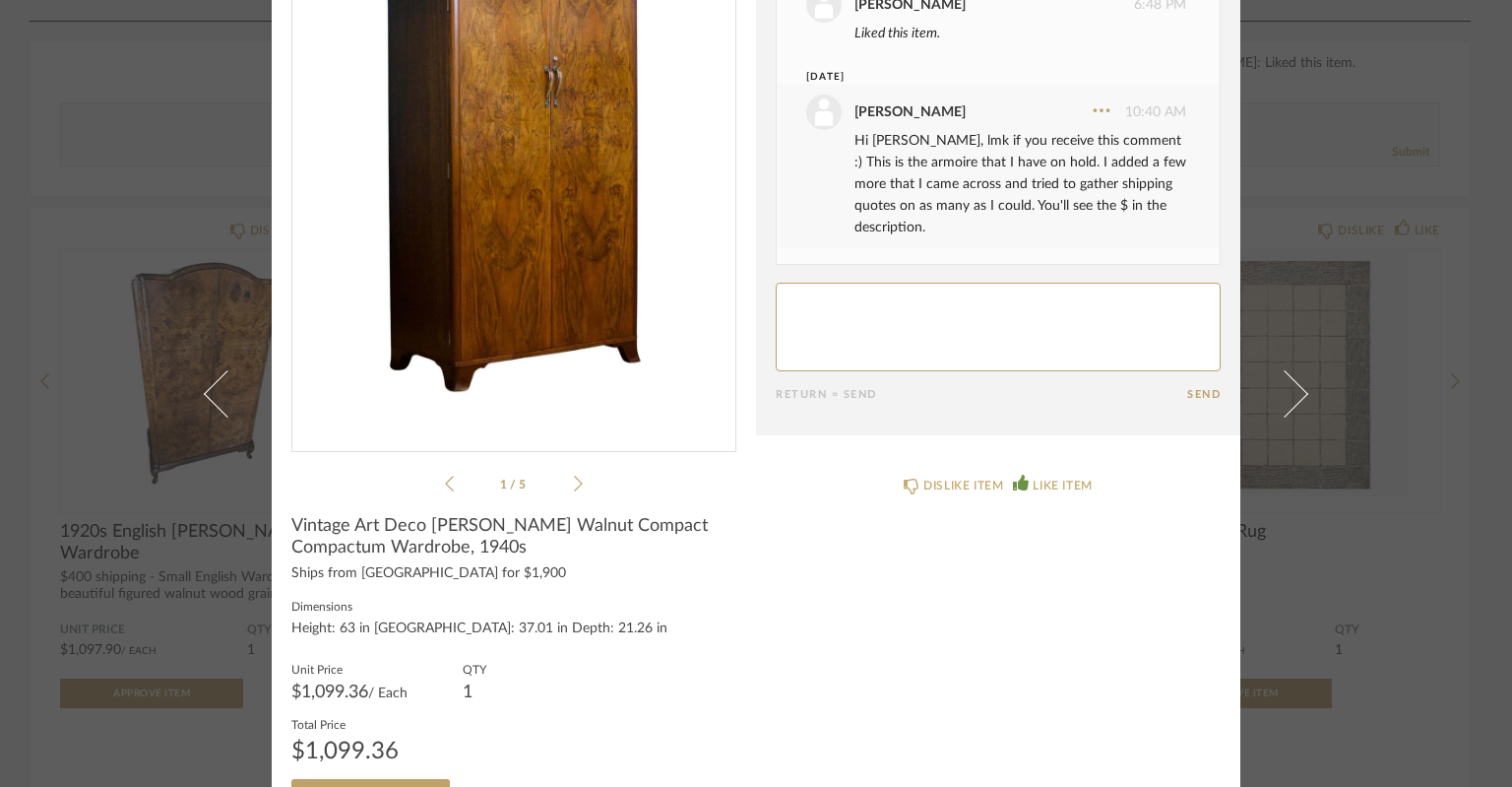 click 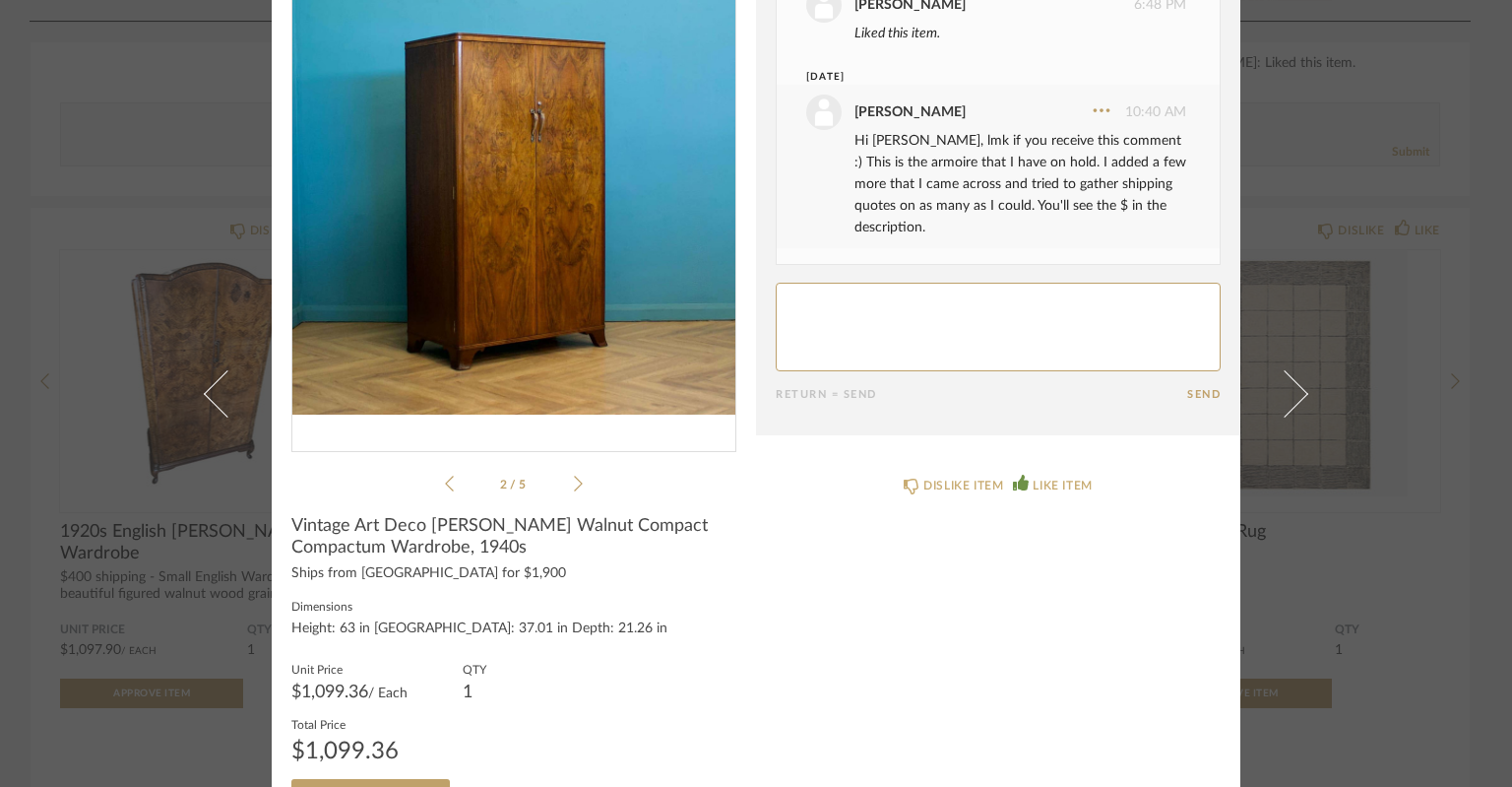 click 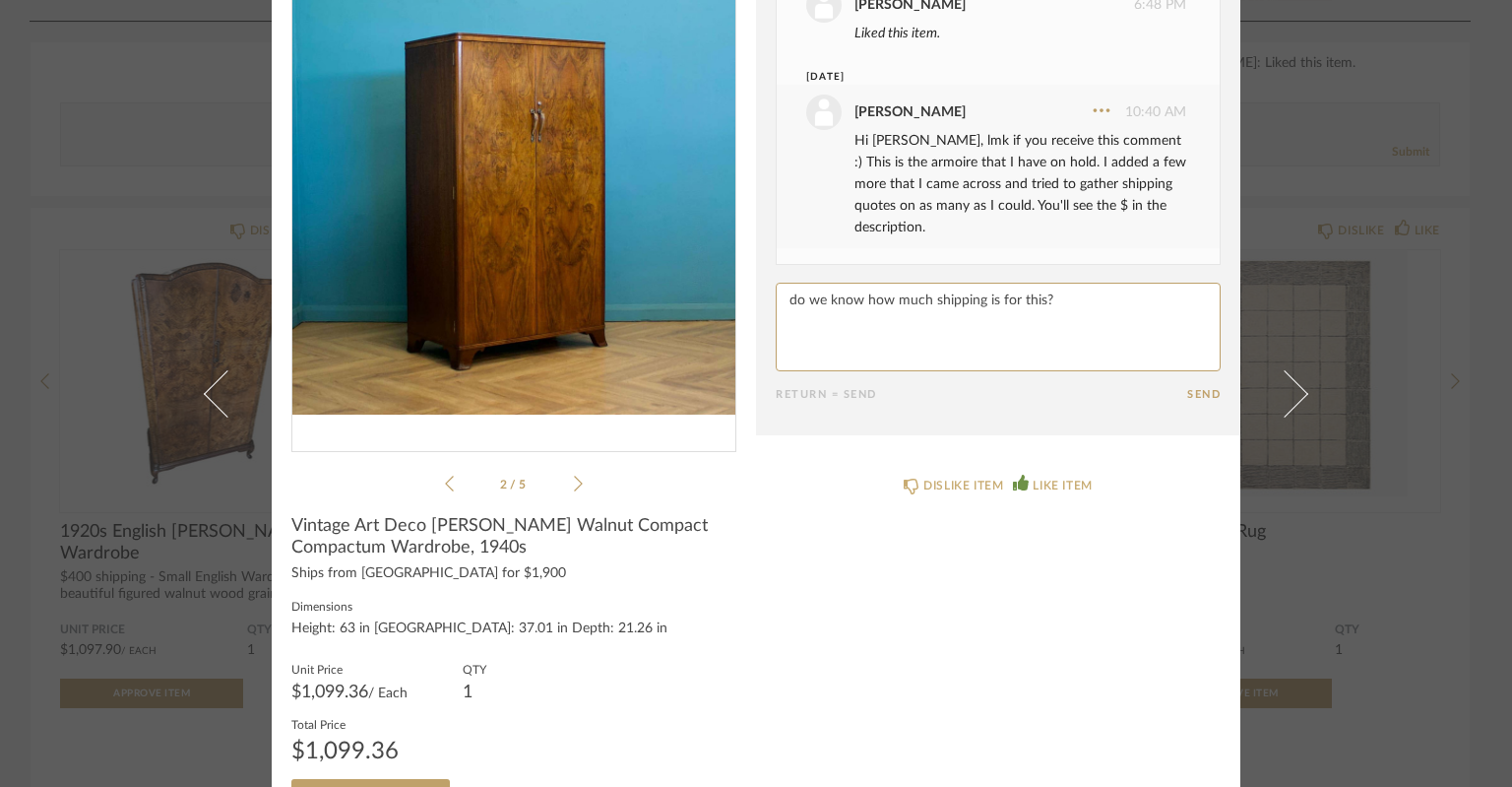 type on "do we know how much shipping is for this?" 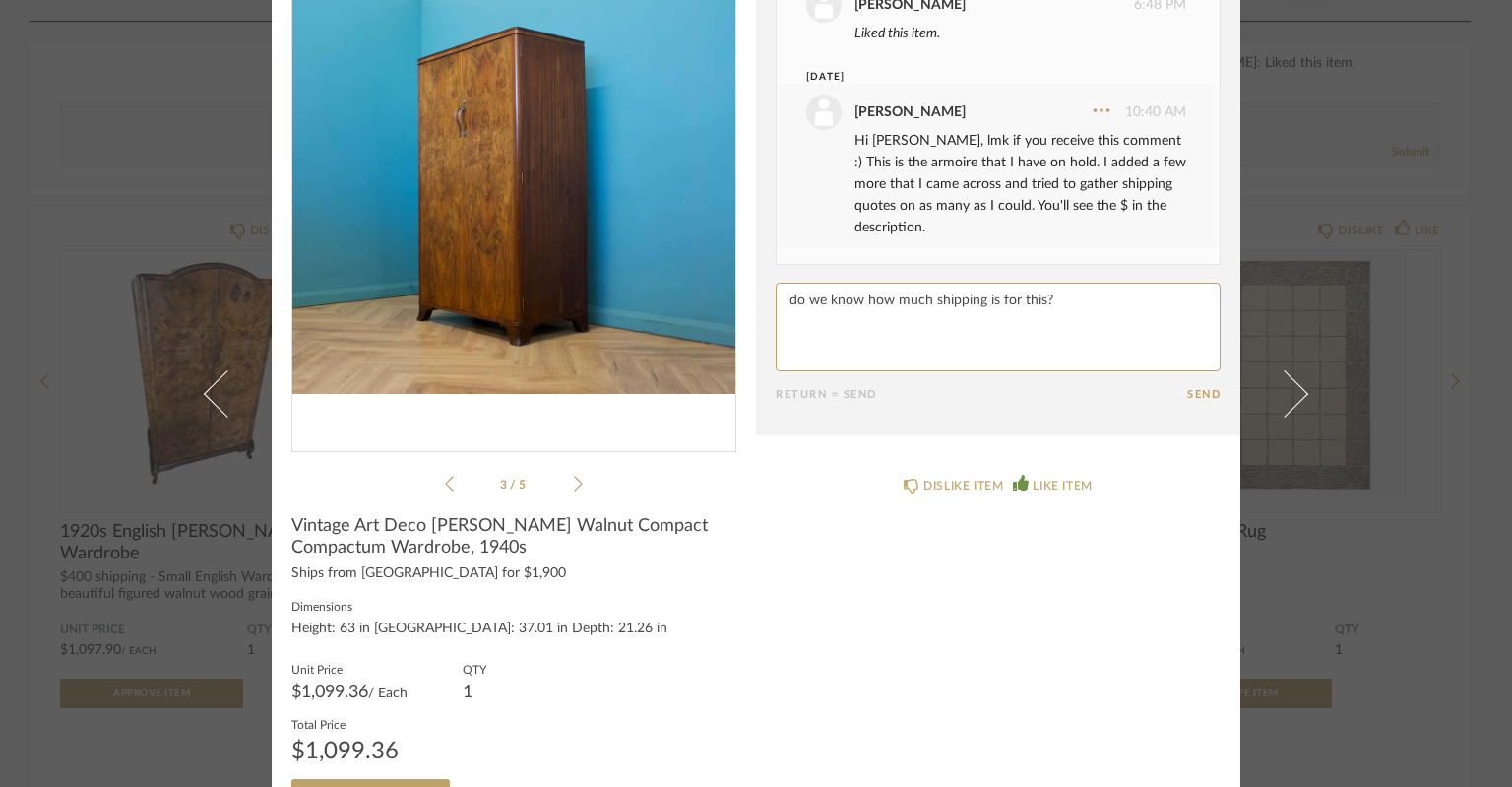 click 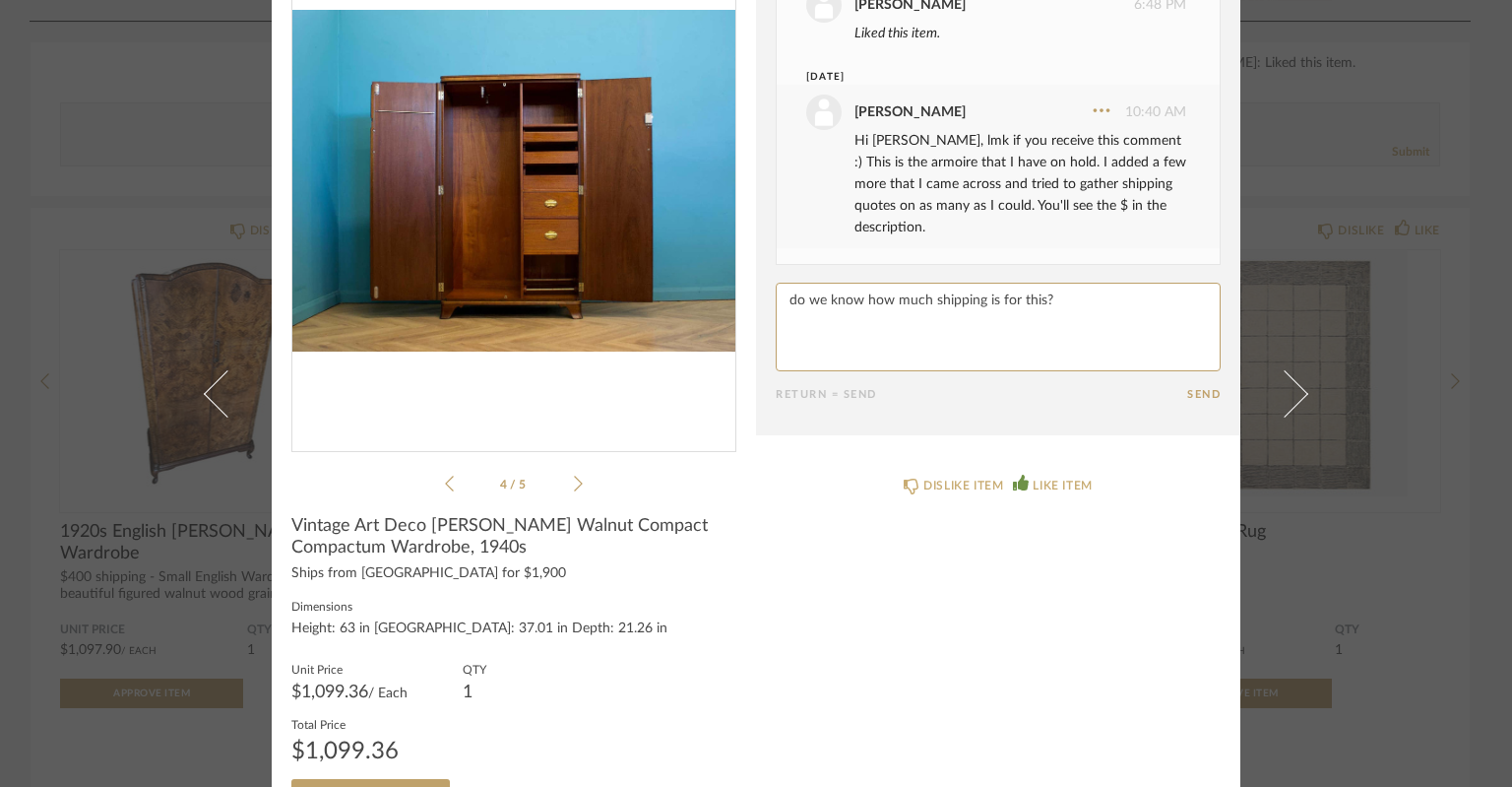 click 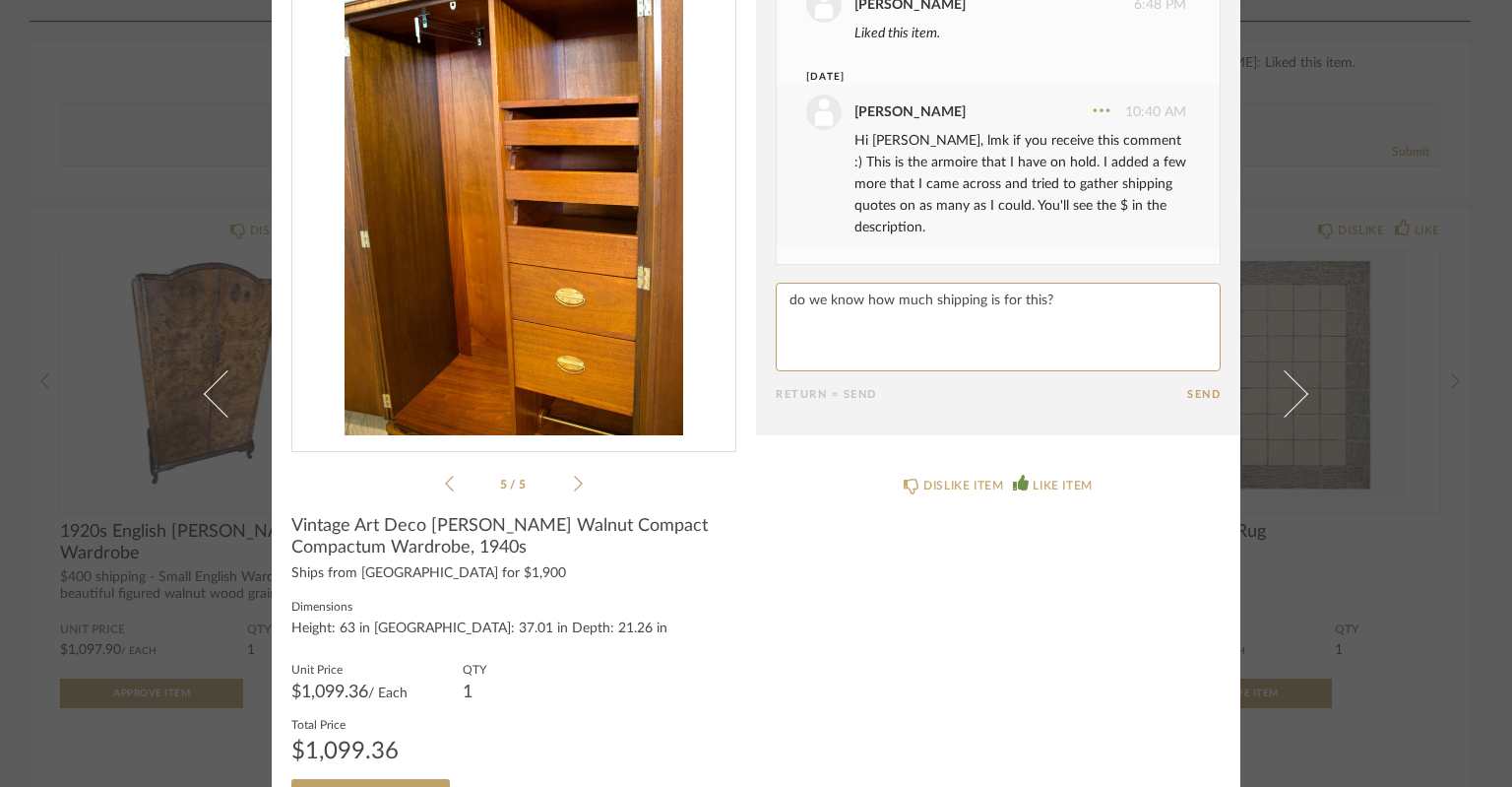 click 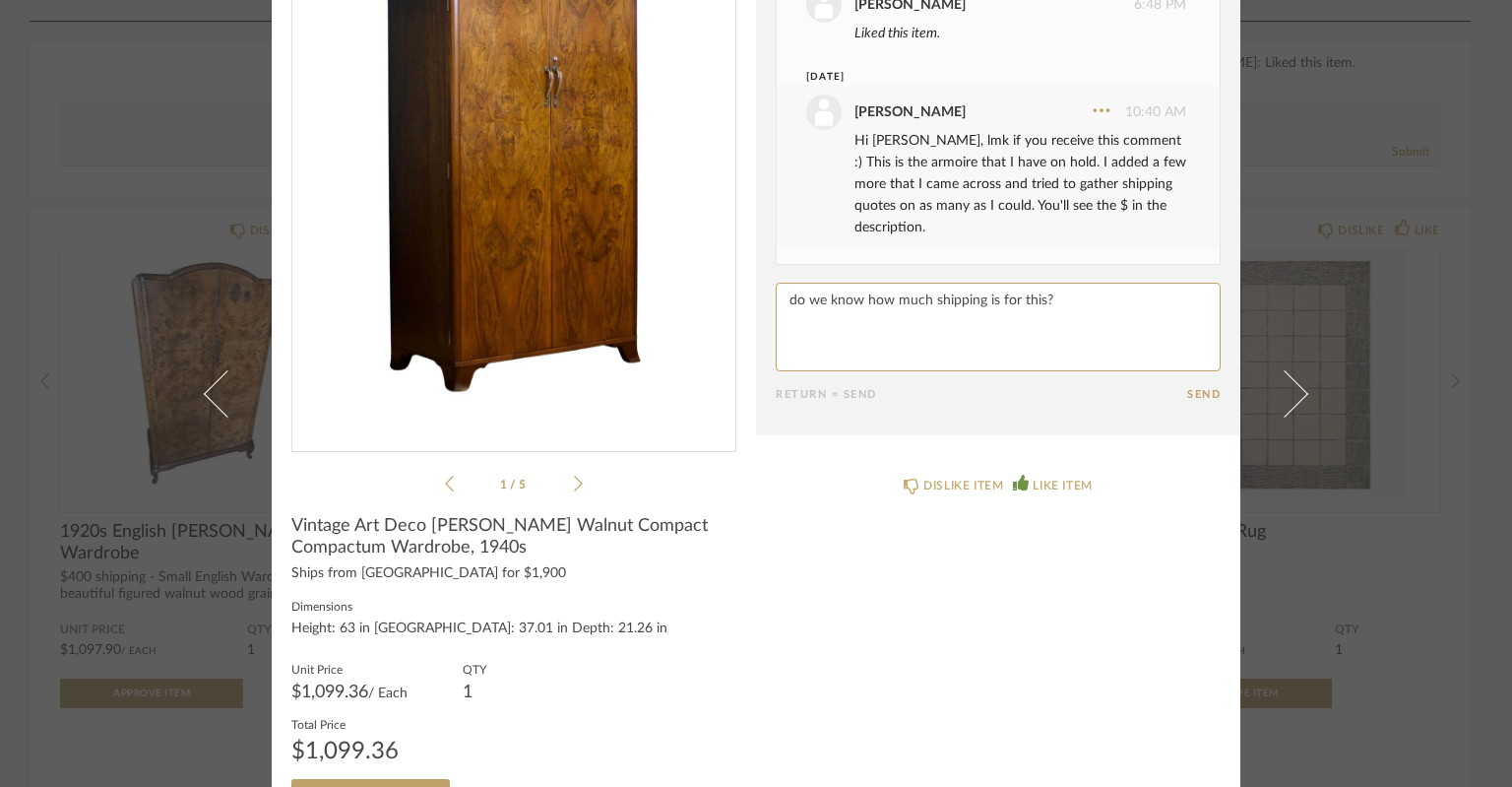 click 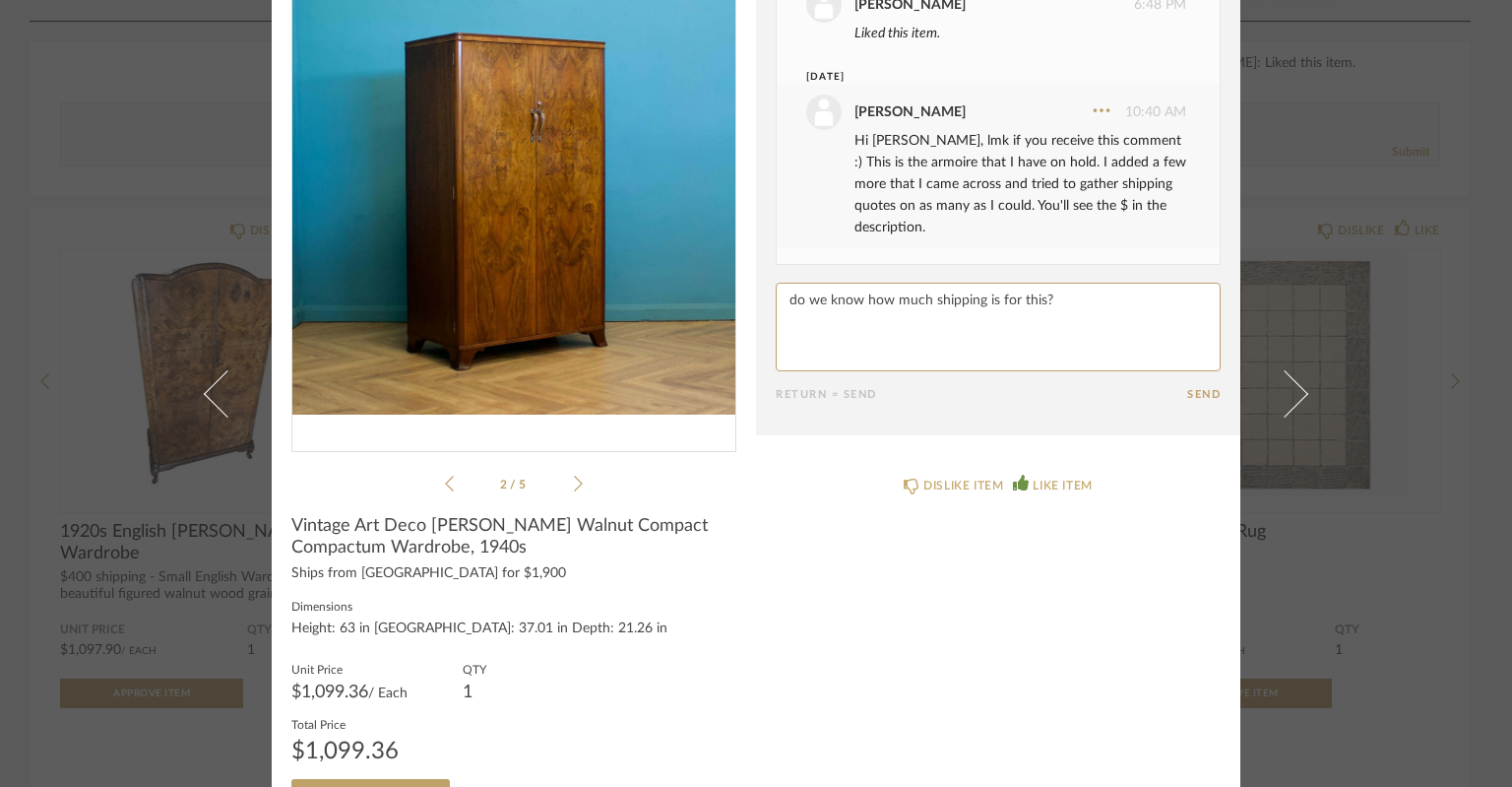click 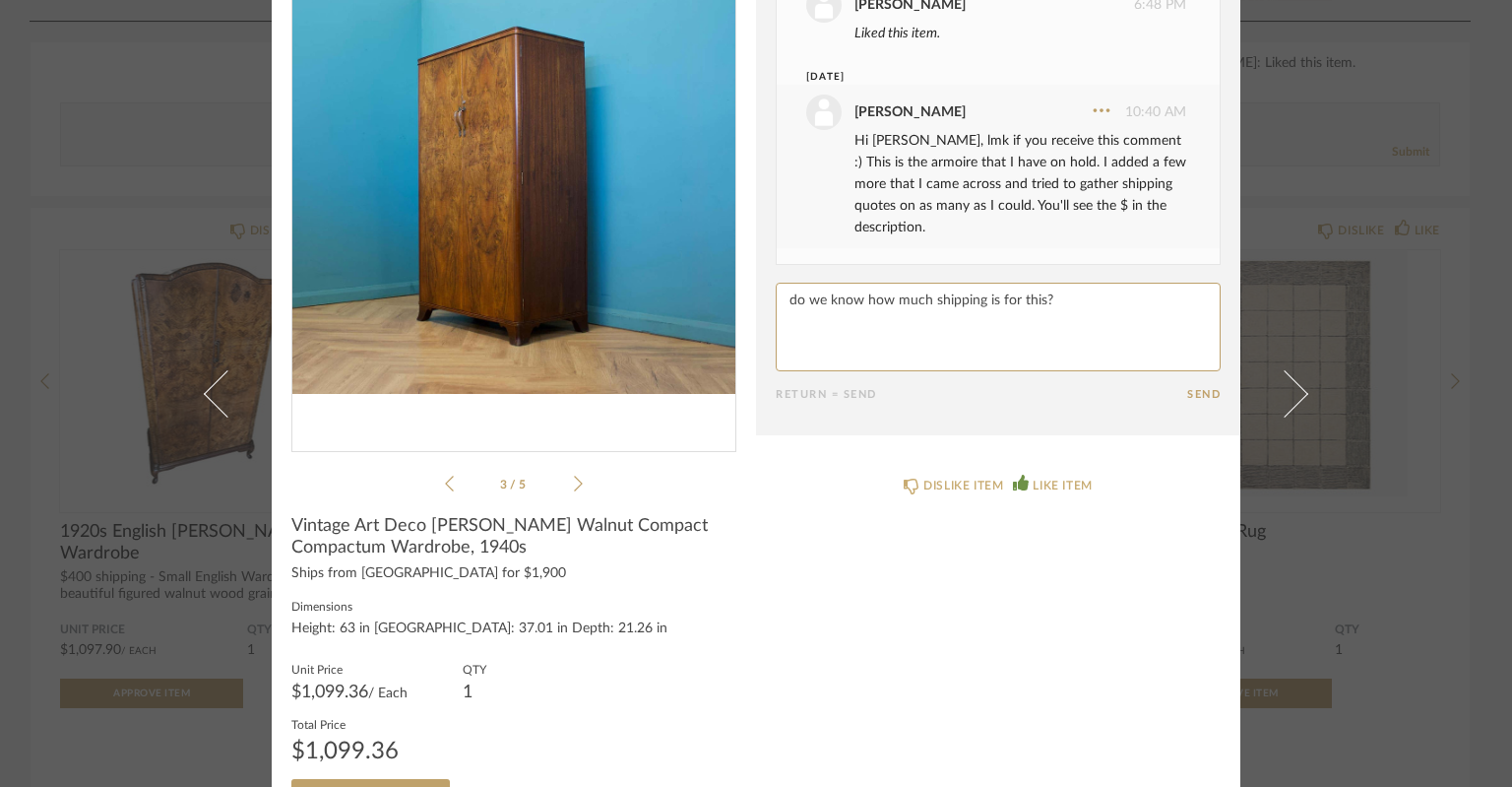 click 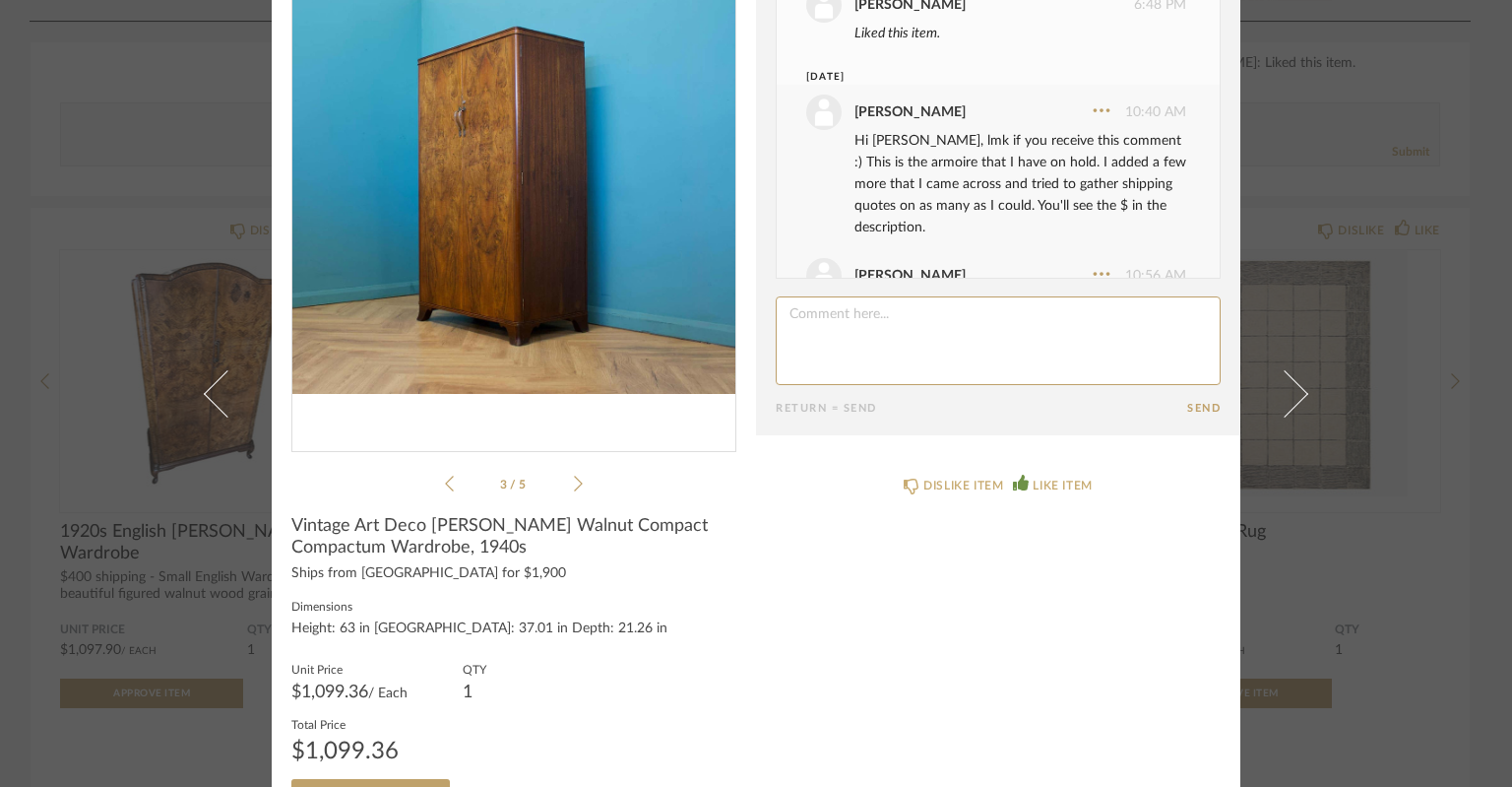 scroll, scrollTop: 63, scrollLeft: 0, axis: vertical 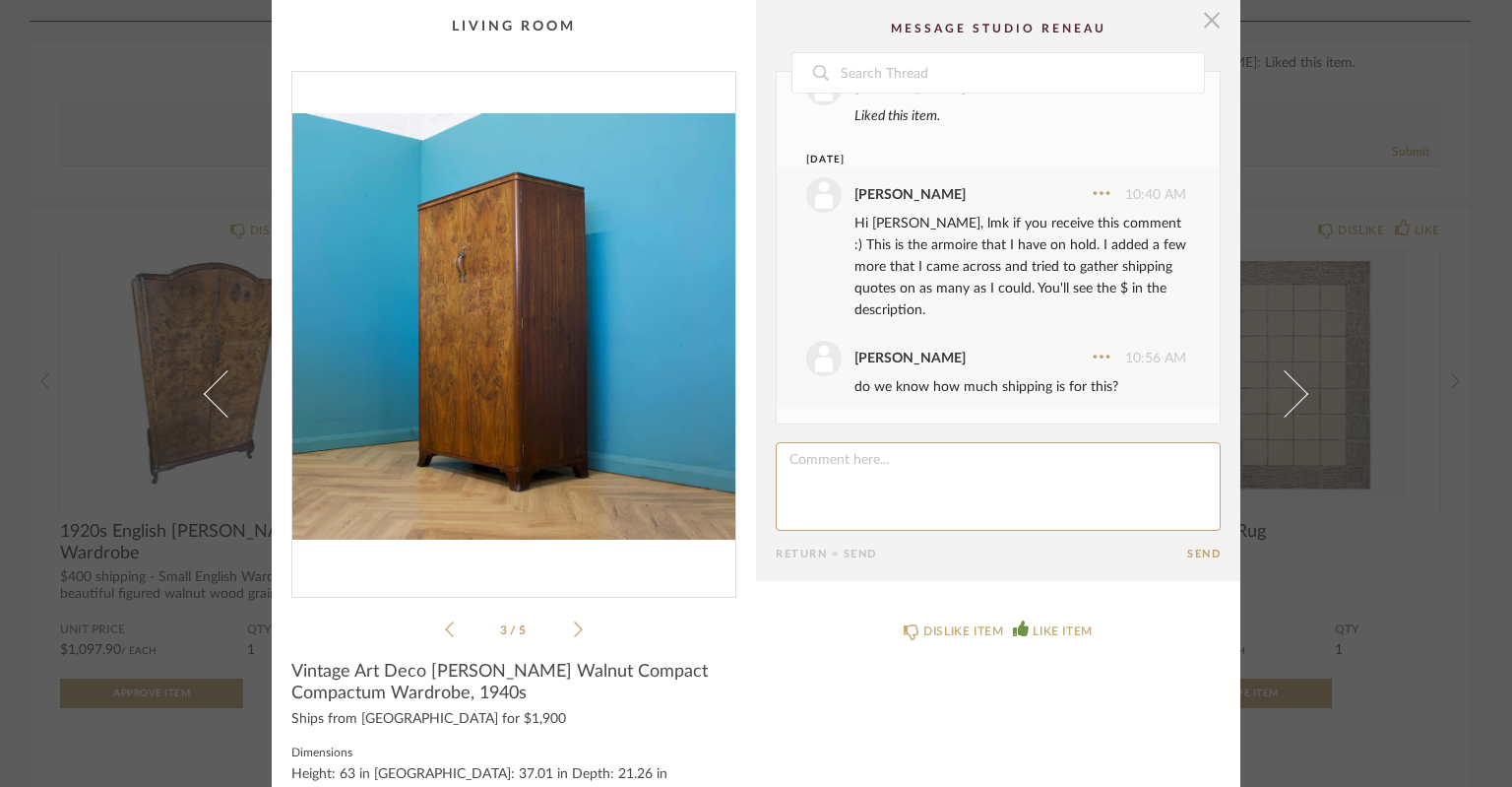 click at bounding box center [1212, 20] 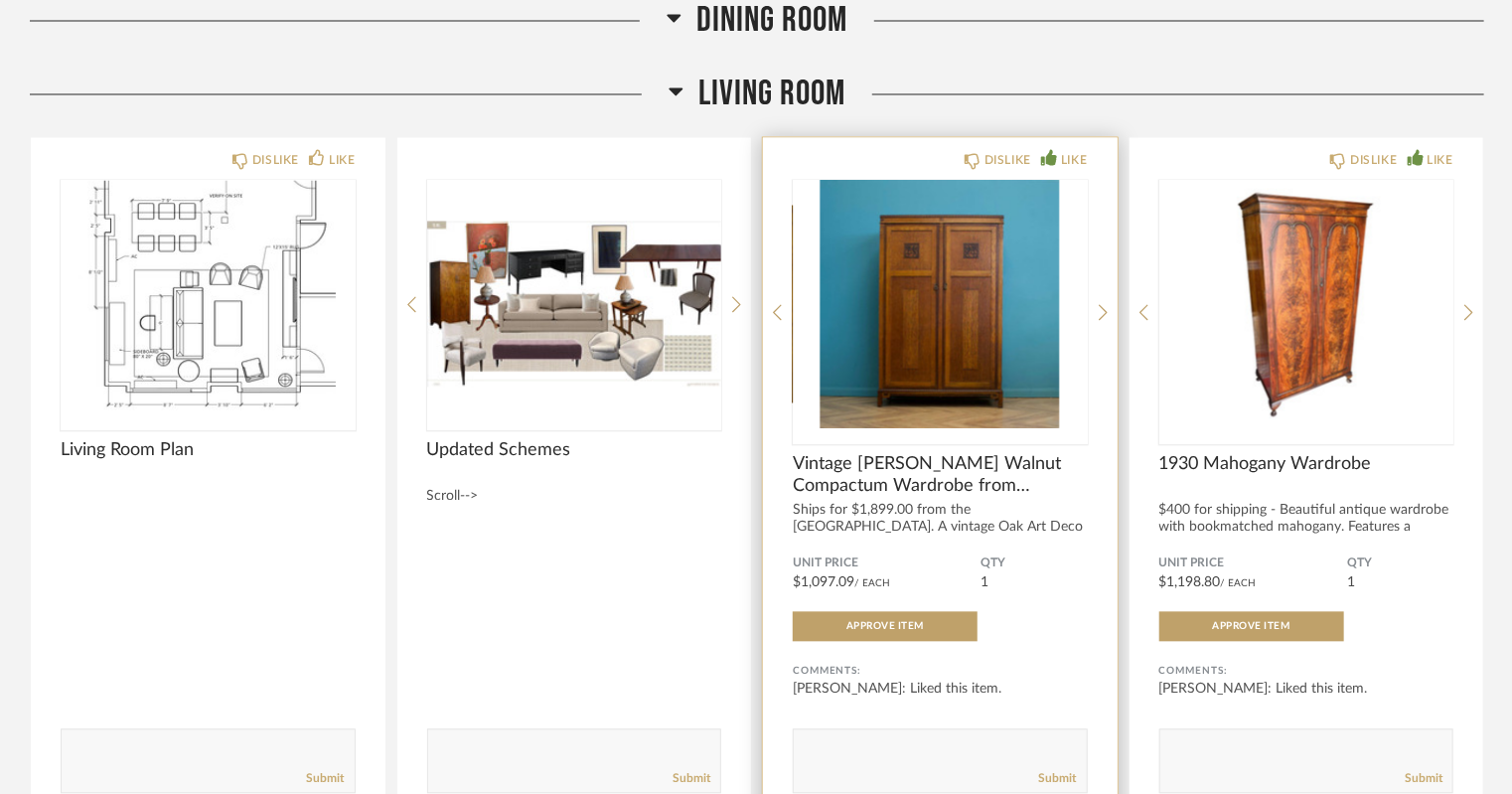 scroll, scrollTop: 1870, scrollLeft: 0, axis: vertical 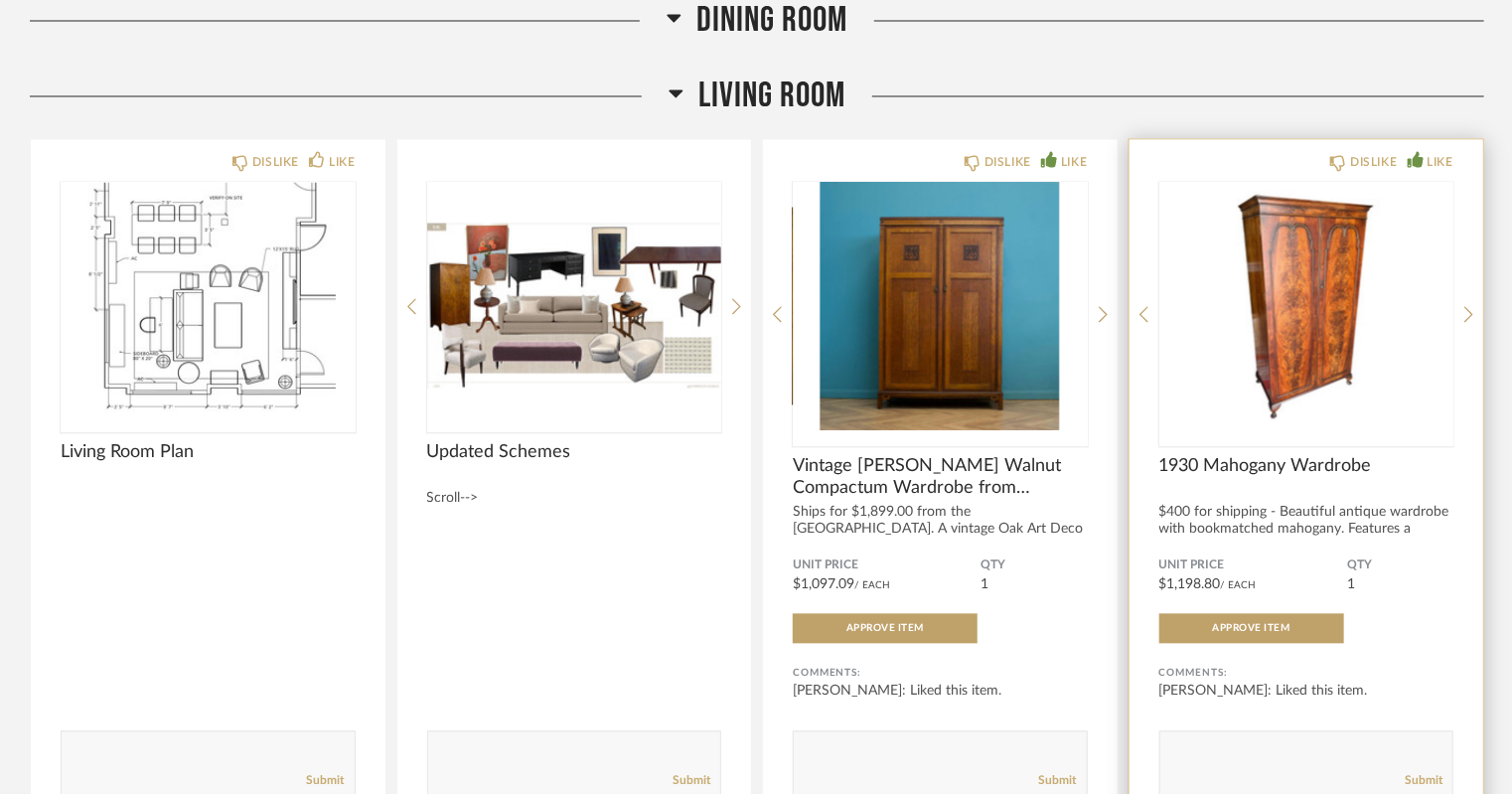 click at bounding box center (1306, 307) 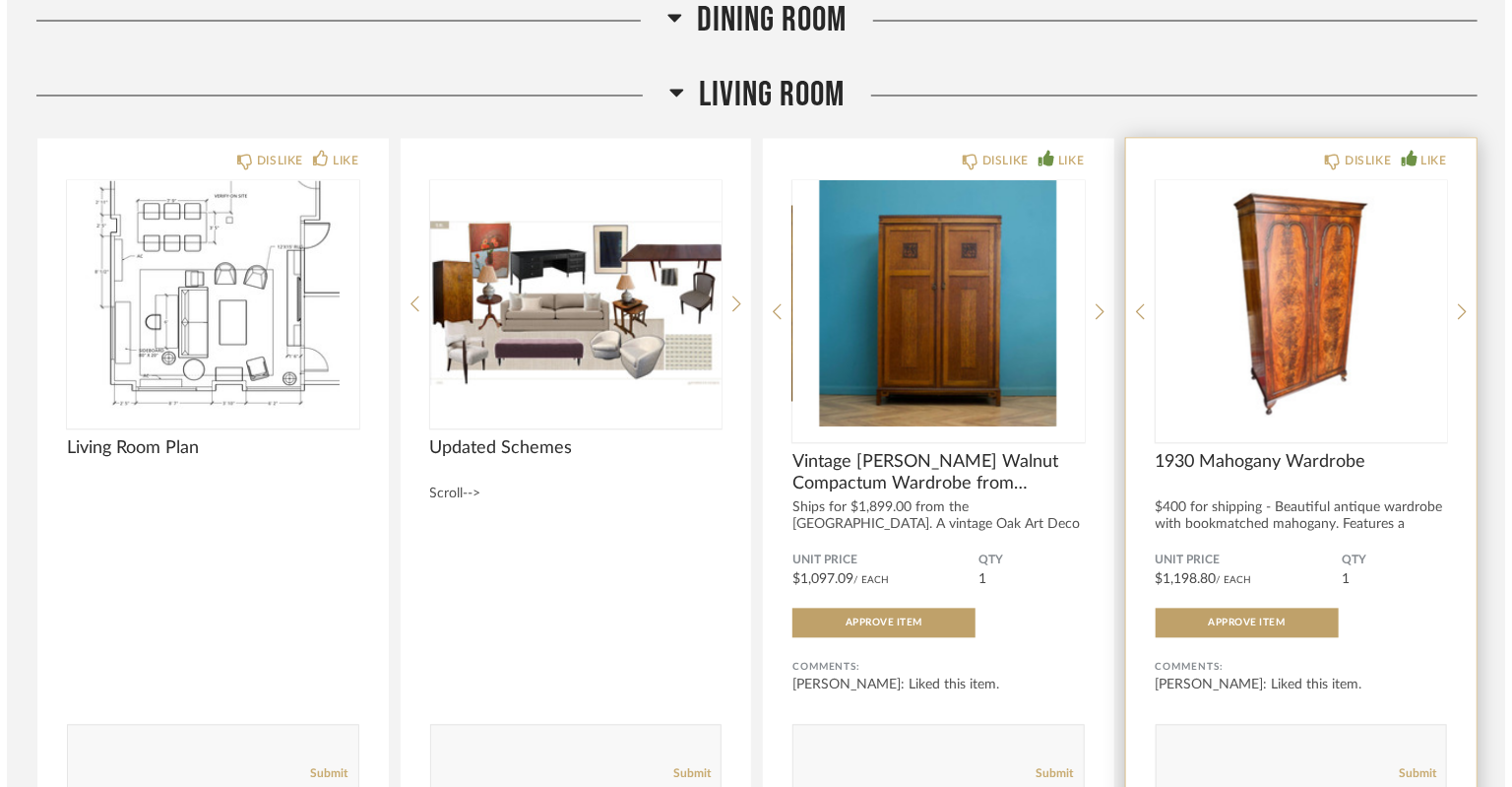 scroll, scrollTop: 0, scrollLeft: 0, axis: both 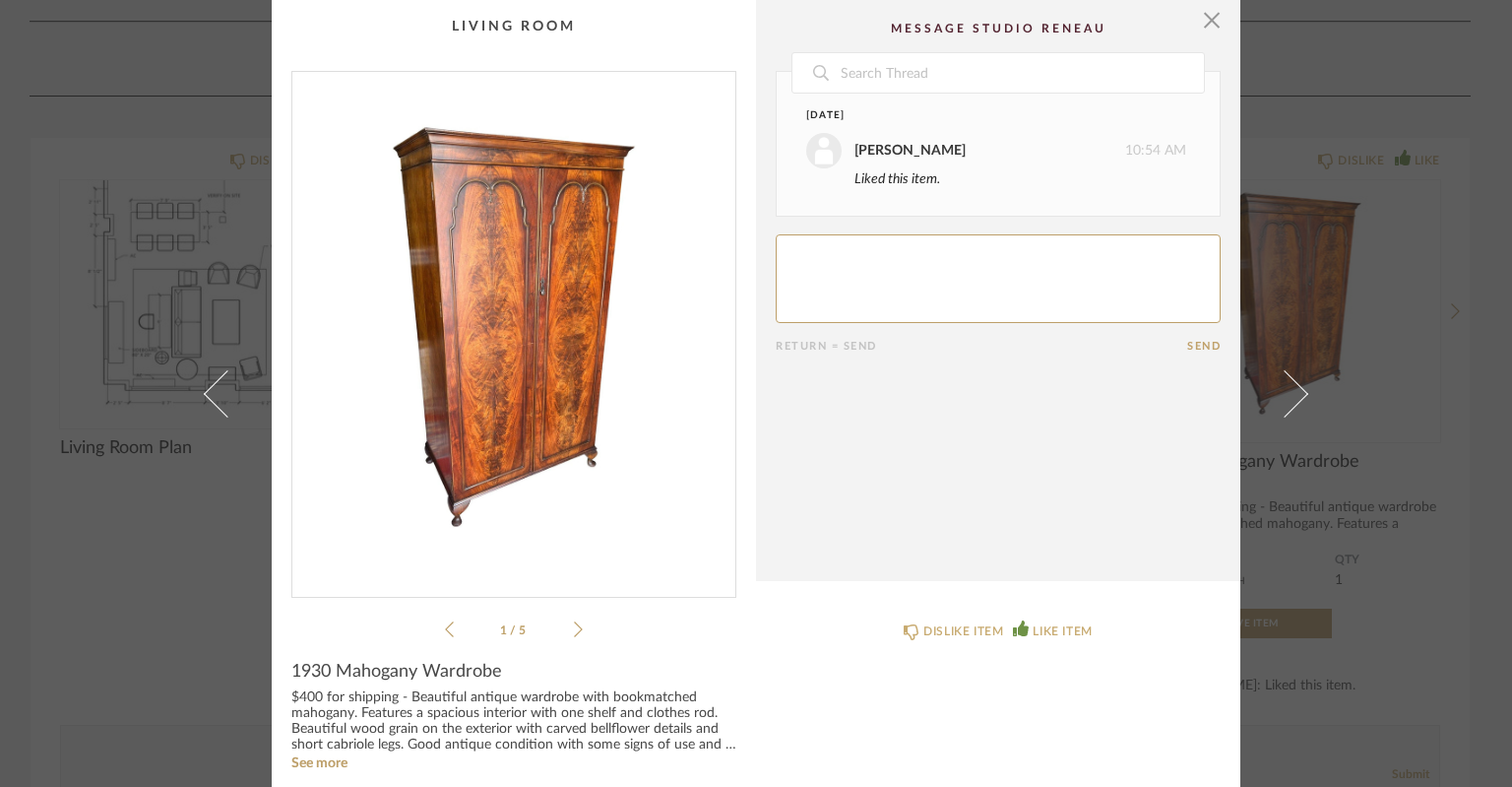 click 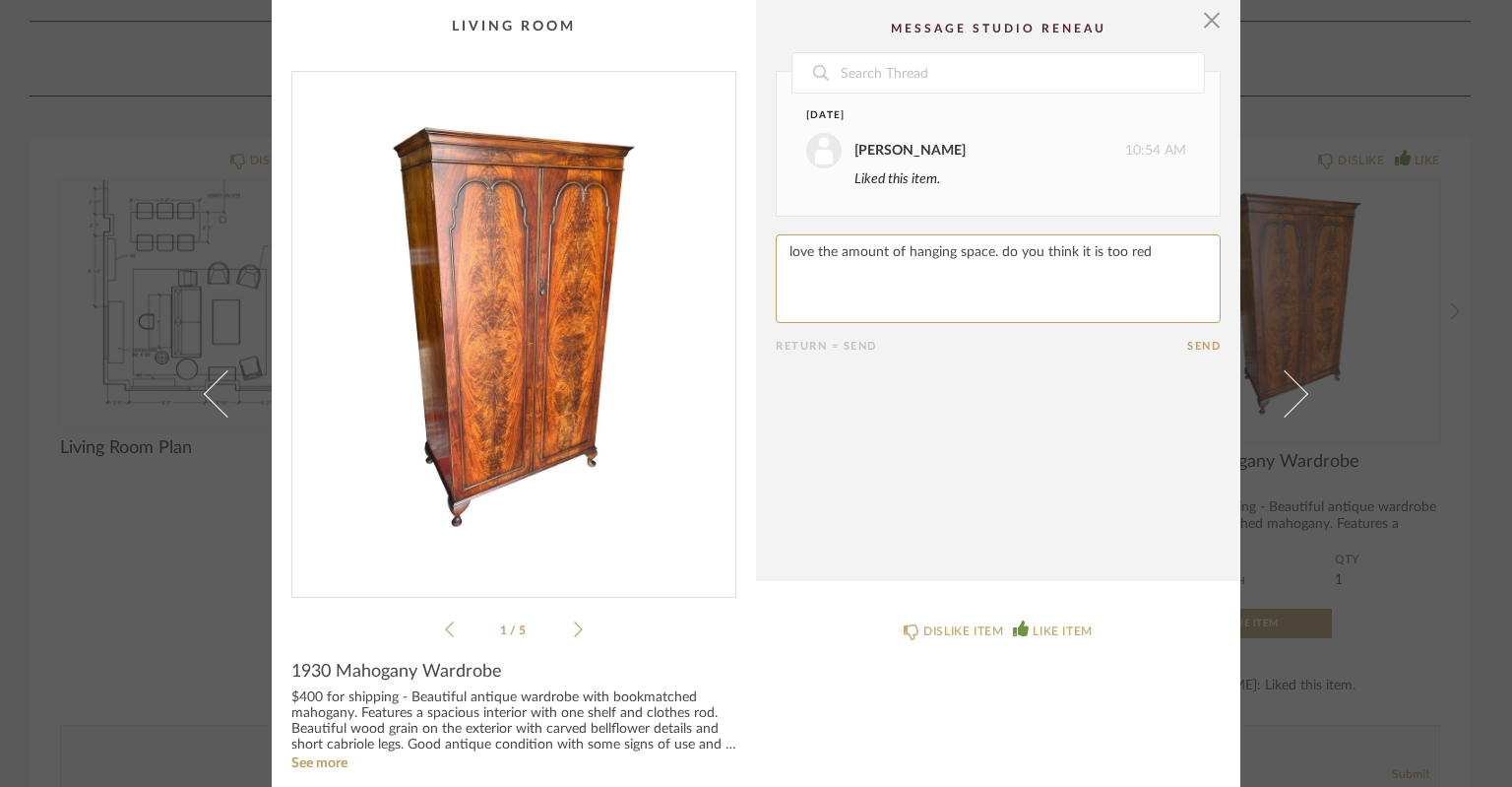 type on "love the amount of hanging space. do you think it is too red?" 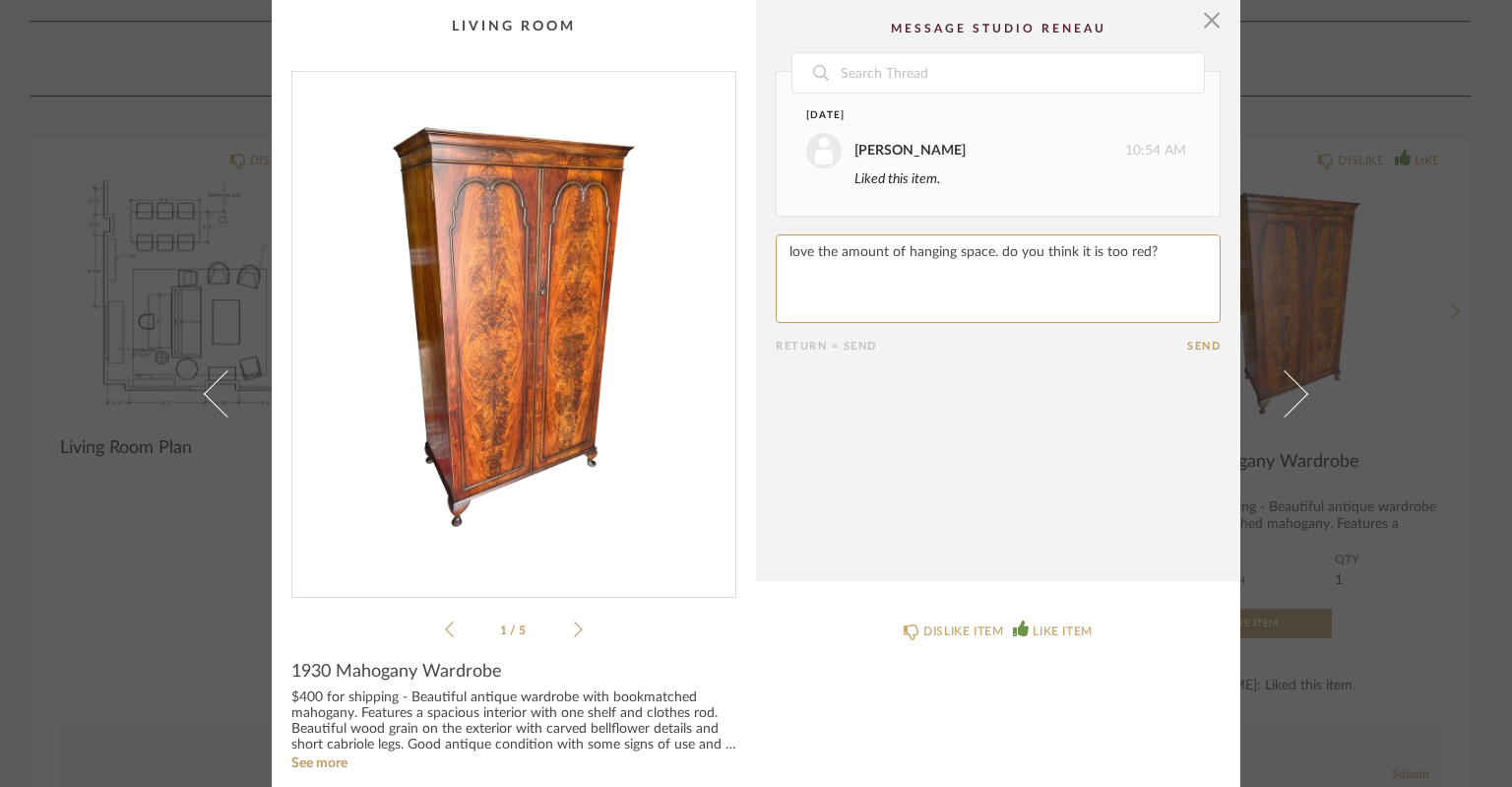 type 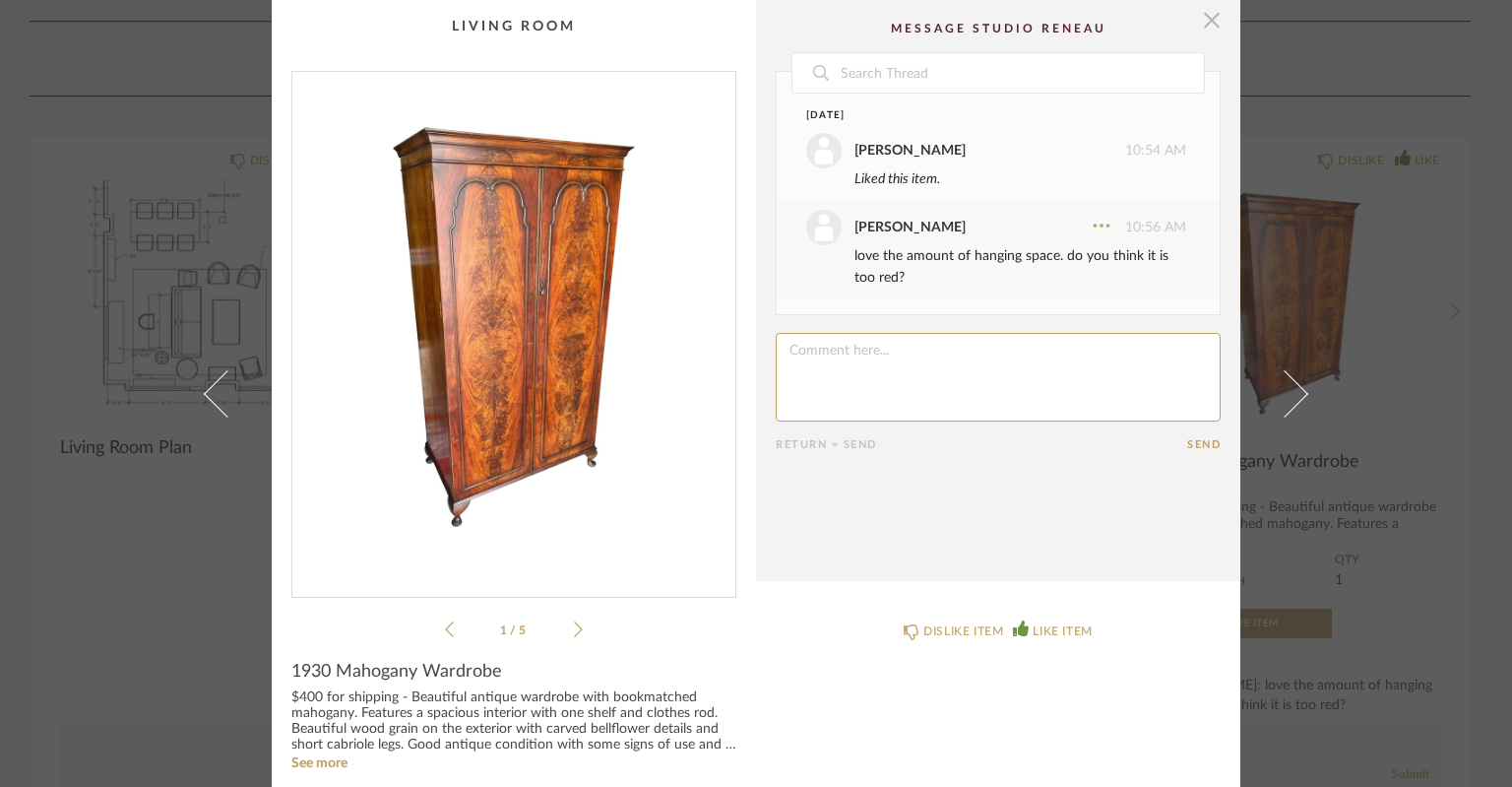 click at bounding box center (1212, 20) 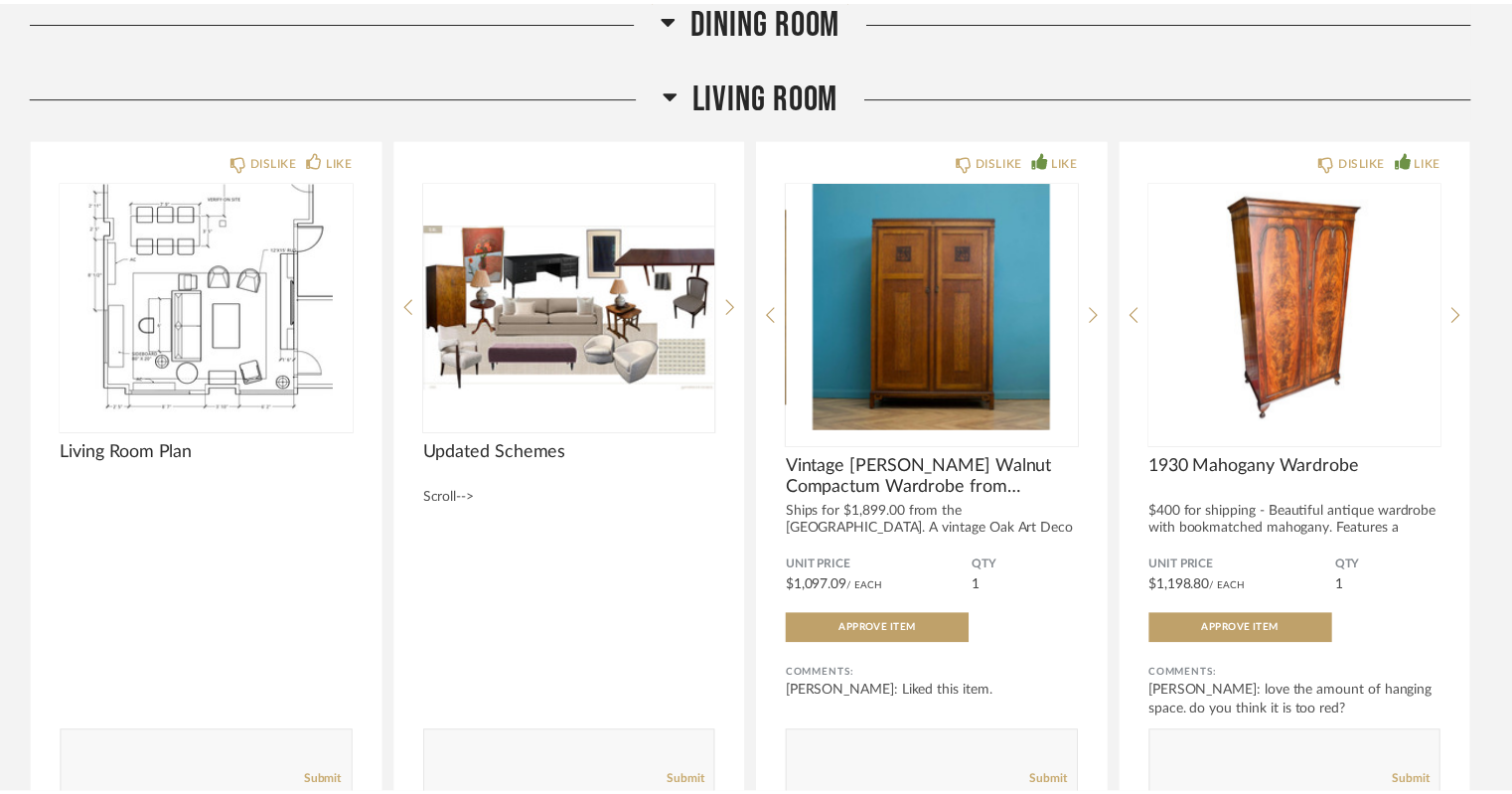 scroll, scrollTop: 1870, scrollLeft: 0, axis: vertical 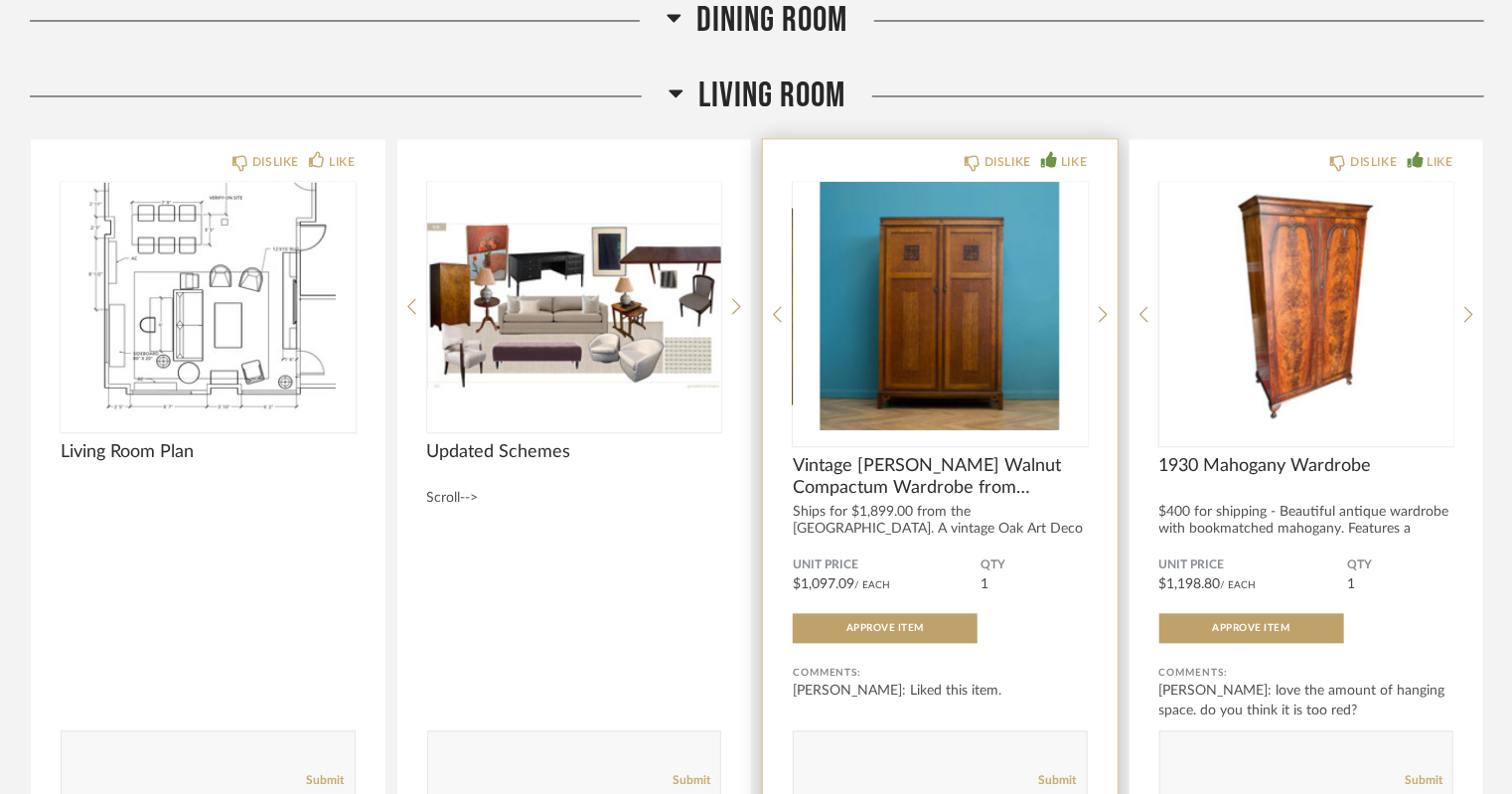 click at bounding box center [940, 307] 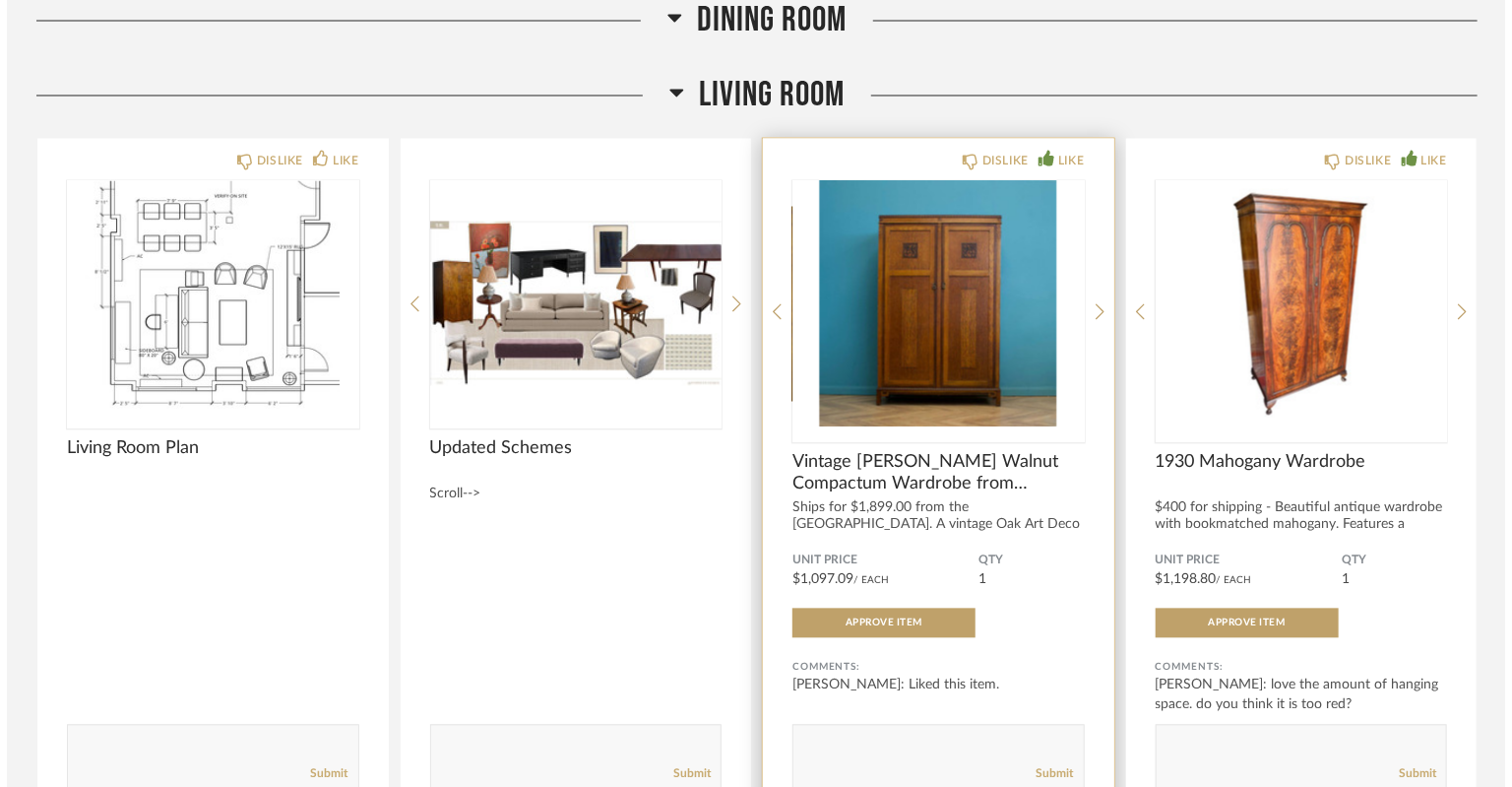 scroll, scrollTop: 0, scrollLeft: 0, axis: both 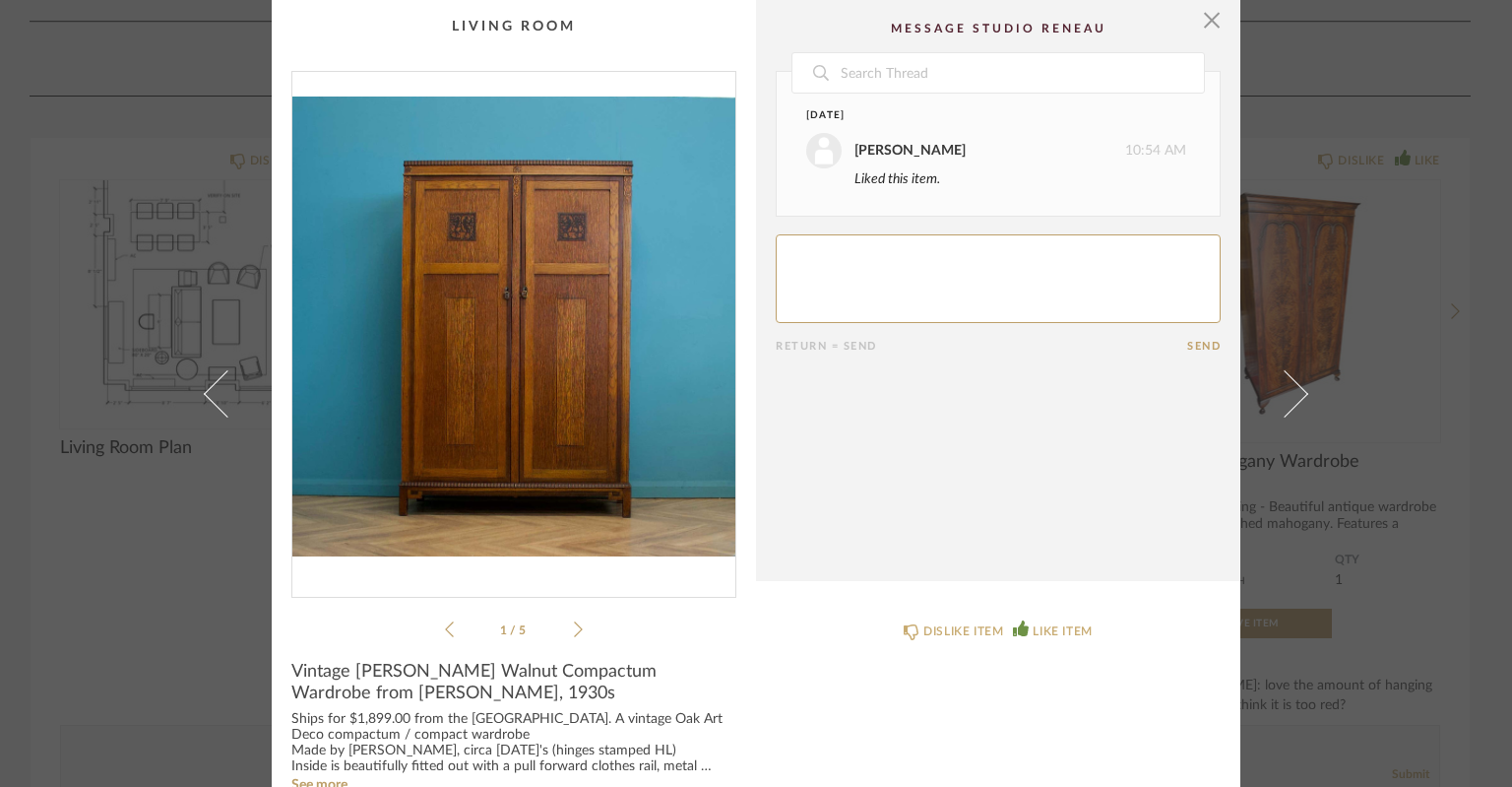 click 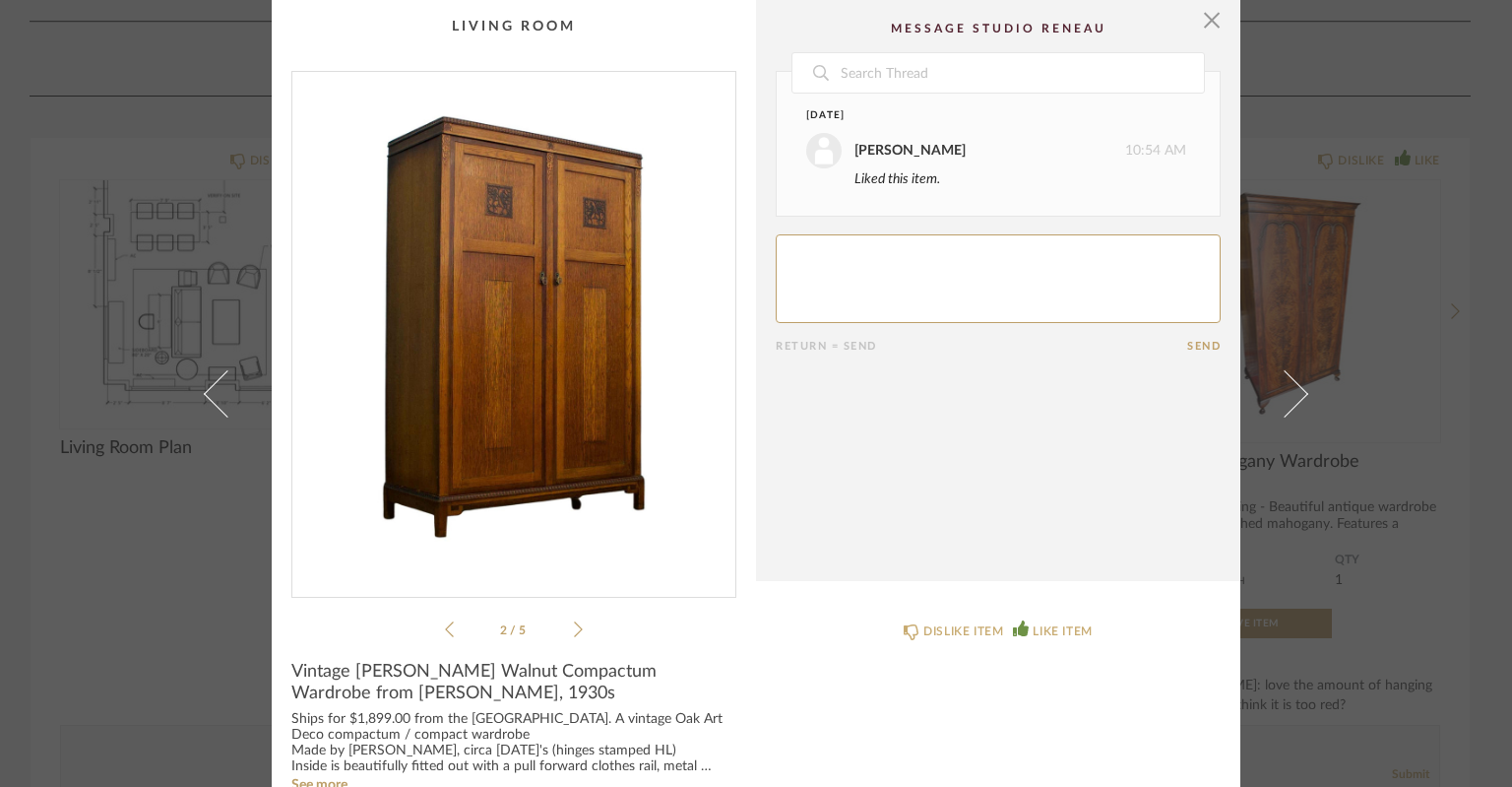 click 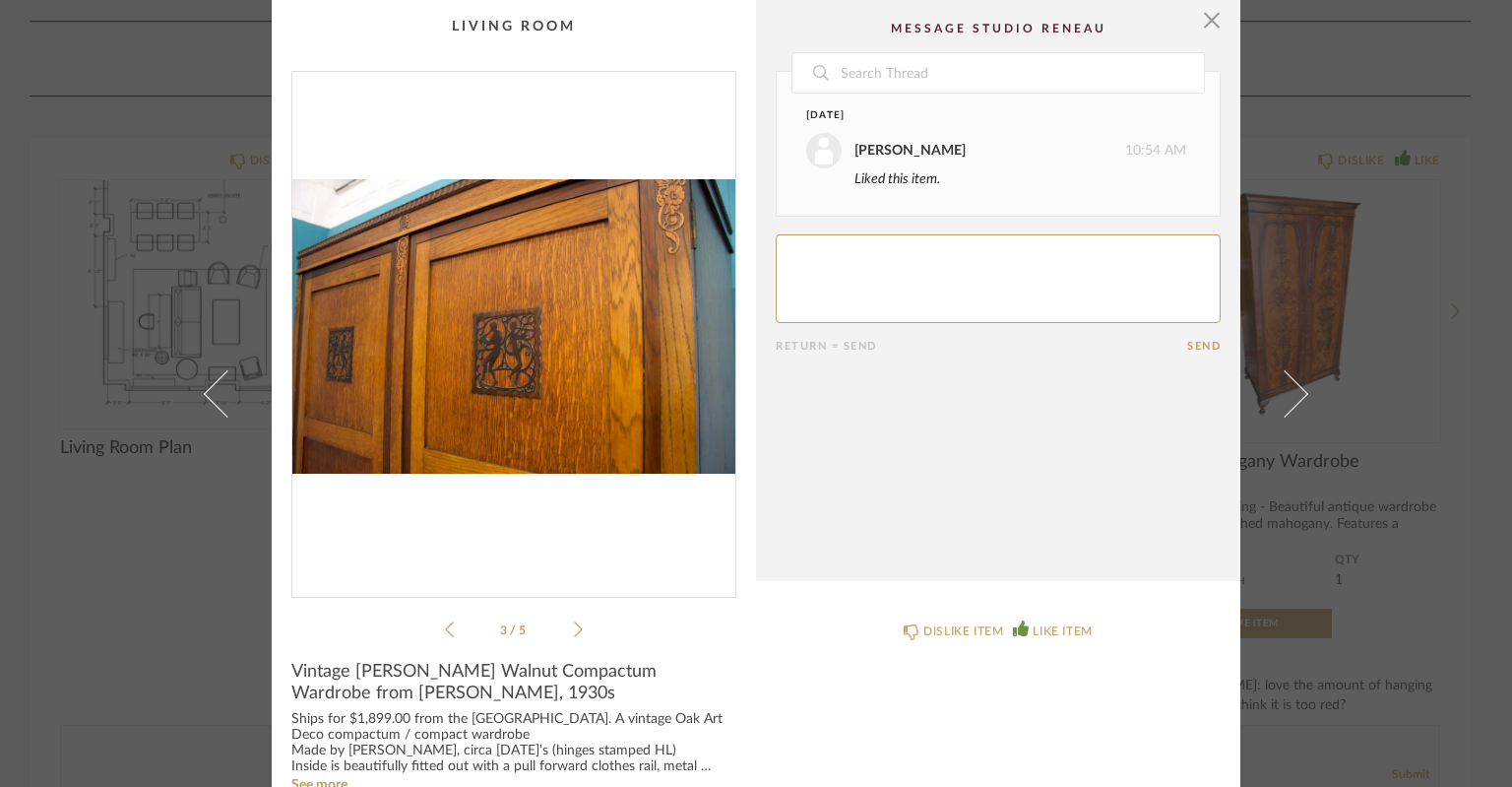 click 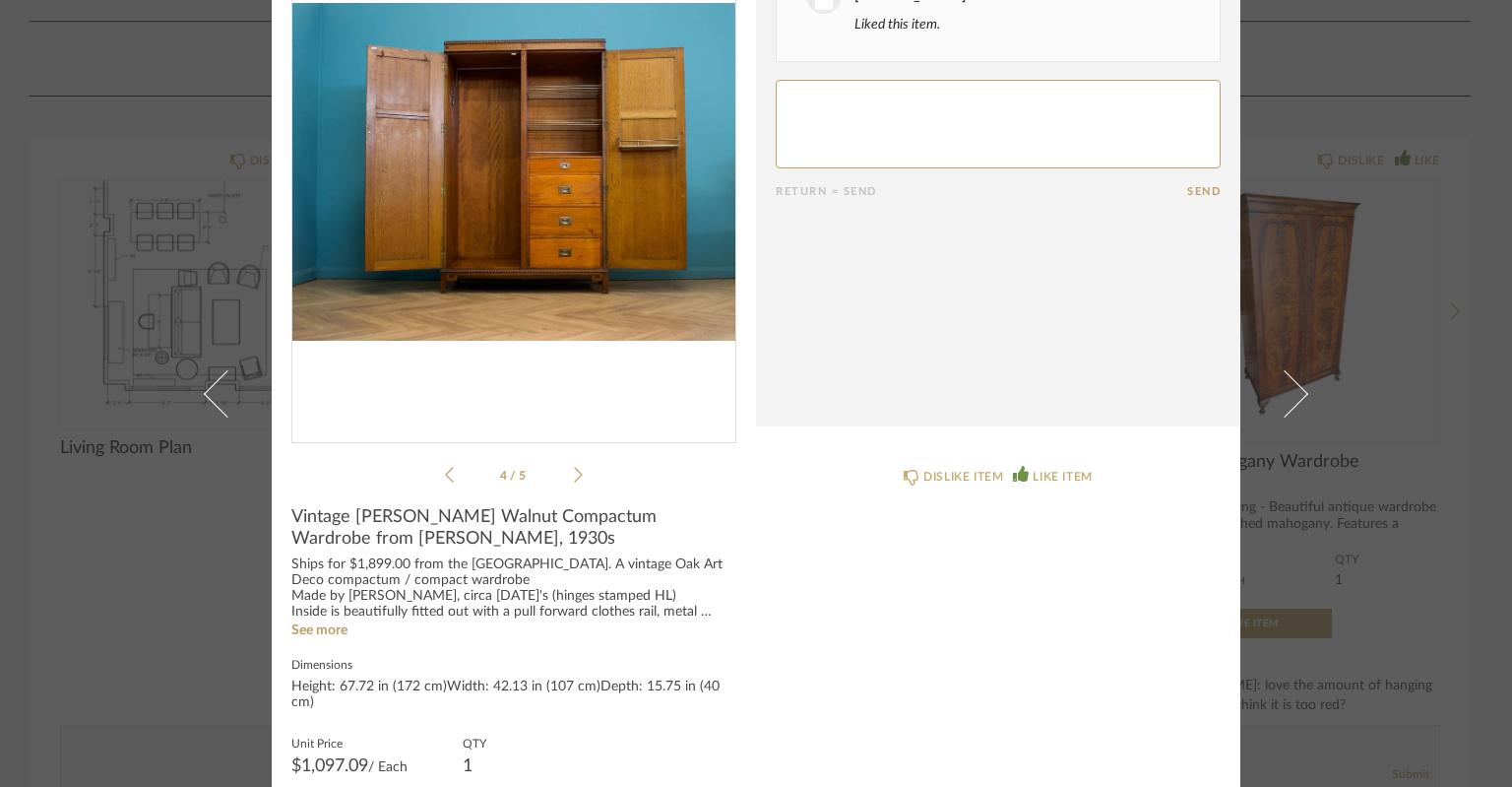 scroll, scrollTop: 121, scrollLeft: 0, axis: vertical 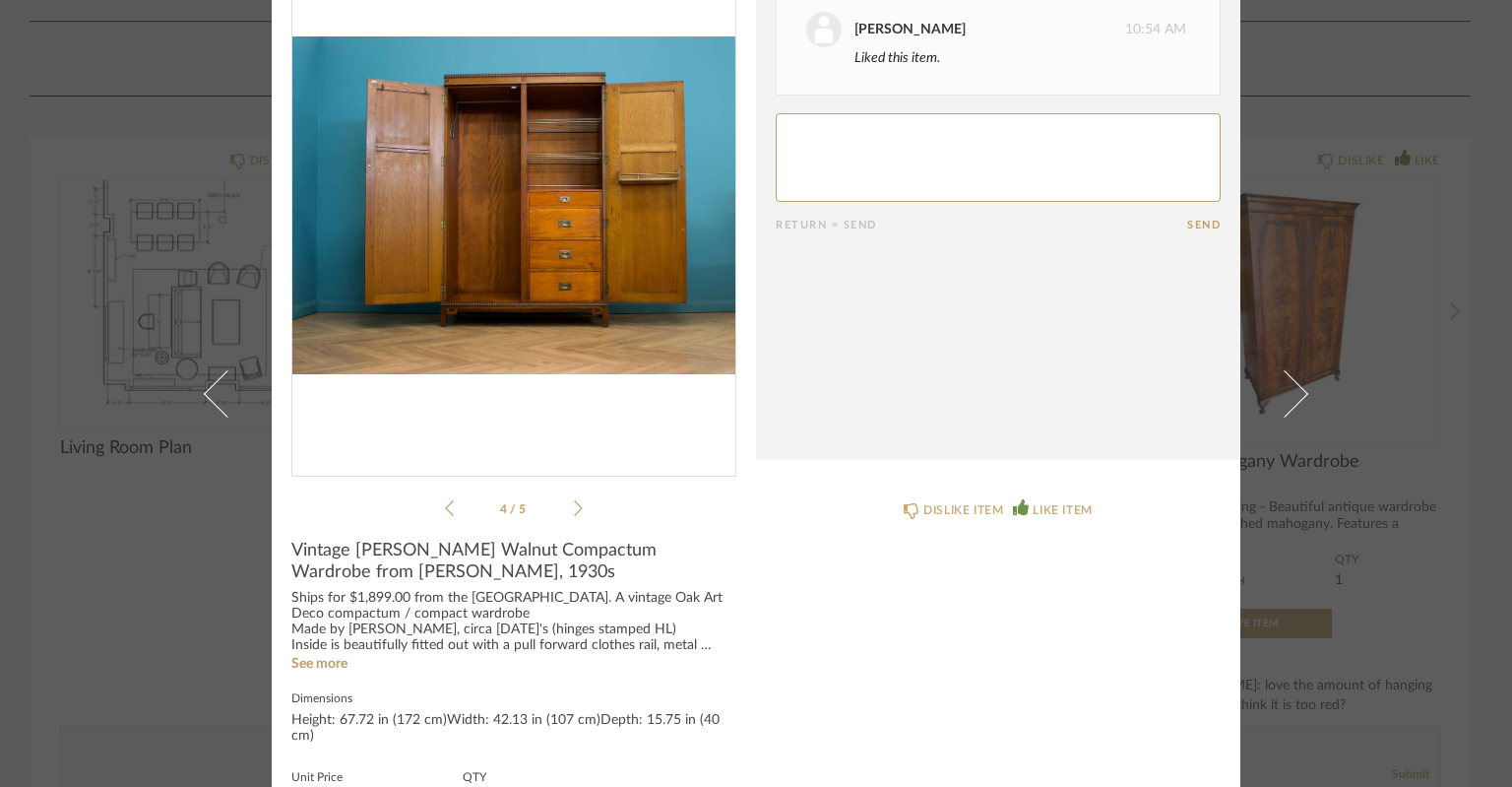 click 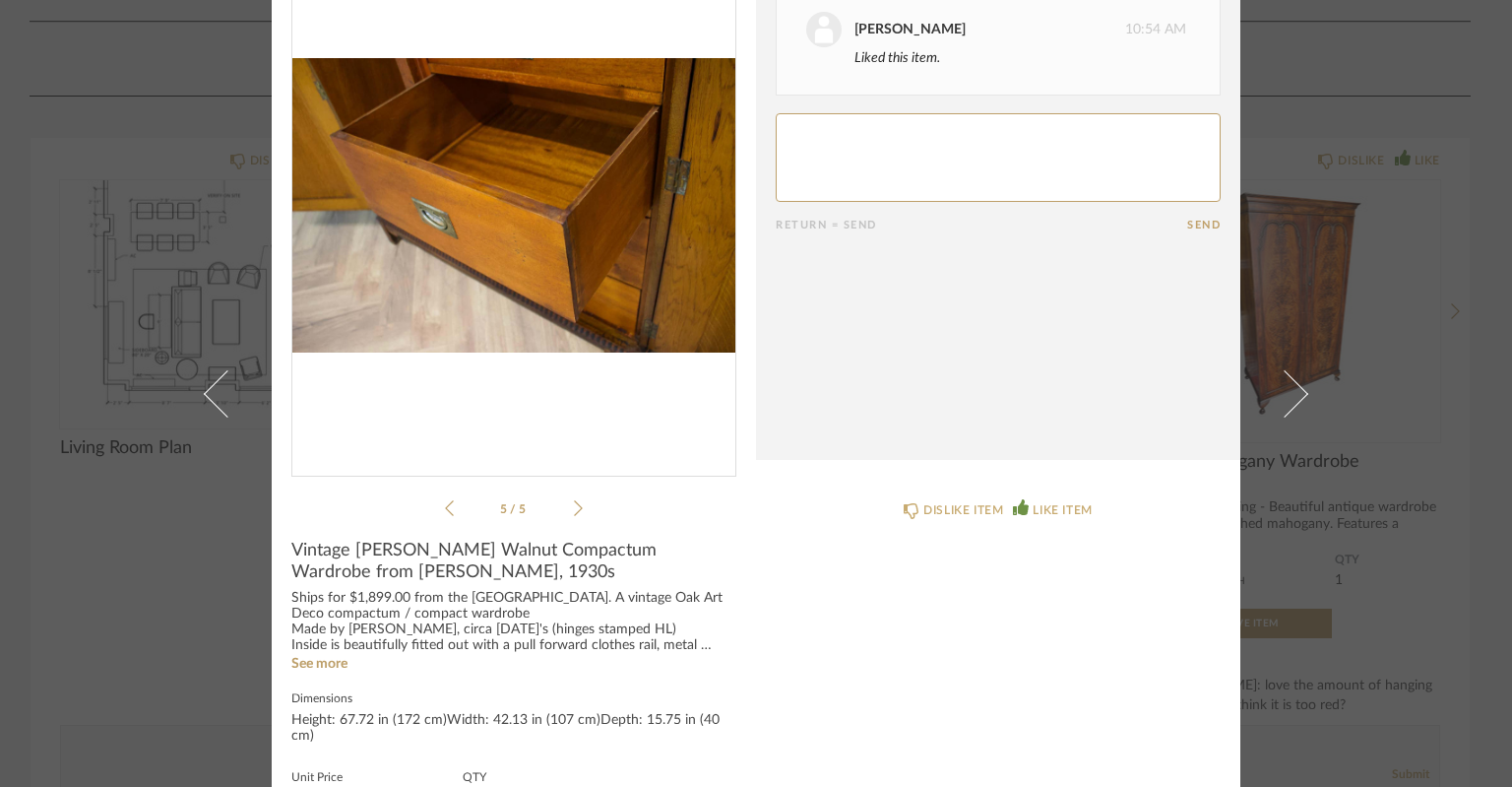 click 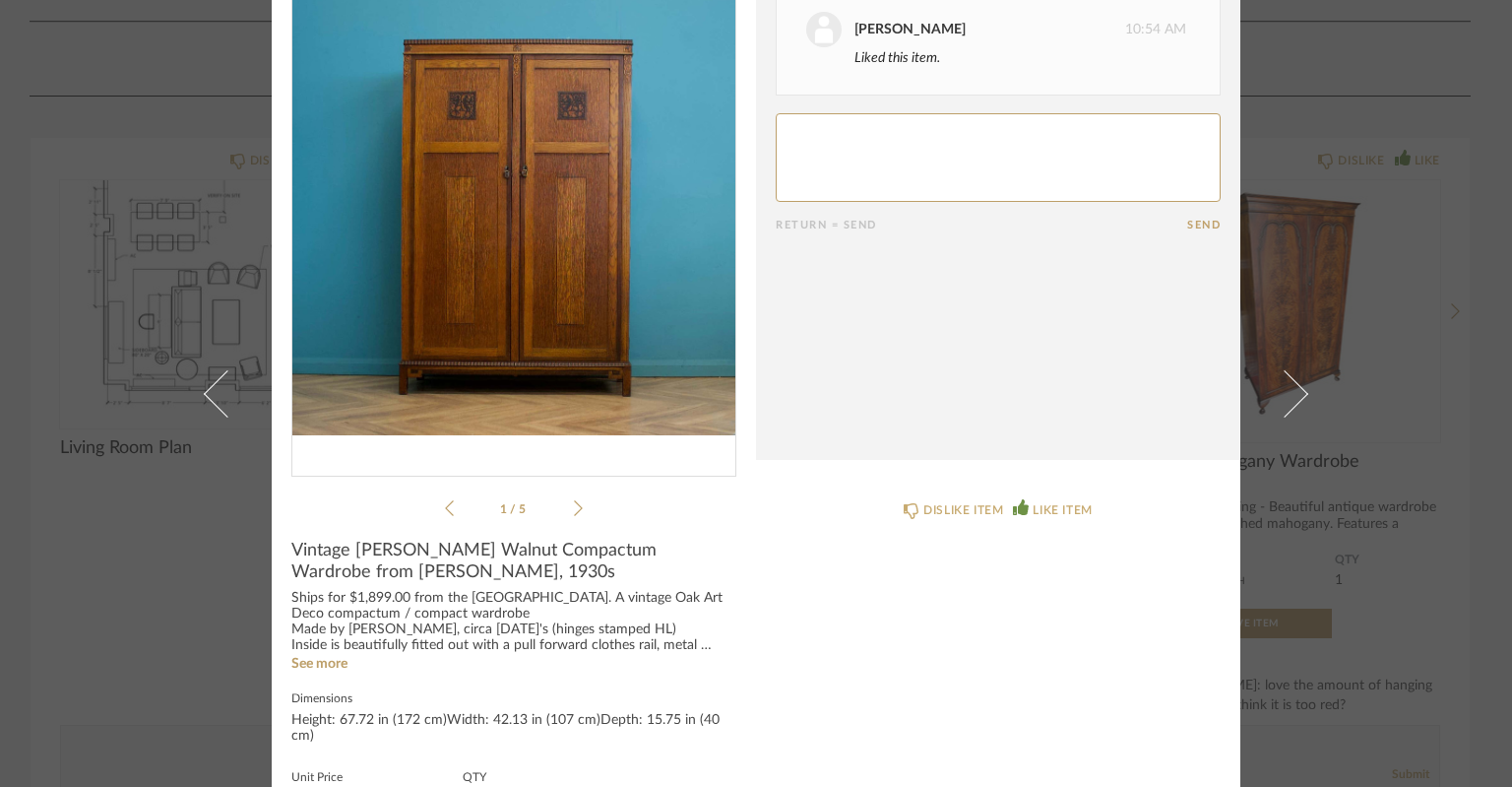 click 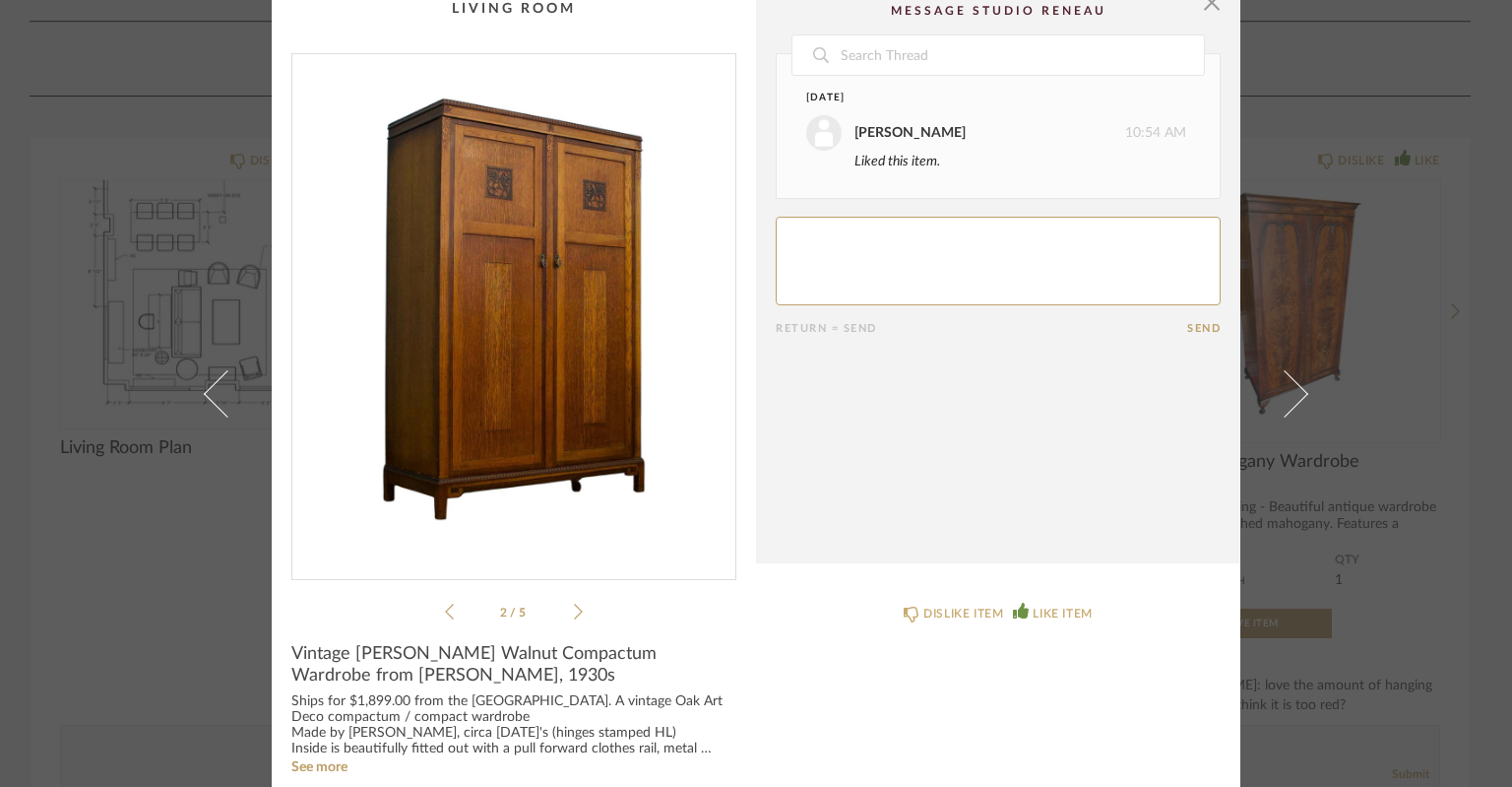 scroll, scrollTop: 16, scrollLeft: 0, axis: vertical 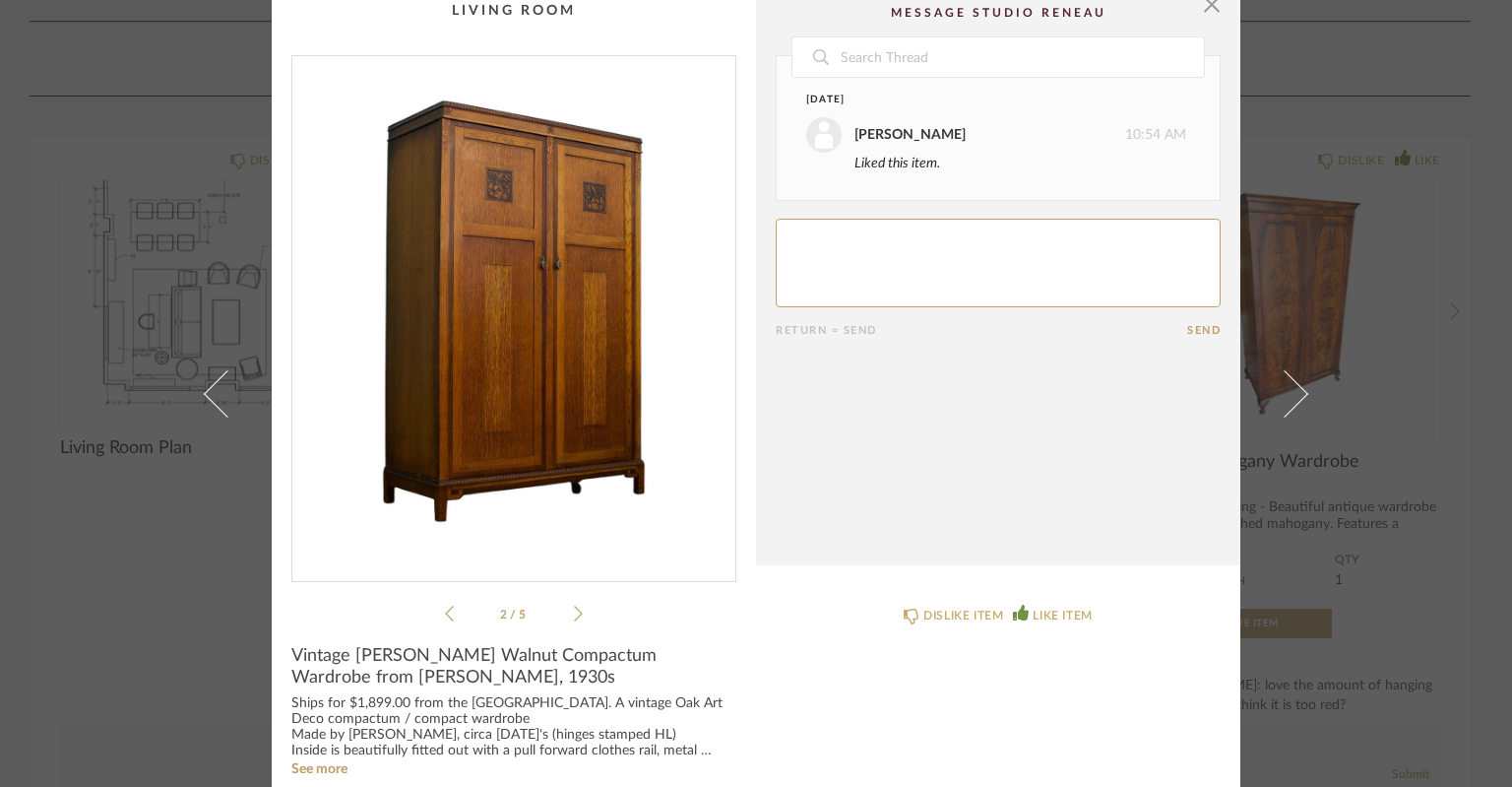 click 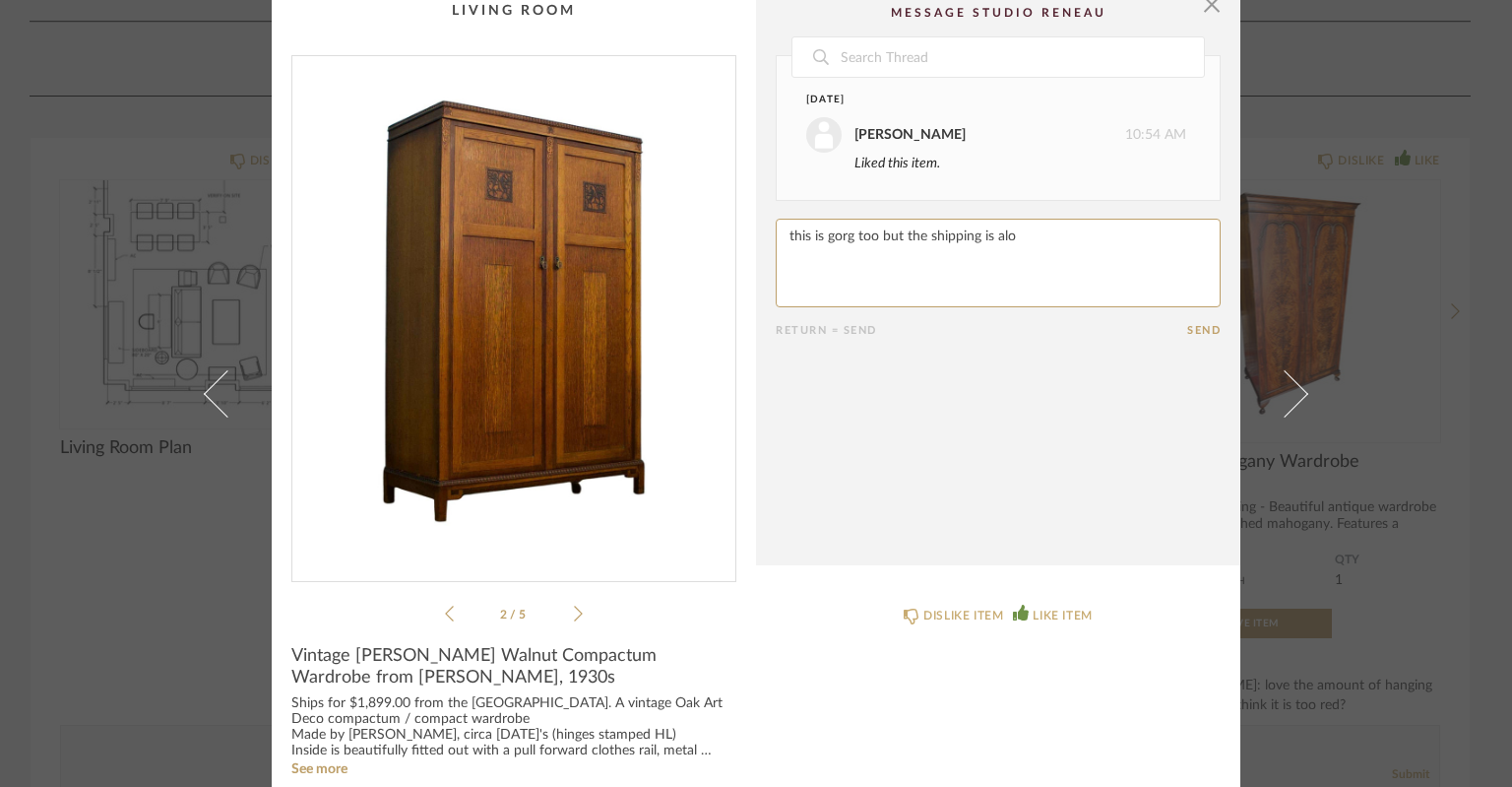 type on "this is gorg too but the shipping is alot" 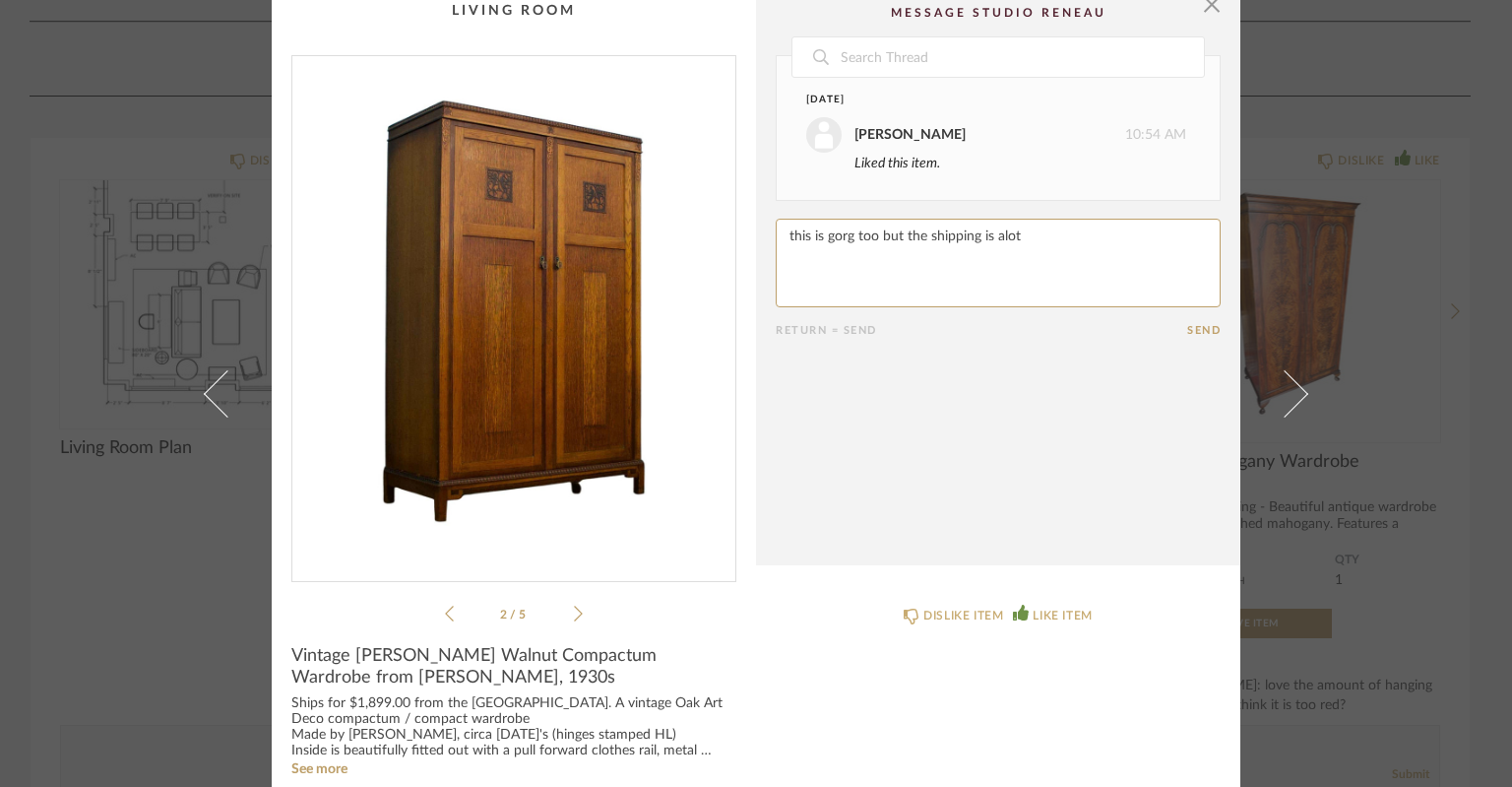type 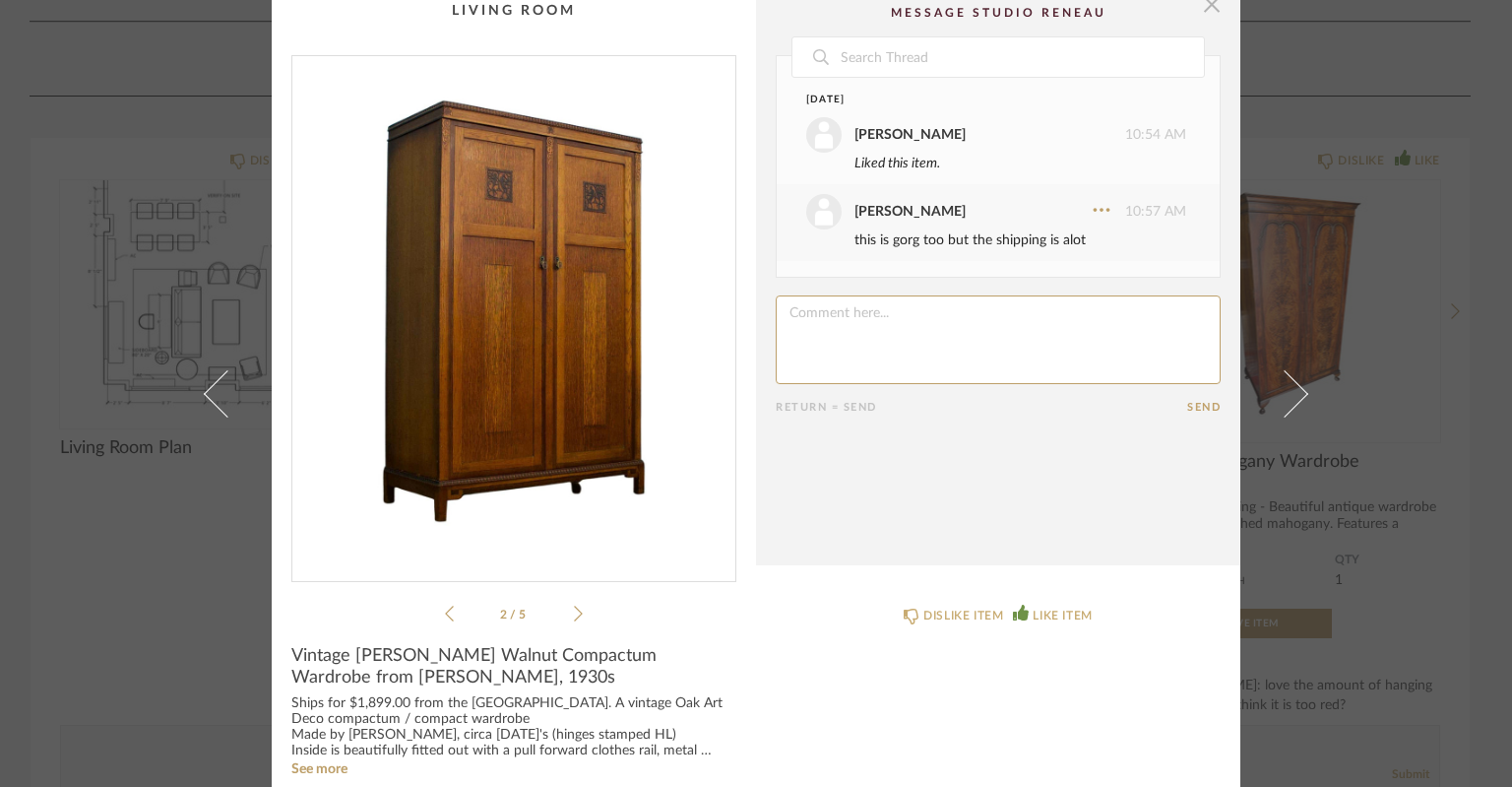 click at bounding box center [1212, 4] 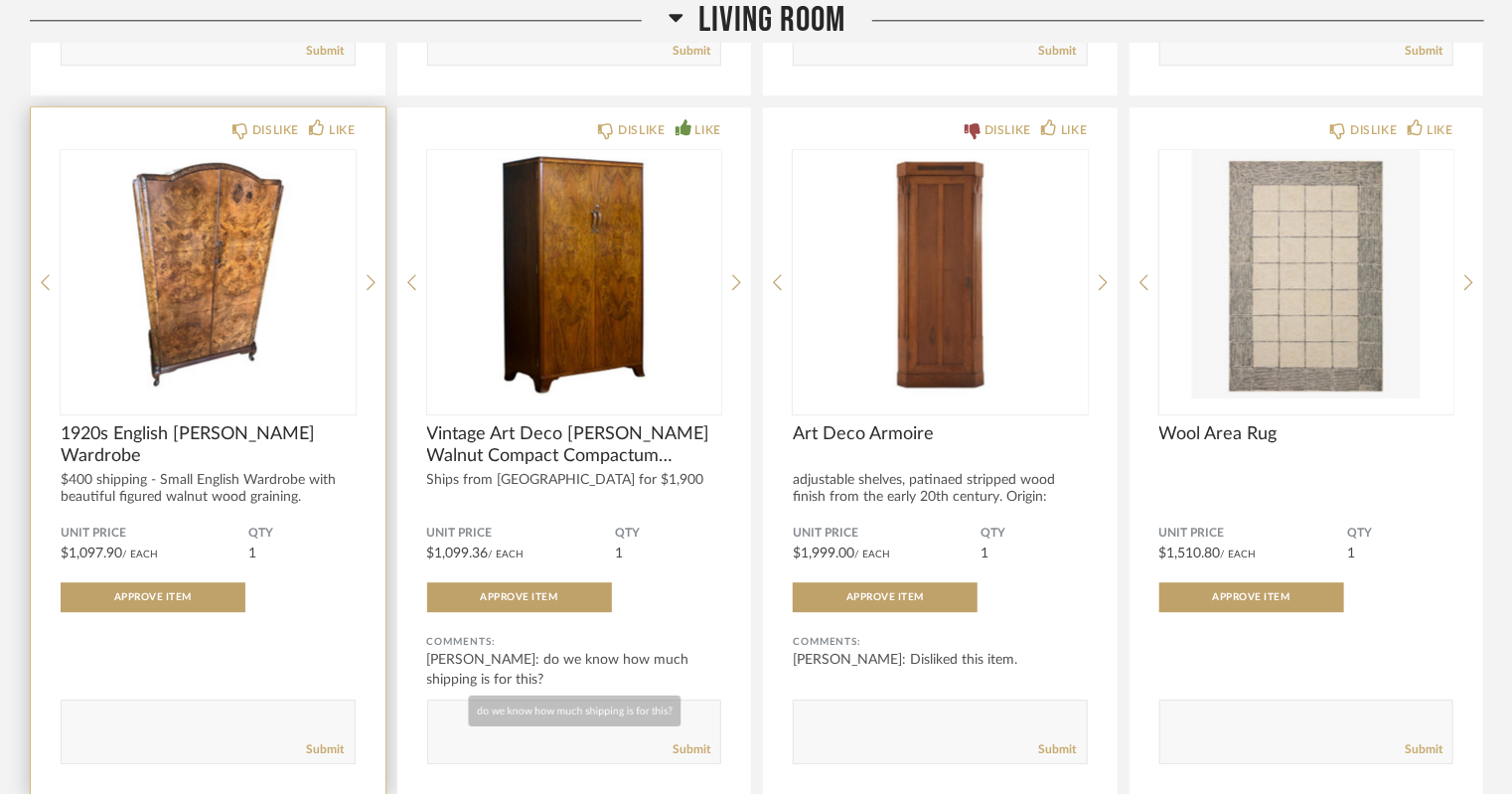 scroll, scrollTop: 2602, scrollLeft: 0, axis: vertical 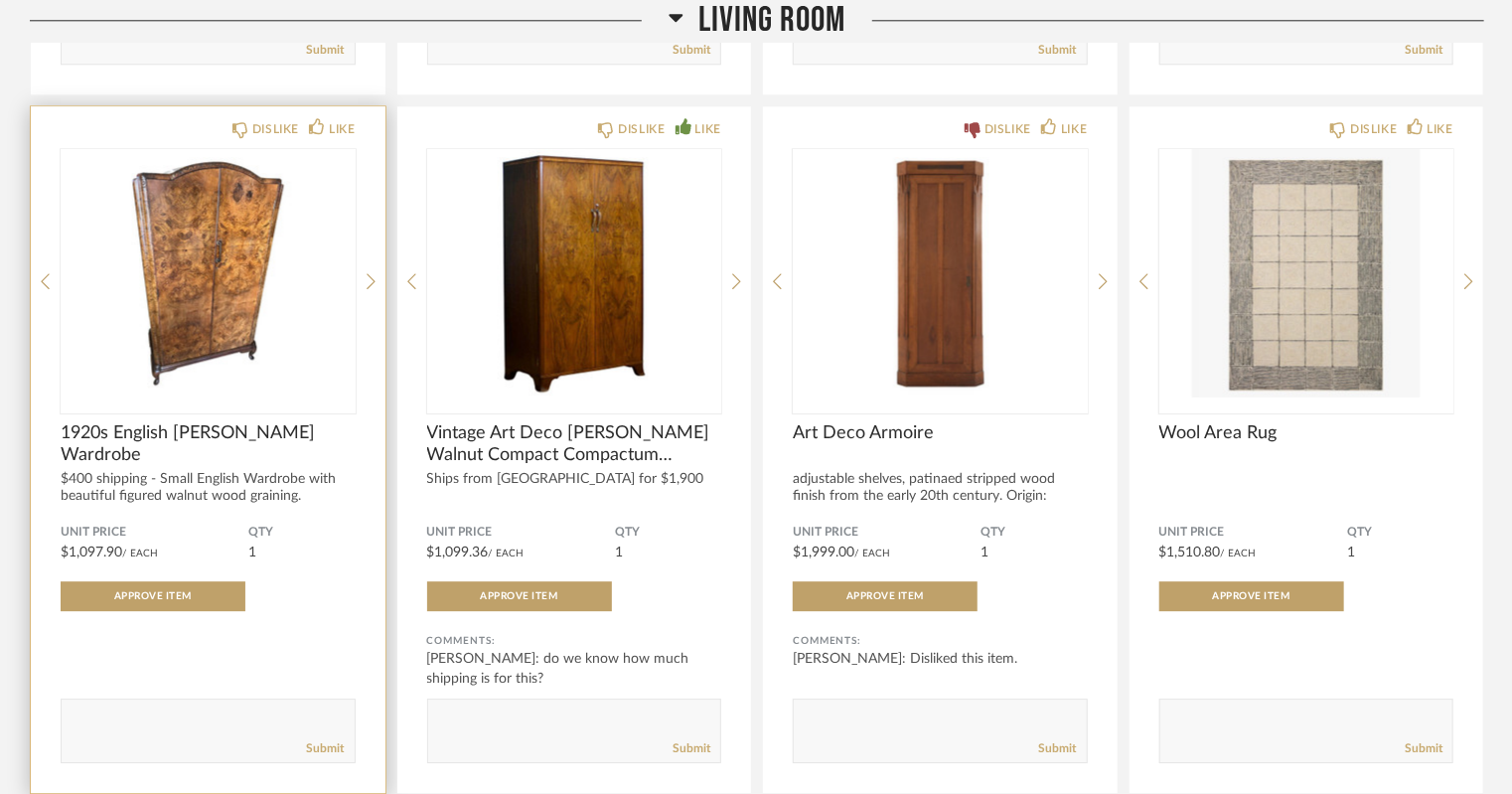 click at bounding box center (208, 273) 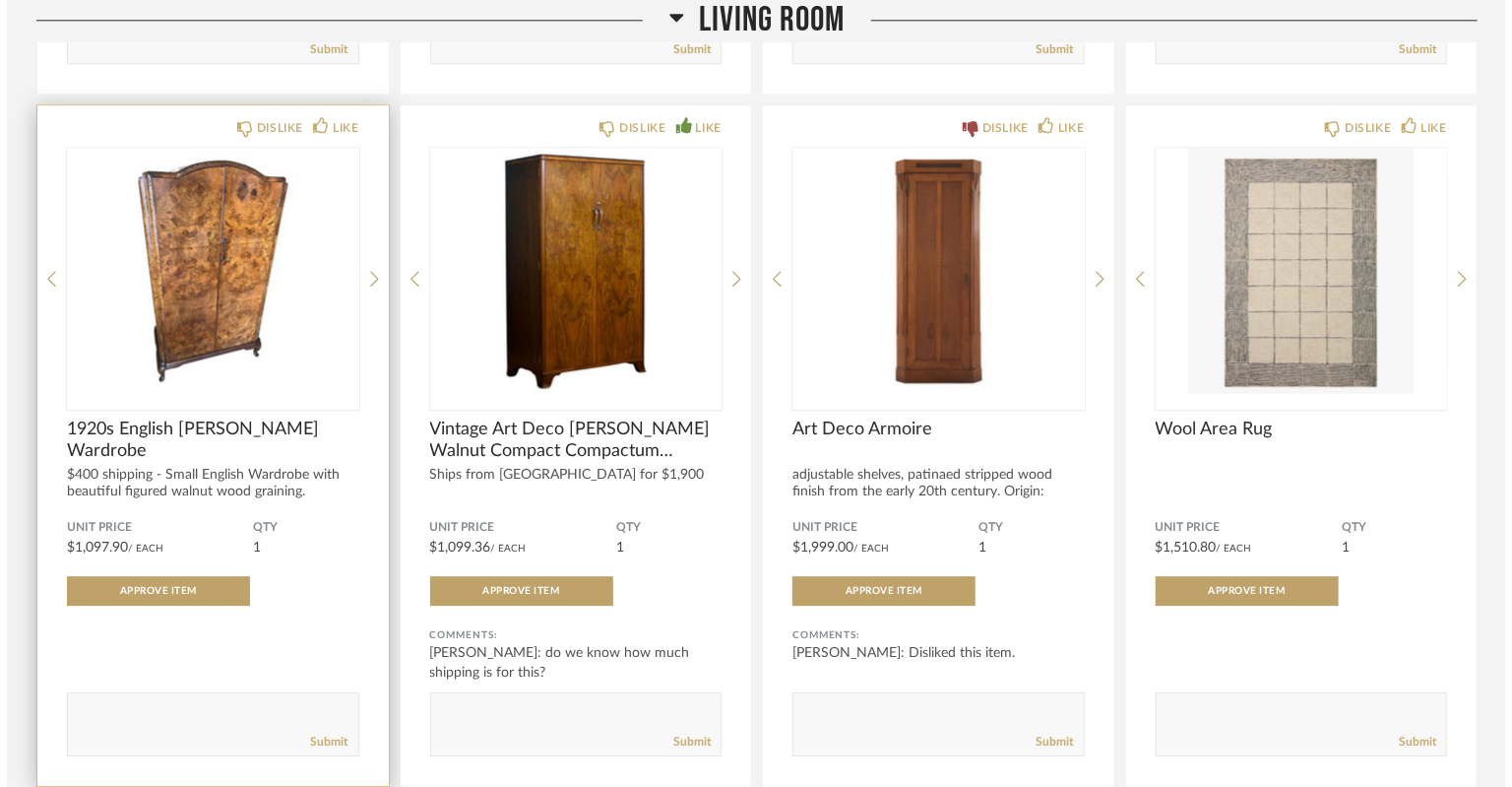 scroll, scrollTop: 0, scrollLeft: 0, axis: both 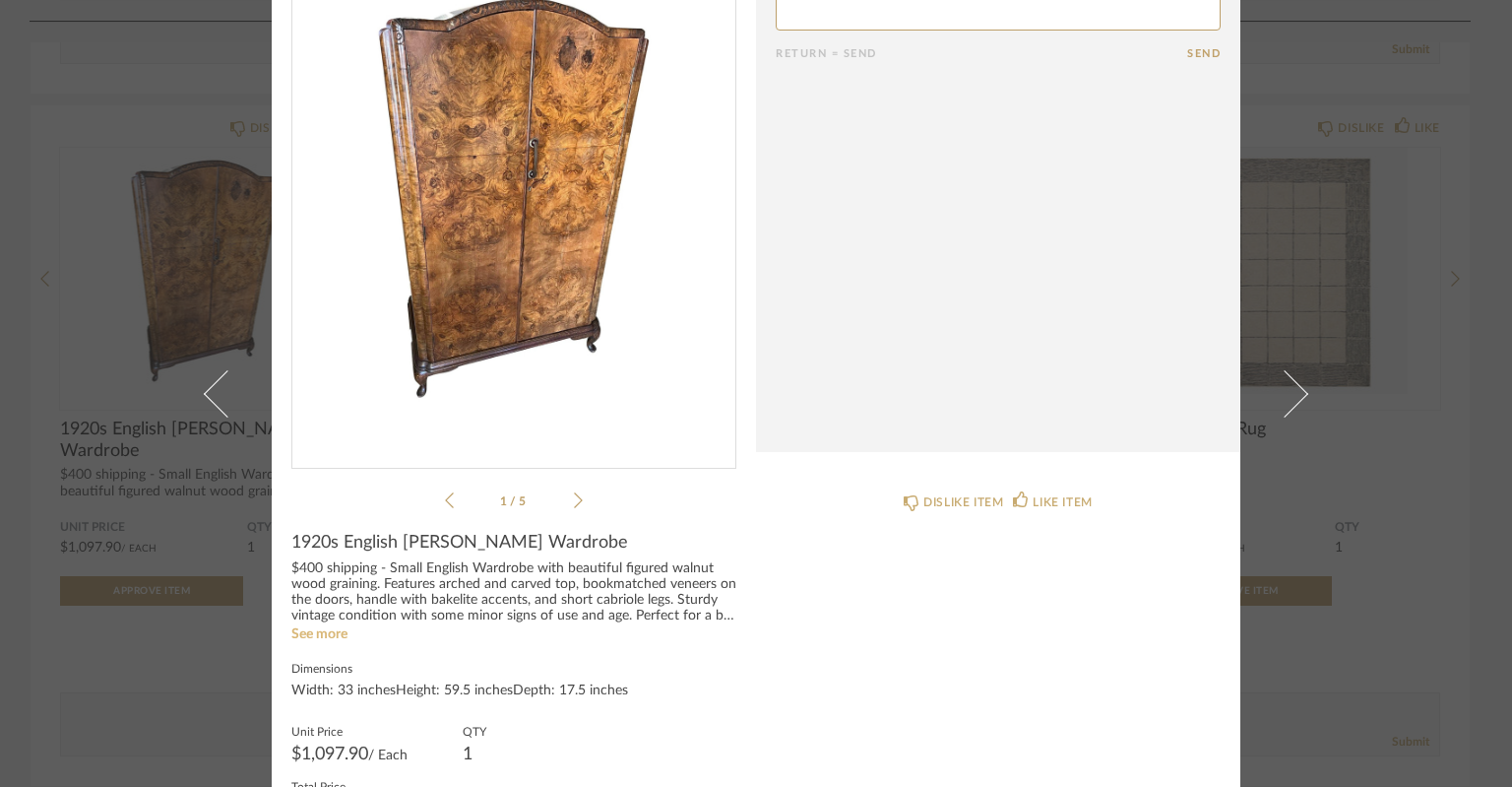 click on "See more" 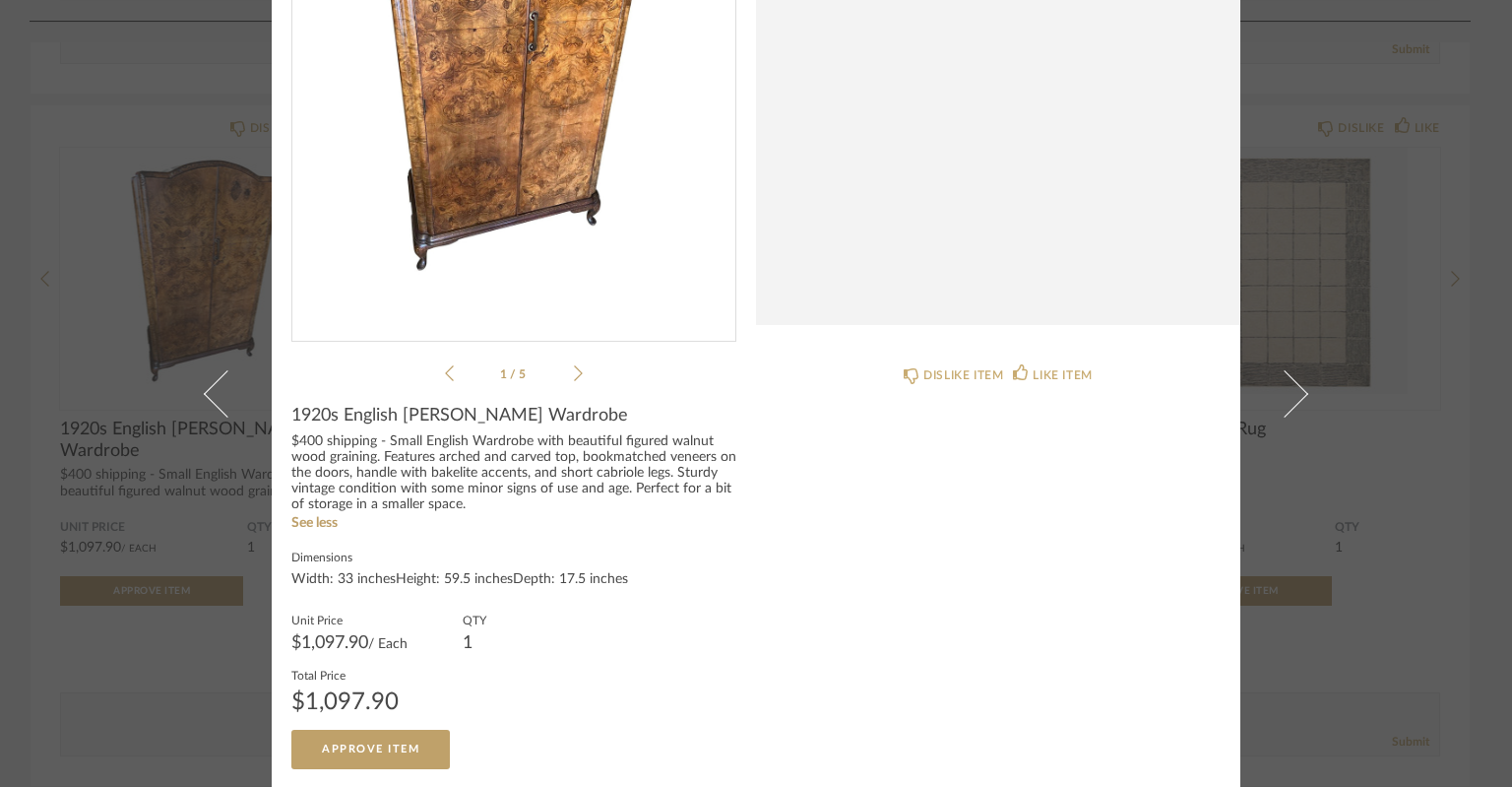 scroll, scrollTop: 3, scrollLeft: 0, axis: vertical 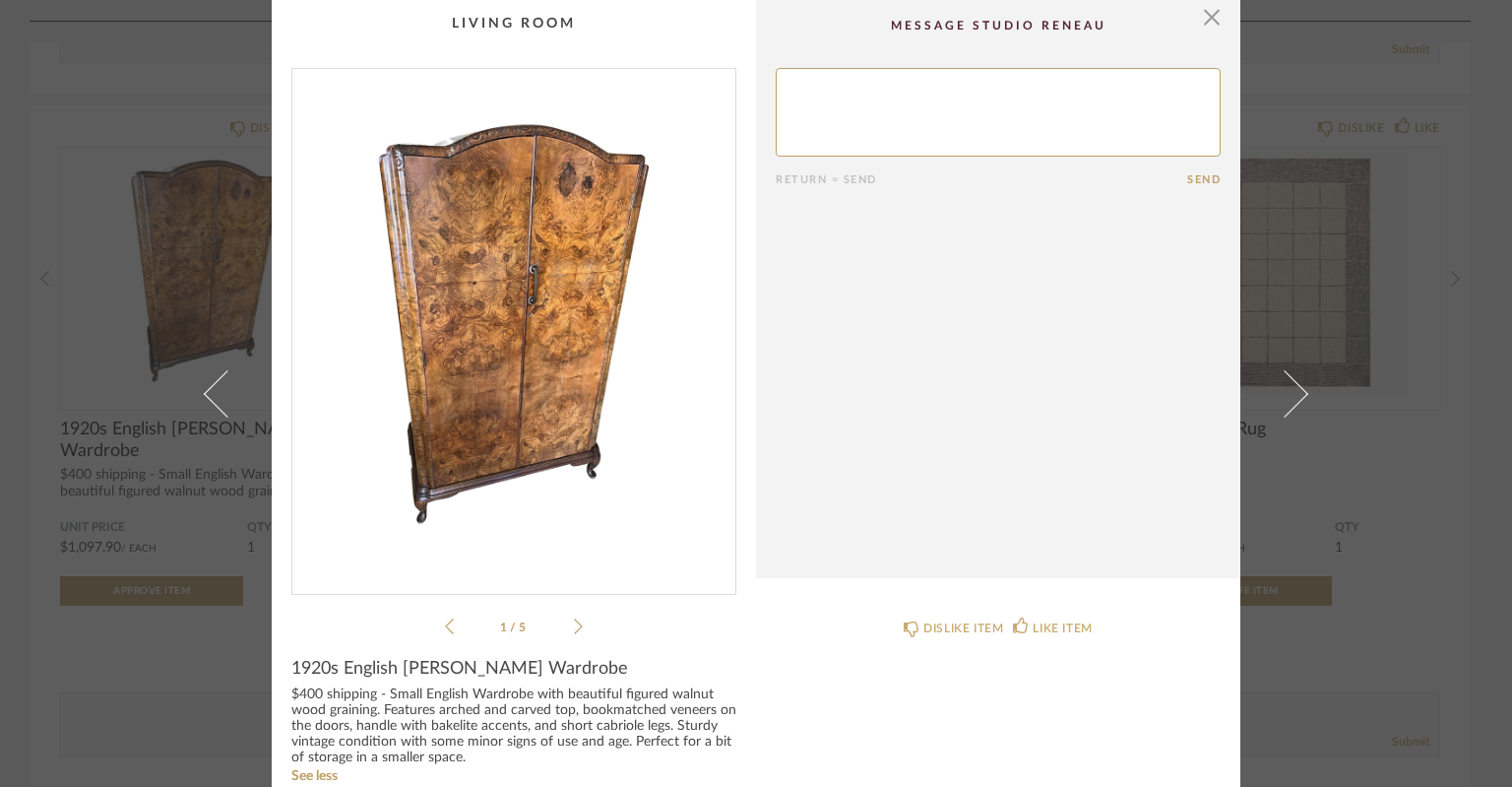 click 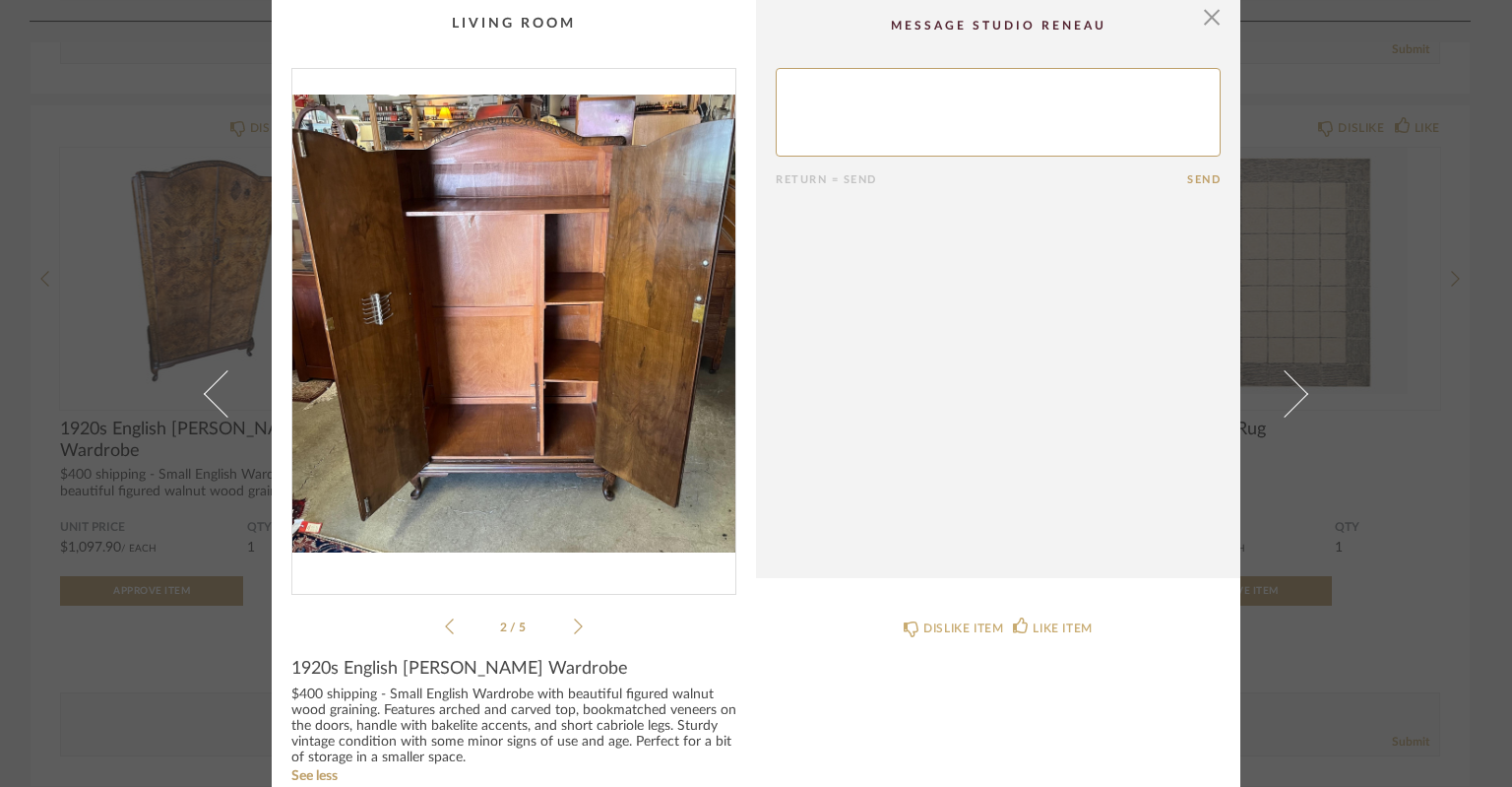 click 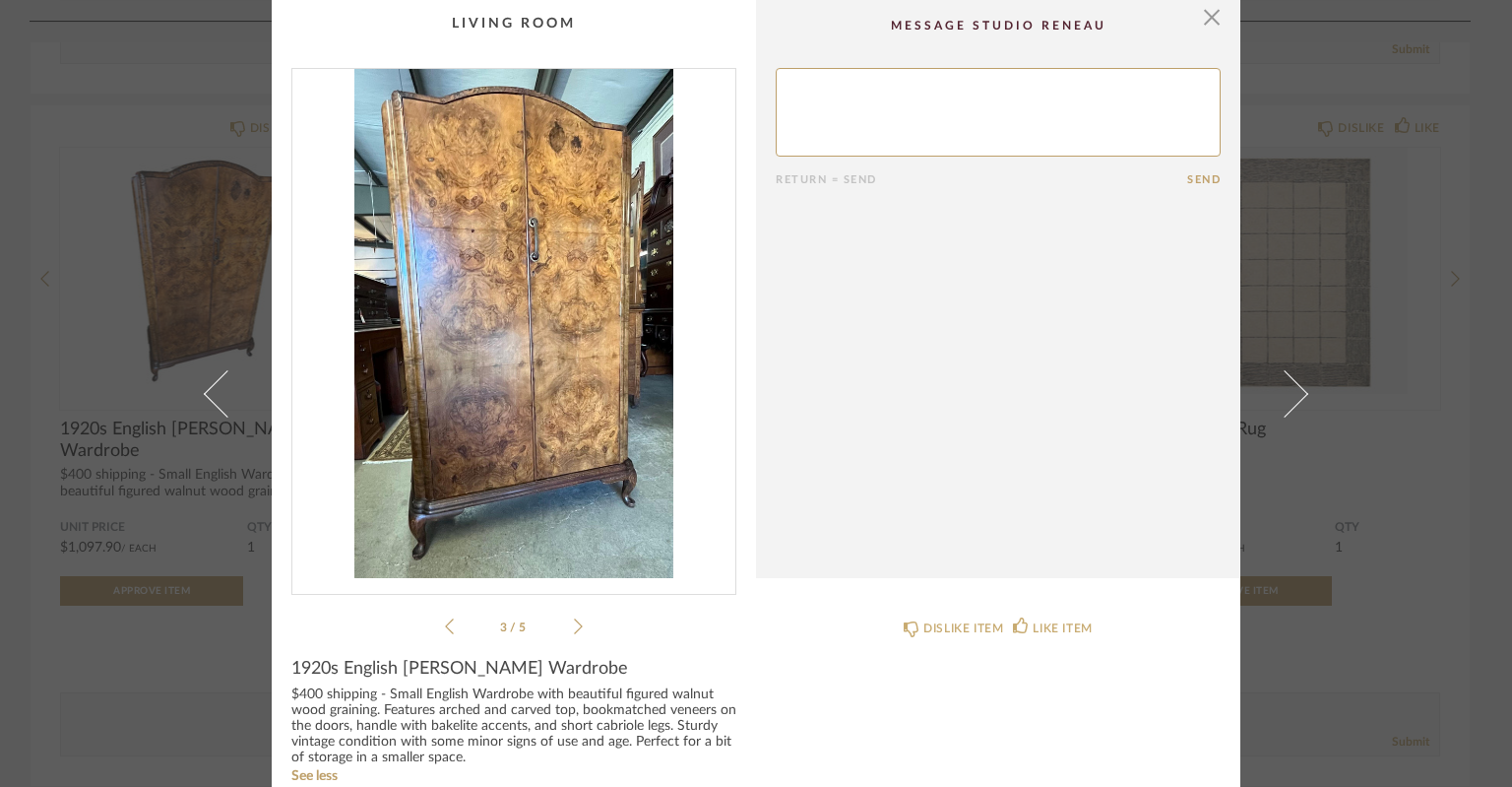 click 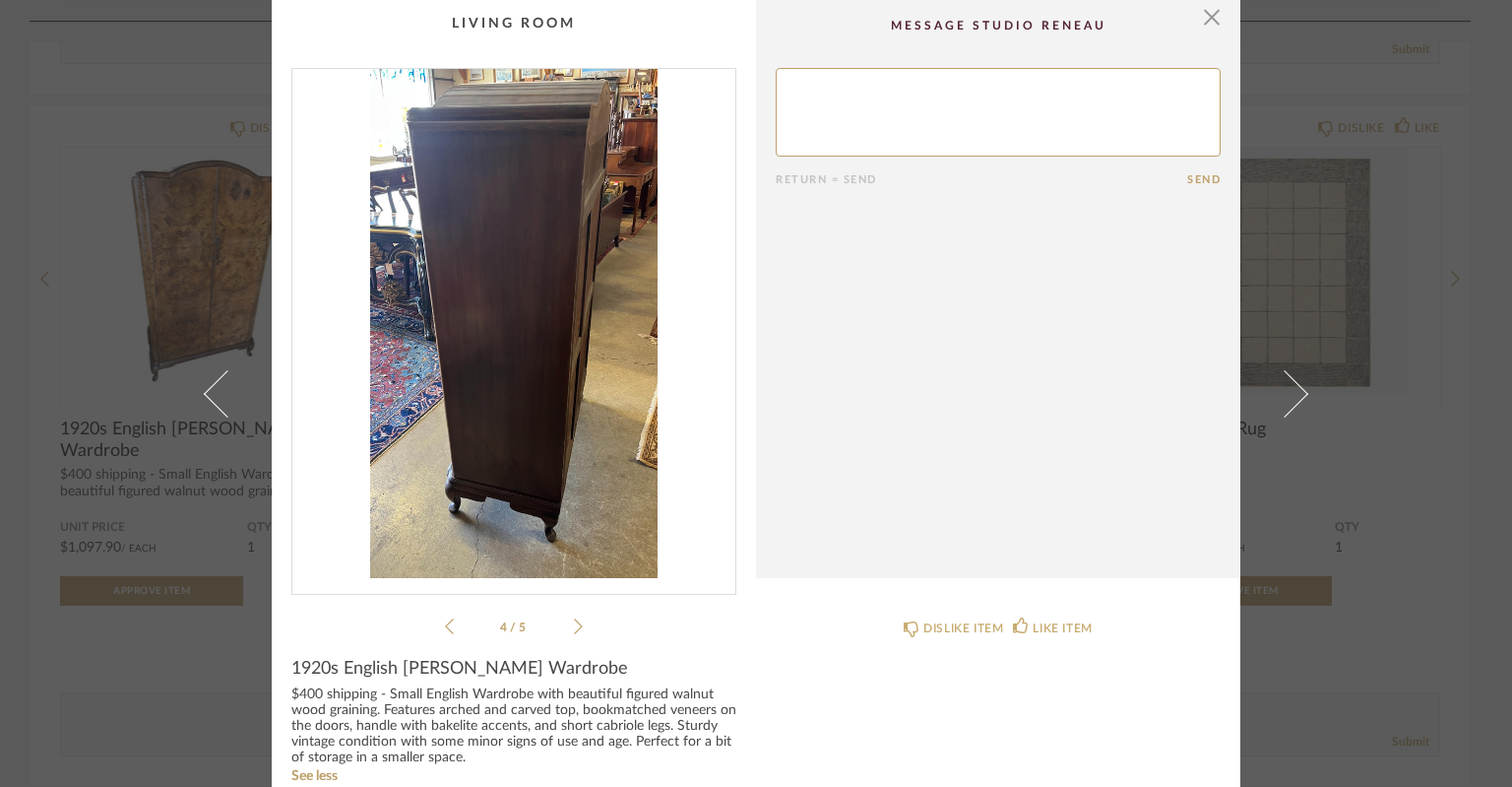 click 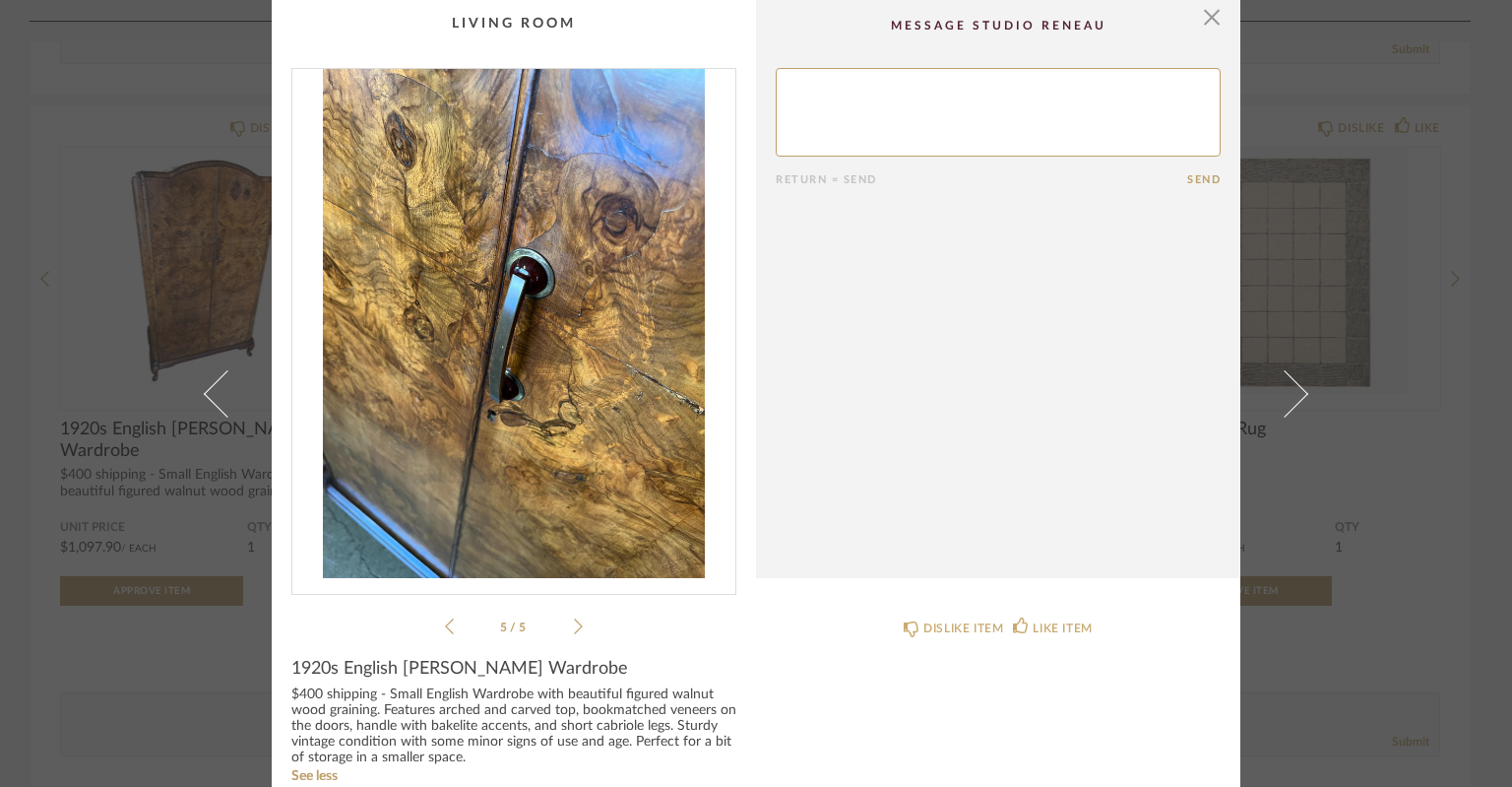 click 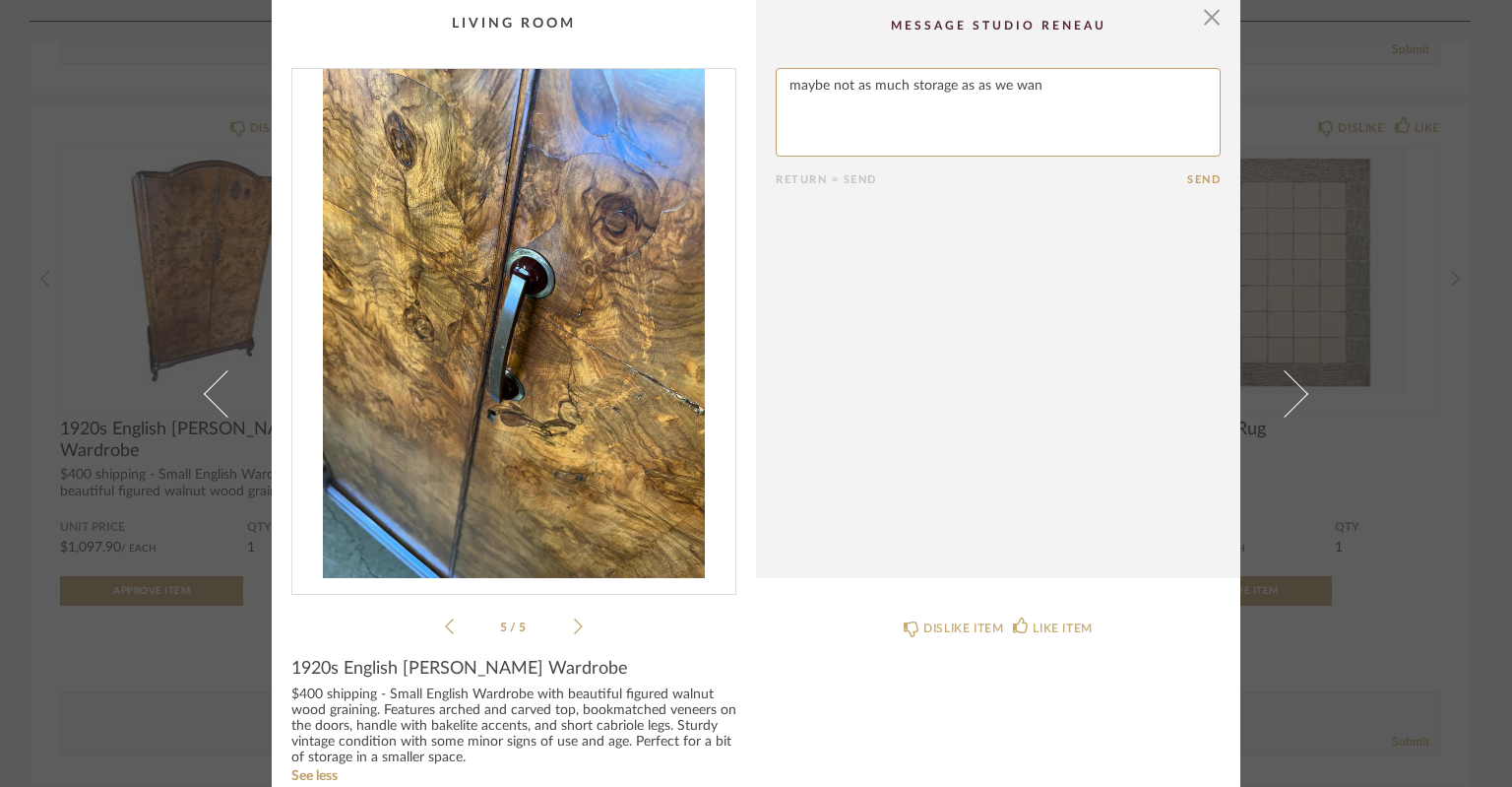 type on "maybe not as much storage as as we want" 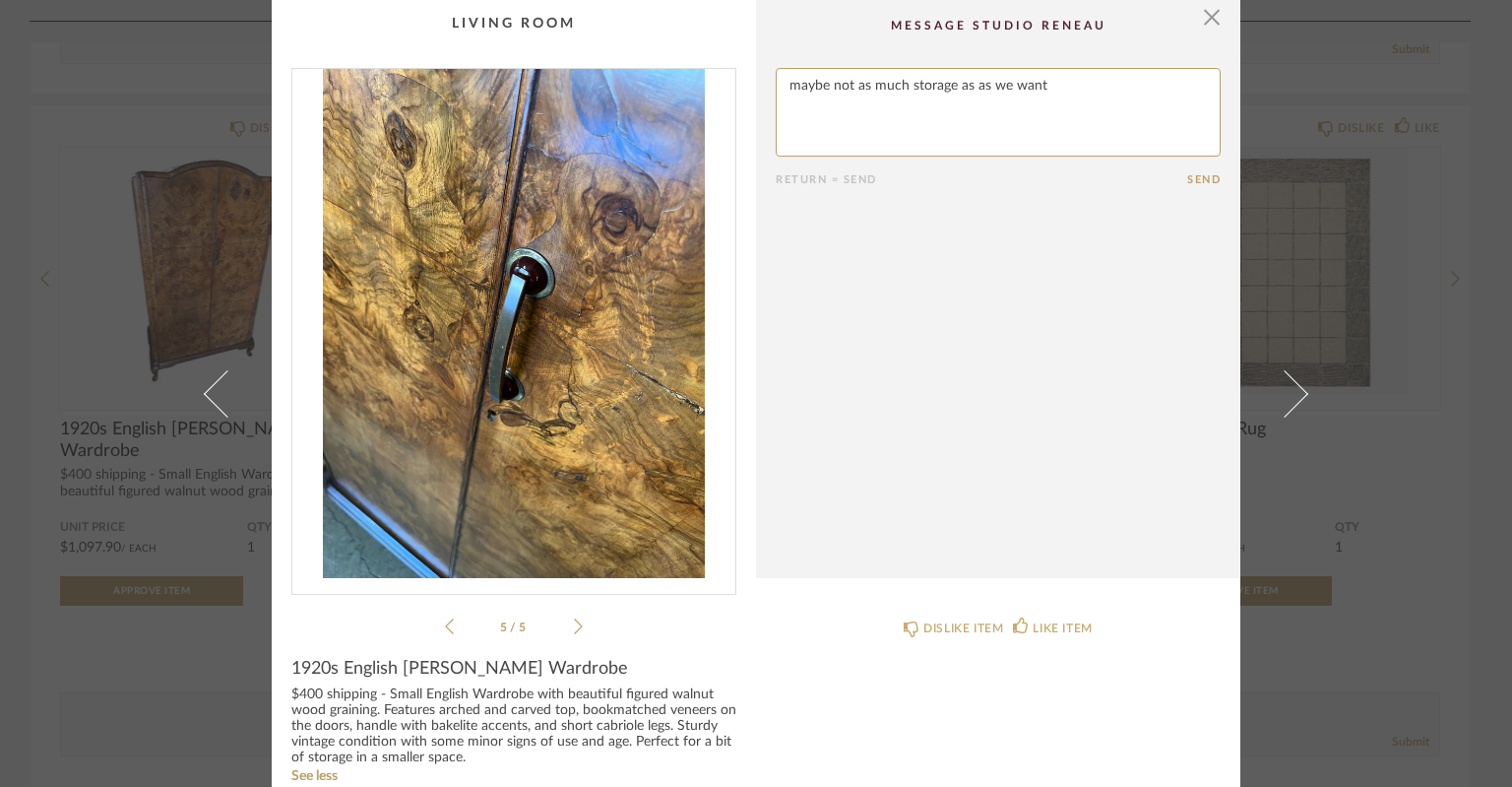 type 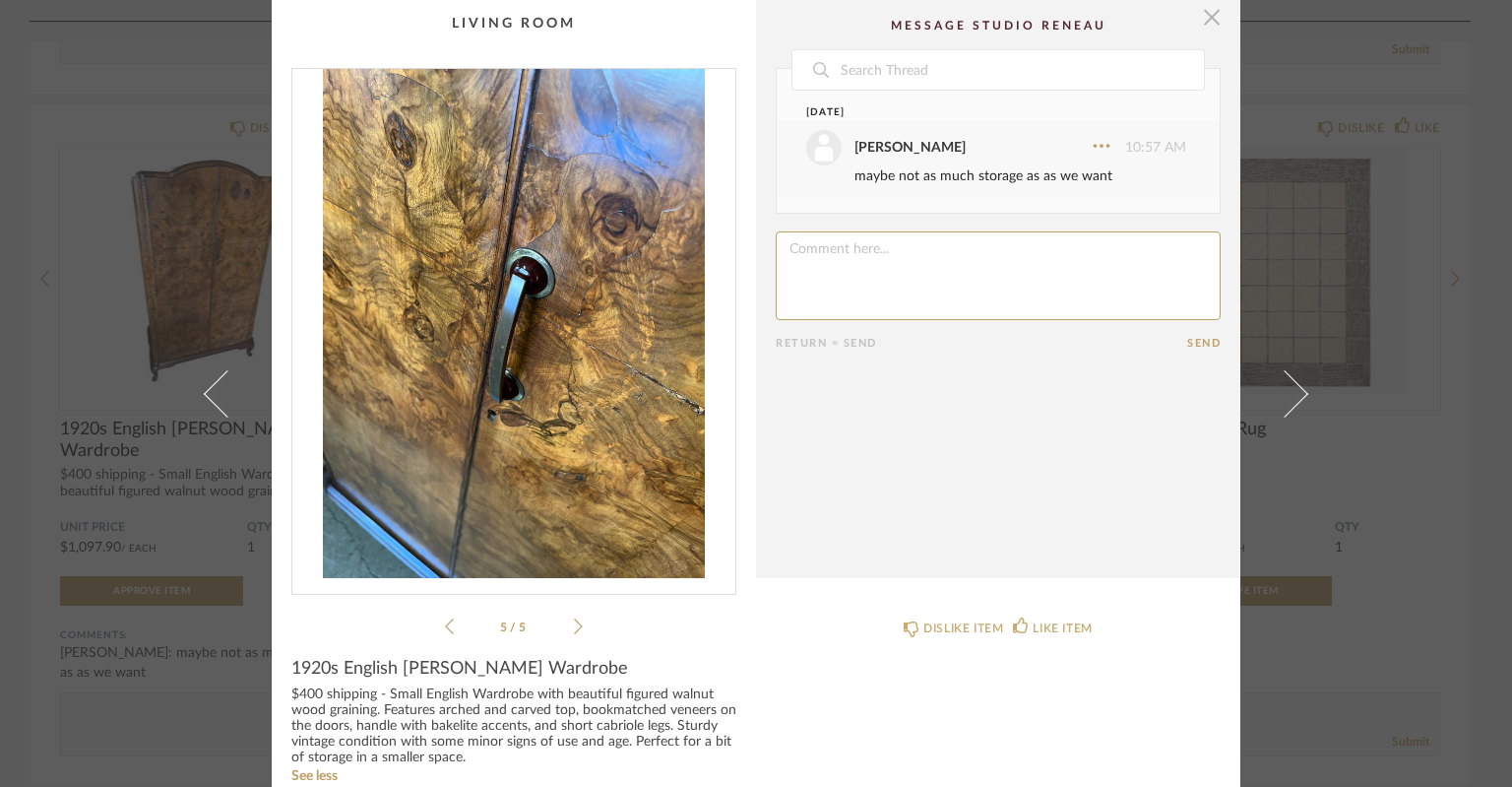 click at bounding box center [1212, 17] 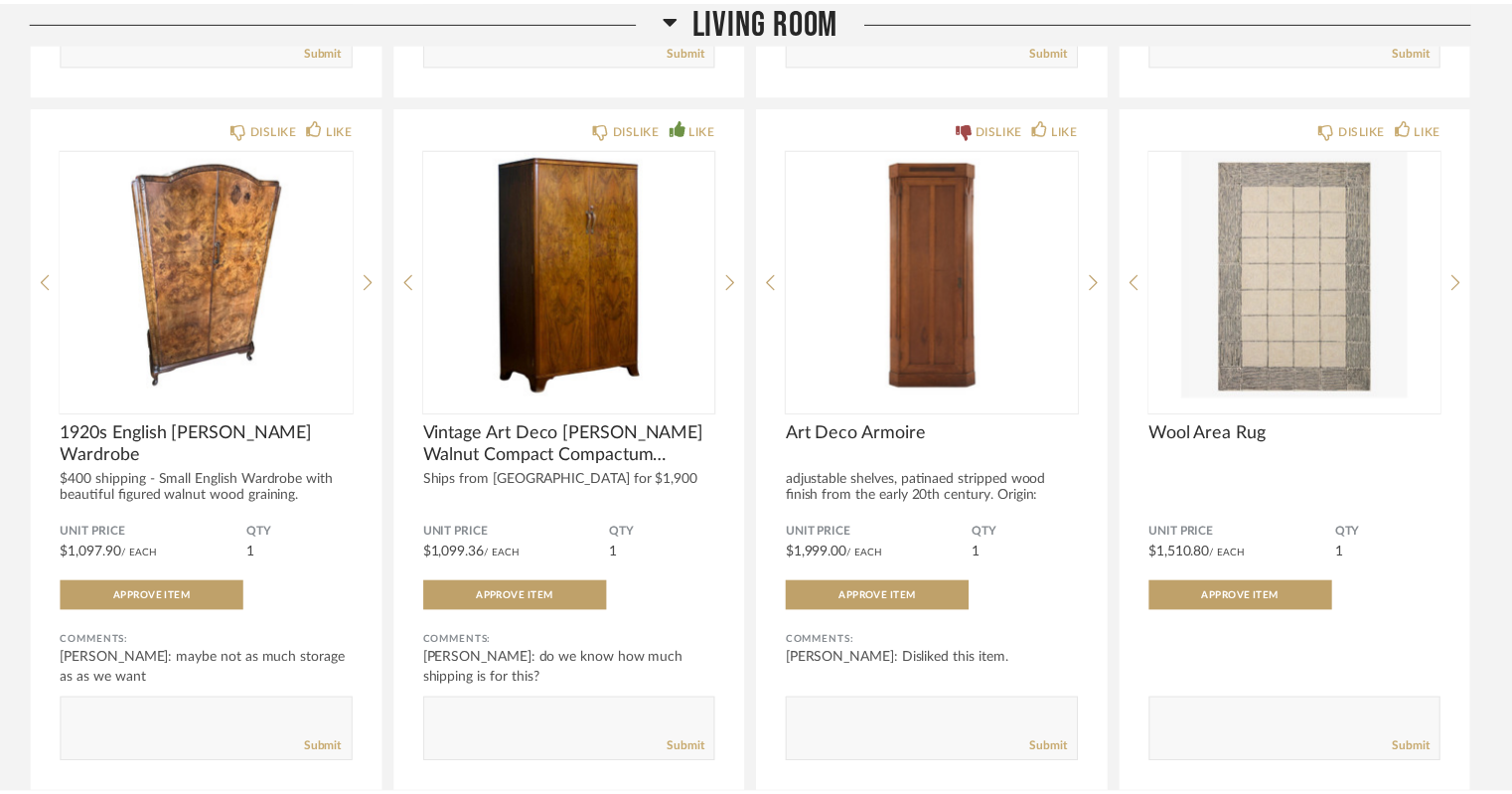 scroll, scrollTop: 2602, scrollLeft: 0, axis: vertical 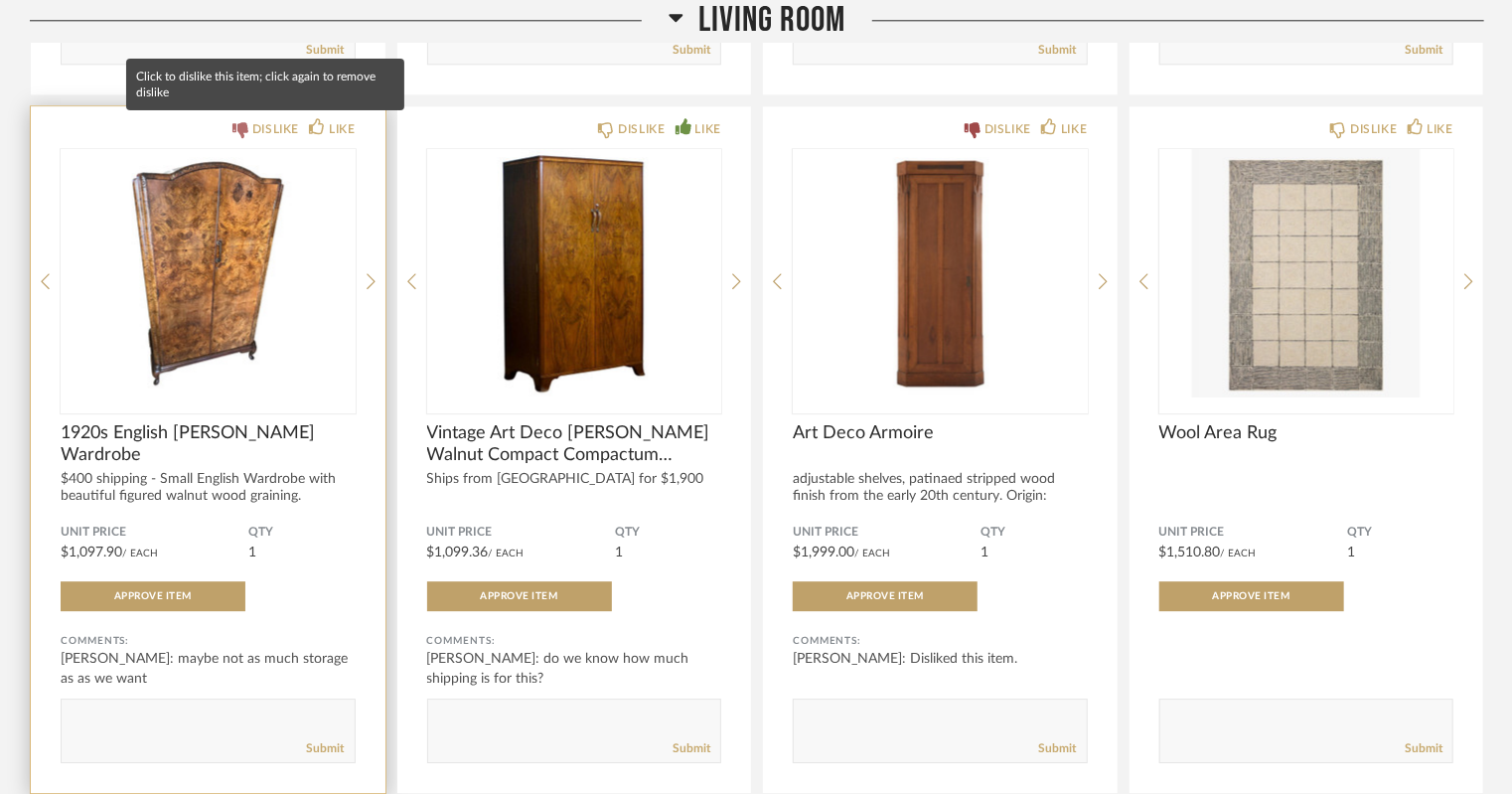 click on "DISLIKE" 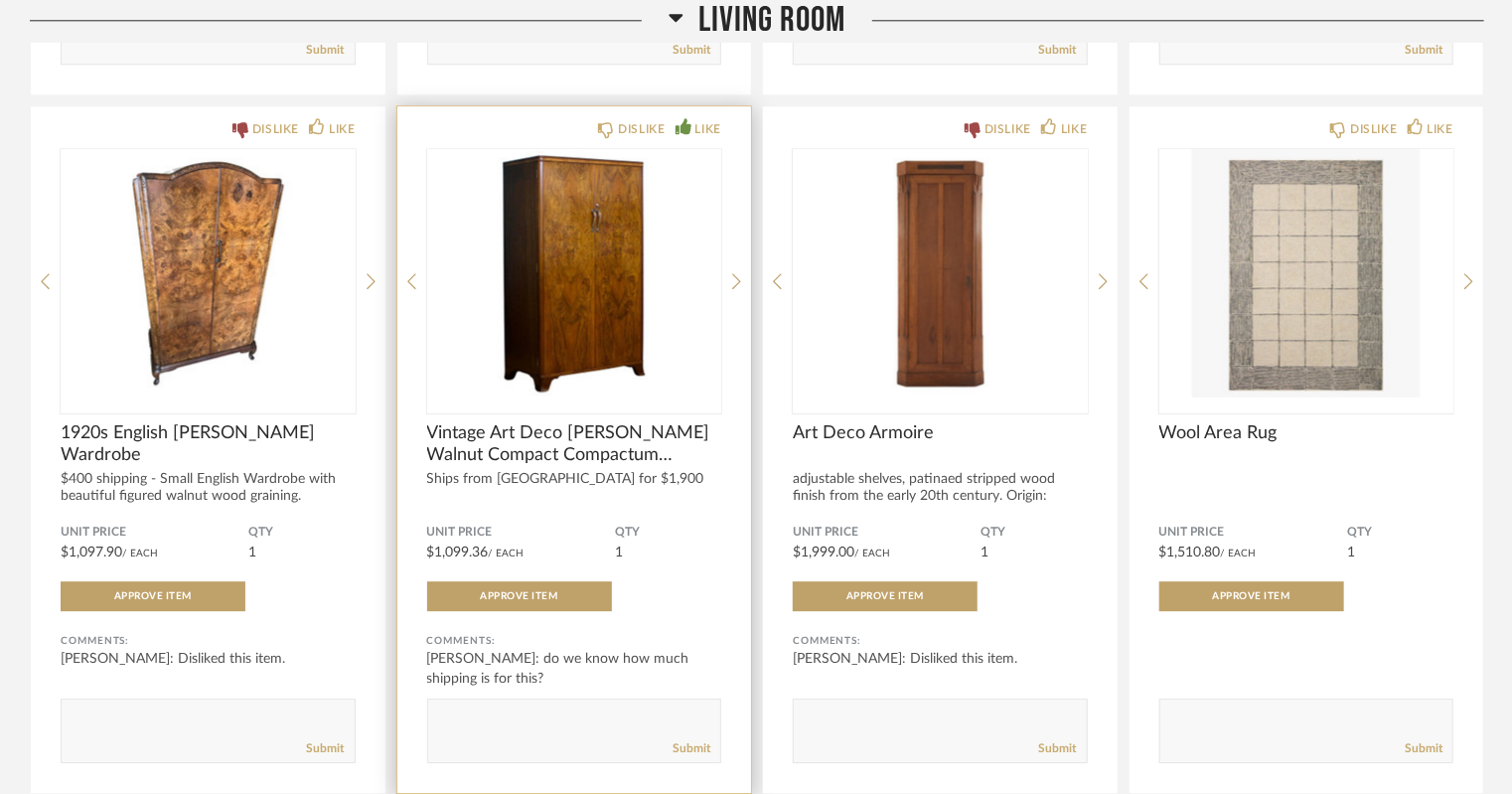 click at bounding box center (574, 273) 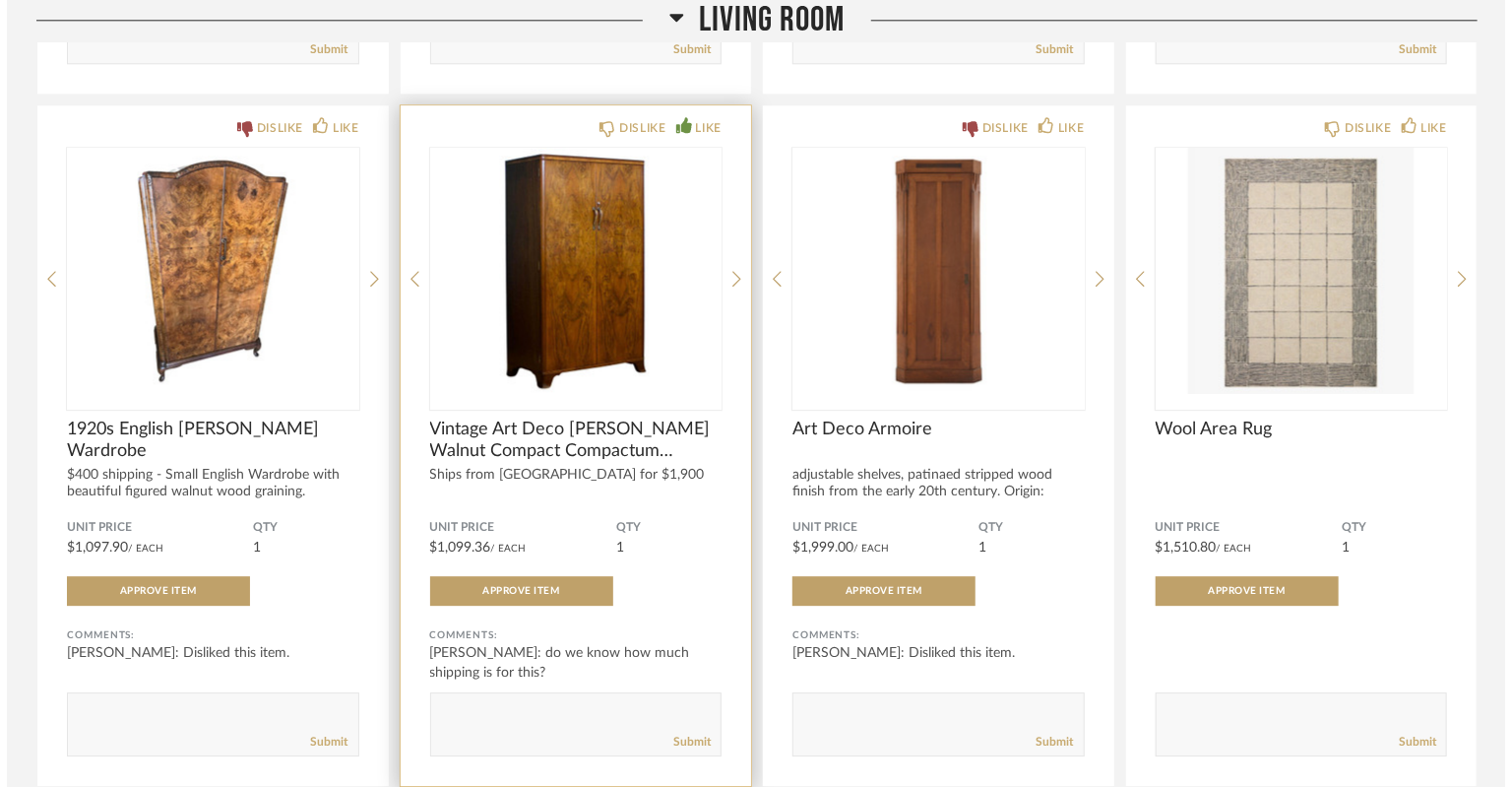 scroll, scrollTop: 0, scrollLeft: 0, axis: both 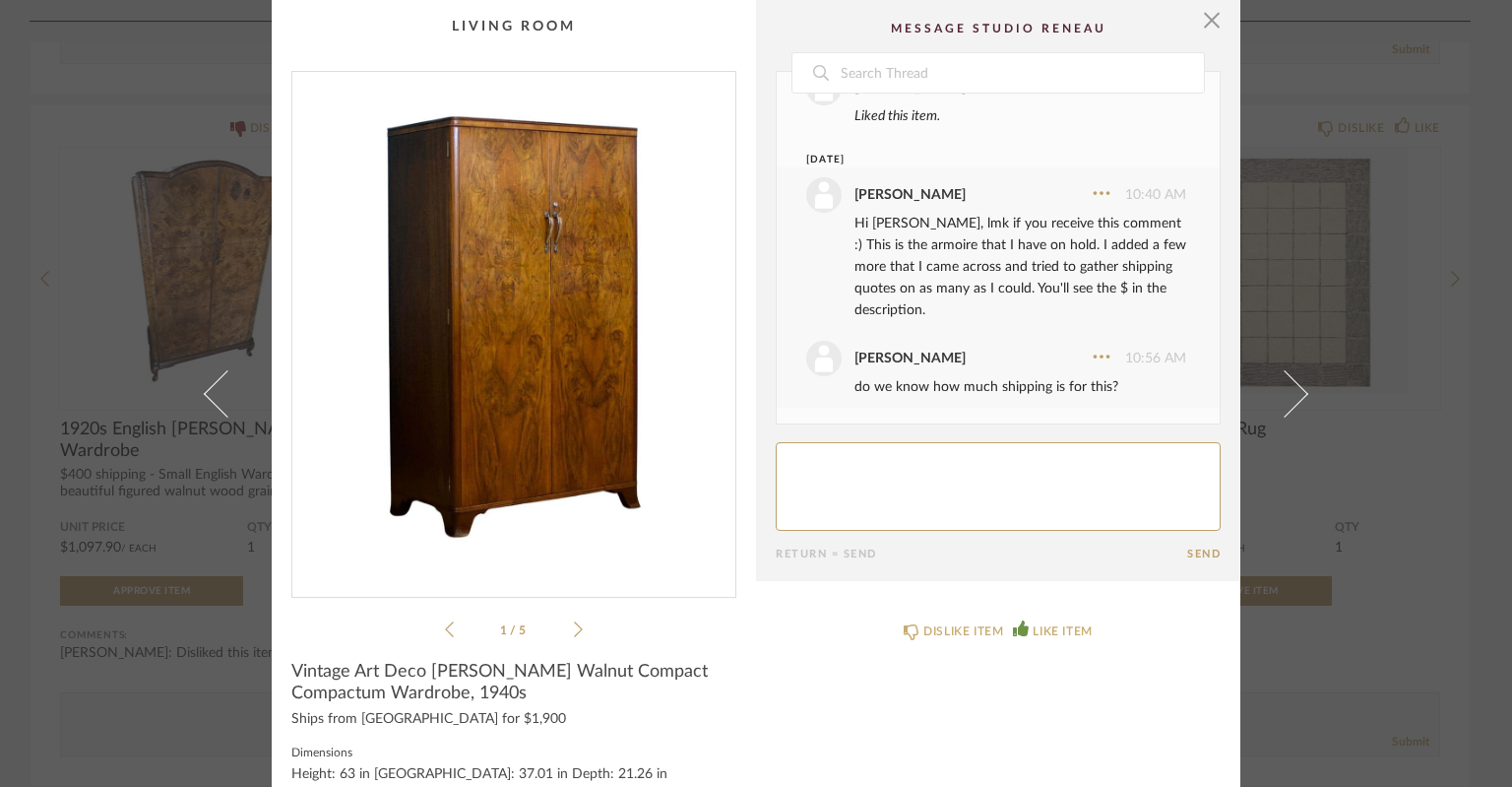 click 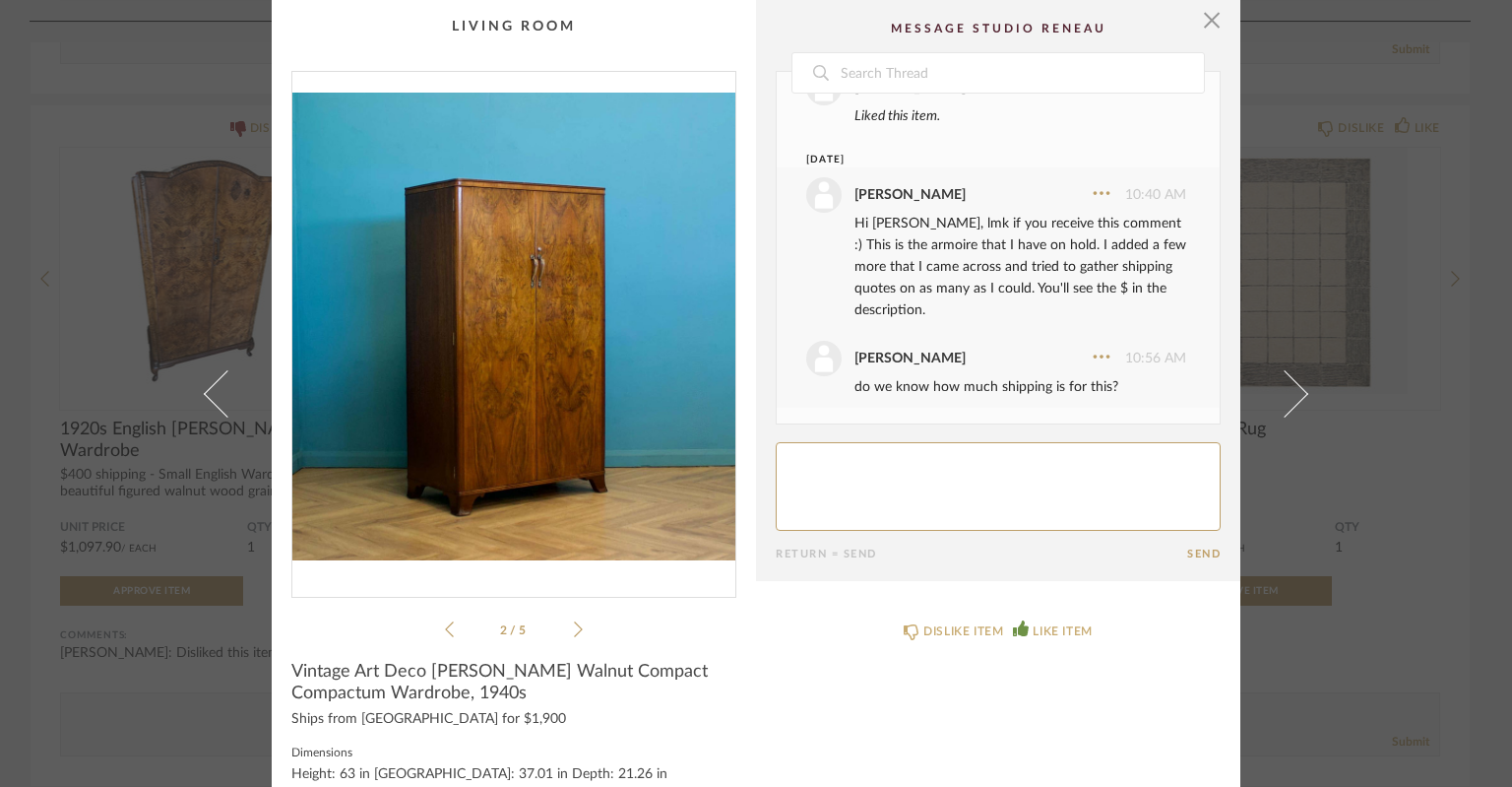 click 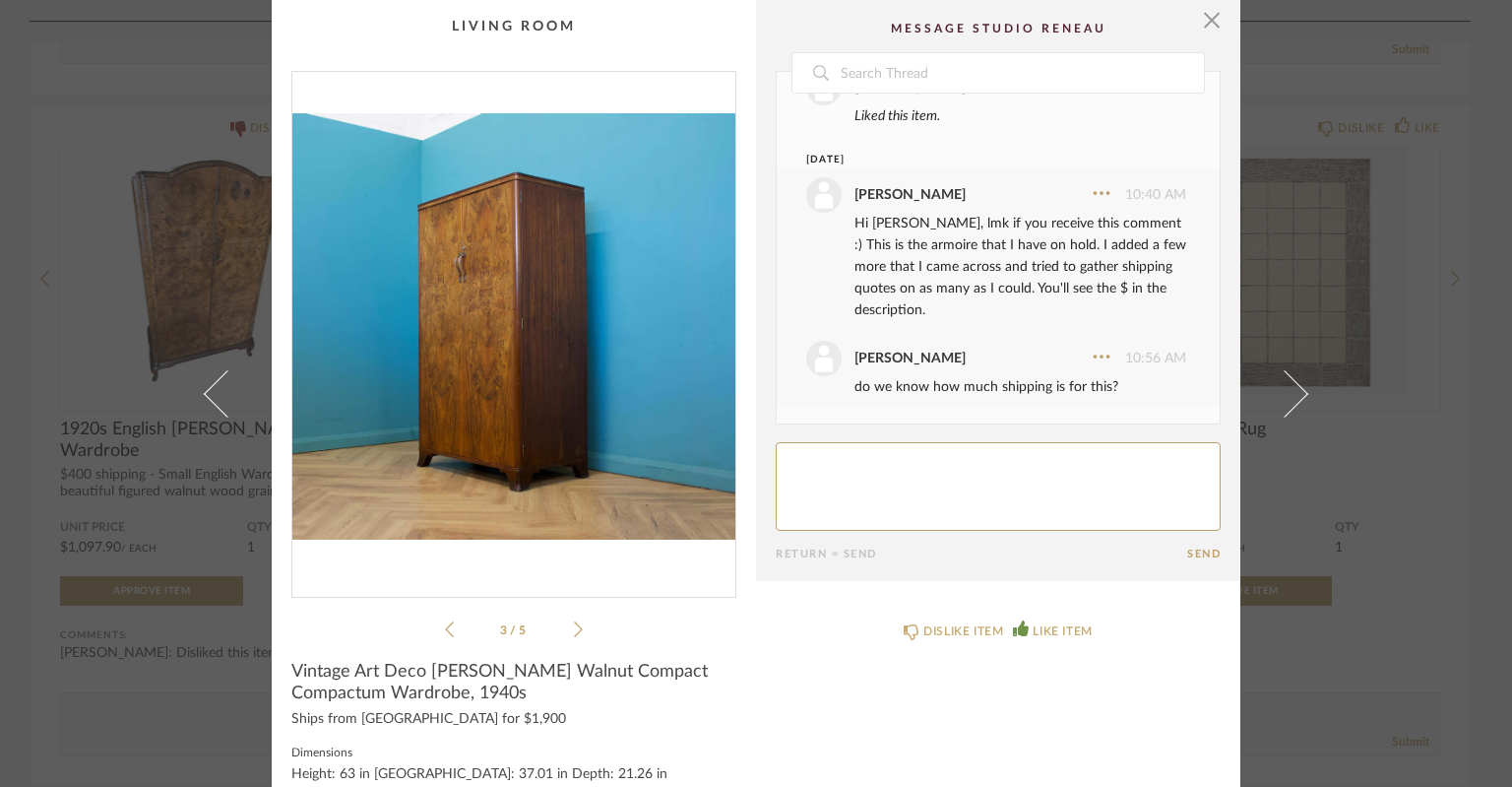 click 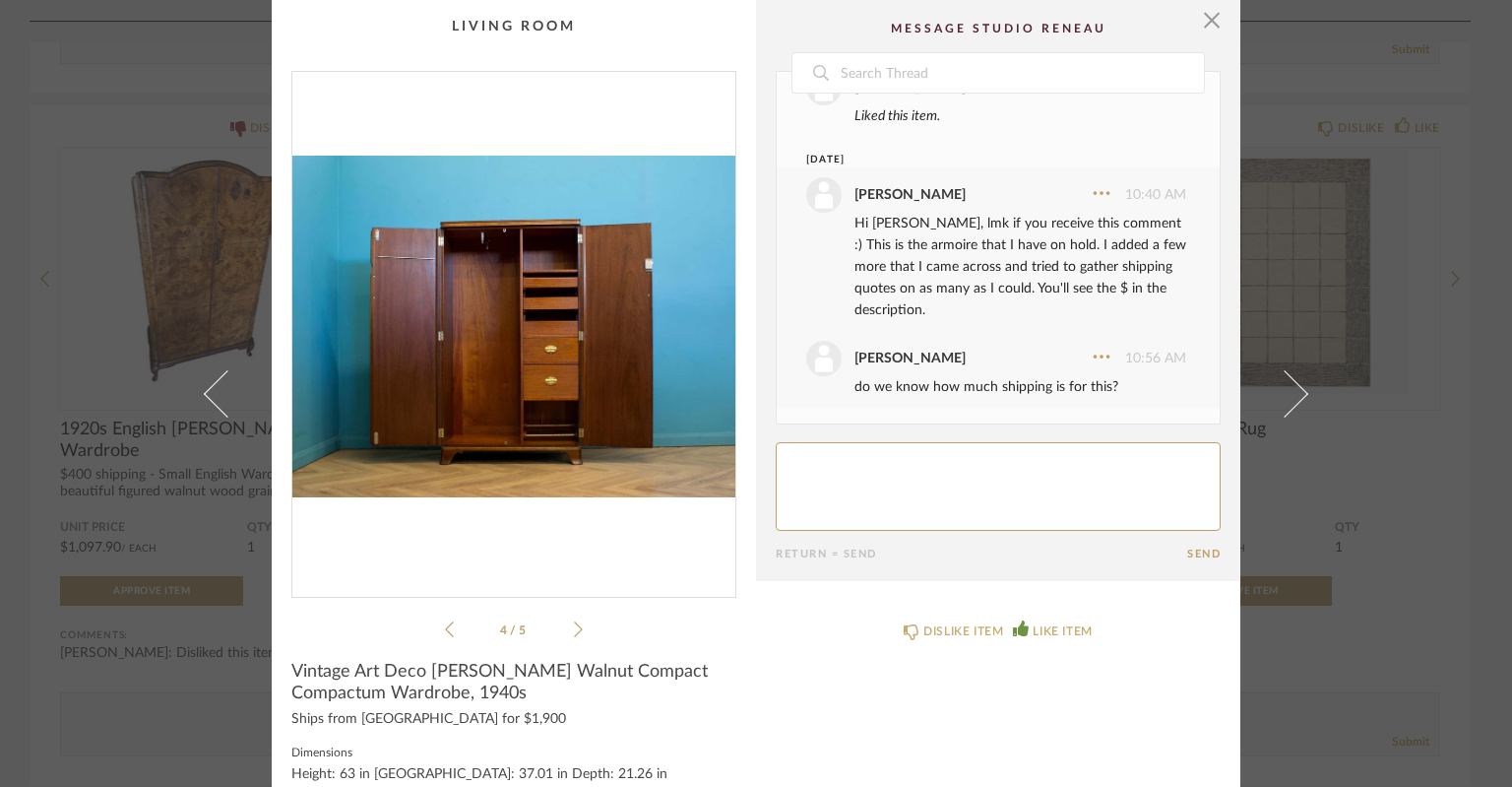 click 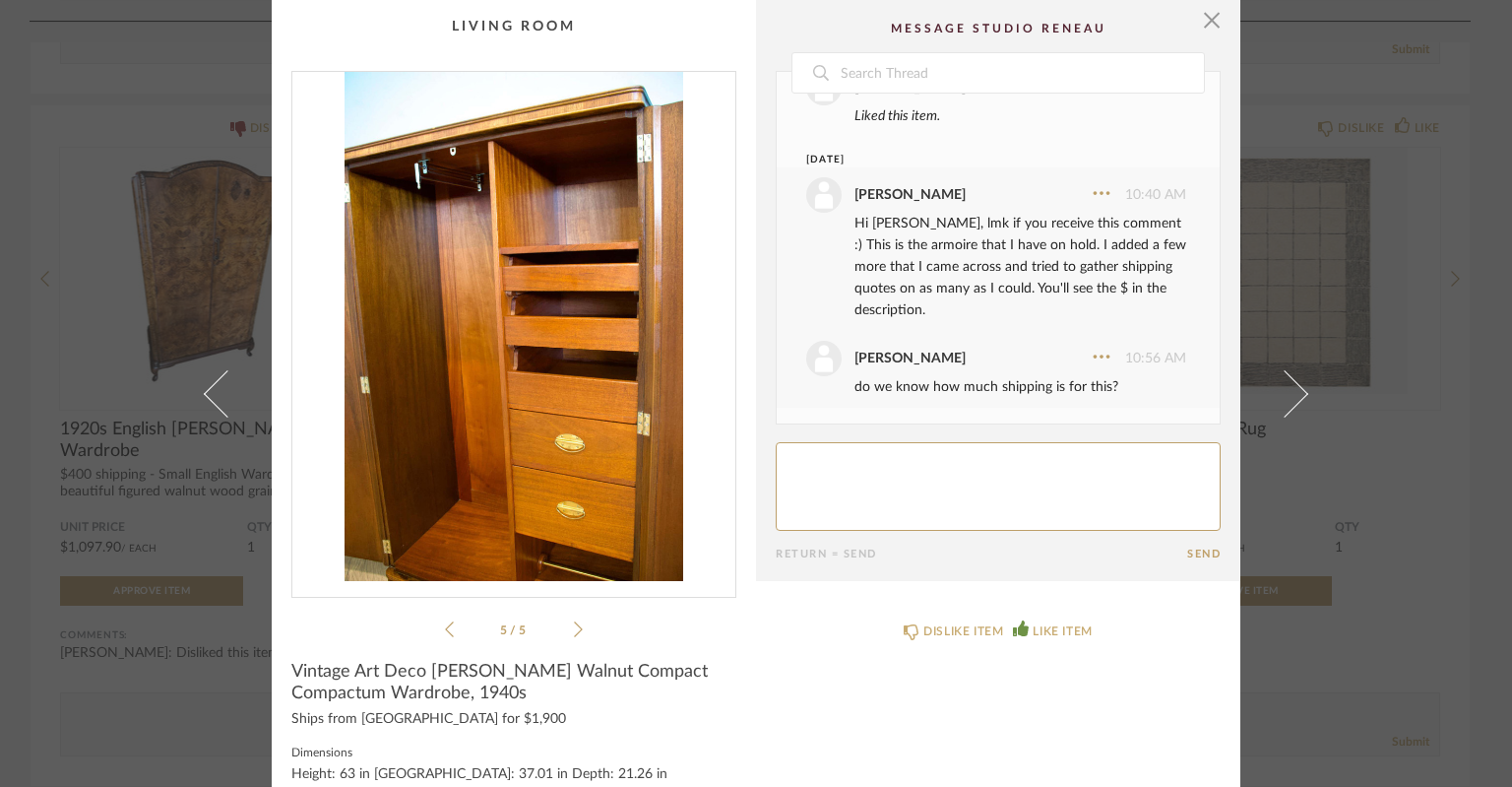click 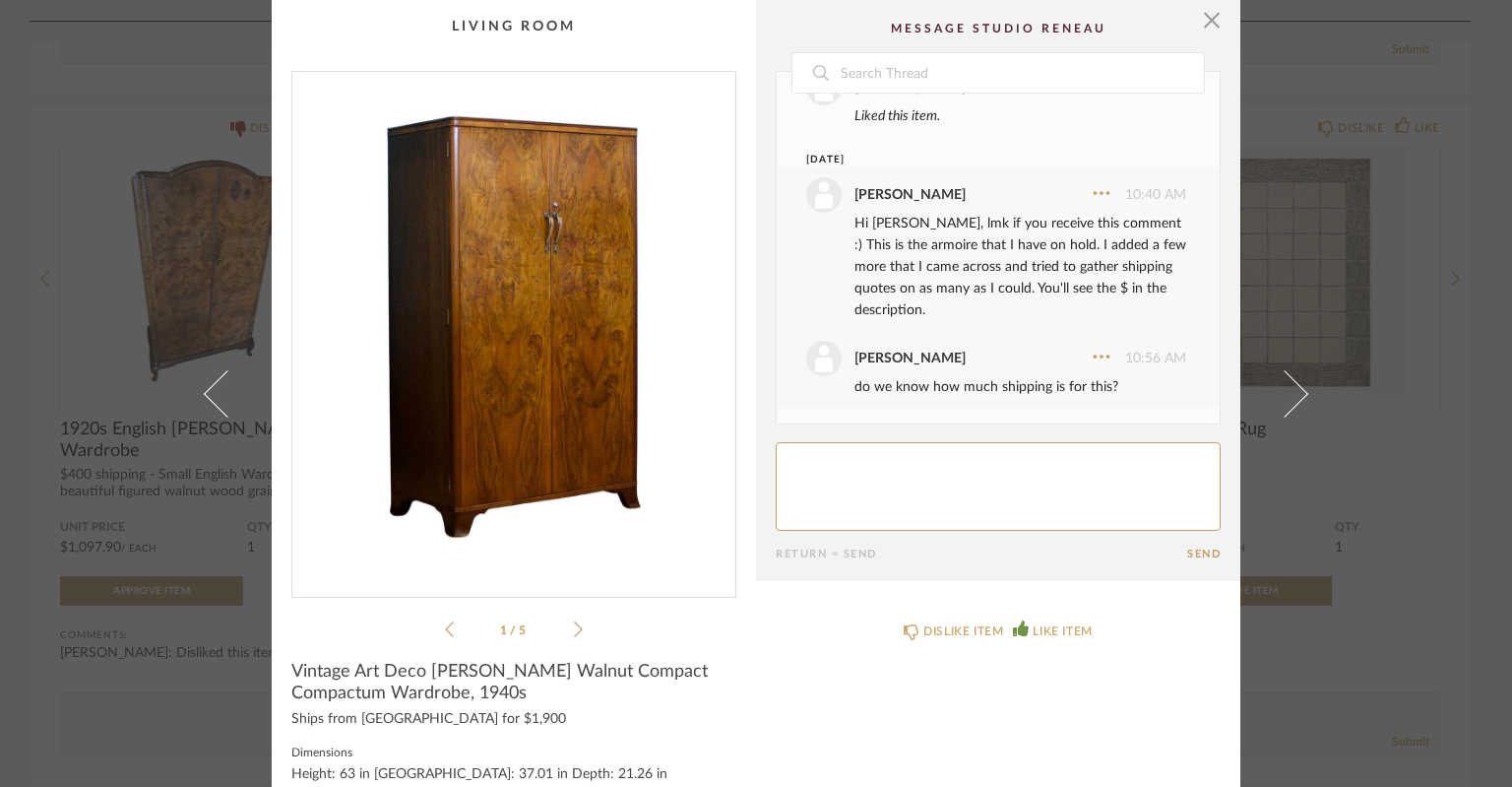 click 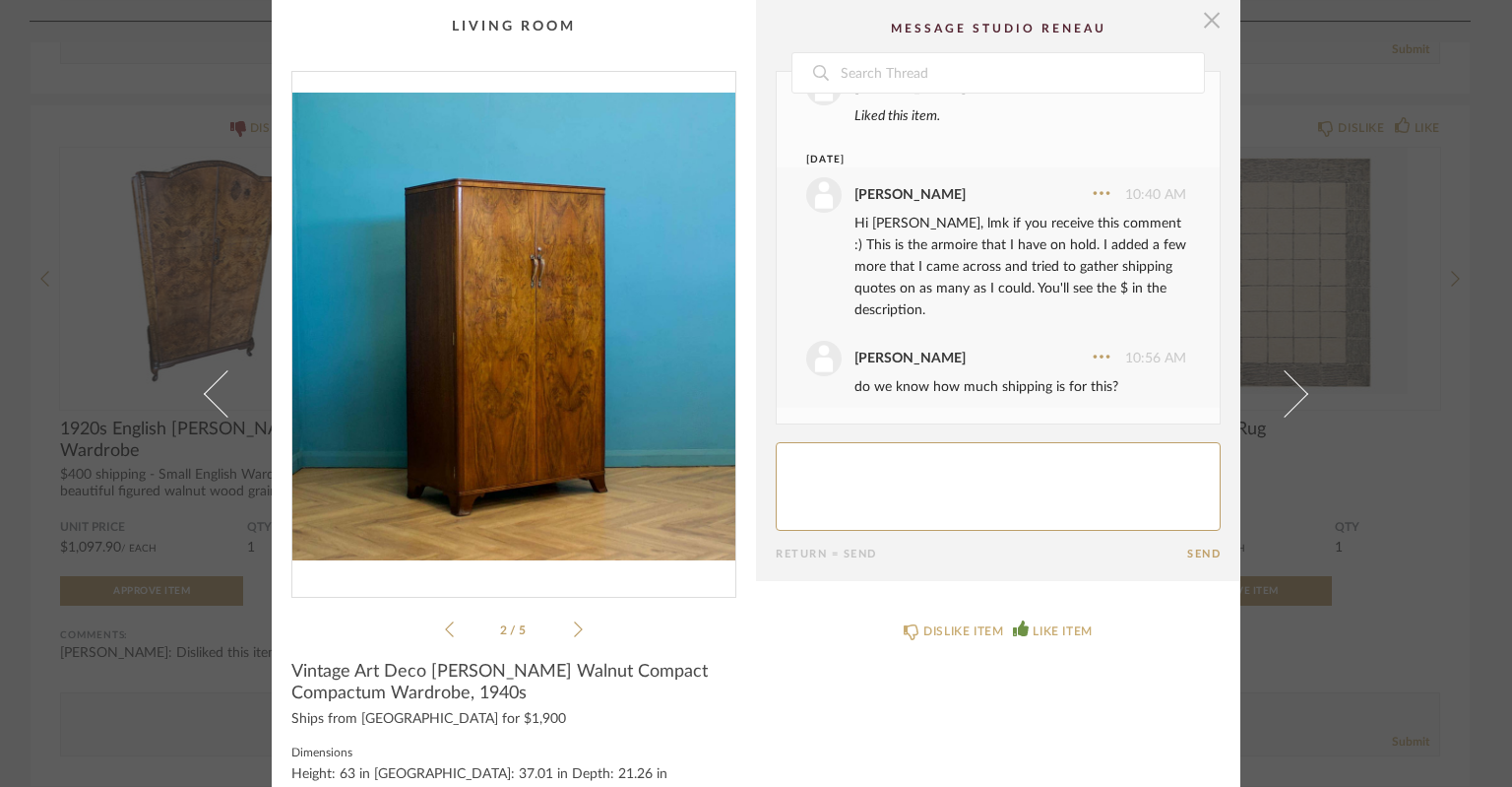 click at bounding box center (1212, 20) 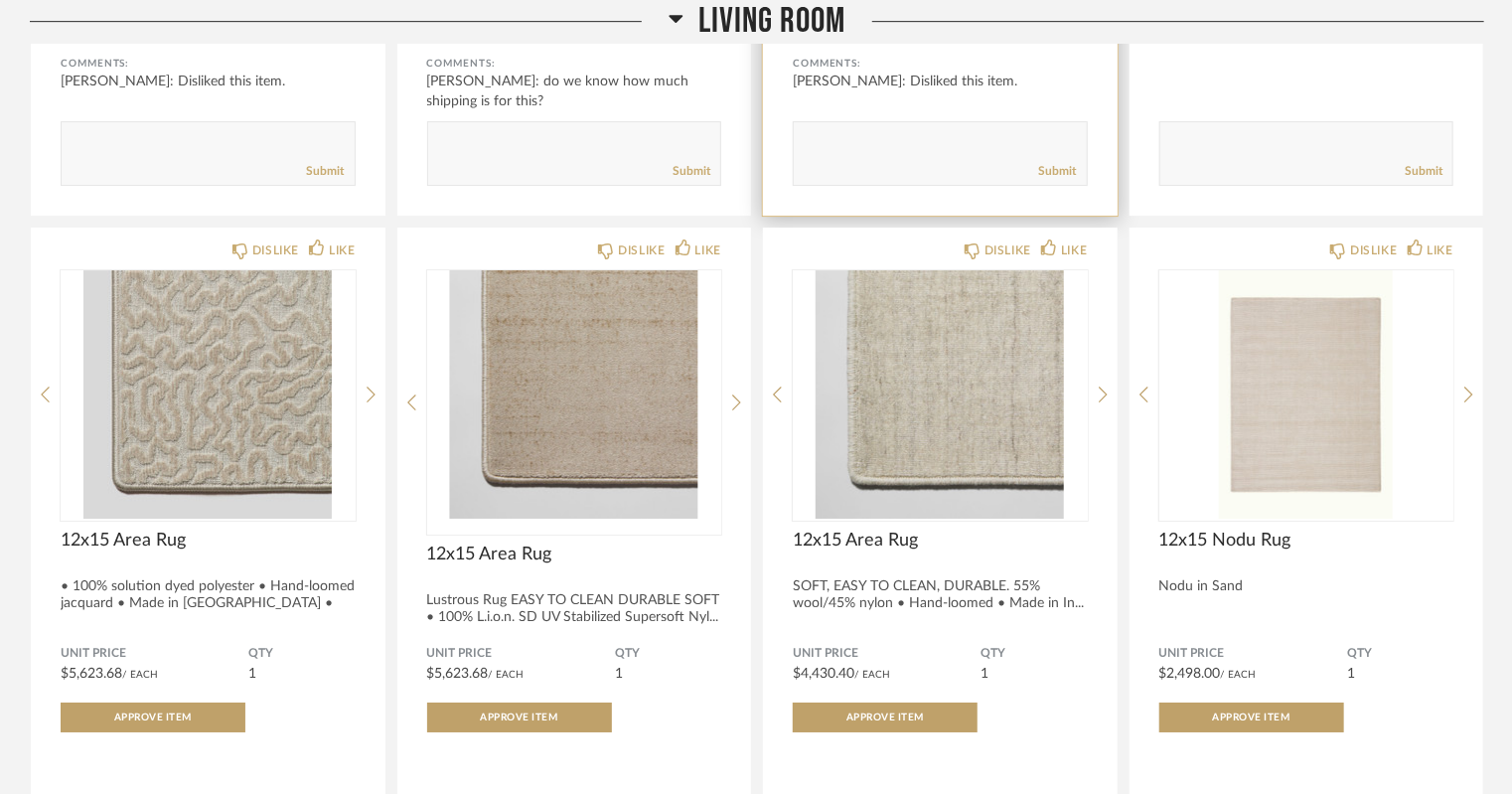 scroll, scrollTop: 3190, scrollLeft: 0, axis: vertical 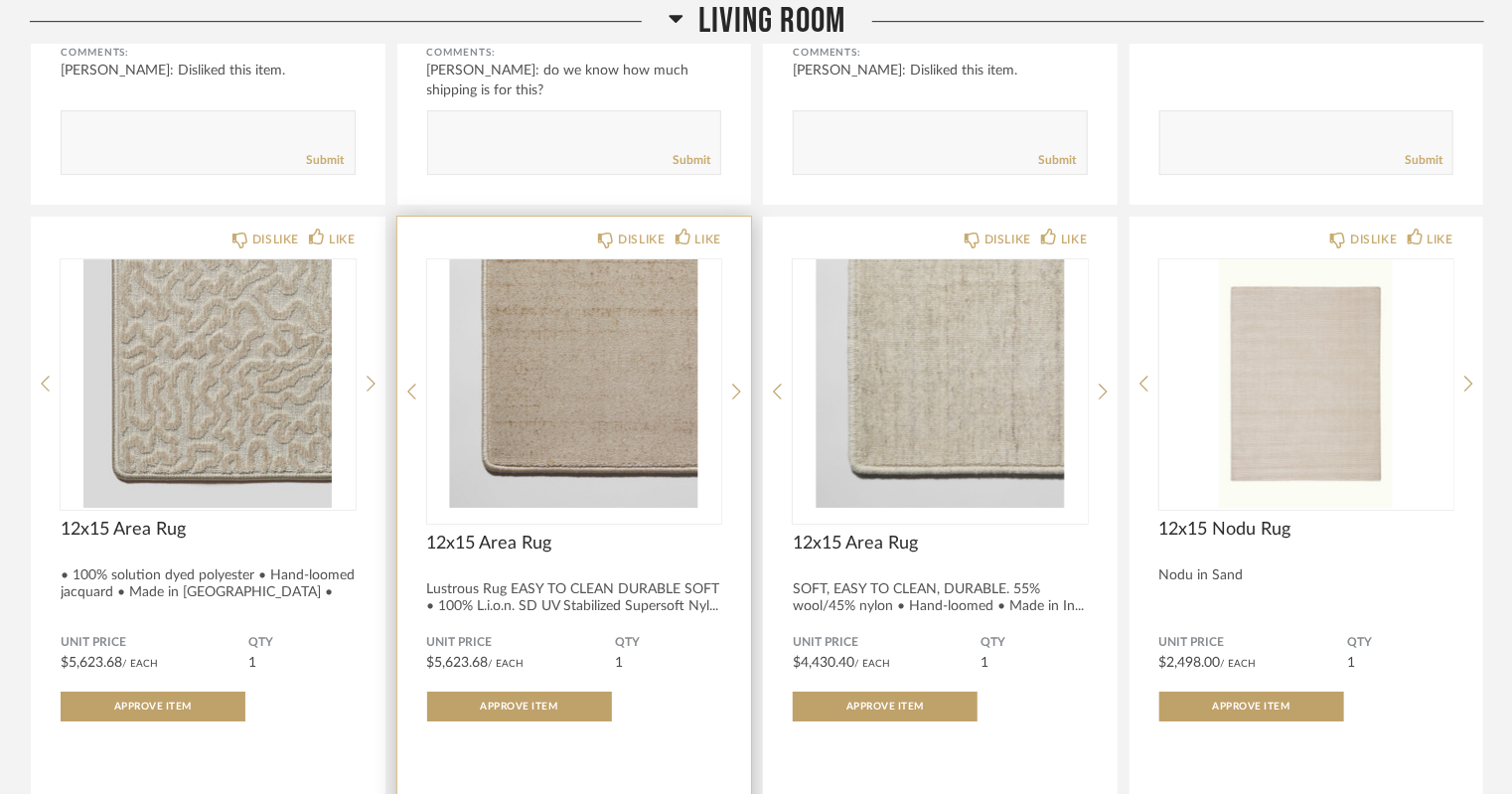 click at bounding box center (574, 384) 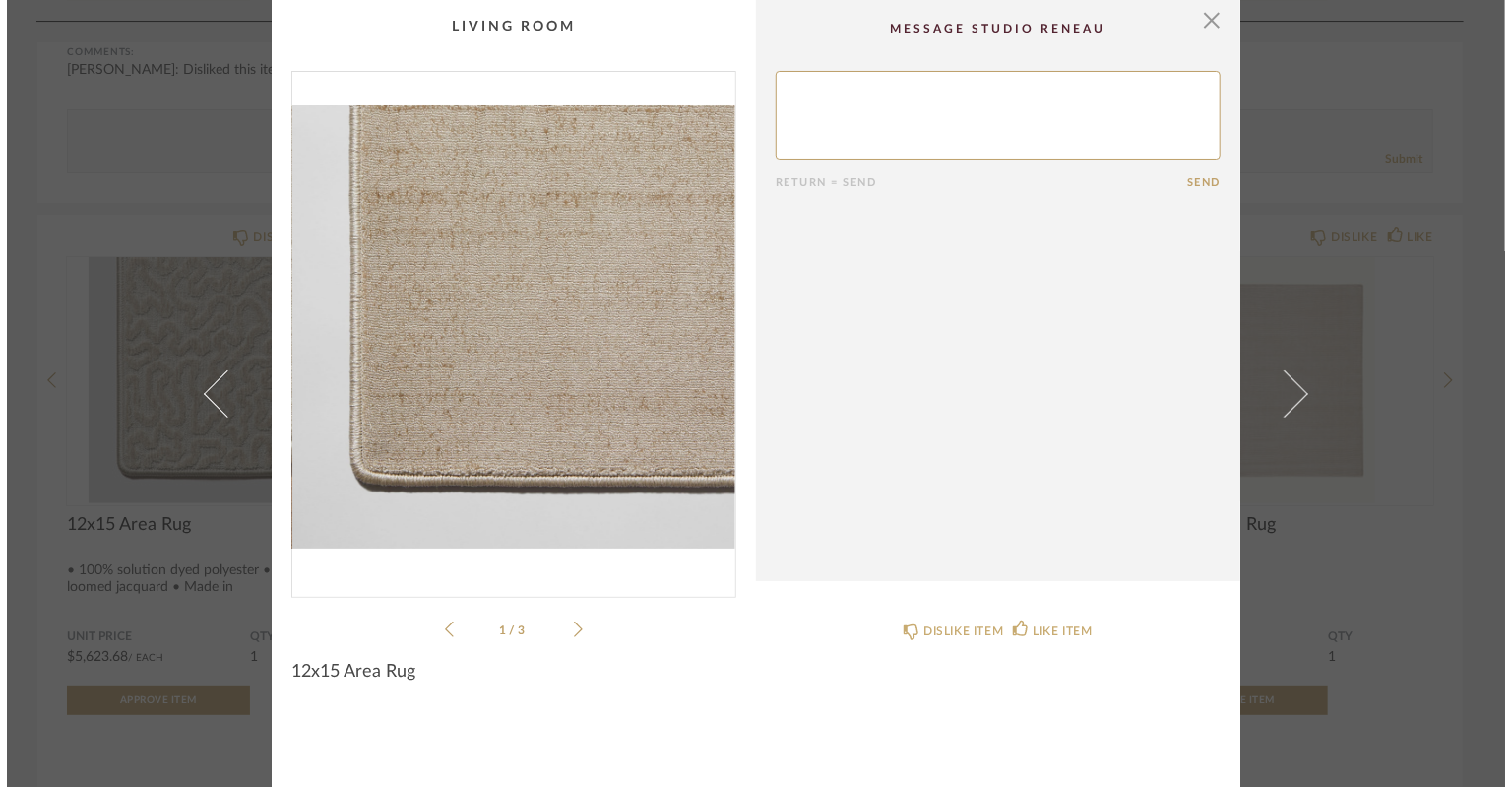 scroll, scrollTop: 0, scrollLeft: 0, axis: both 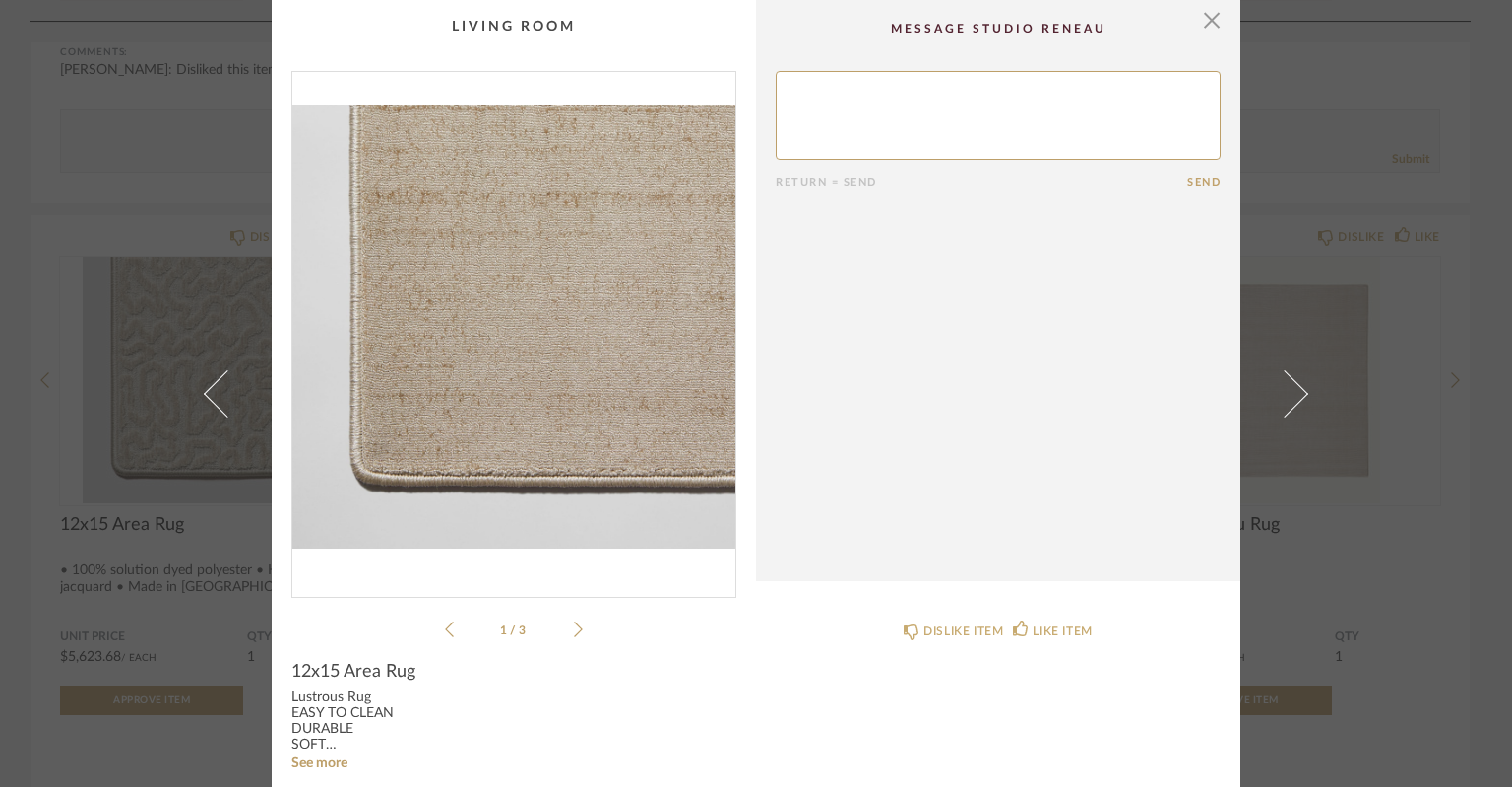 click 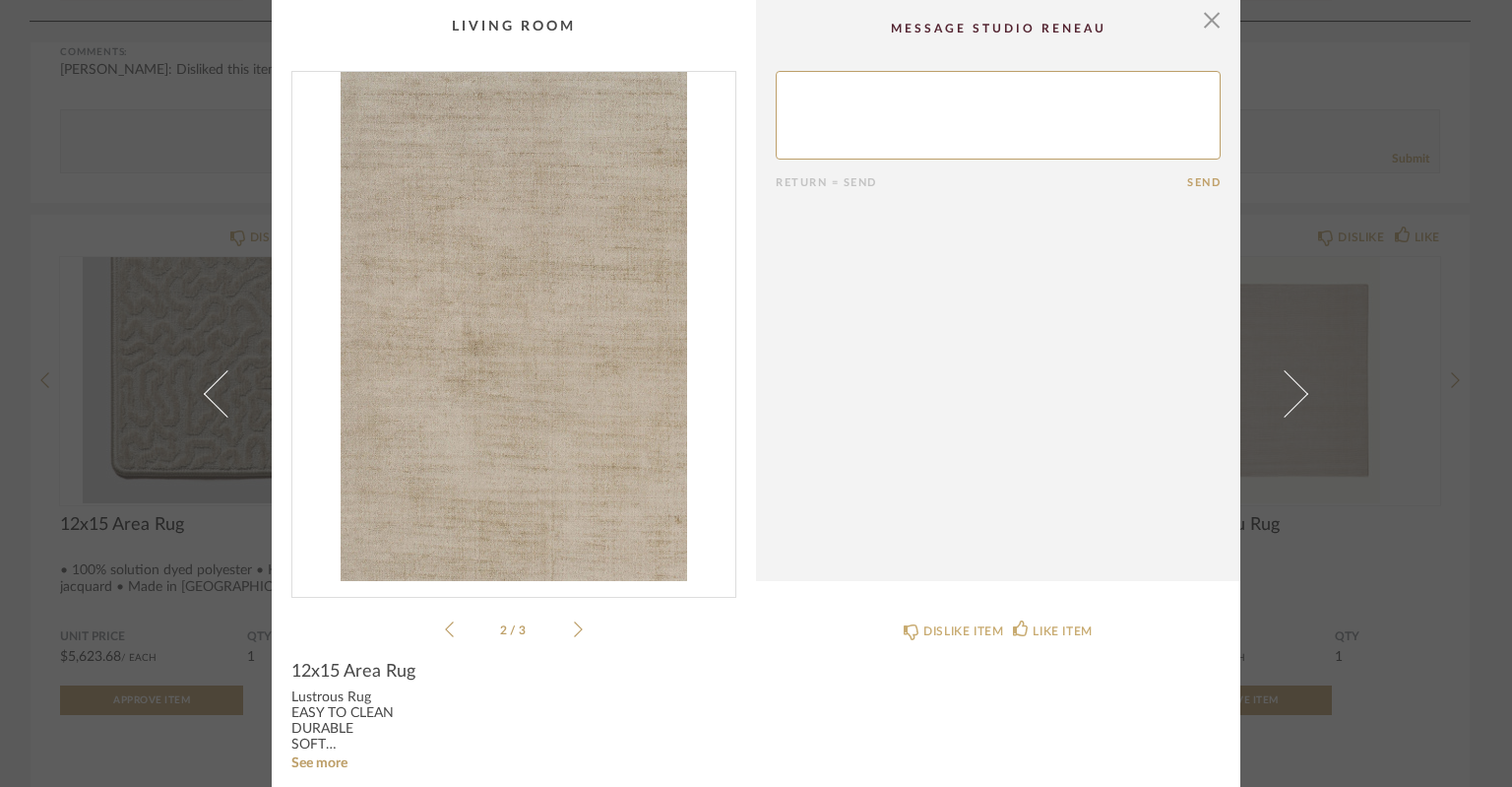 click 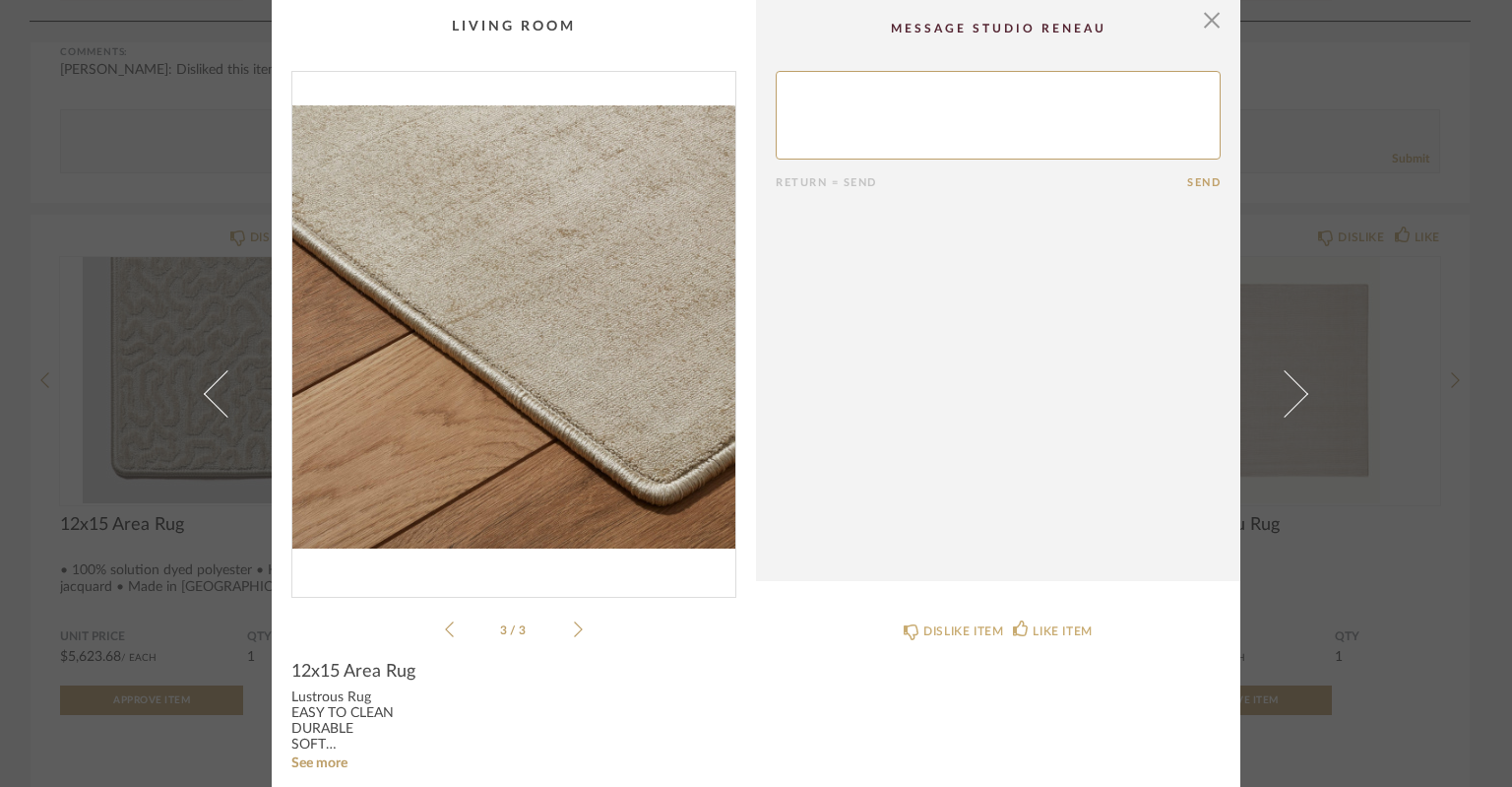 click 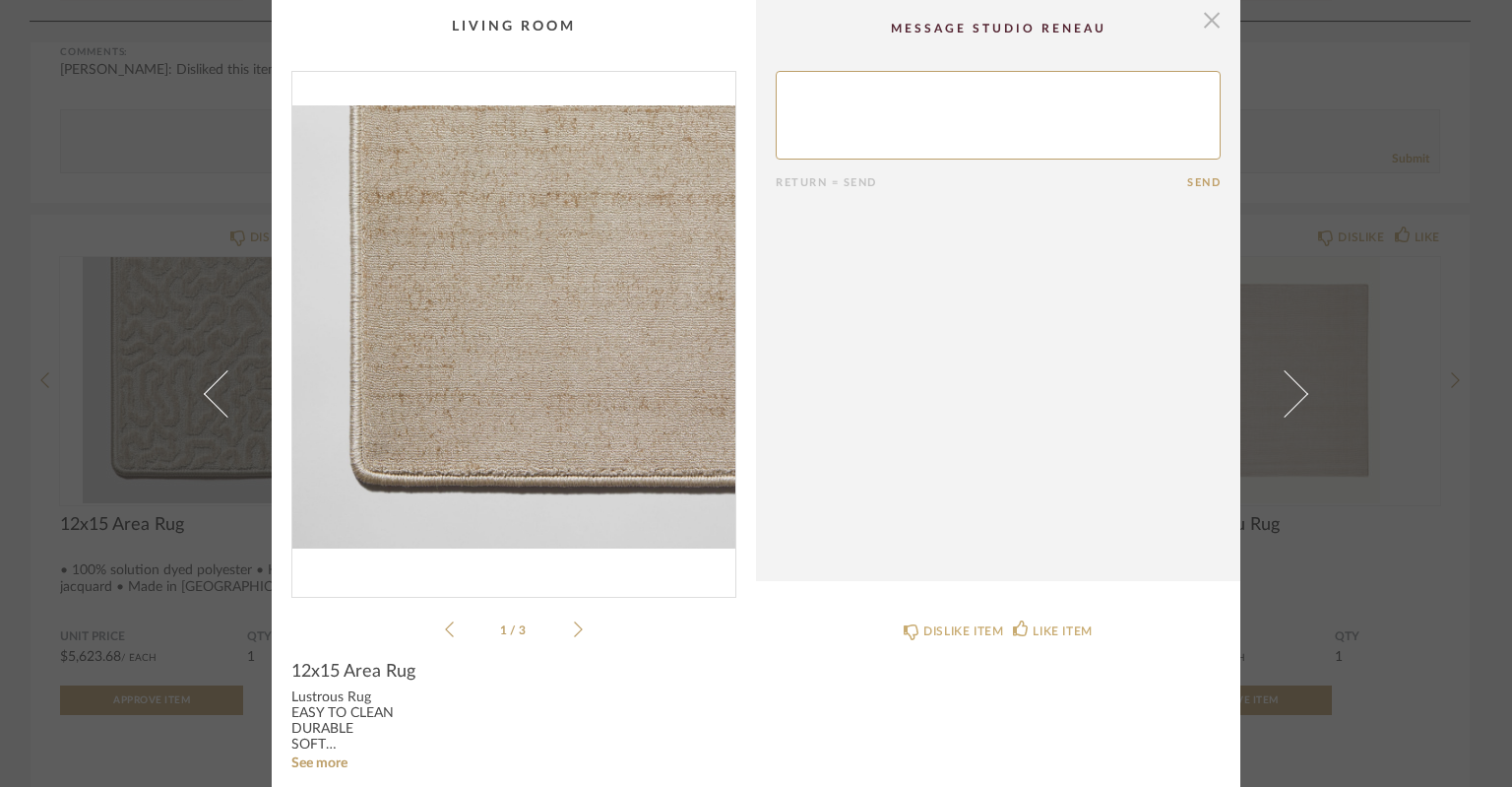 click at bounding box center (1212, 20) 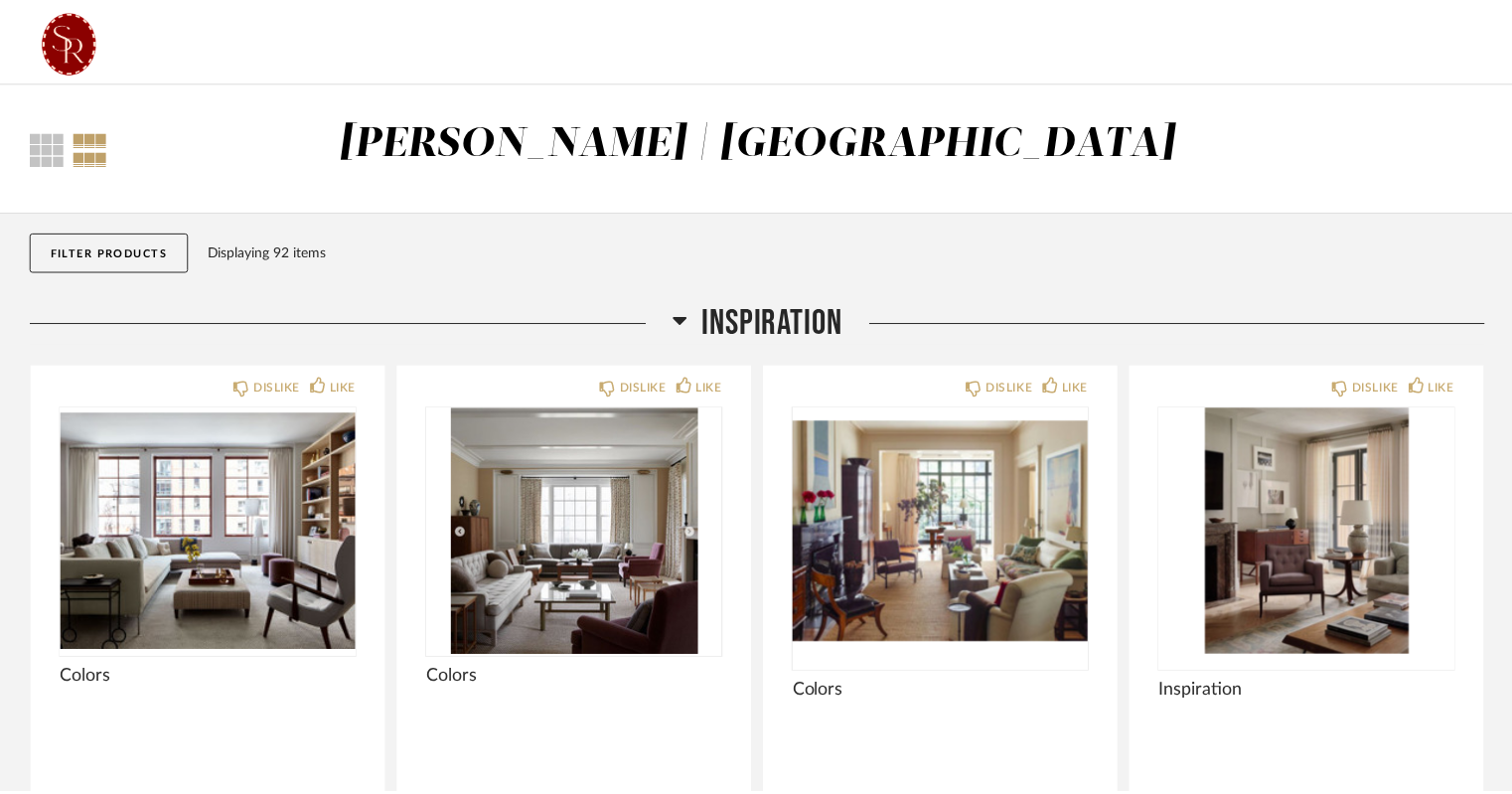 scroll, scrollTop: 3190, scrollLeft: 0, axis: vertical 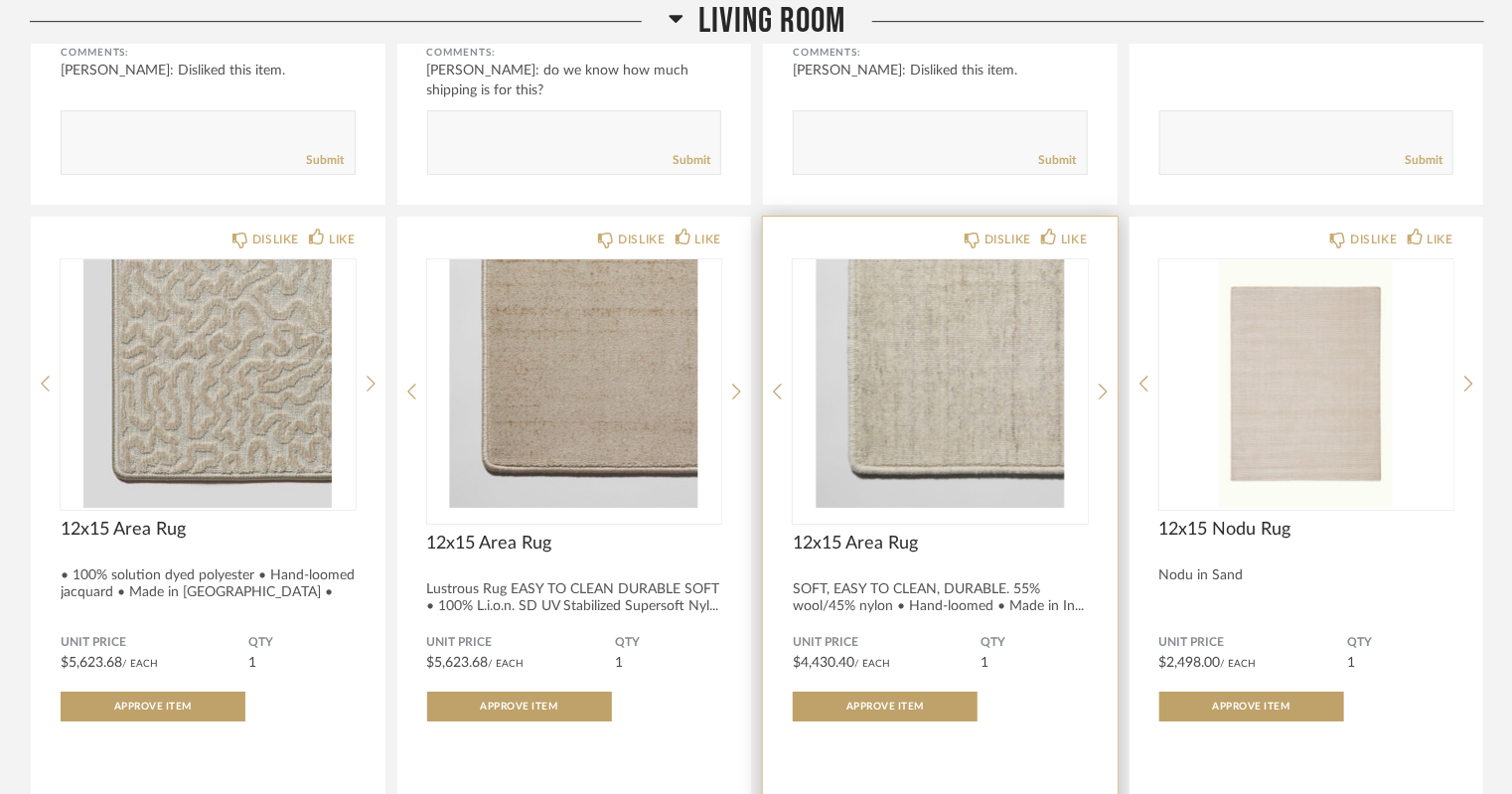 click at bounding box center [940, 384] 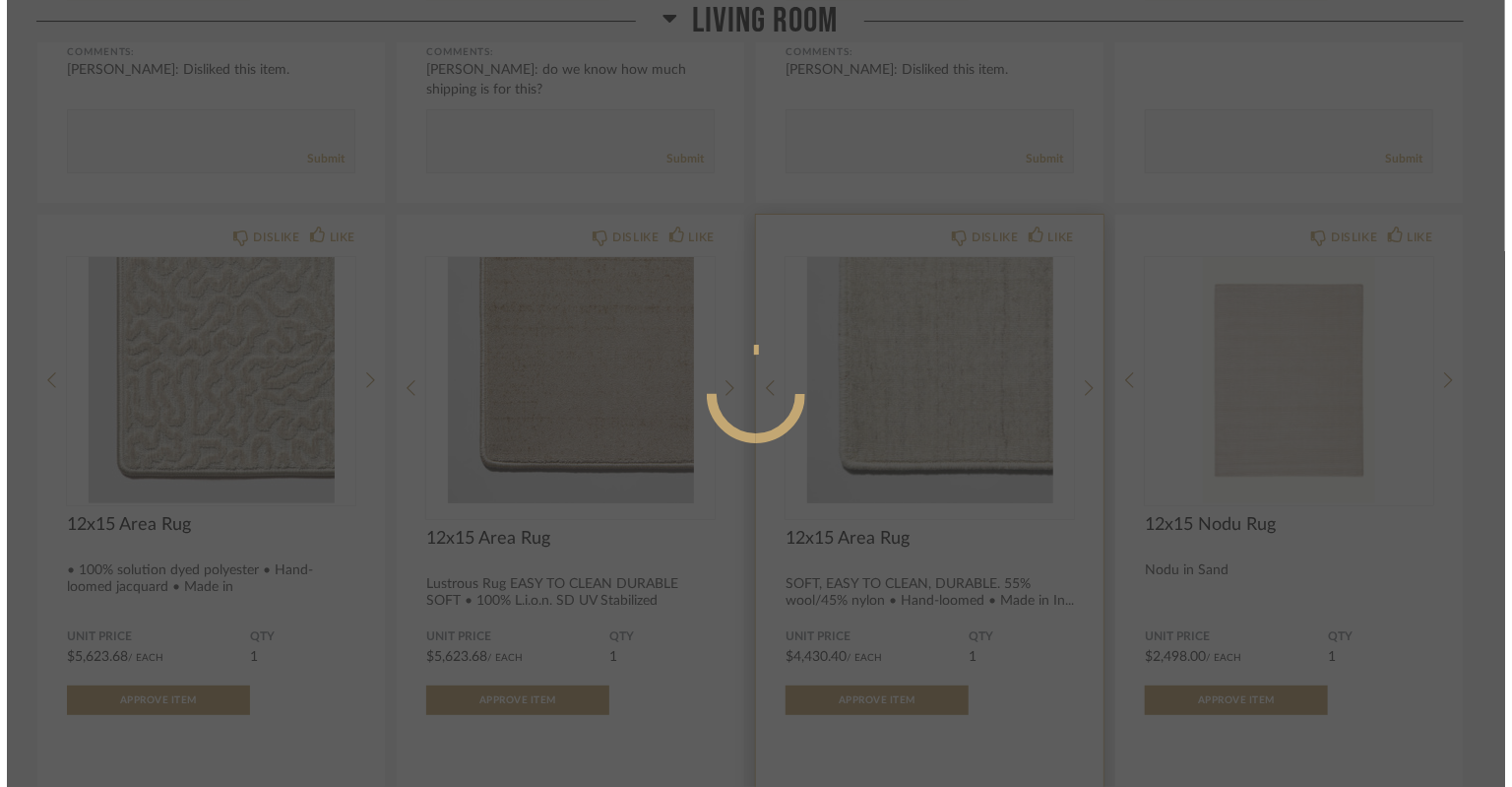 scroll, scrollTop: 0, scrollLeft: 0, axis: both 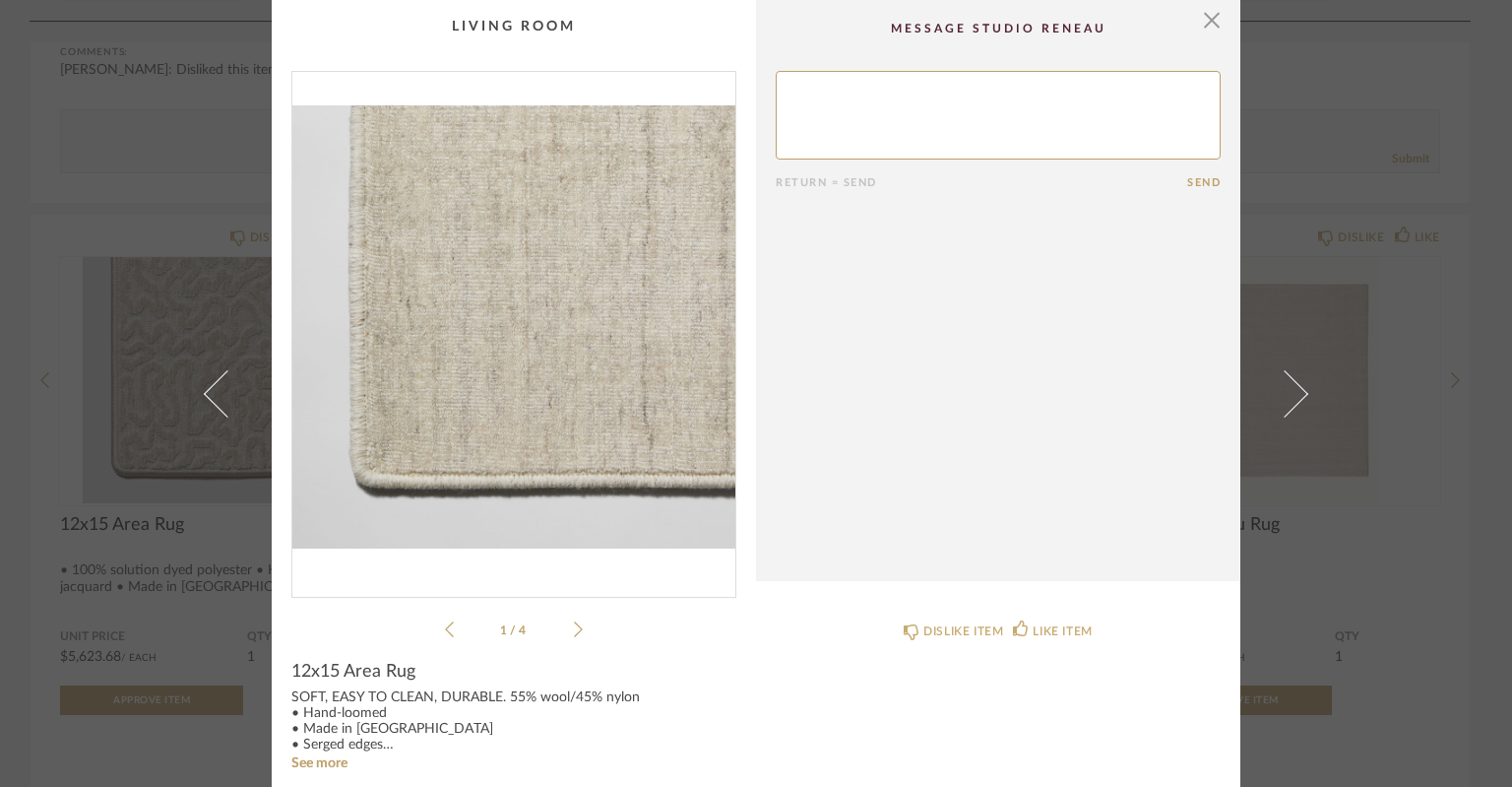 click on "1 / 4" 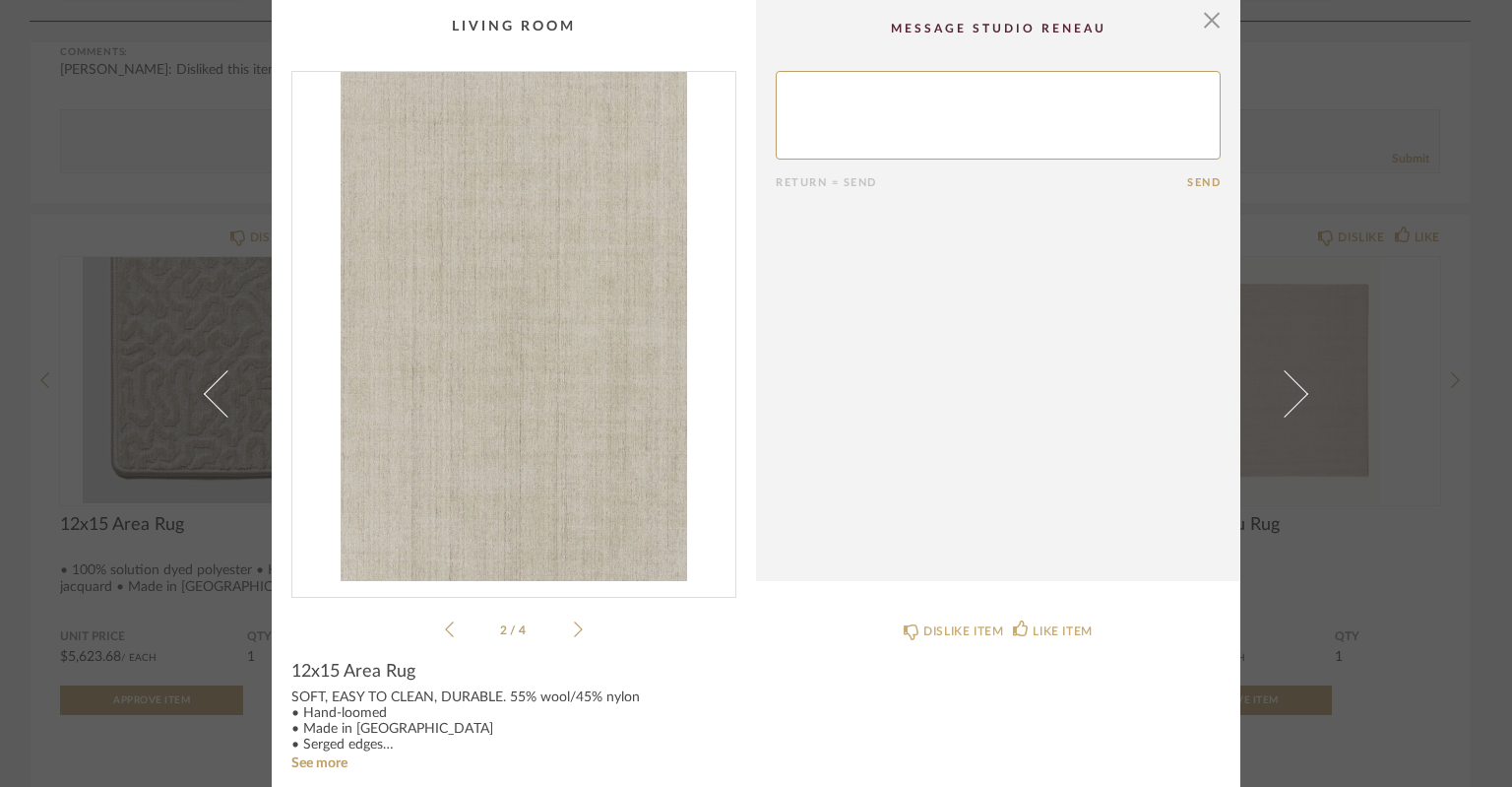 click 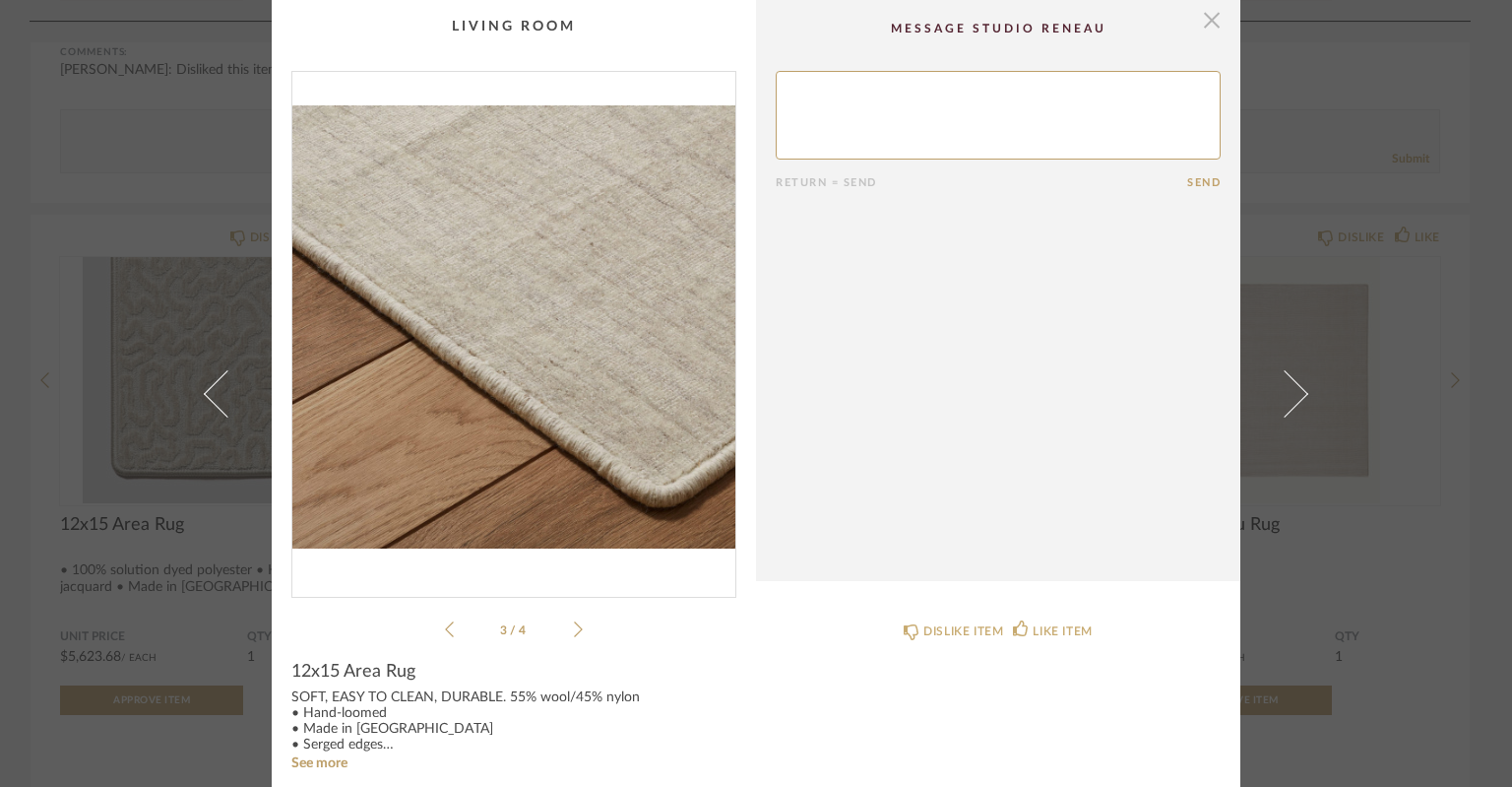 click at bounding box center (1212, 20) 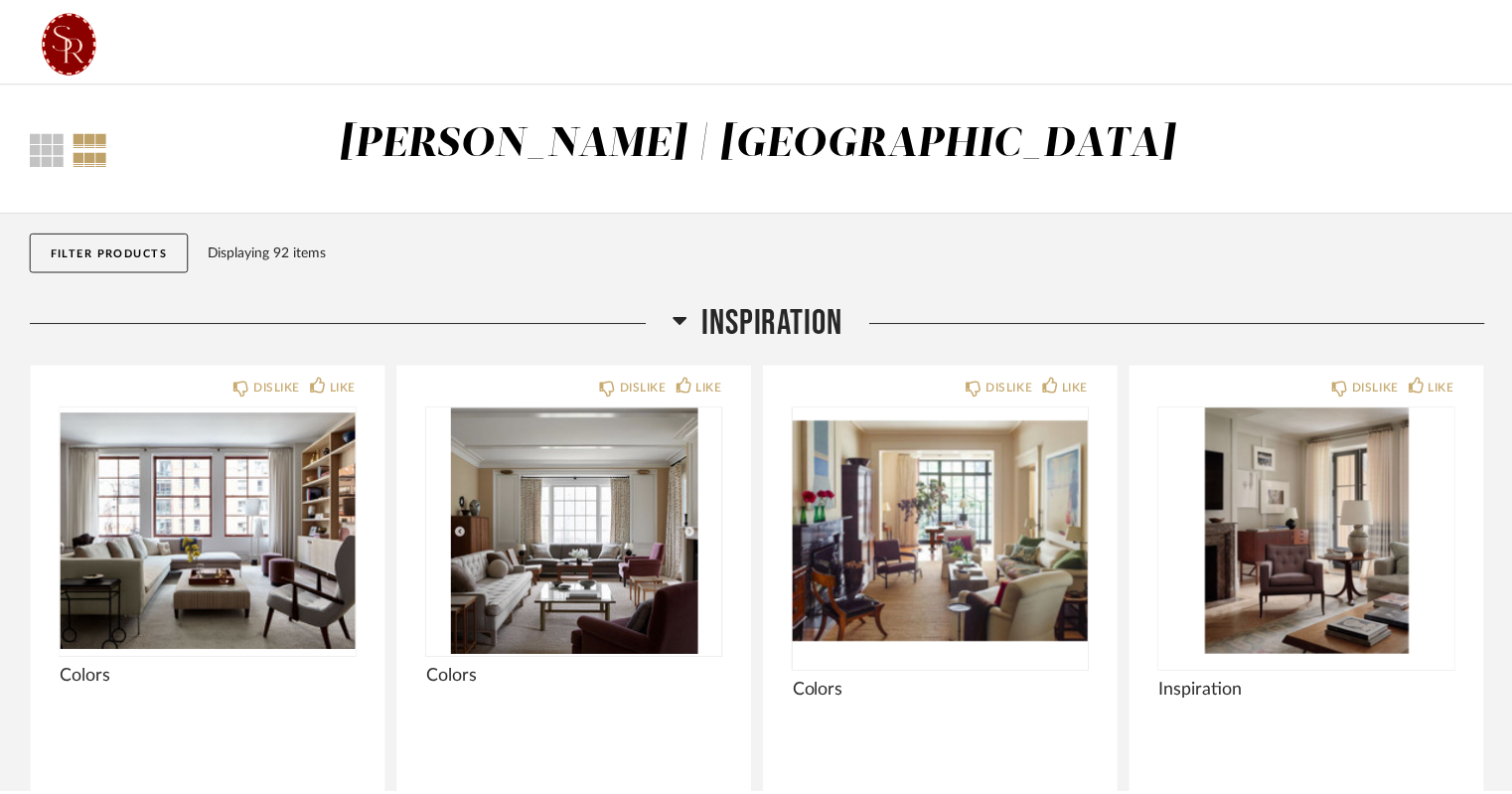 scroll, scrollTop: 3190, scrollLeft: 0, axis: vertical 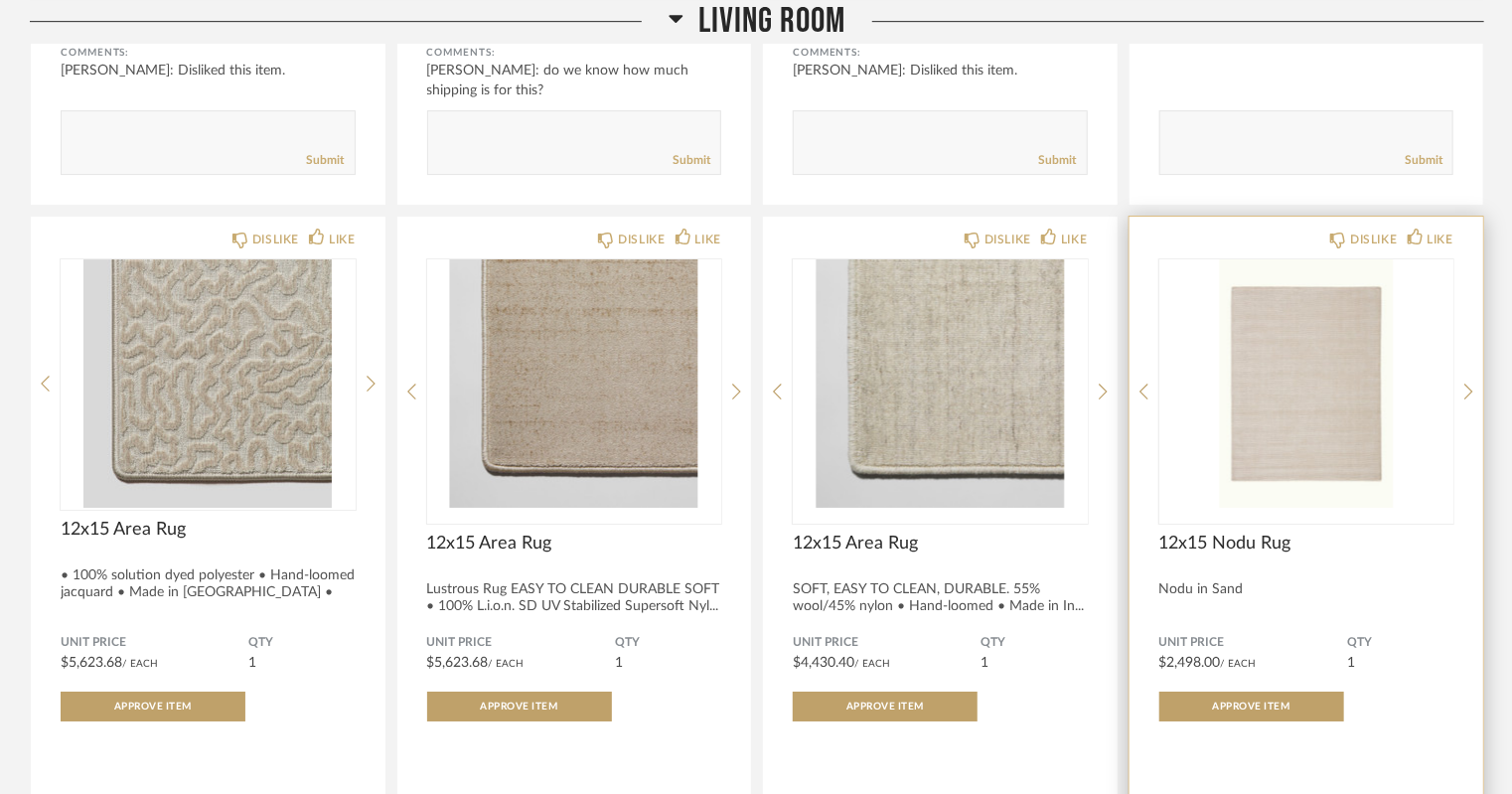 click at bounding box center [1306, 384] 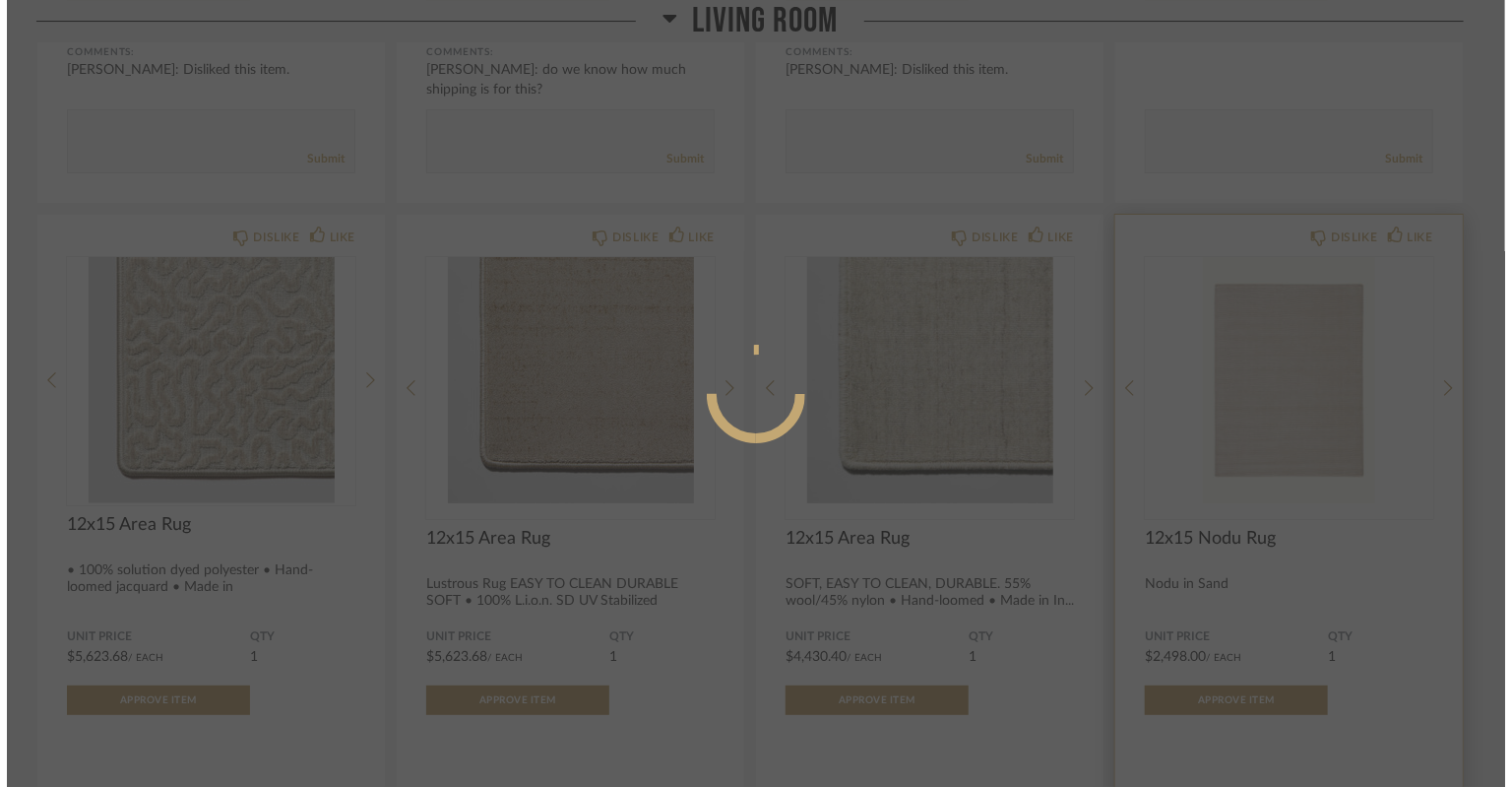 scroll, scrollTop: 0, scrollLeft: 0, axis: both 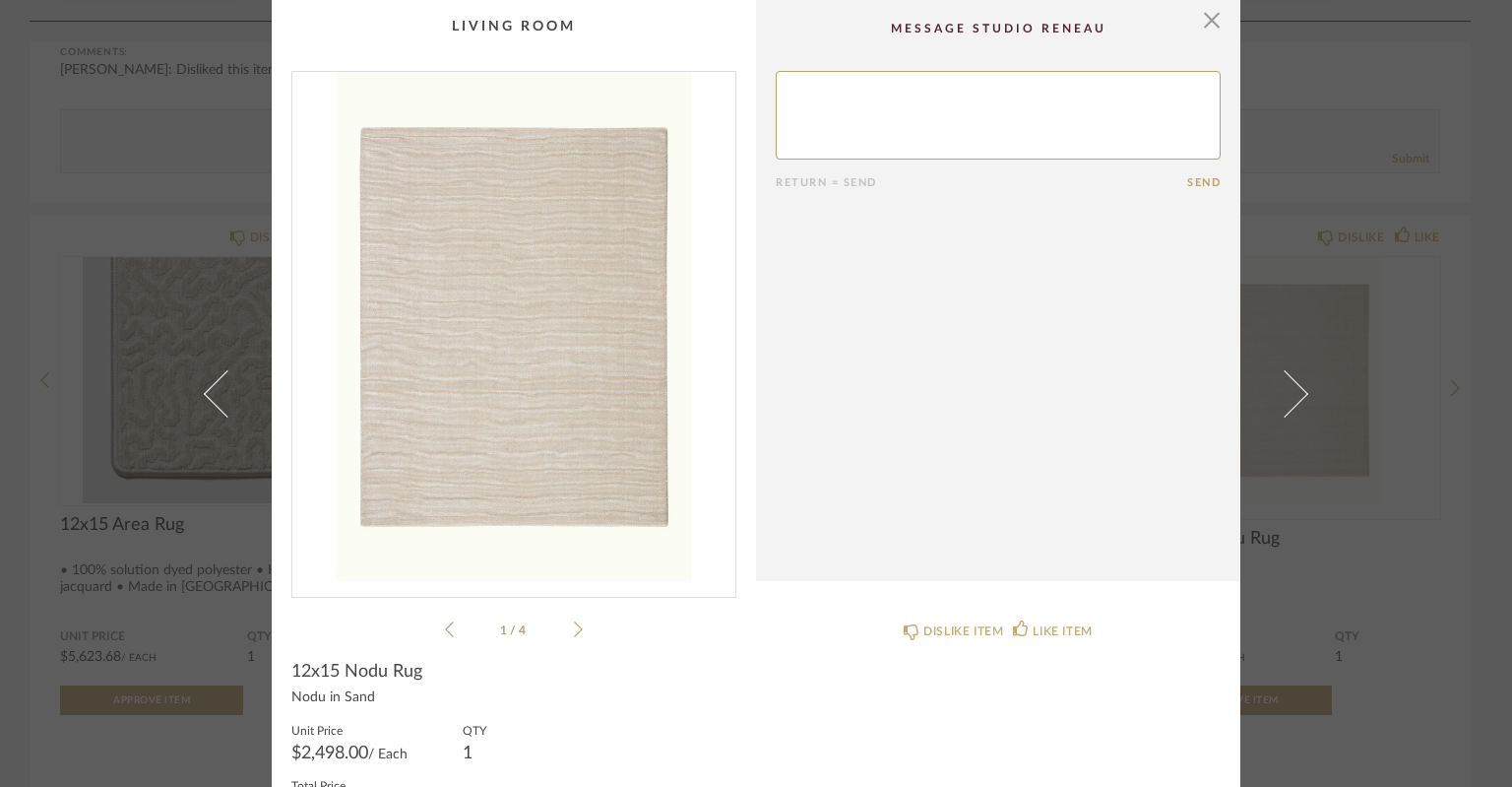 click 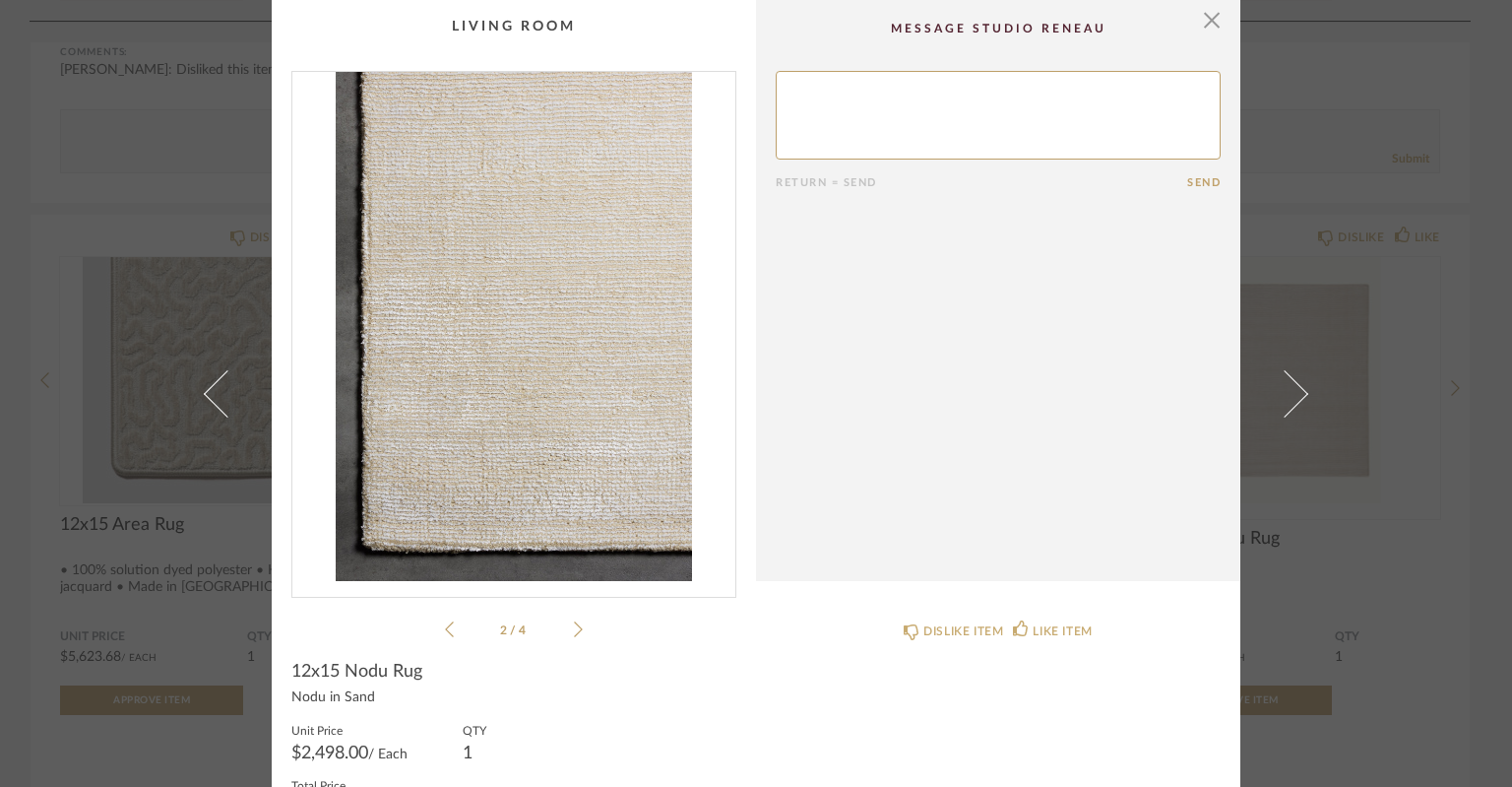 click 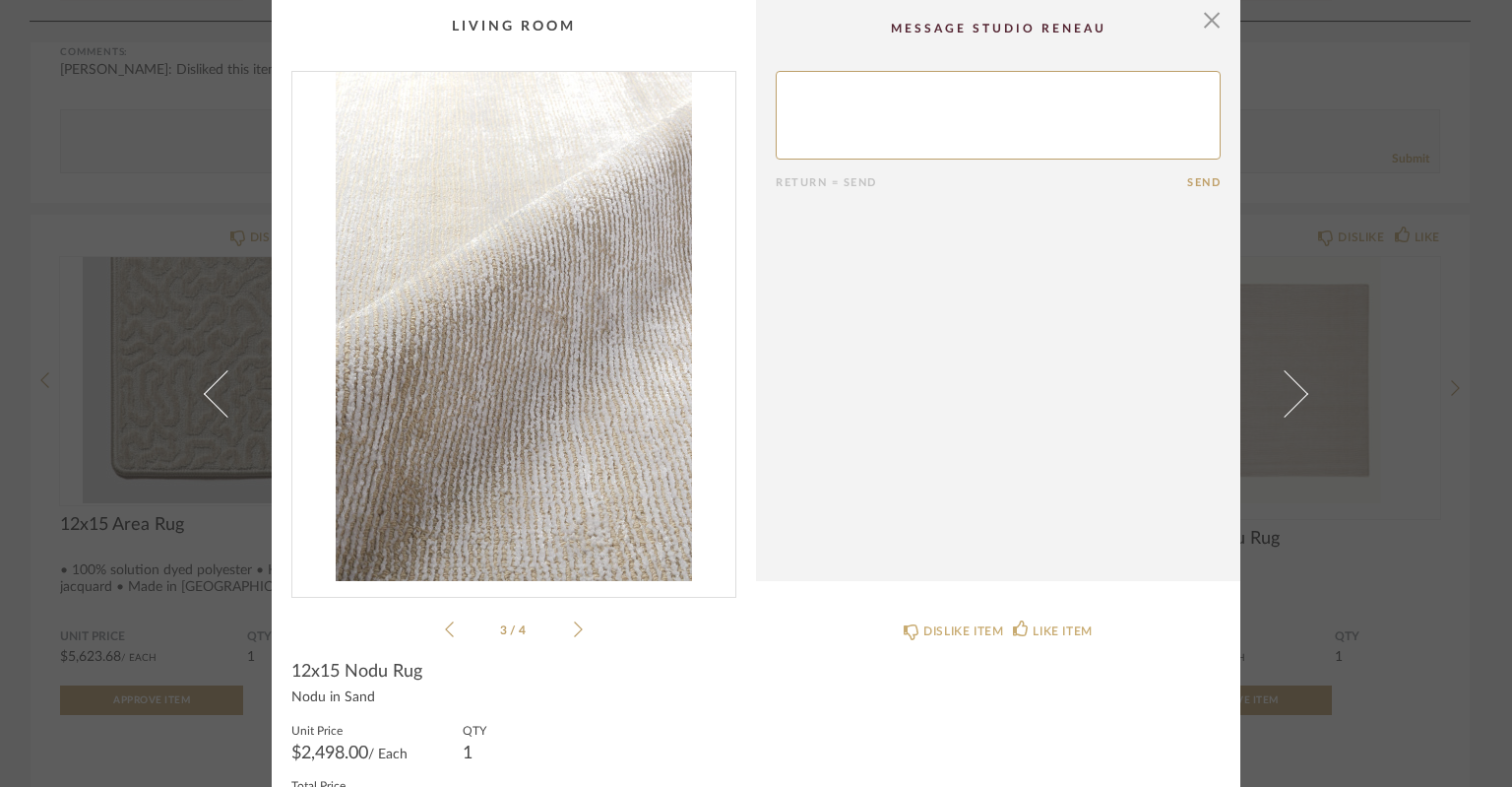 click 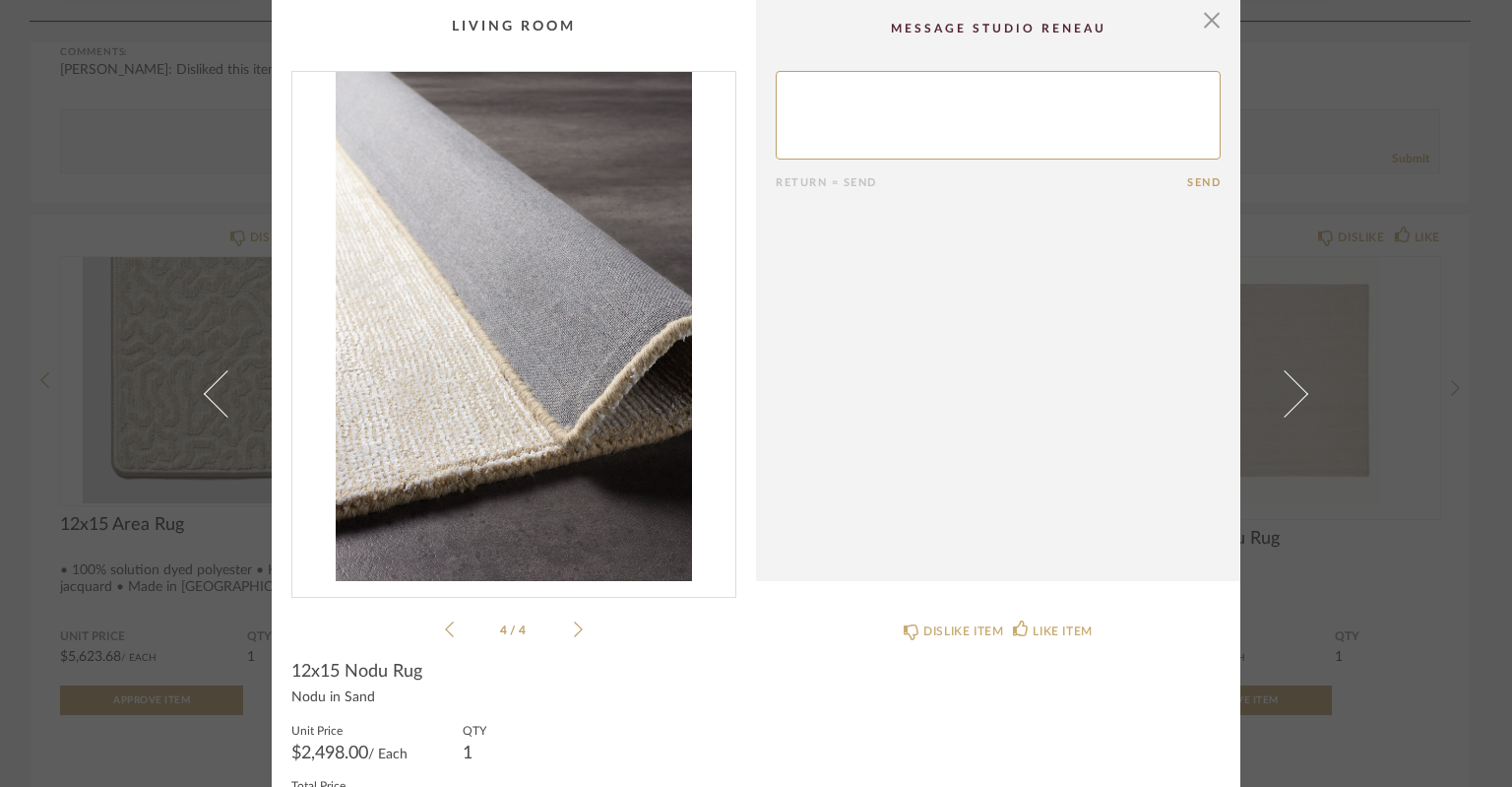 click 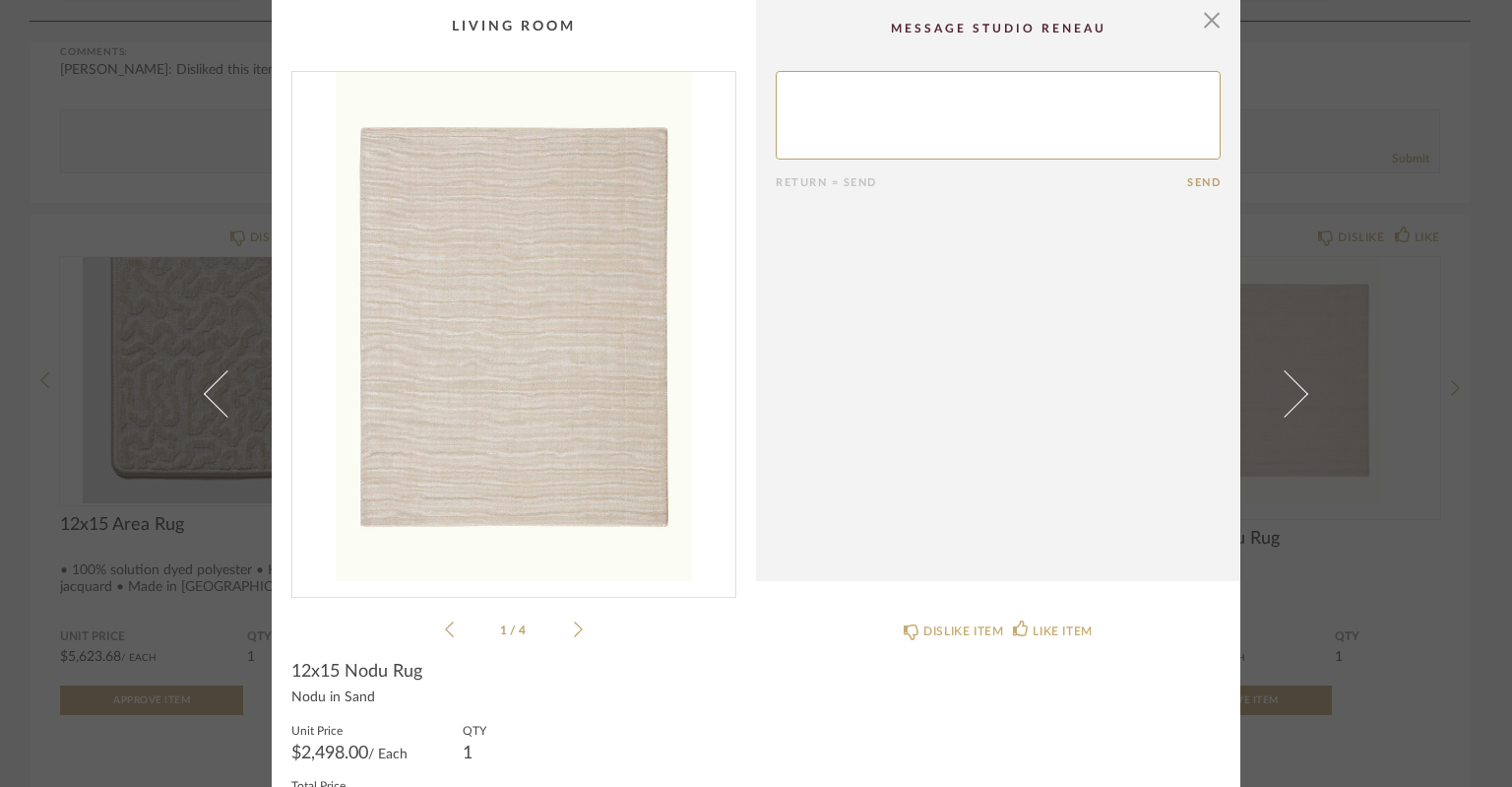 click on "Return = Send  Send" 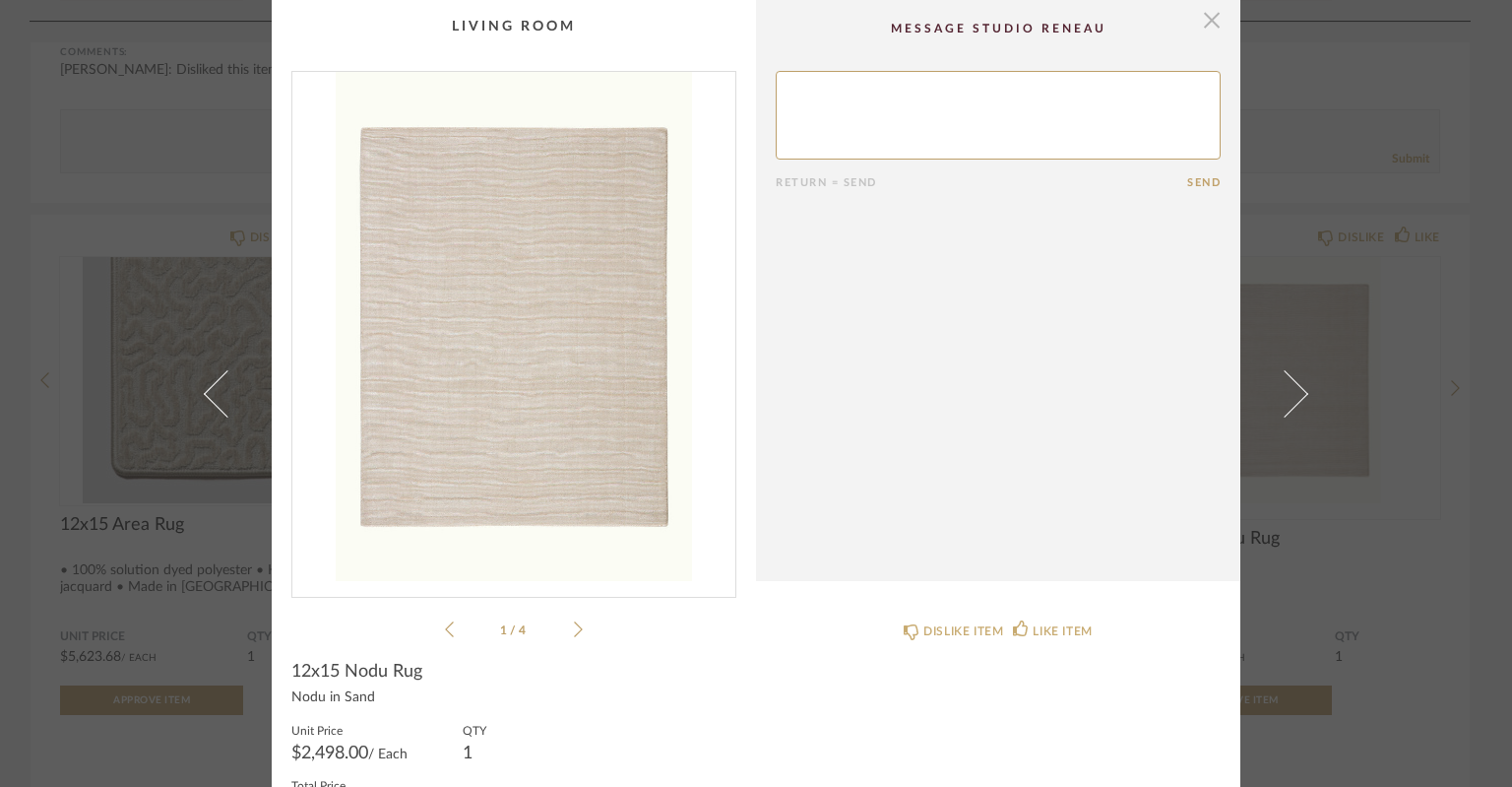 click at bounding box center [1212, 20] 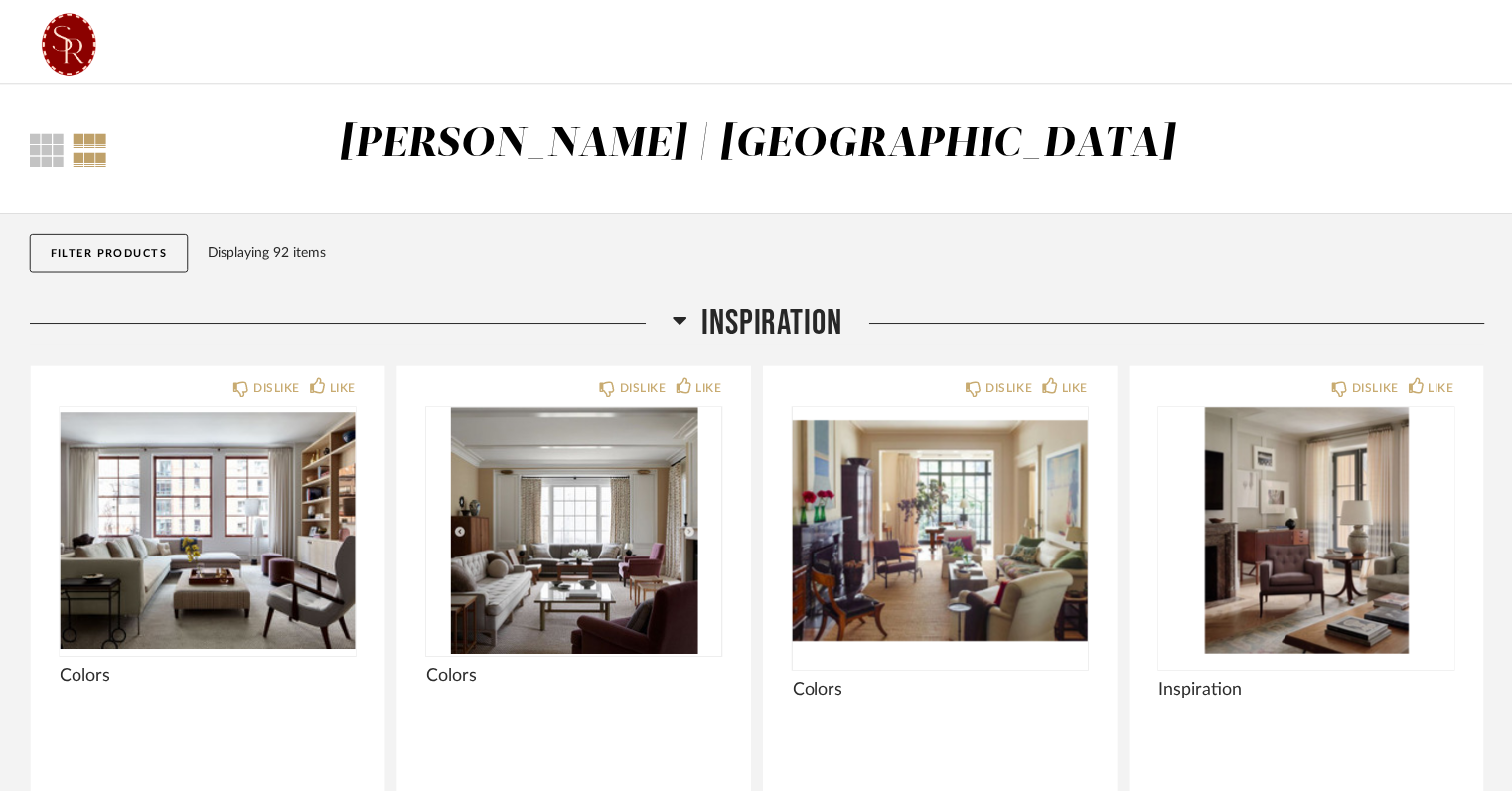 scroll, scrollTop: 3190, scrollLeft: 0, axis: vertical 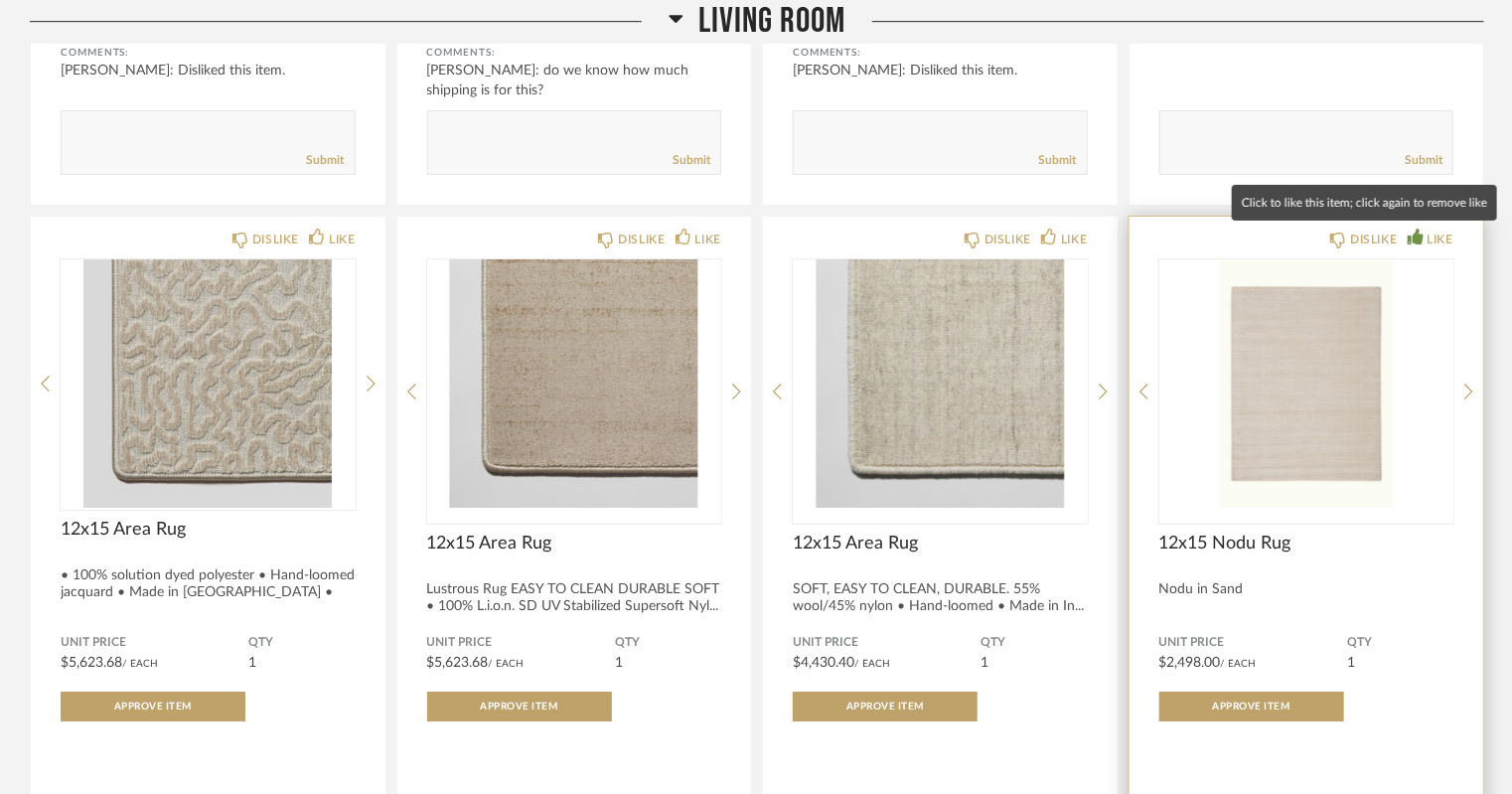 click on "LIKE" 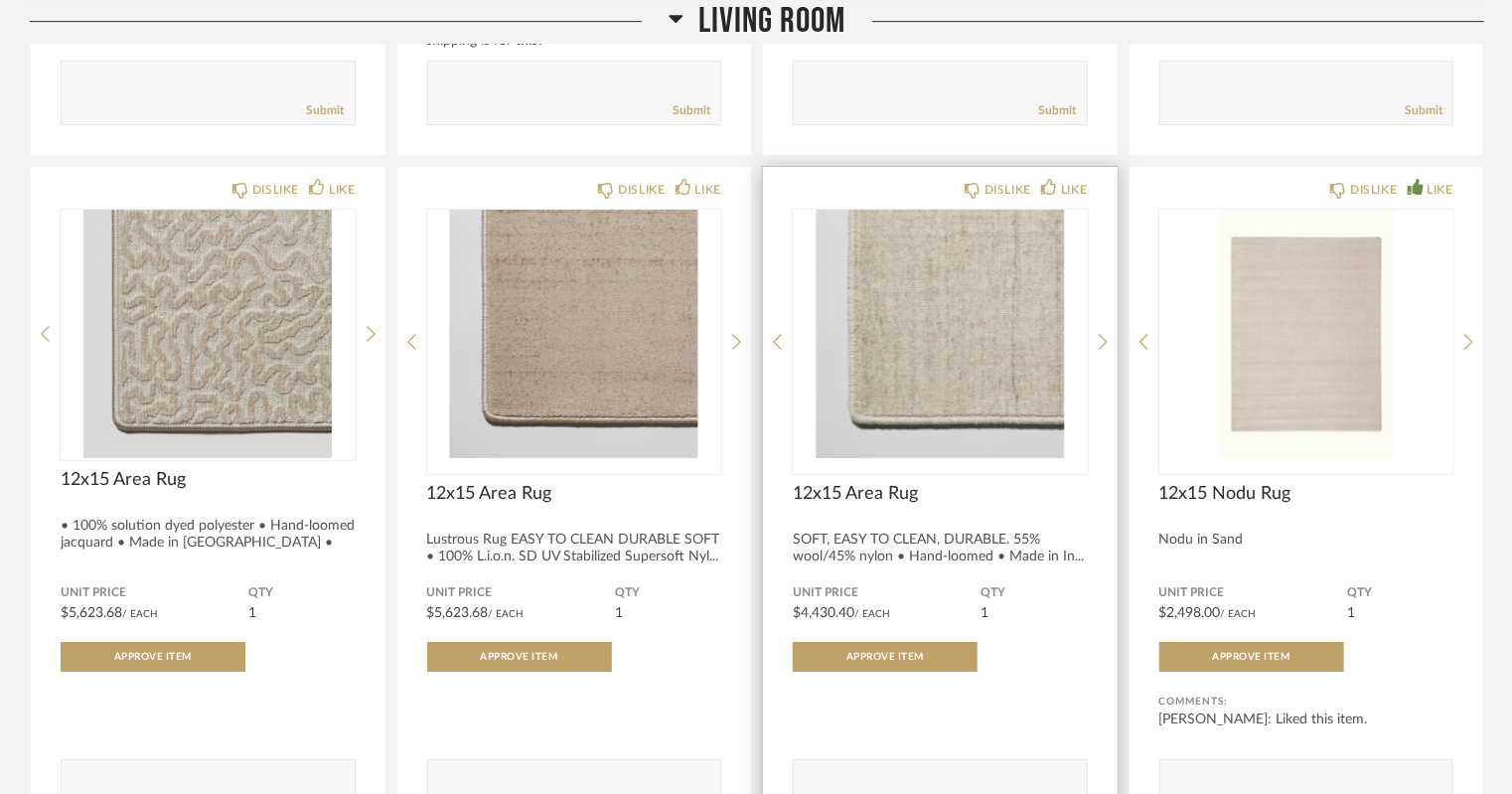 scroll, scrollTop: 3243, scrollLeft: 0, axis: vertical 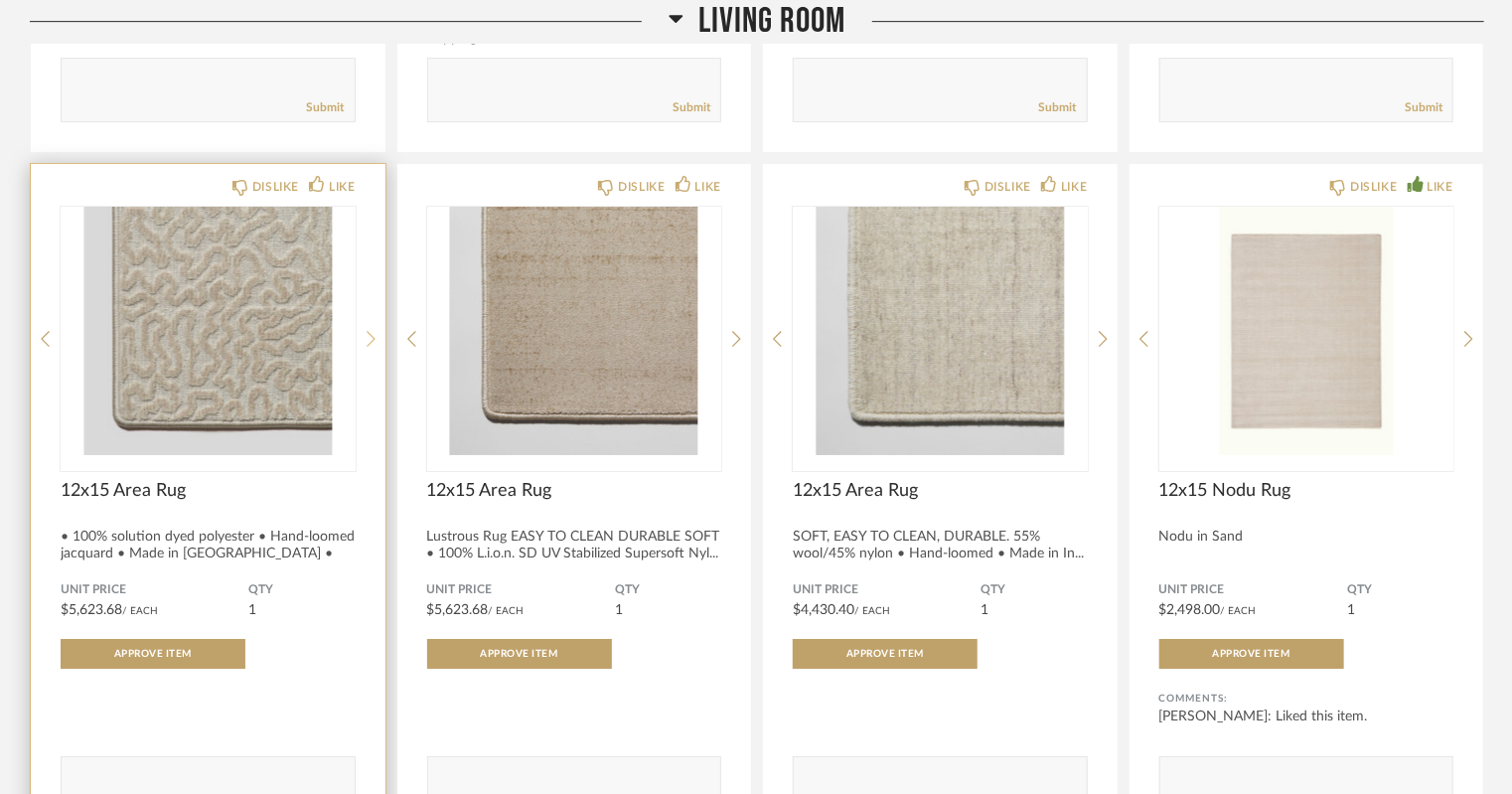 click 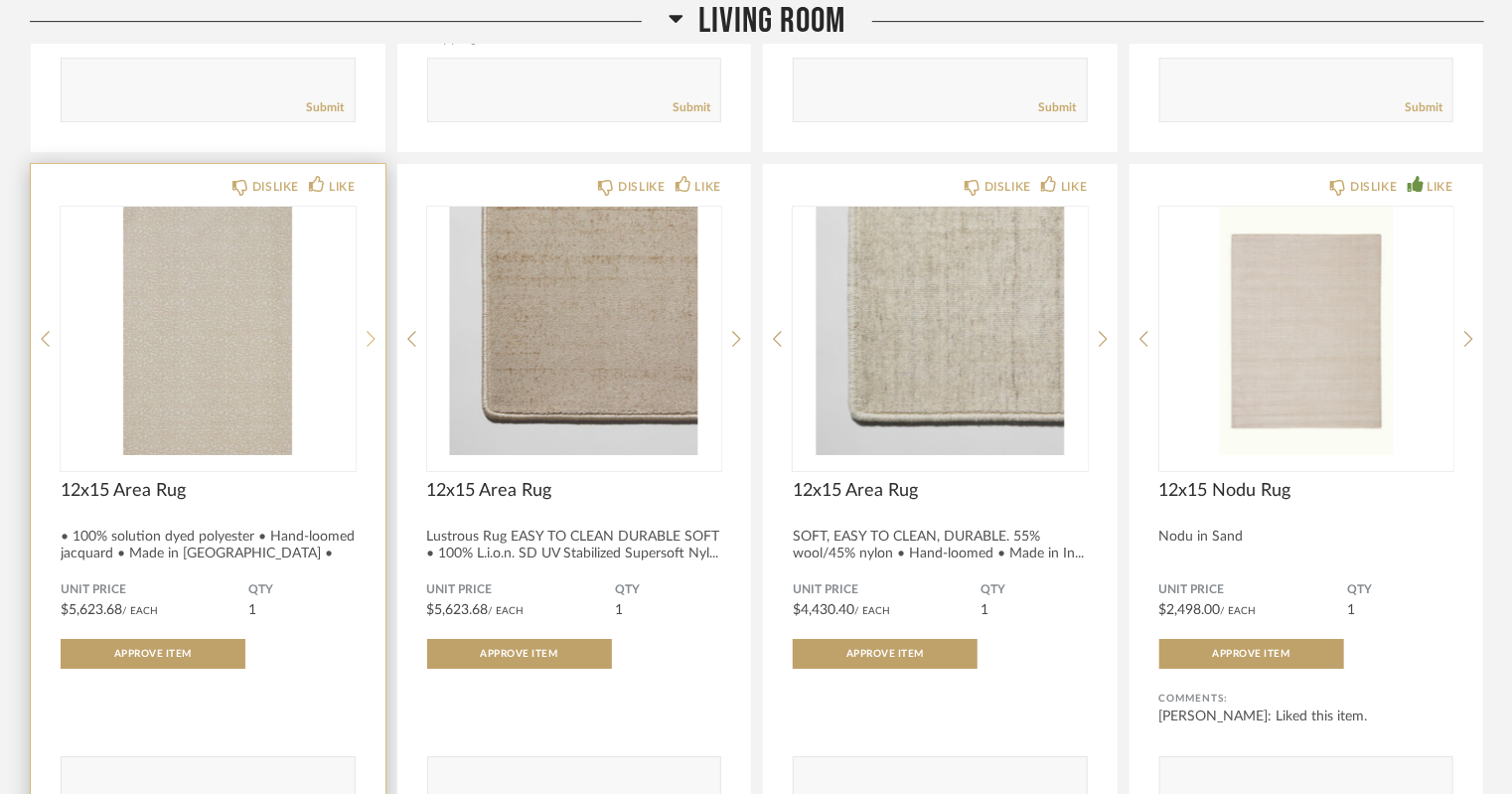 click 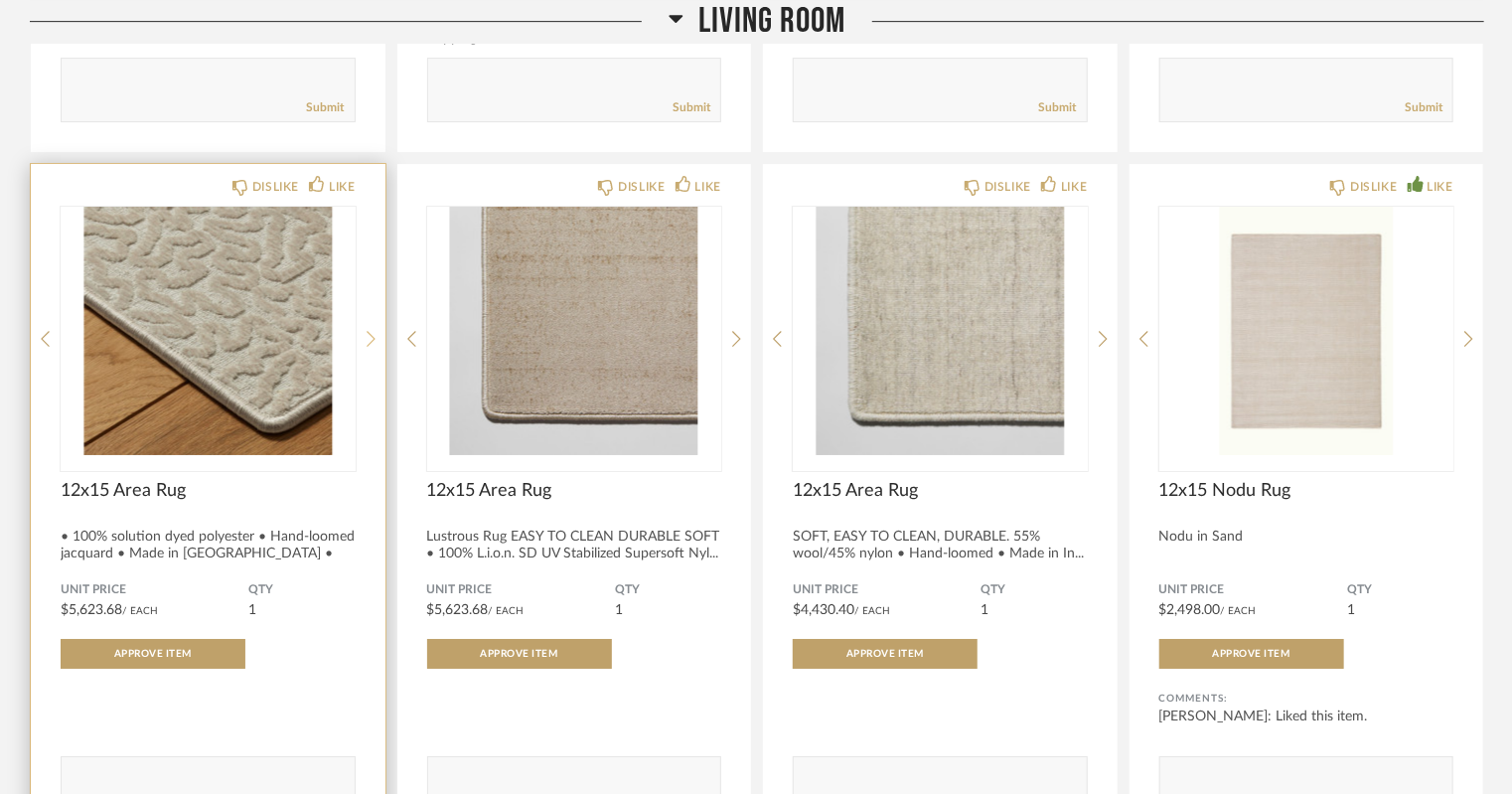 click 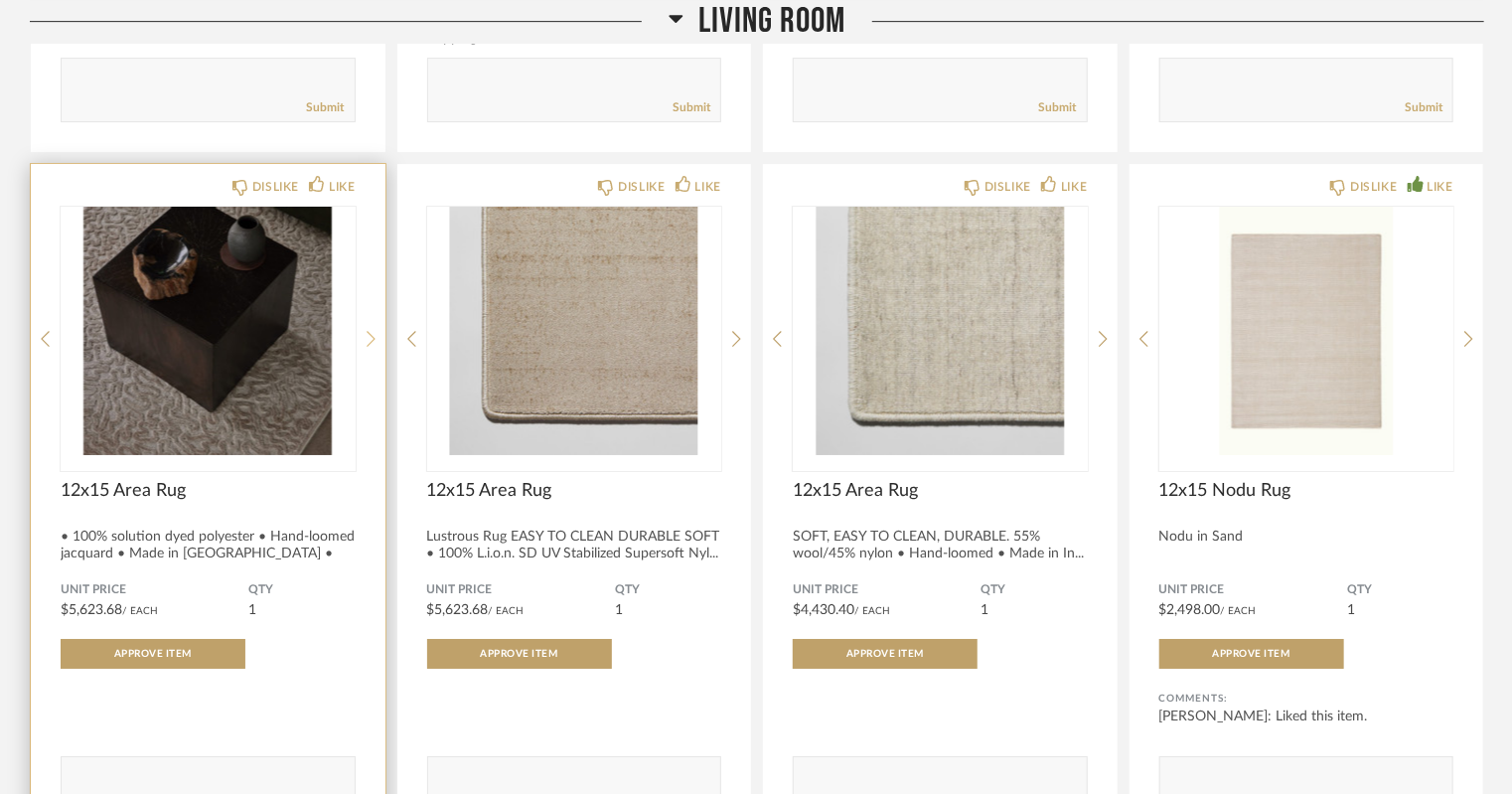 click 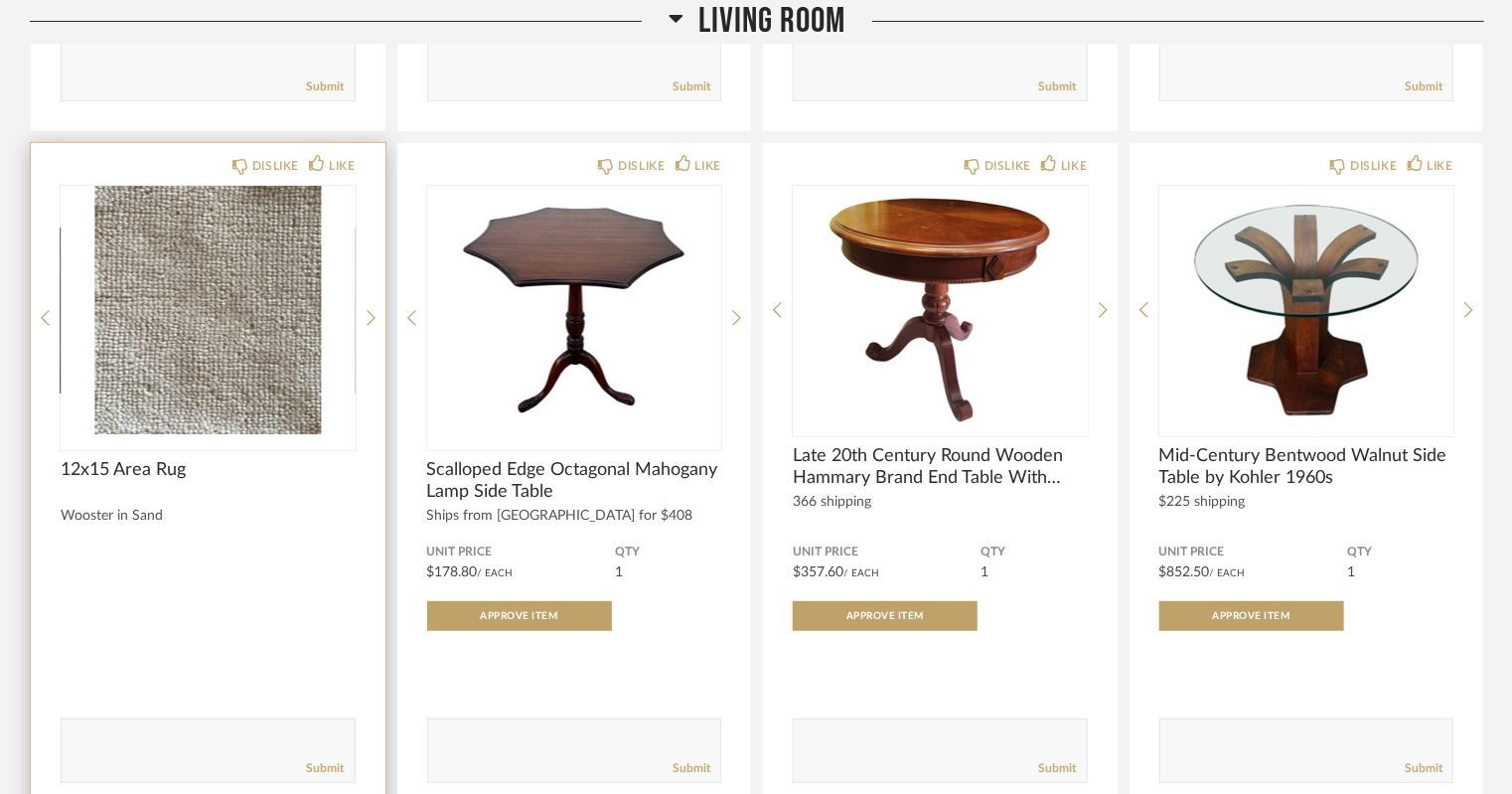 scroll, scrollTop: 3979, scrollLeft: 0, axis: vertical 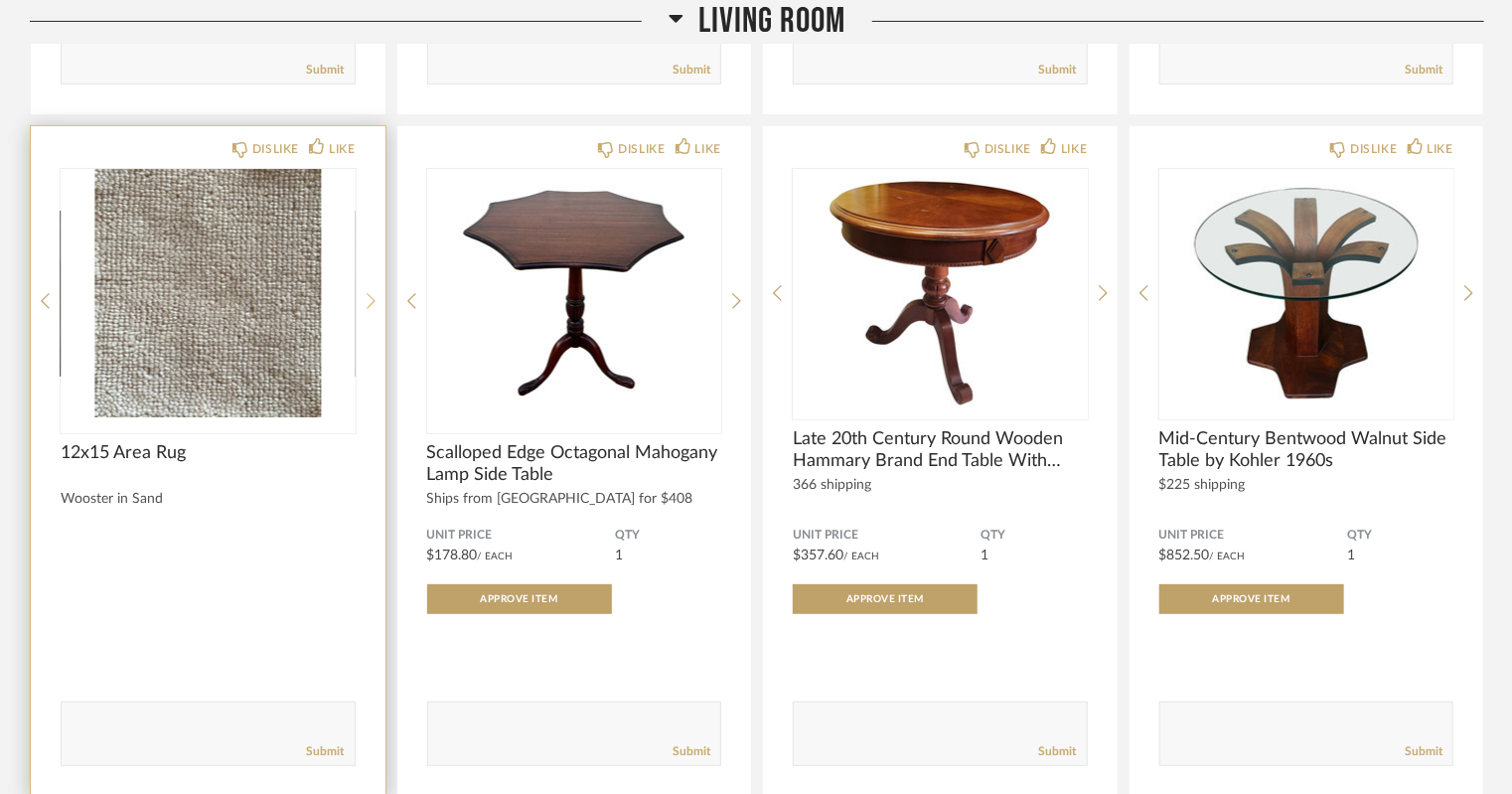 click 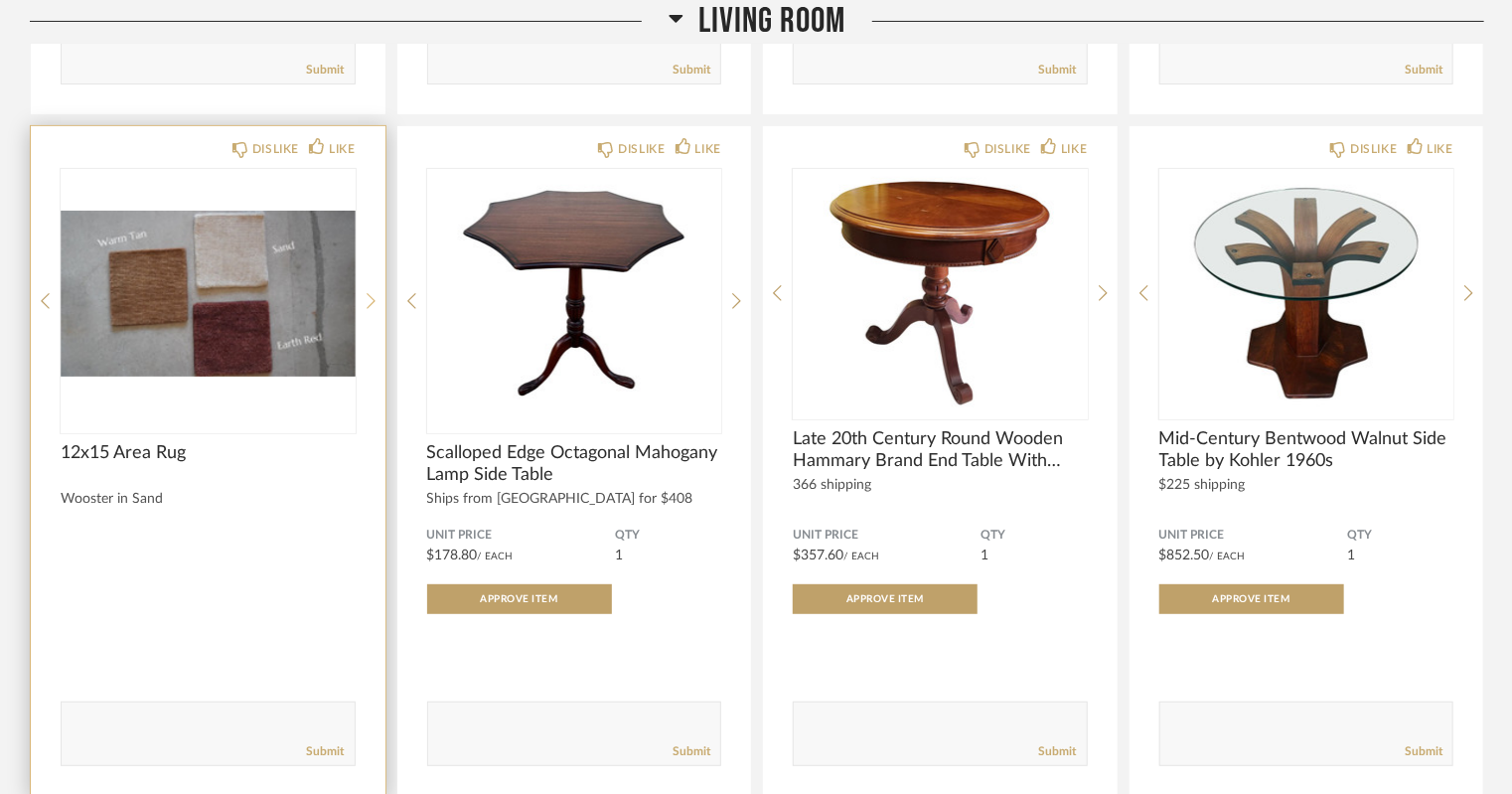click 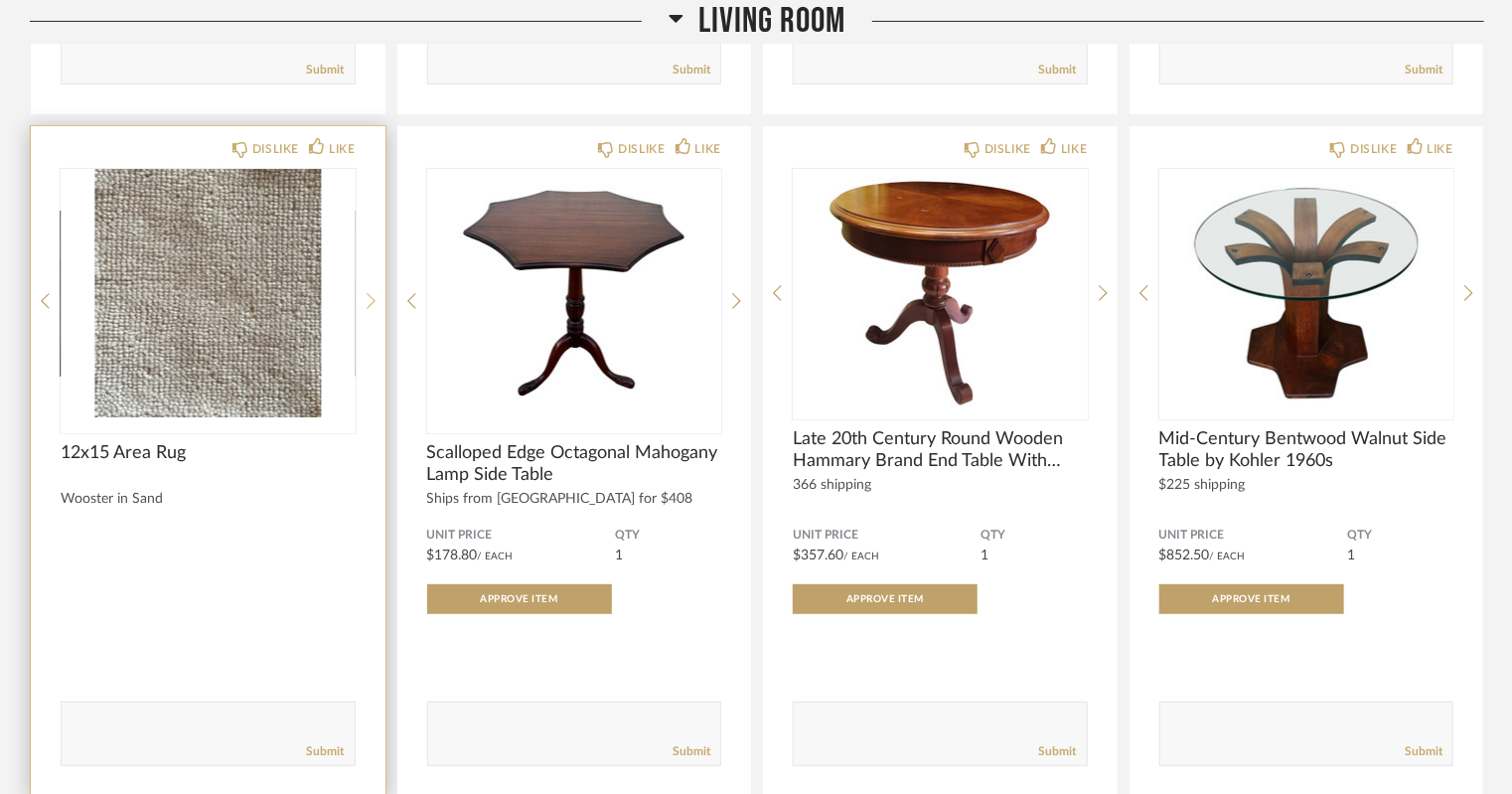 click 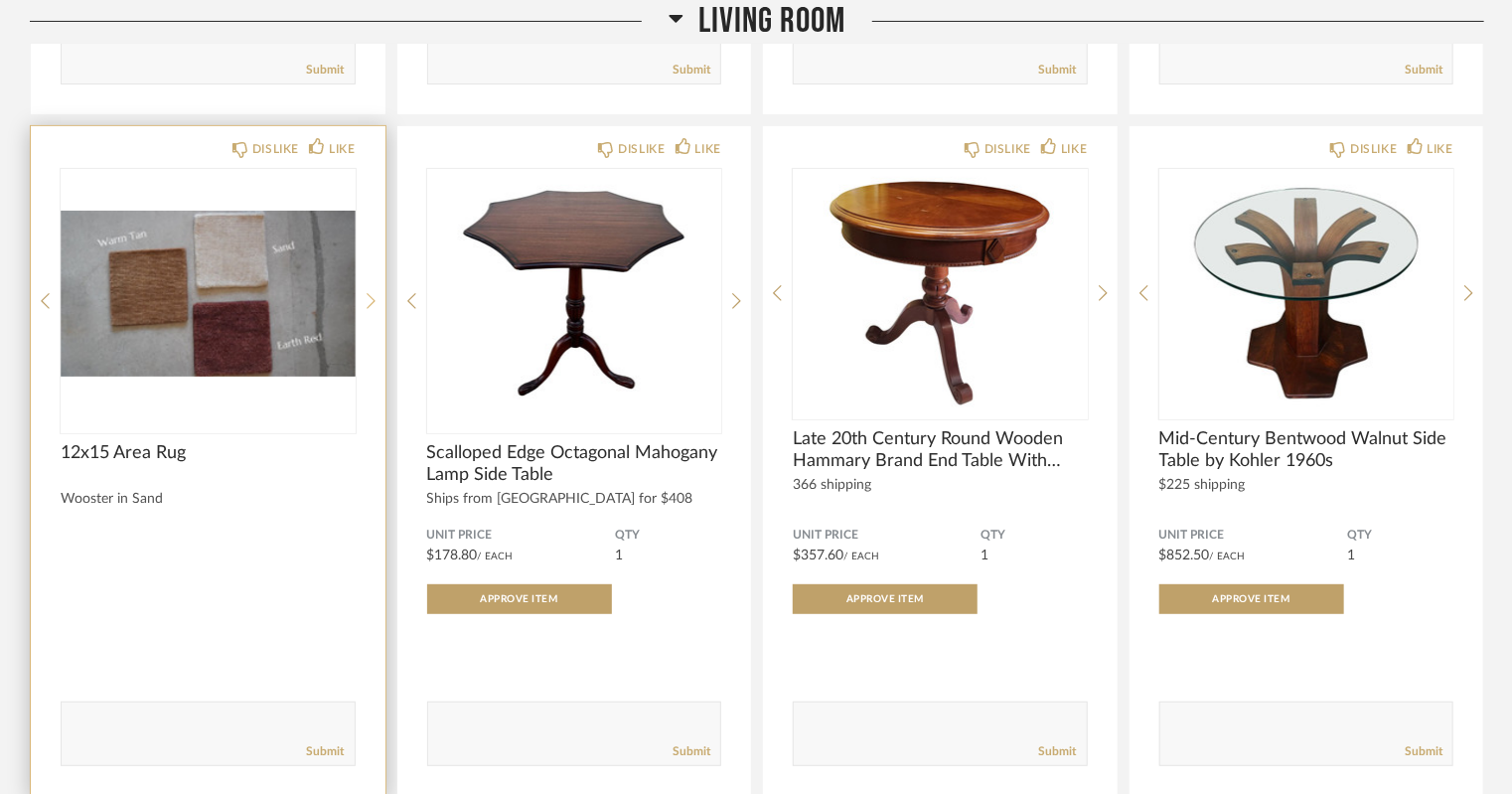 click 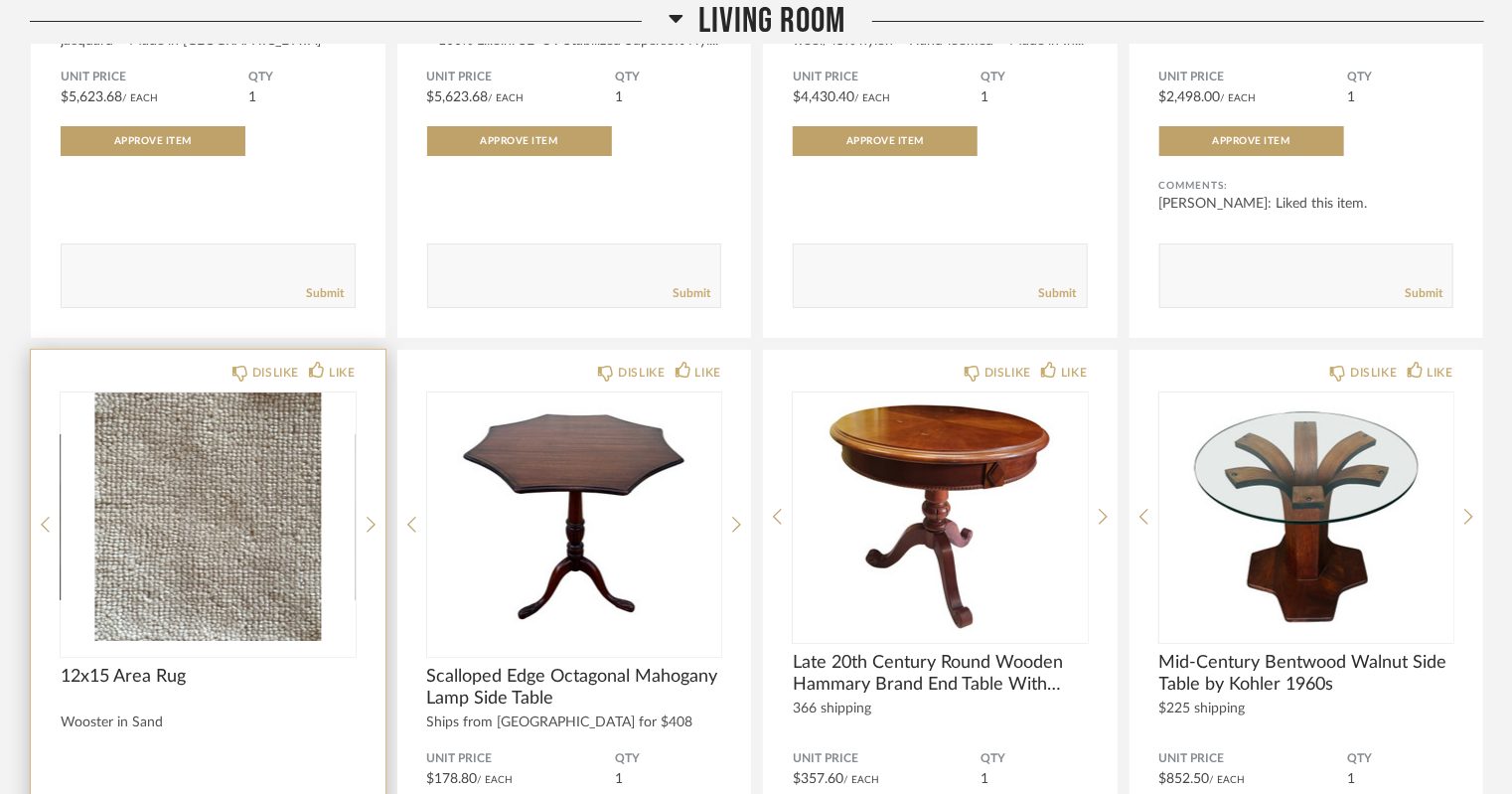 scroll, scrollTop: 3754, scrollLeft: 0, axis: vertical 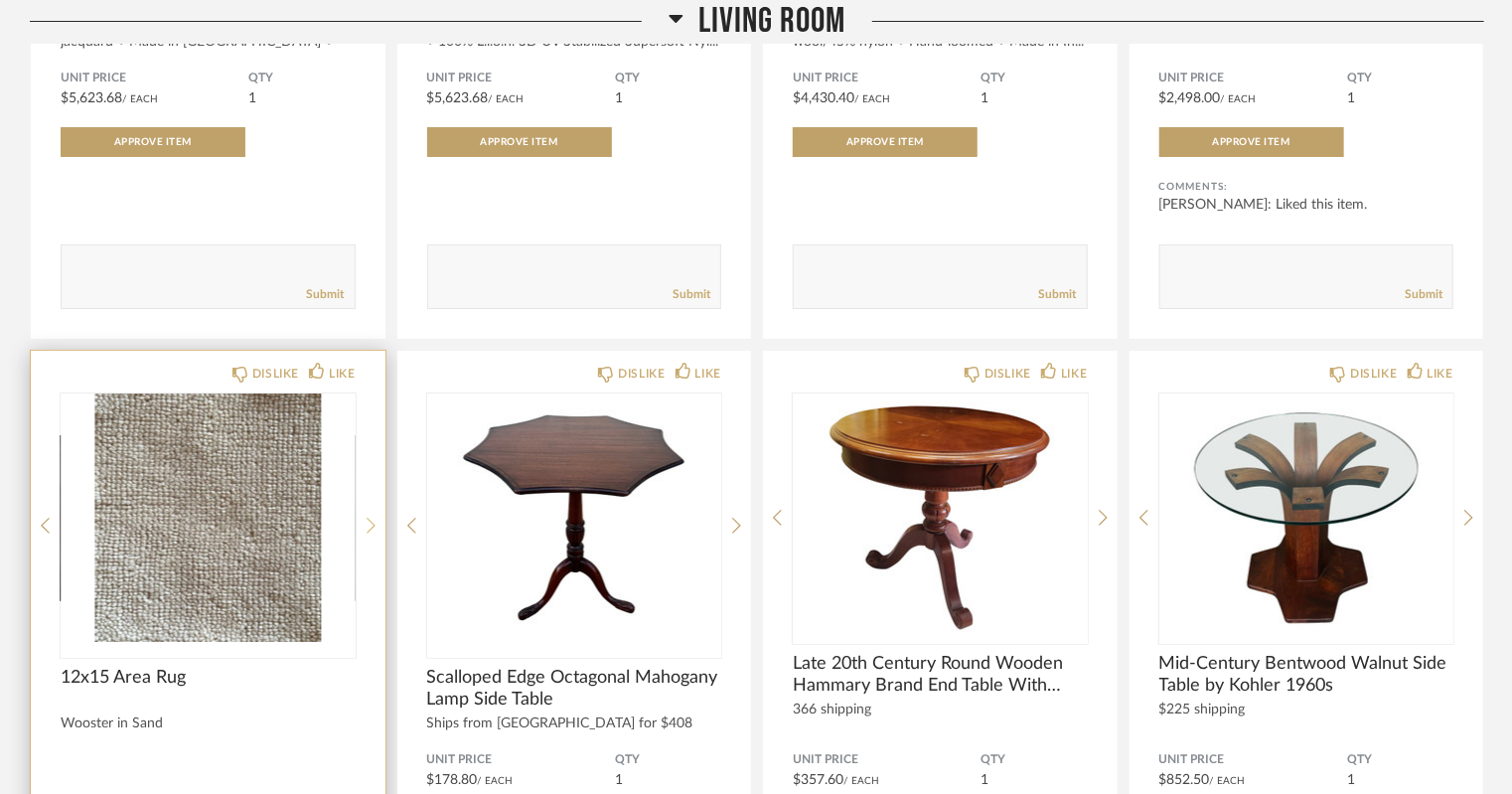click 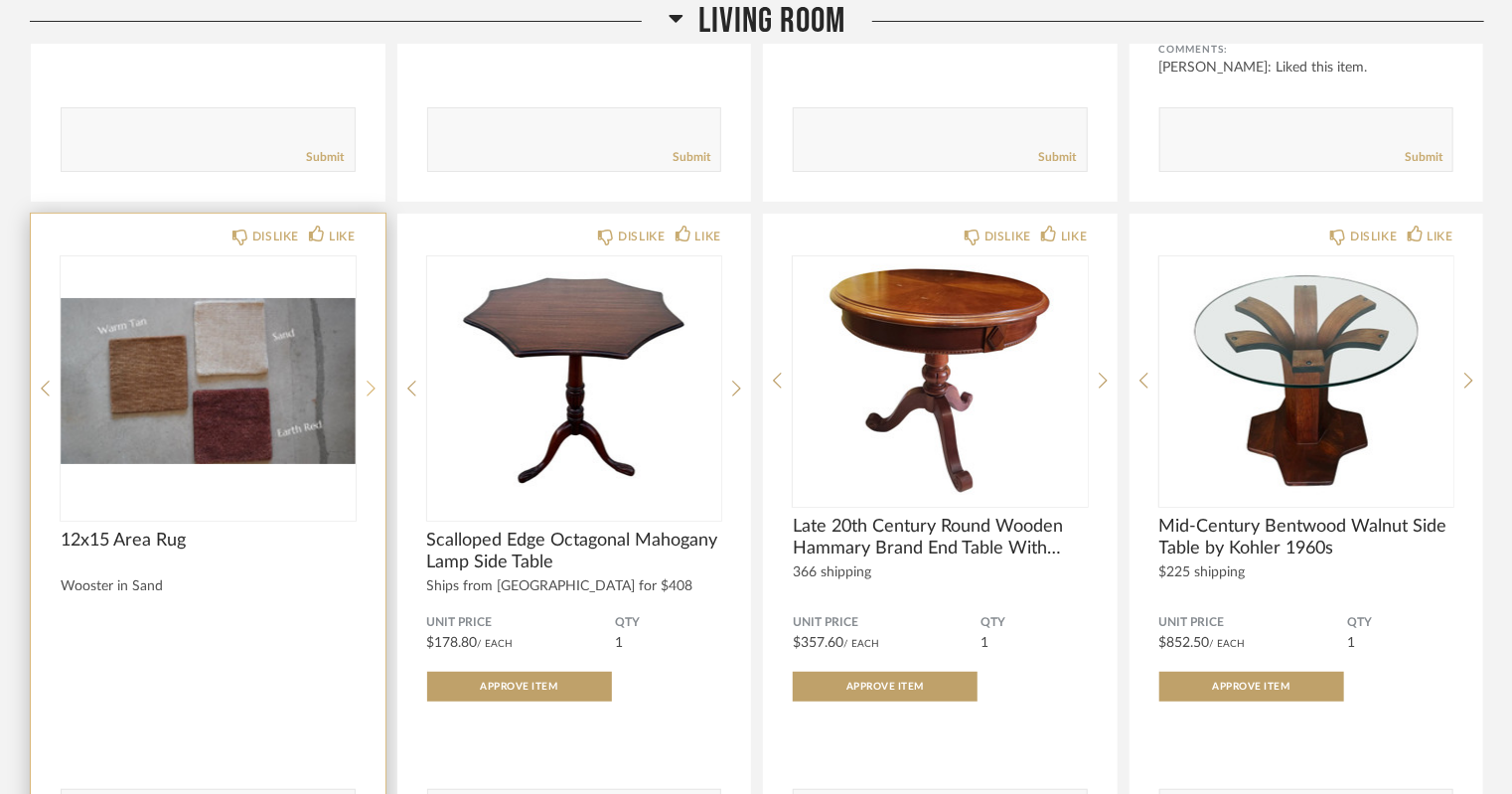 scroll, scrollTop: 3891, scrollLeft: 0, axis: vertical 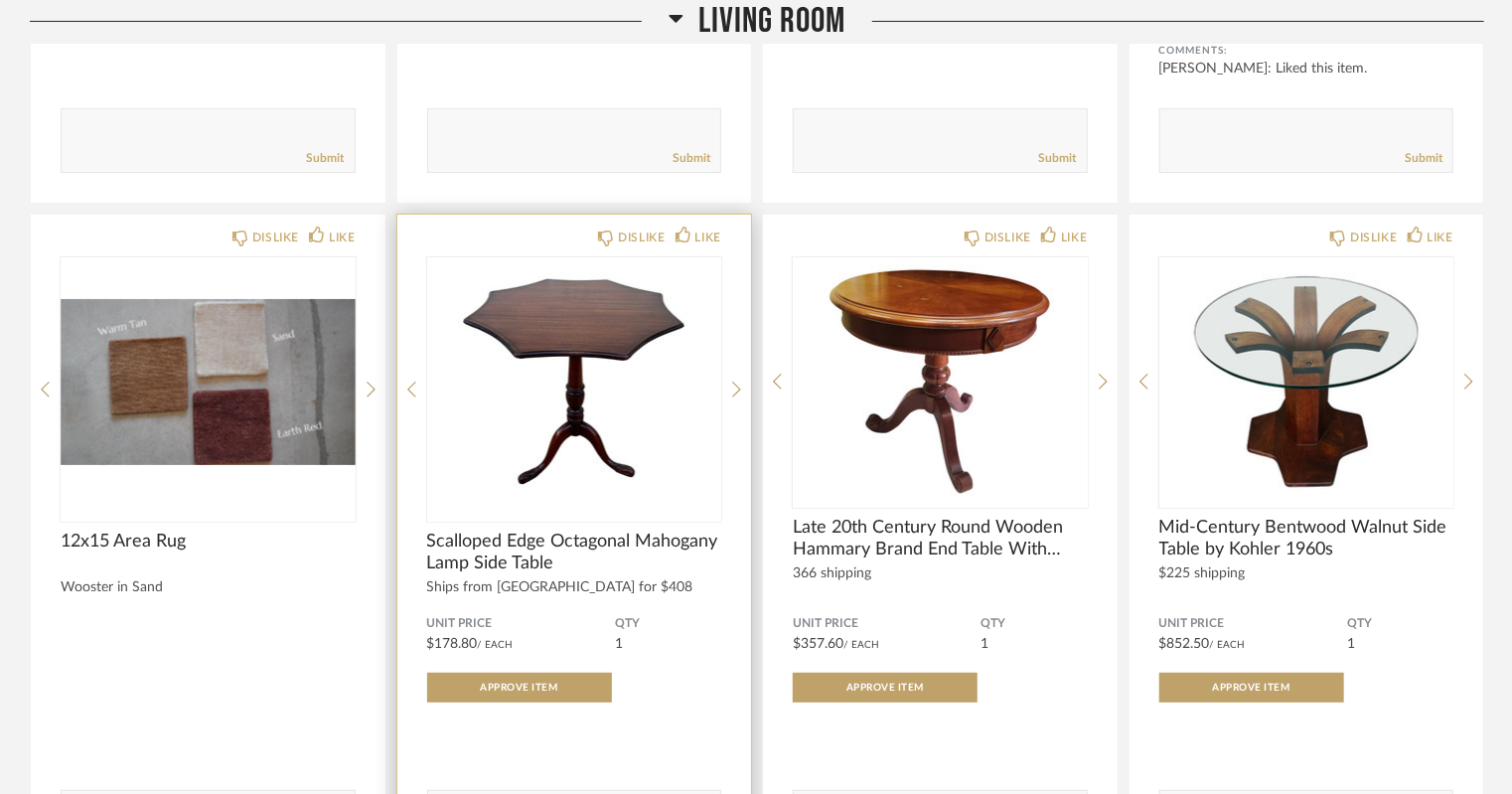 click at bounding box center (574, 382) 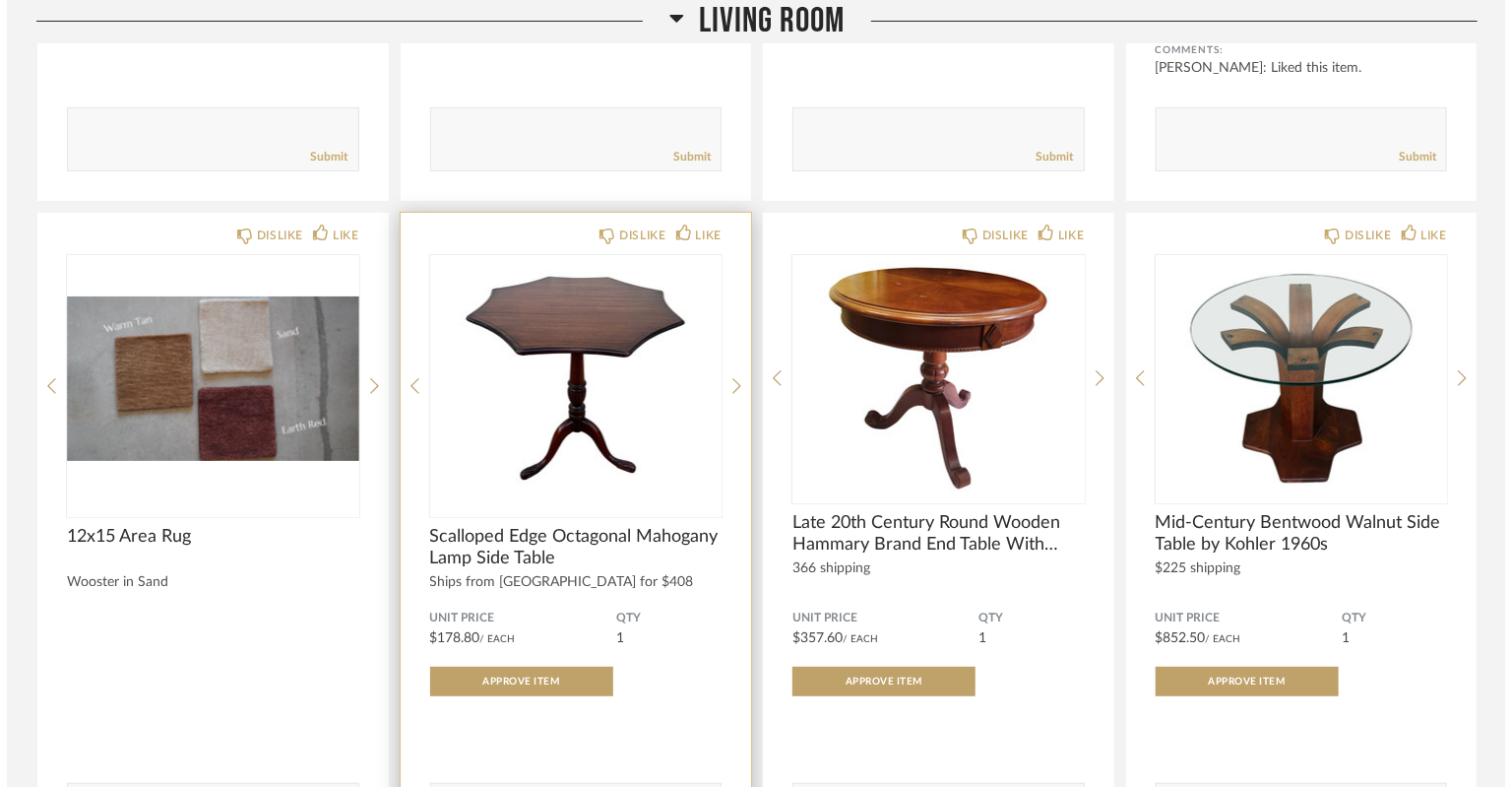 scroll, scrollTop: 0, scrollLeft: 0, axis: both 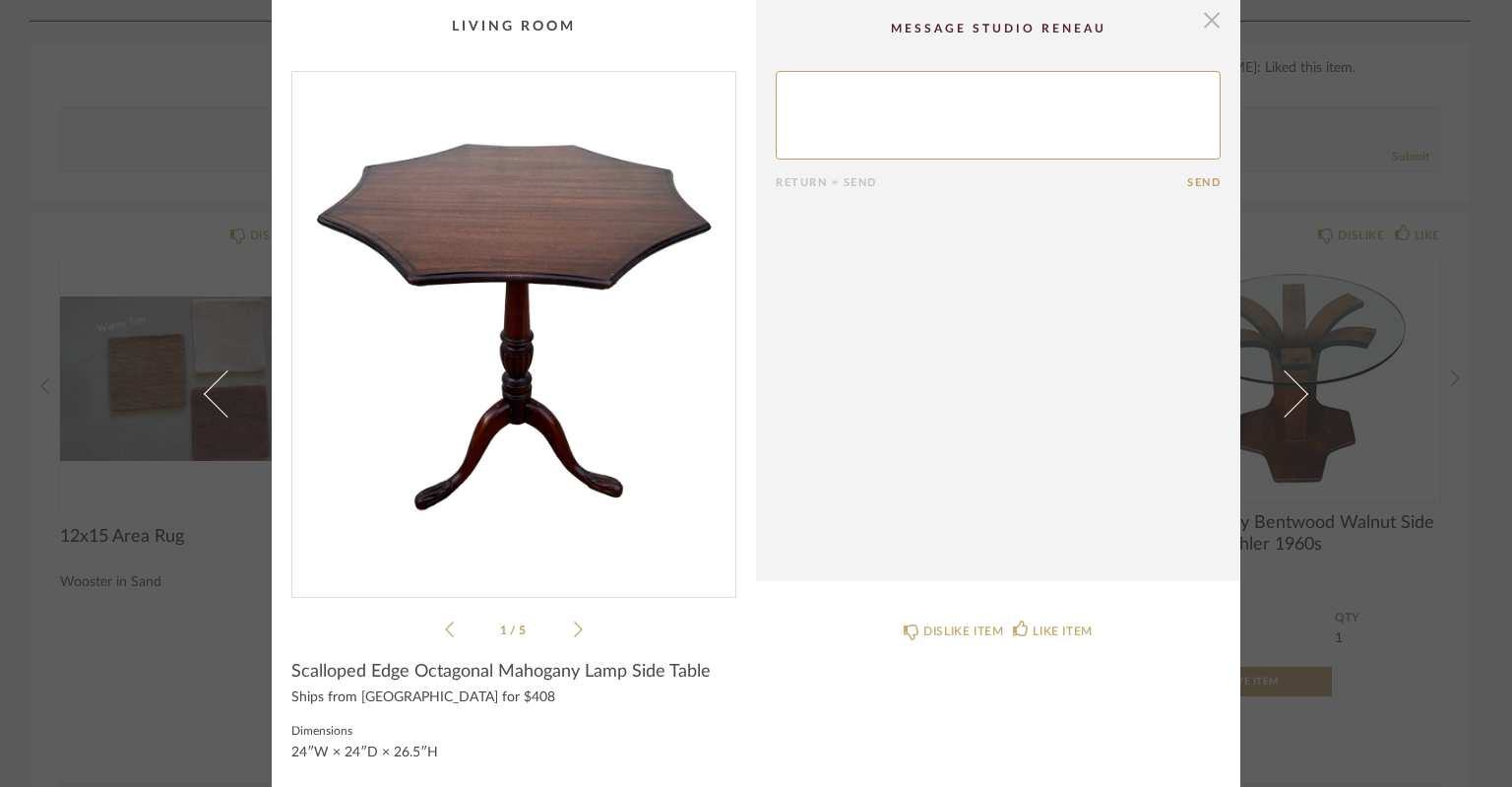 click at bounding box center [1212, 20] 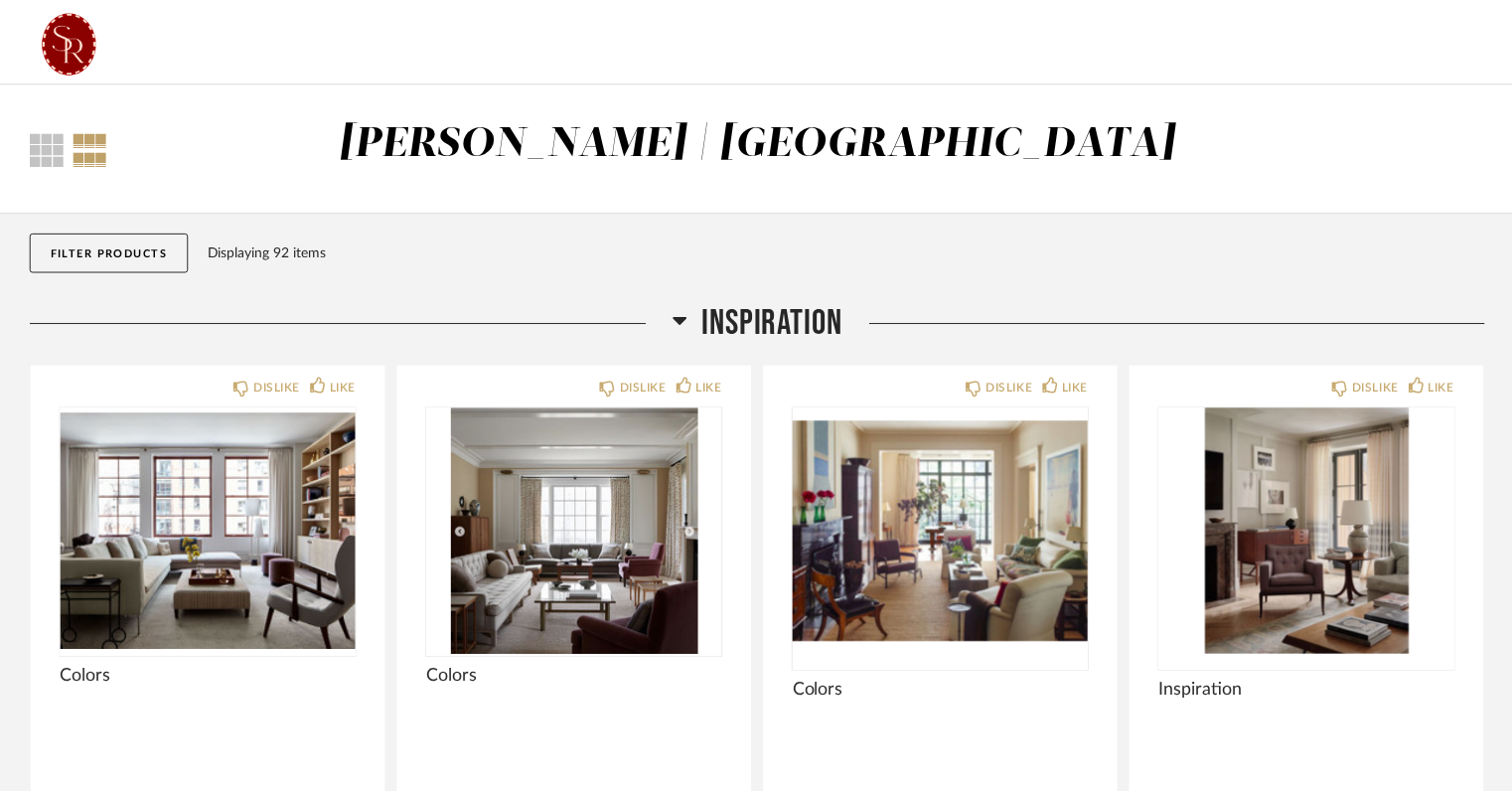 scroll, scrollTop: 3891, scrollLeft: 0, axis: vertical 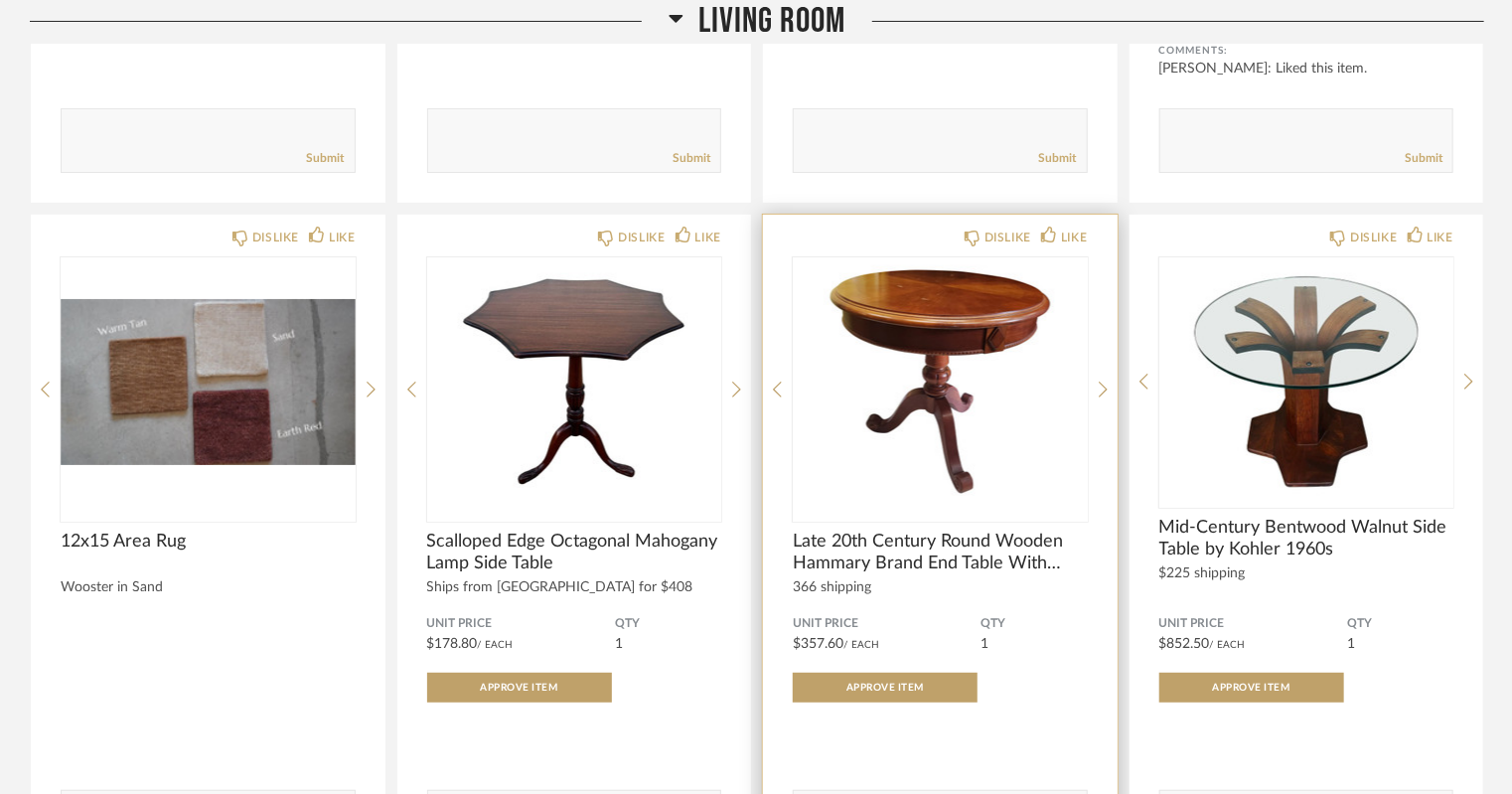 click at bounding box center (940, 382) 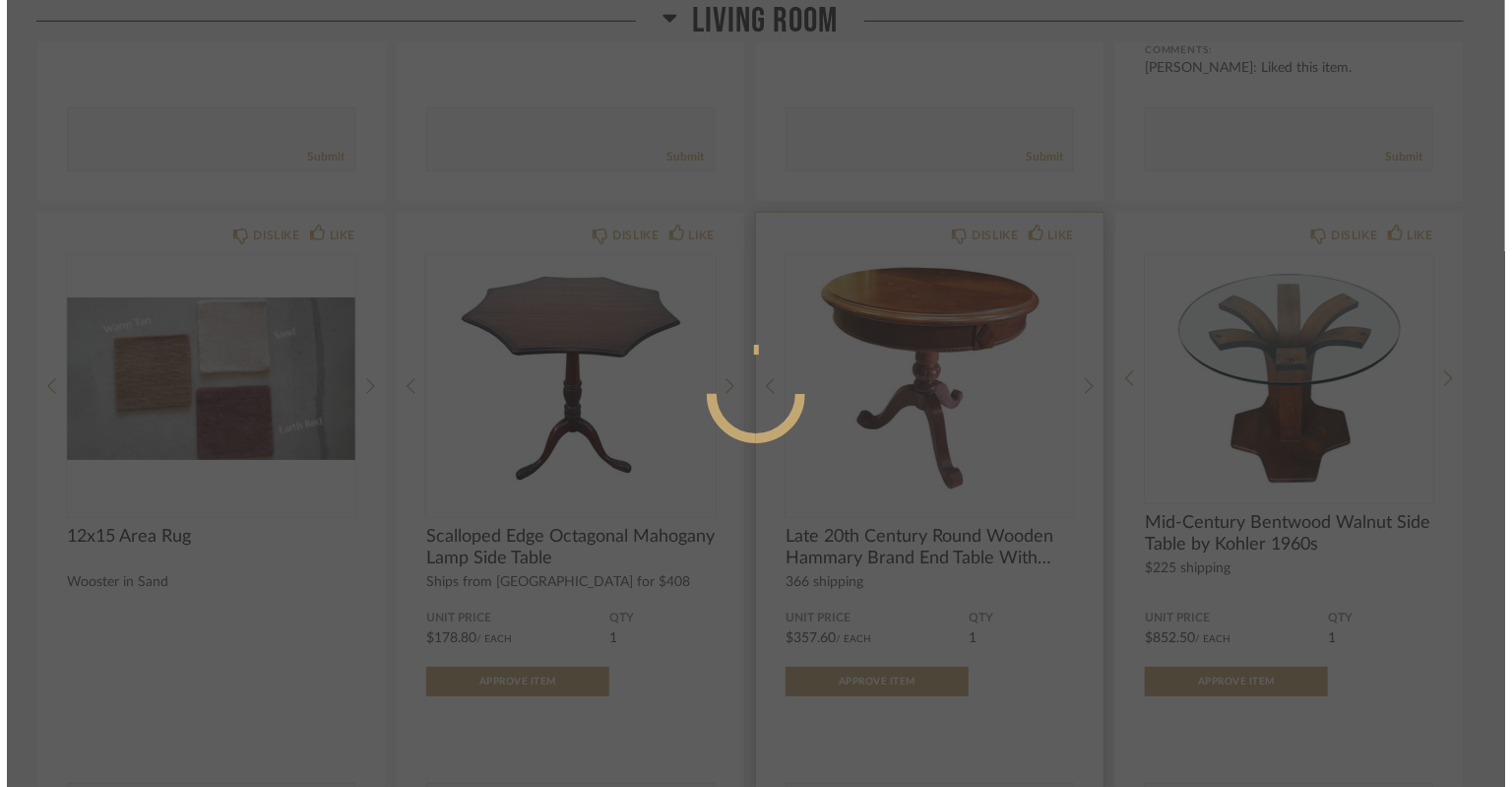 scroll, scrollTop: 0, scrollLeft: 0, axis: both 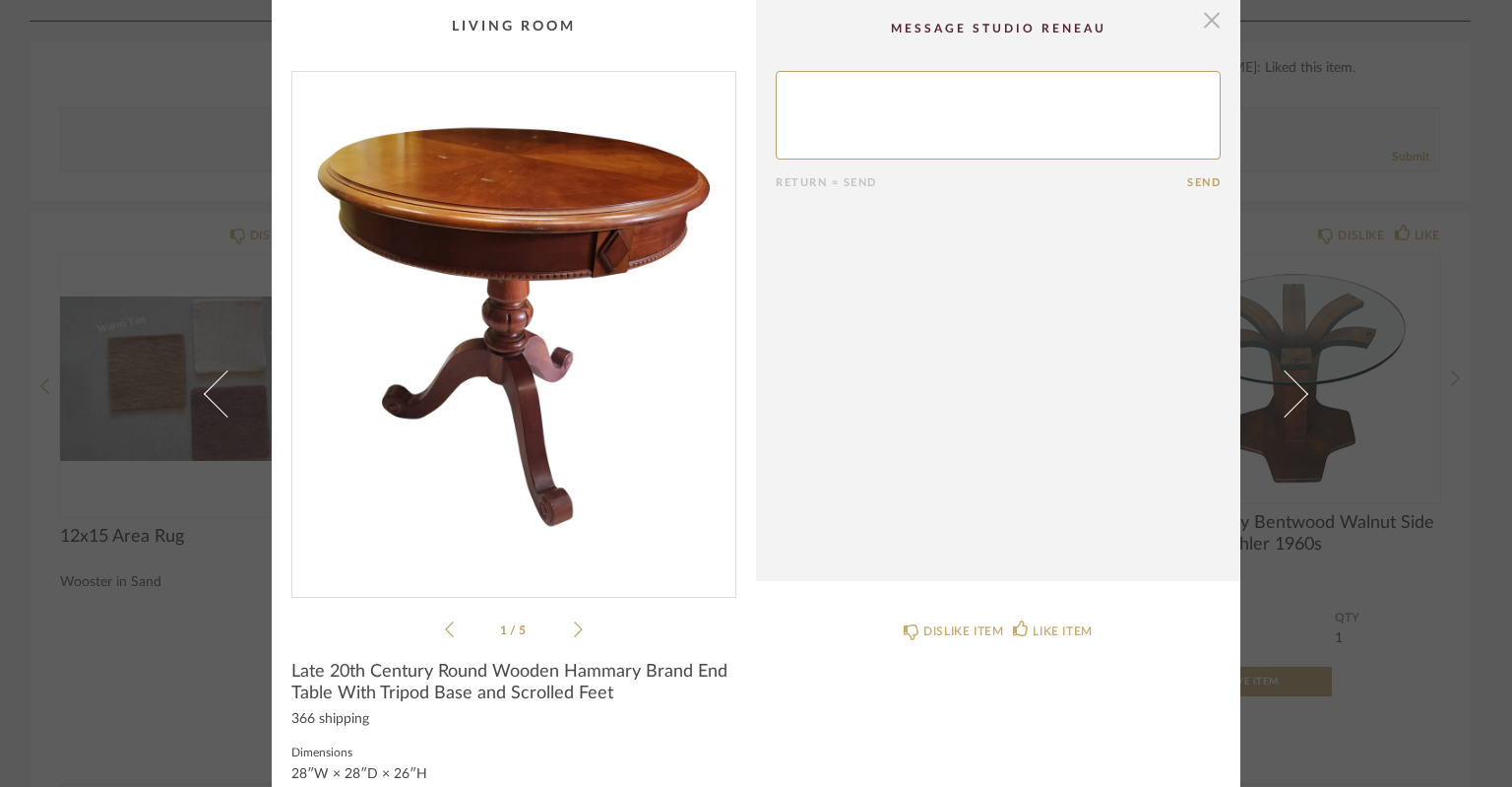 click at bounding box center [1212, 20] 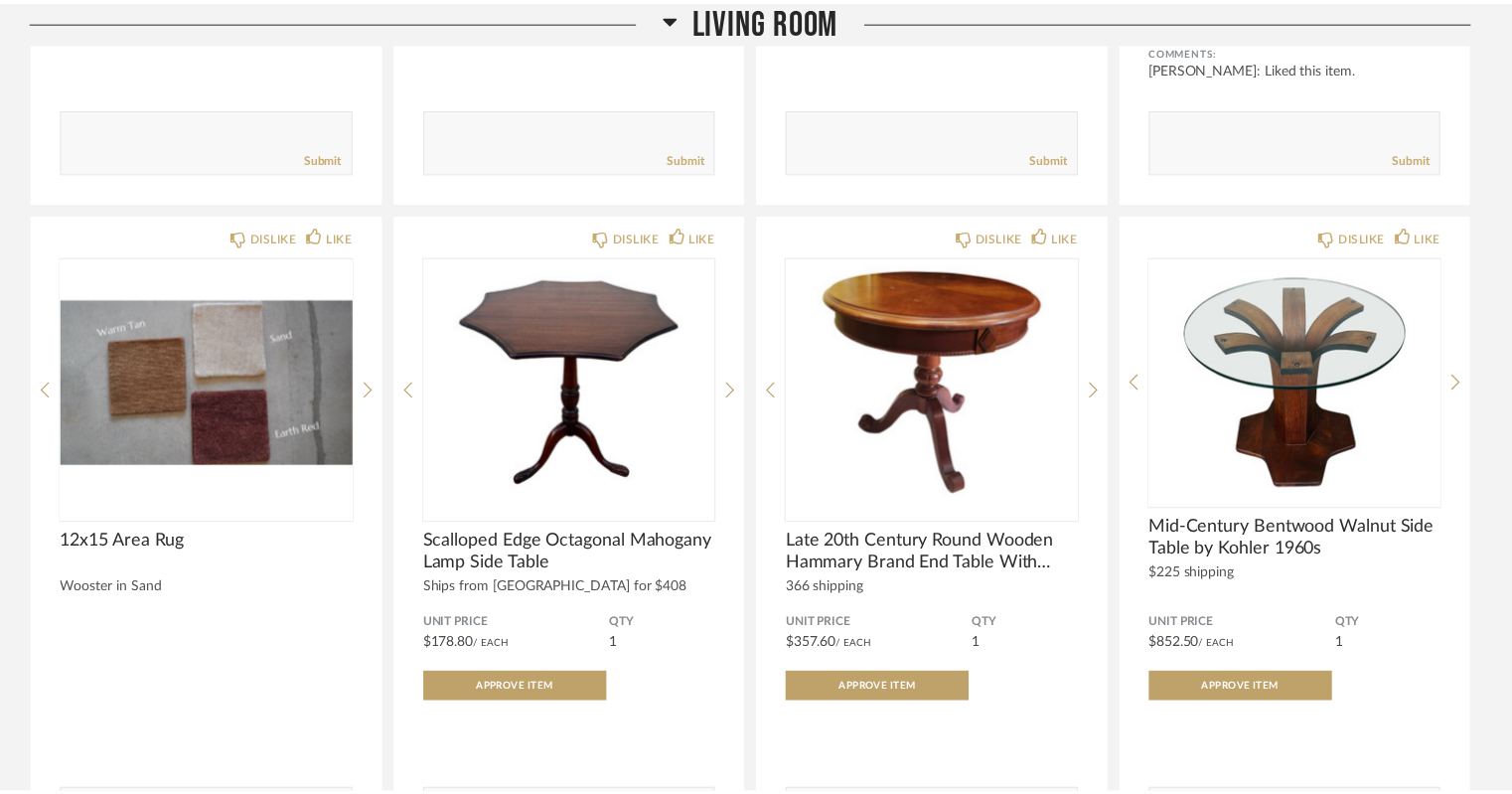 scroll, scrollTop: 3891, scrollLeft: 0, axis: vertical 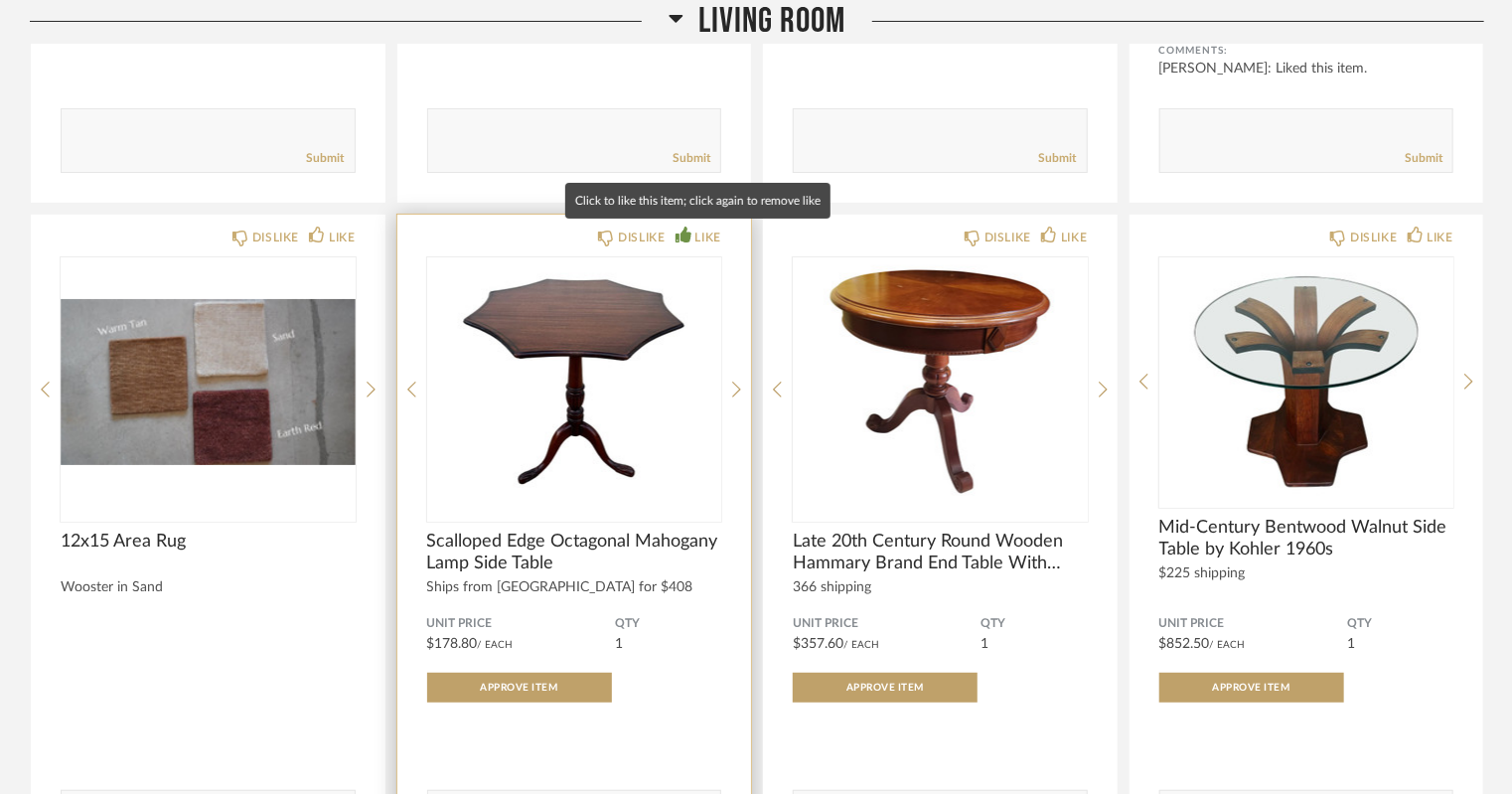 click on "LIKE" 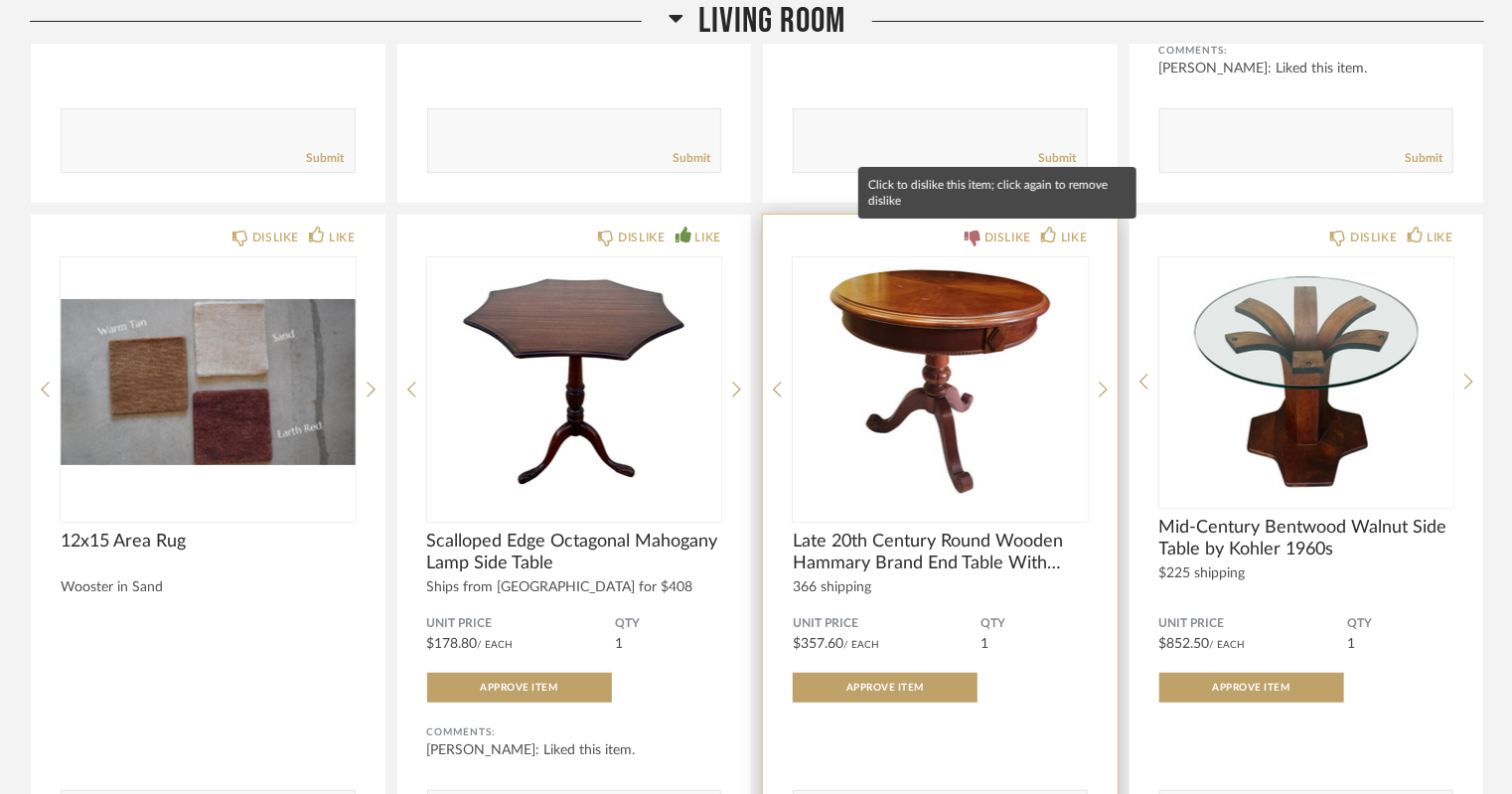 click on "DISLIKE" 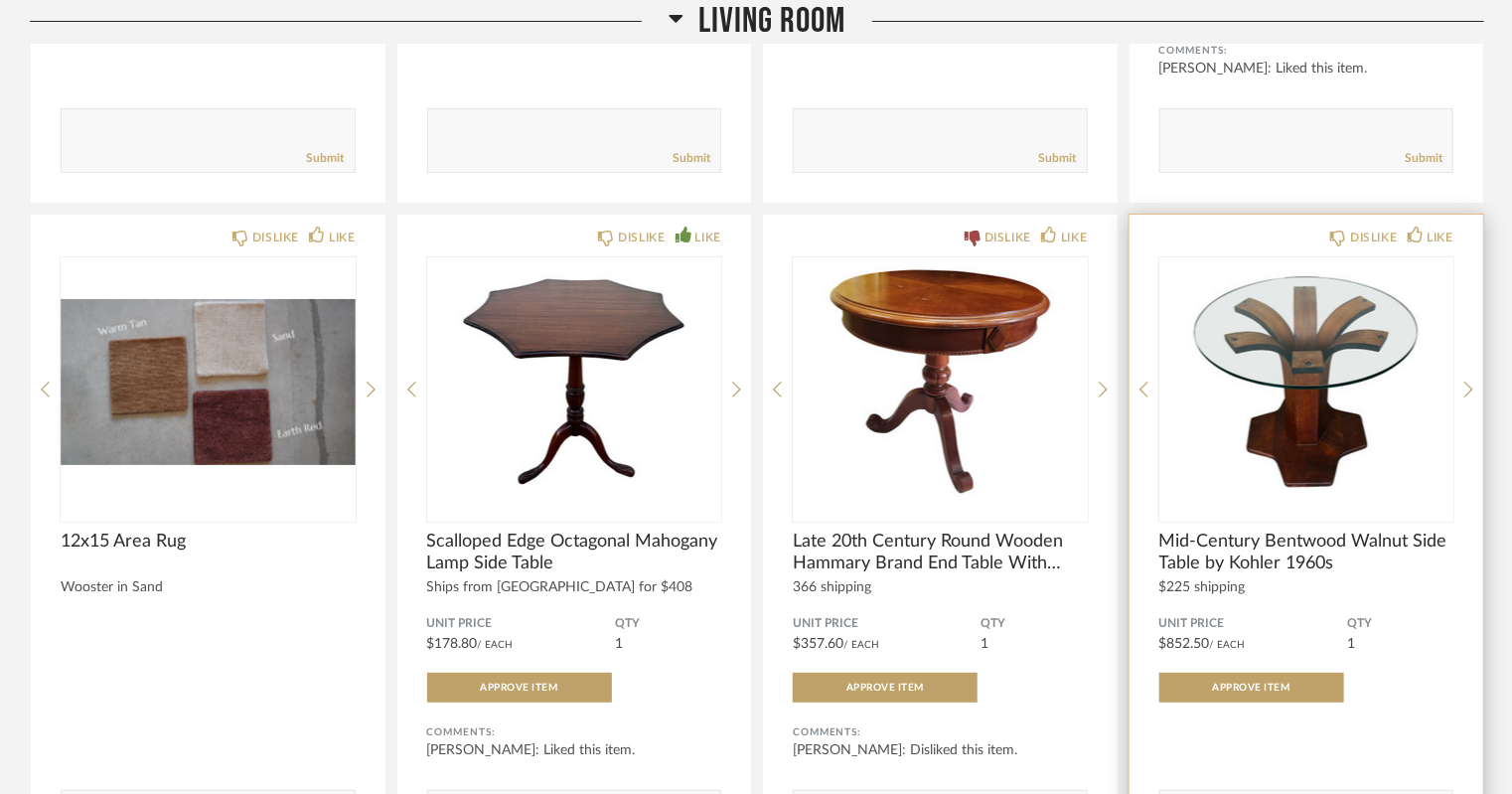 click at bounding box center (1306, 382) 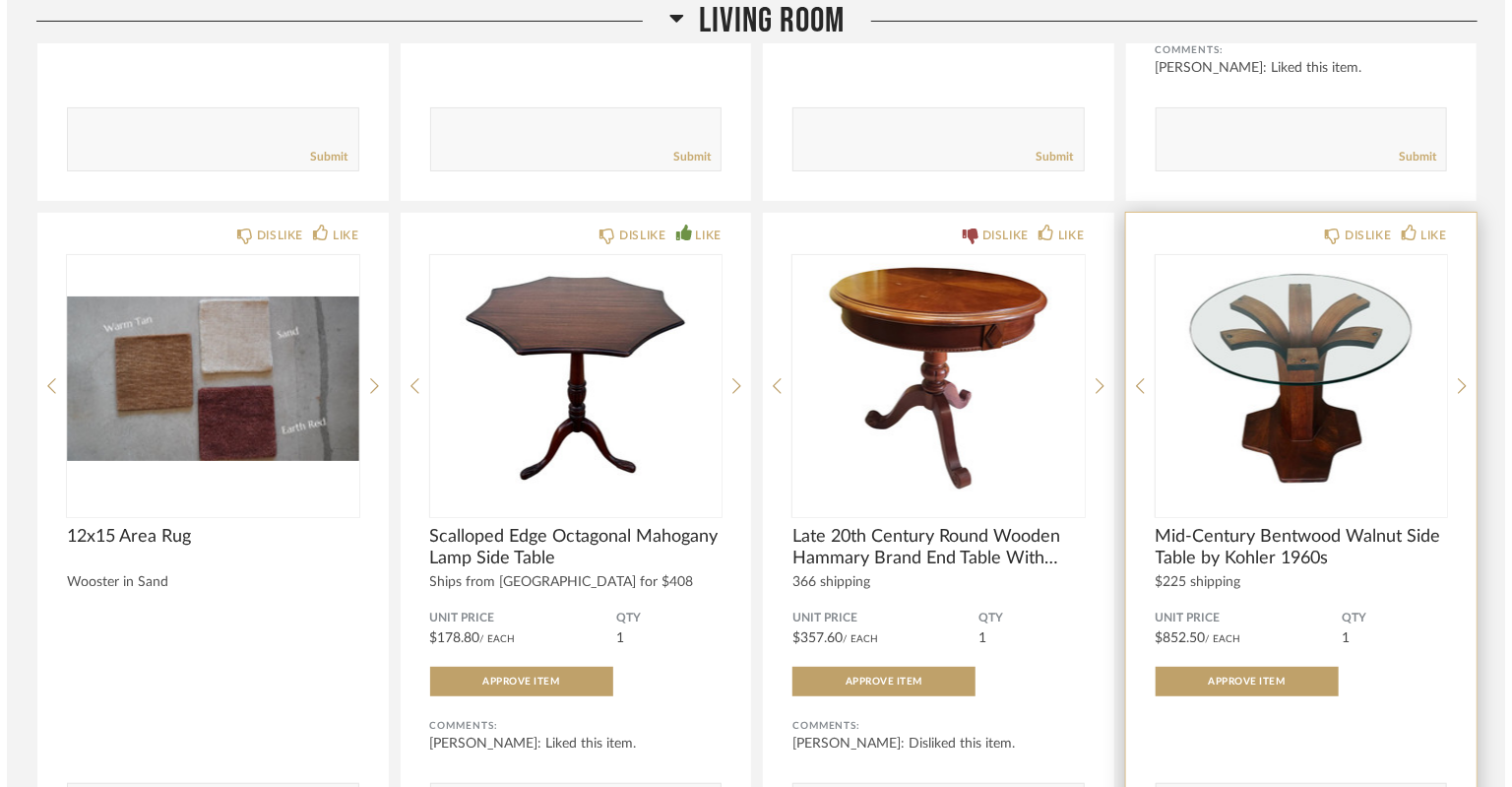 scroll, scrollTop: 0, scrollLeft: 0, axis: both 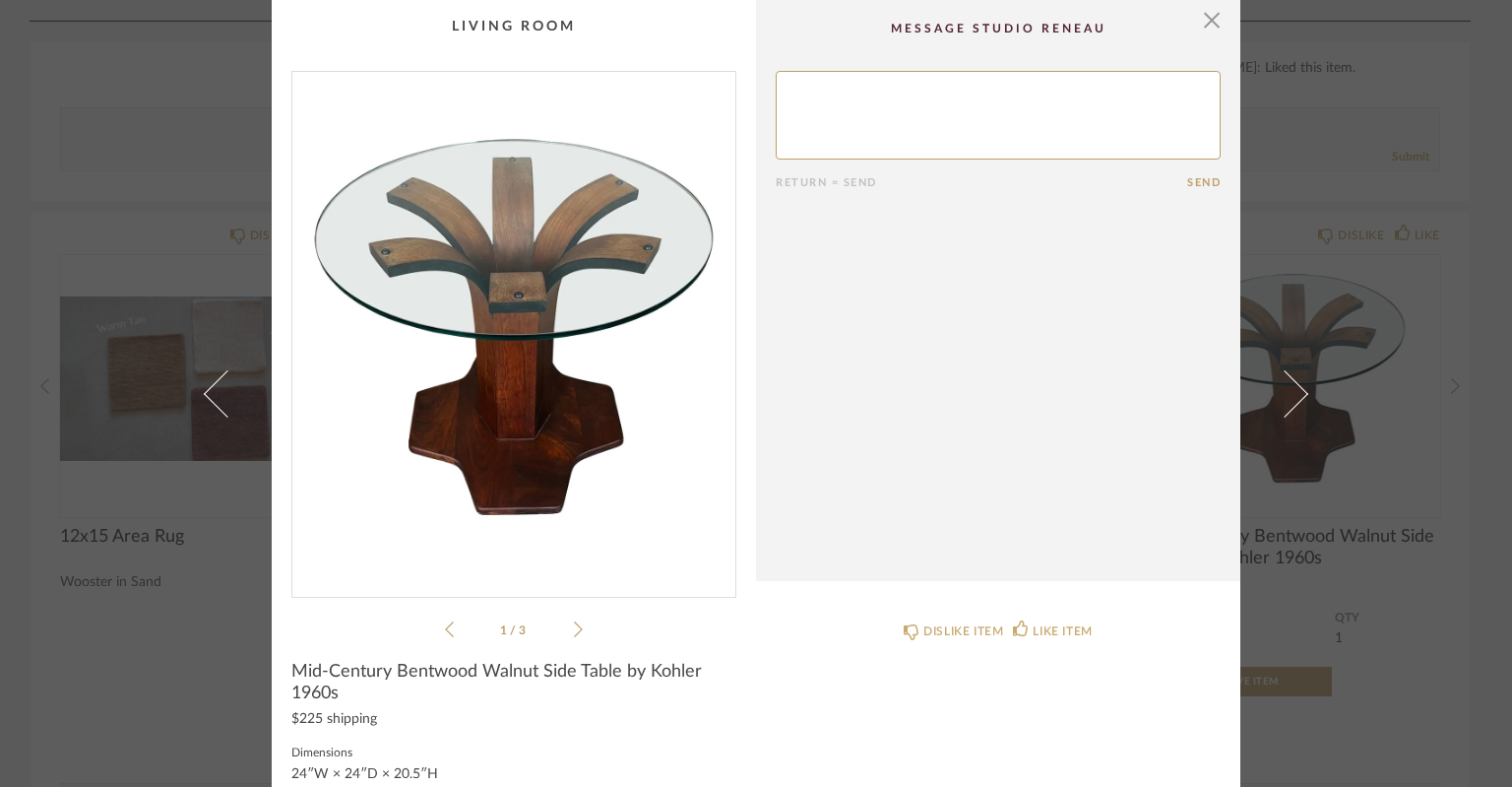 click on "1 / 3" 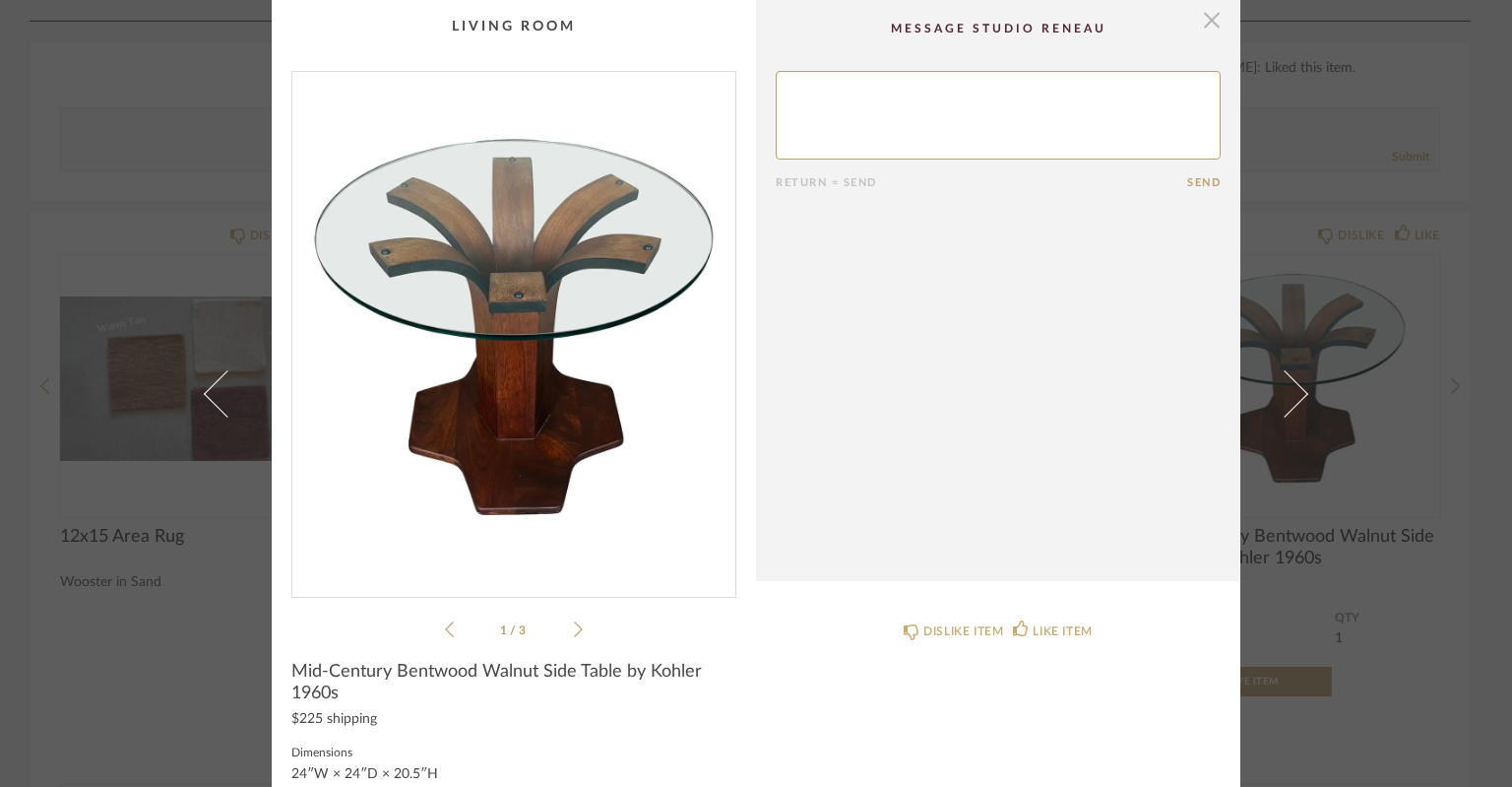 click at bounding box center (1212, 20) 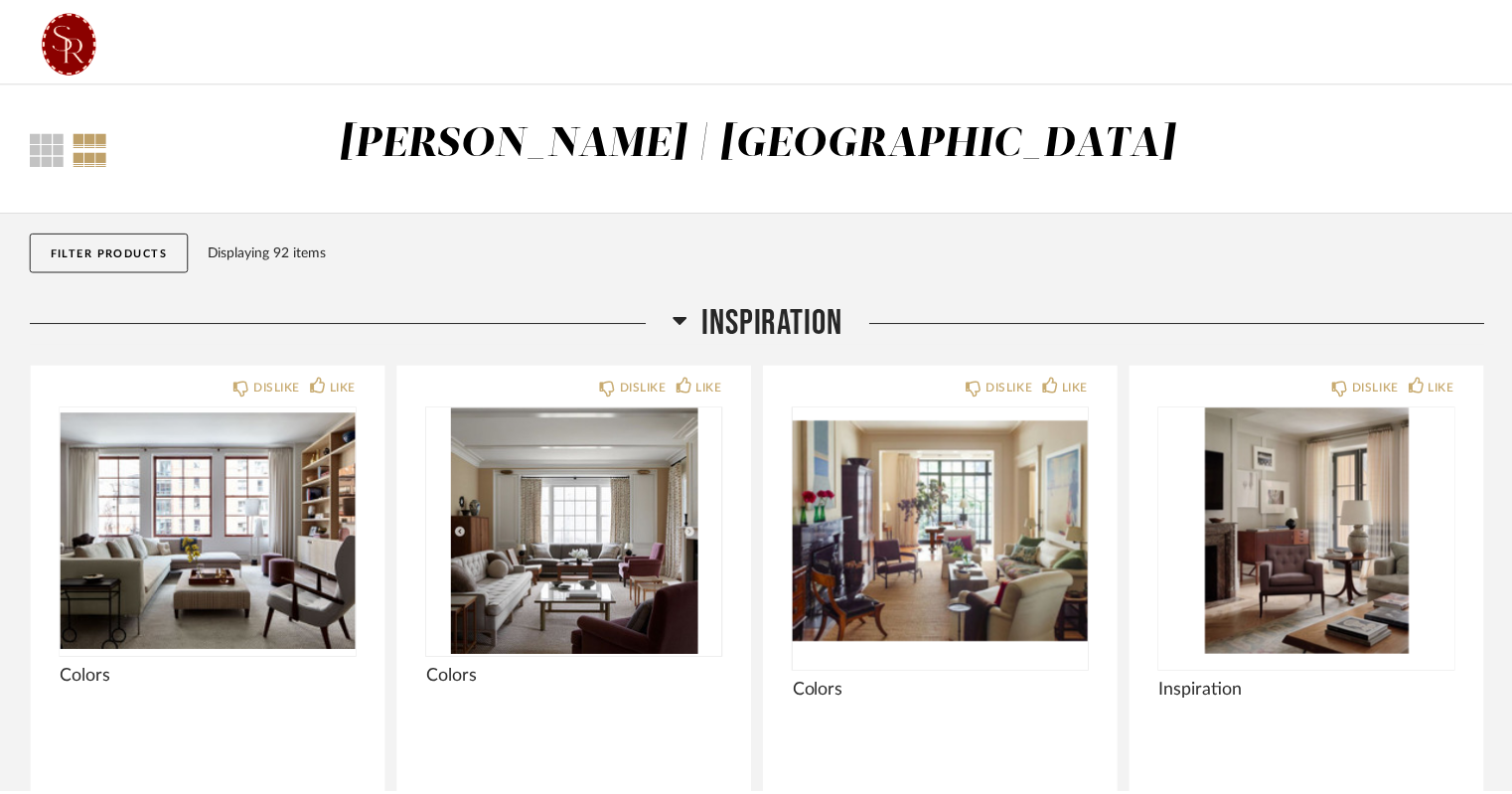 scroll, scrollTop: 3891, scrollLeft: 0, axis: vertical 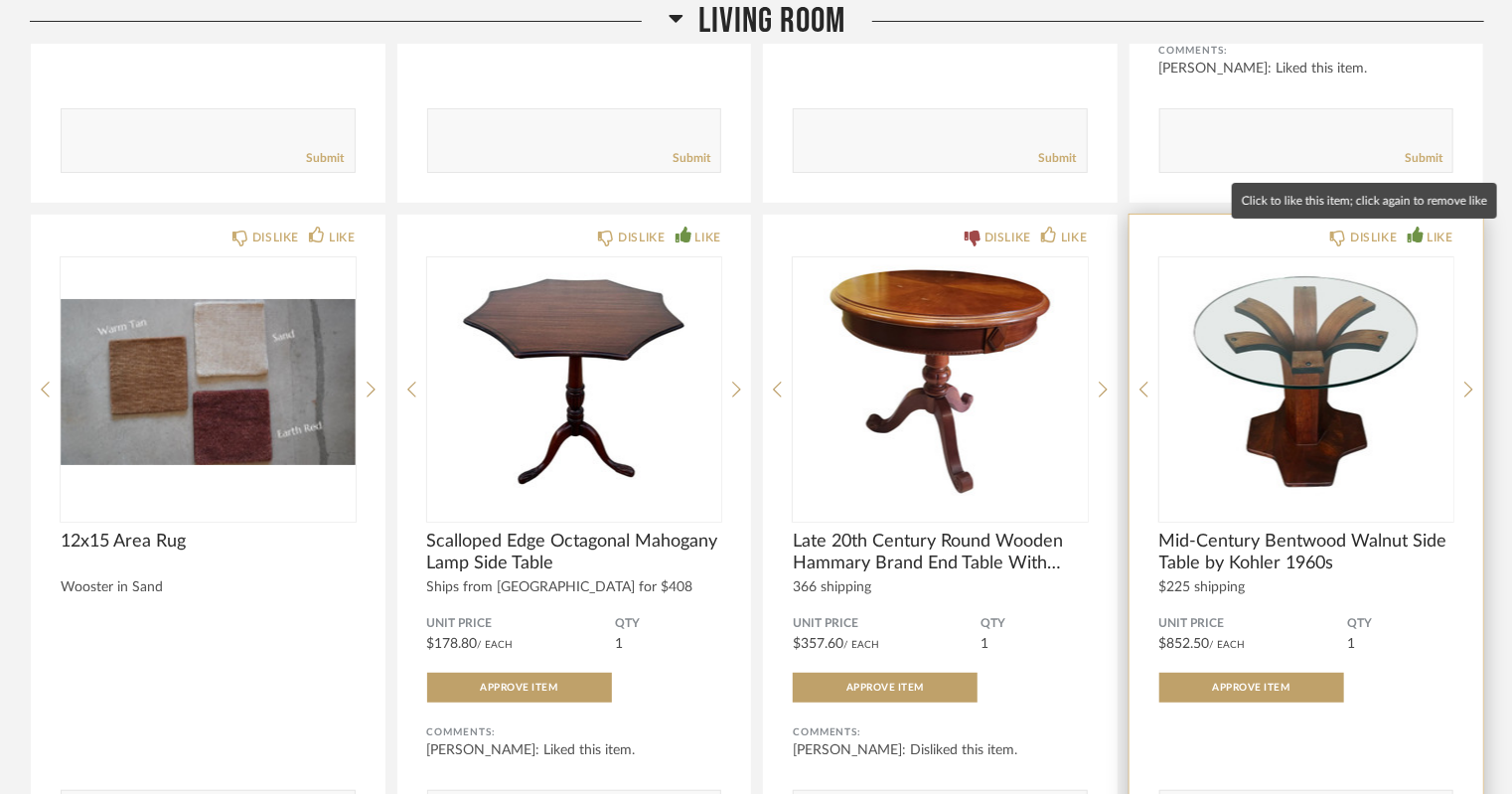 click on "LIKE" 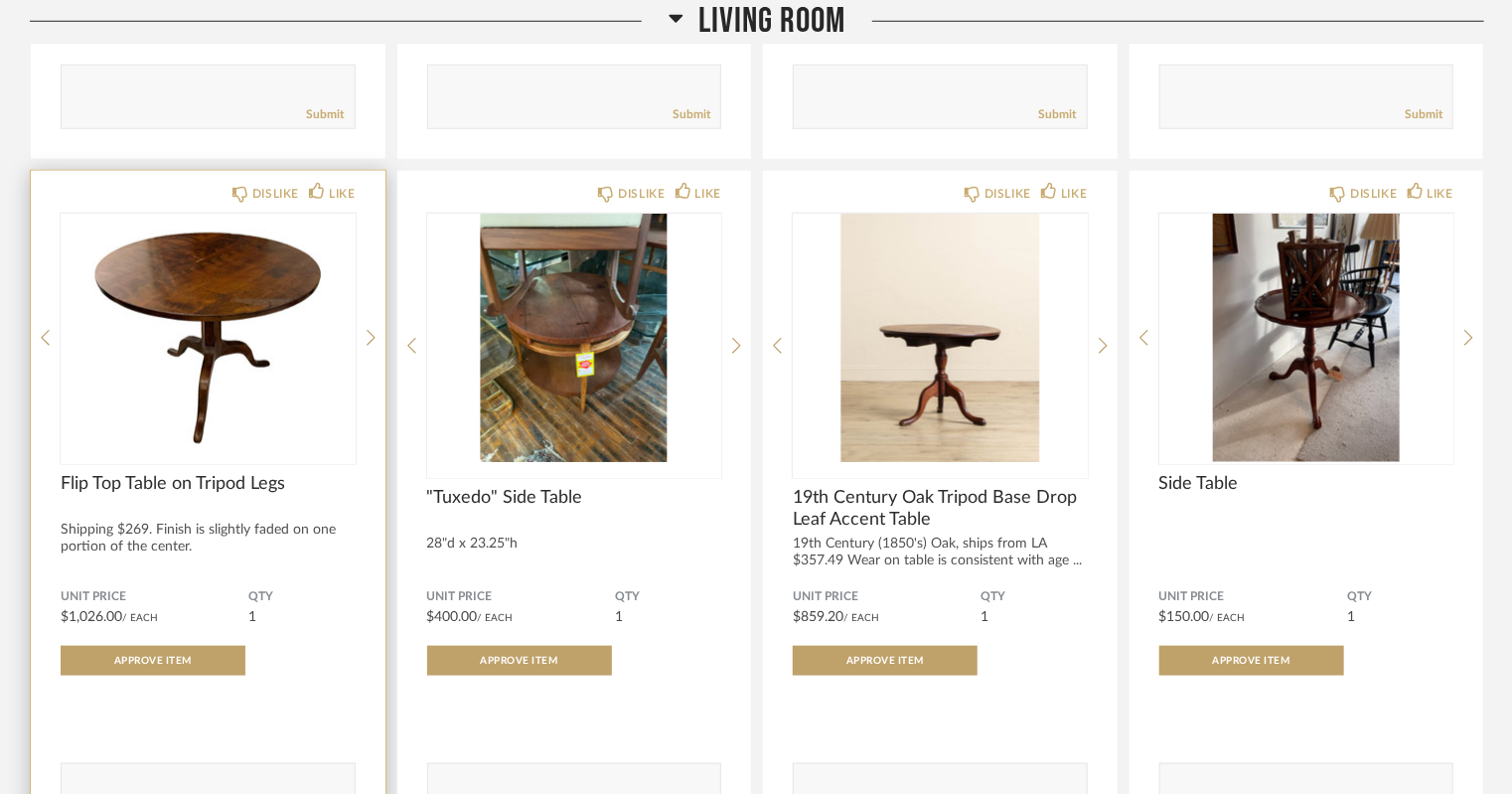 scroll, scrollTop: 4620, scrollLeft: 0, axis: vertical 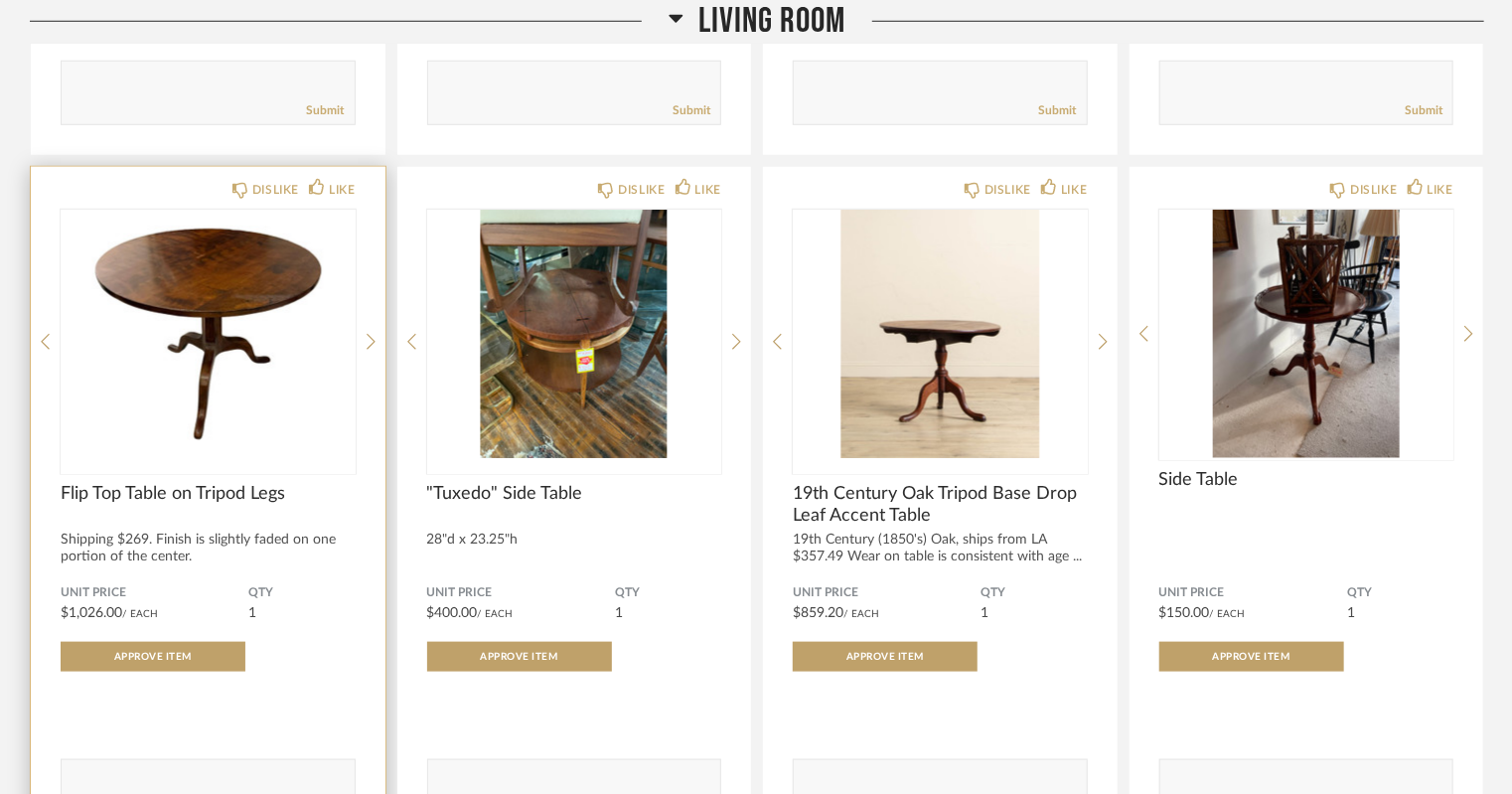 click at bounding box center (208, 334) 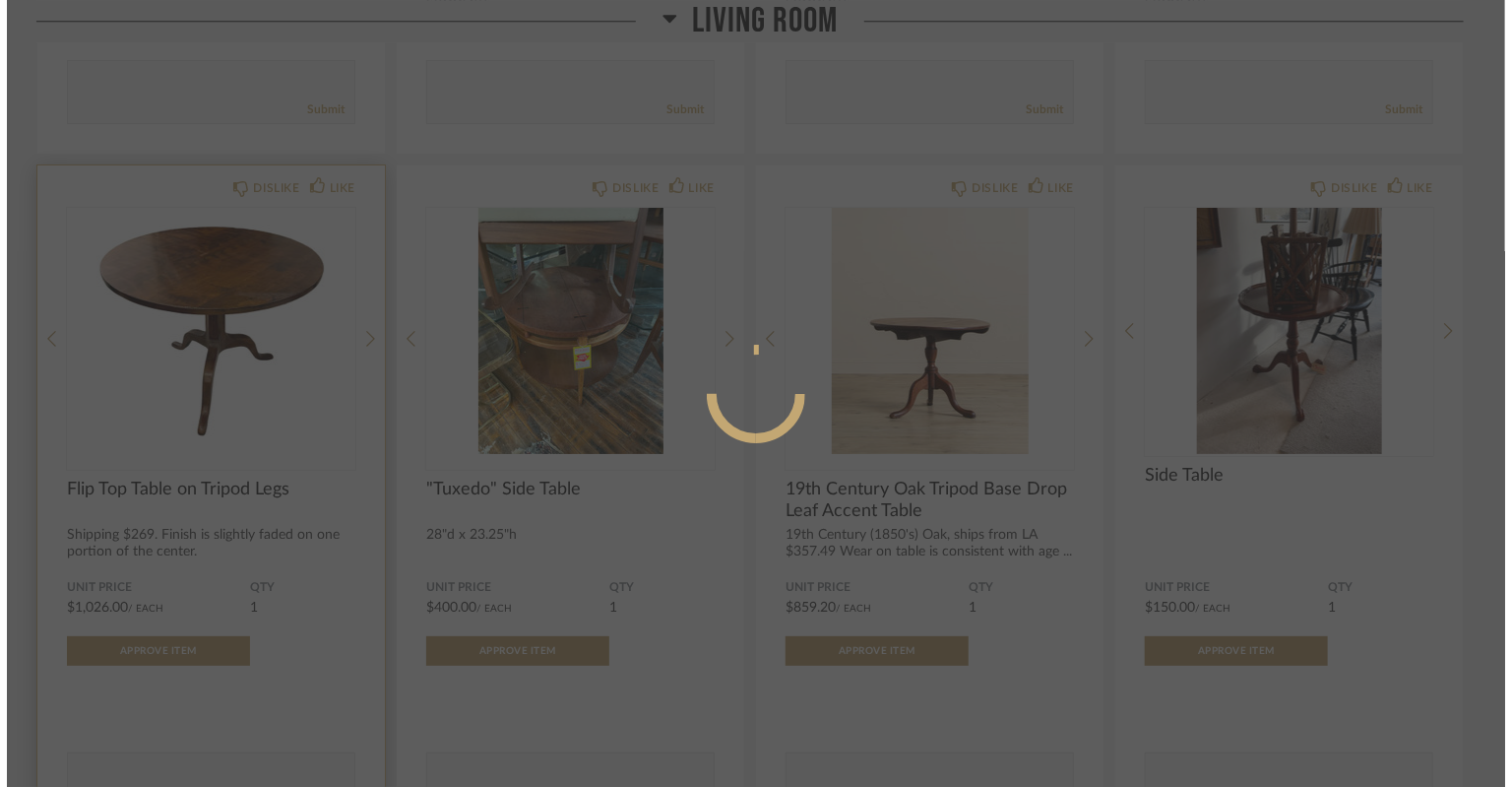 scroll, scrollTop: 0, scrollLeft: 0, axis: both 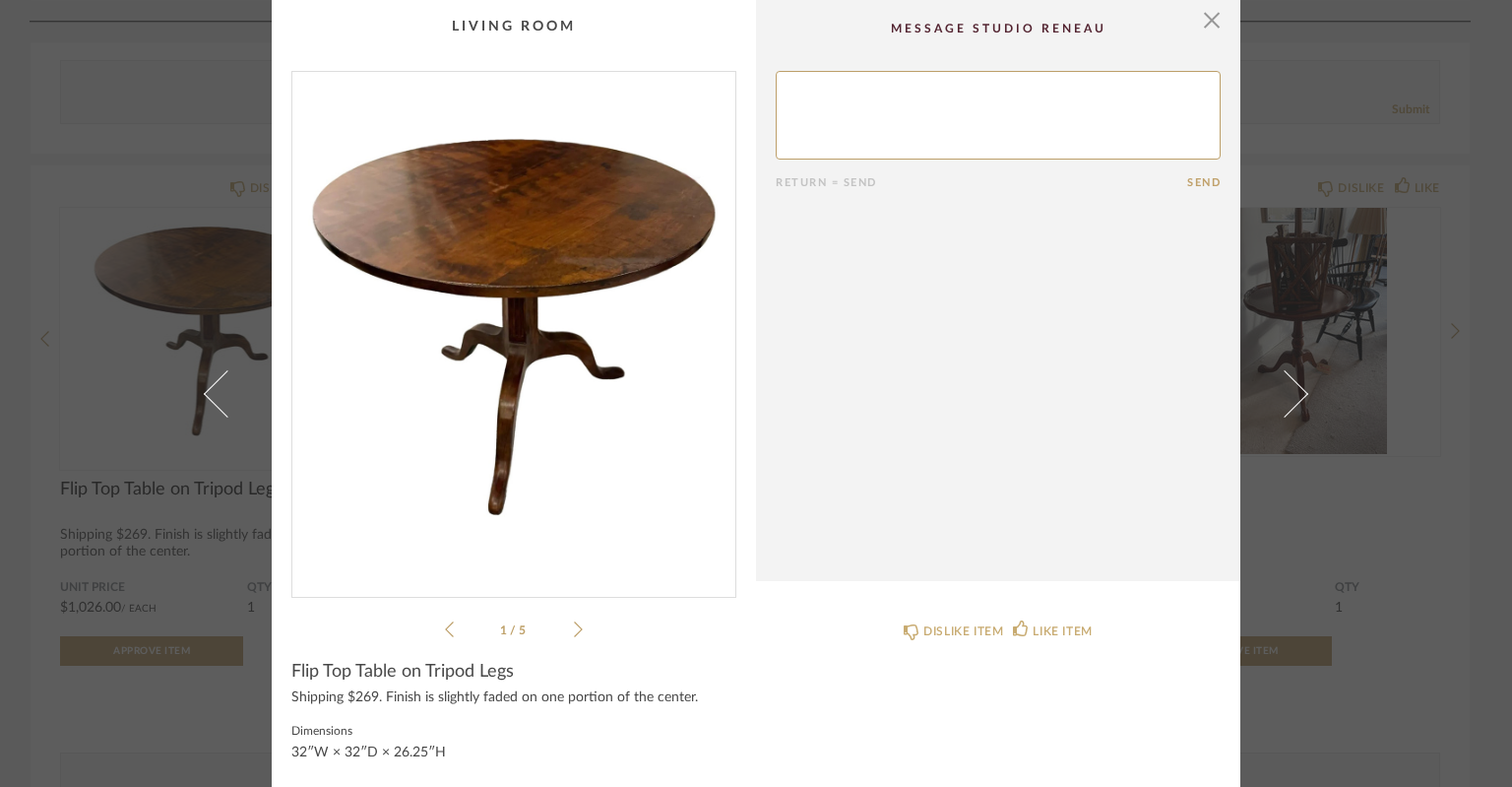 click on "Return = Send  Send" 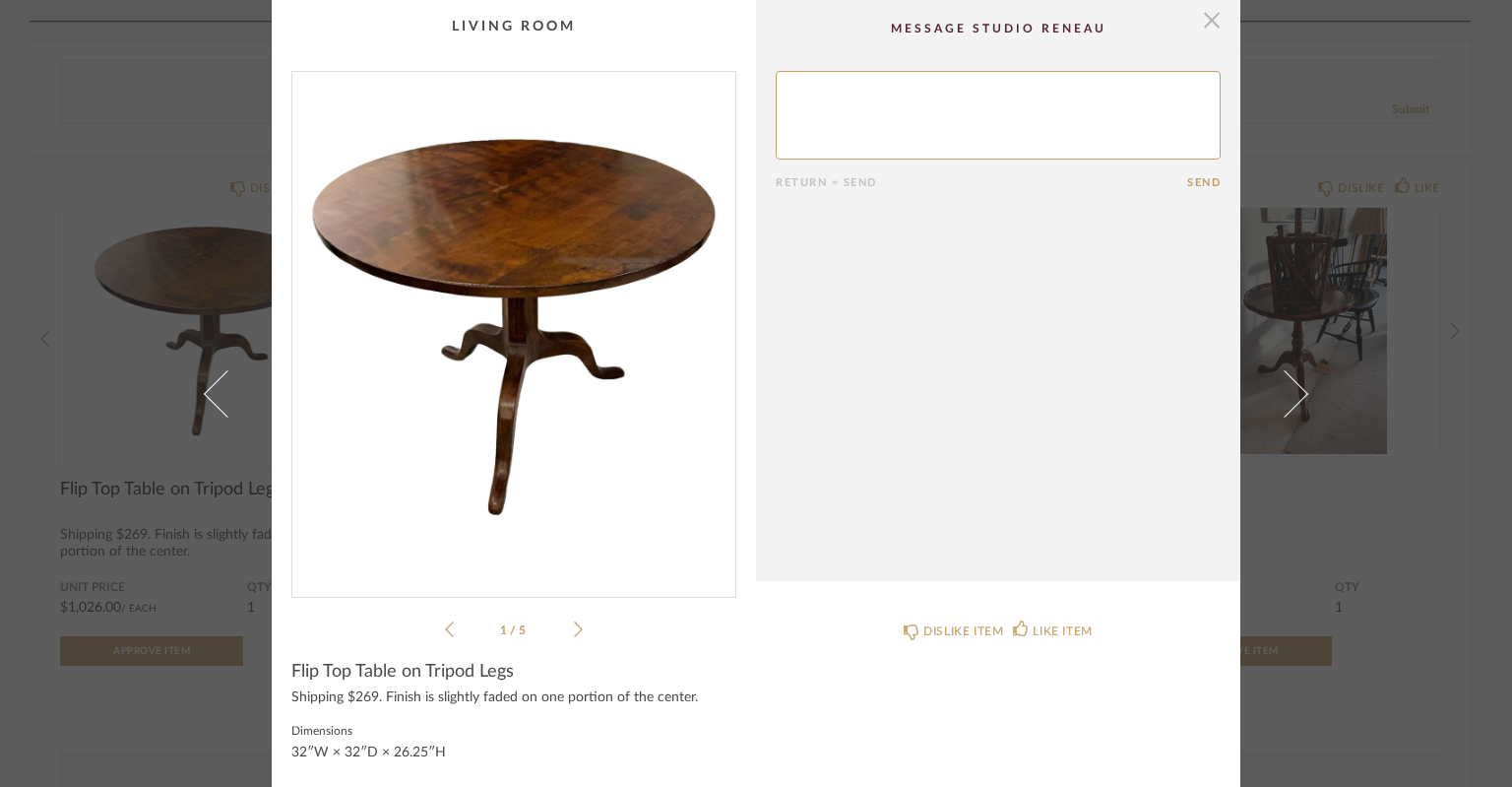 click at bounding box center [1212, 20] 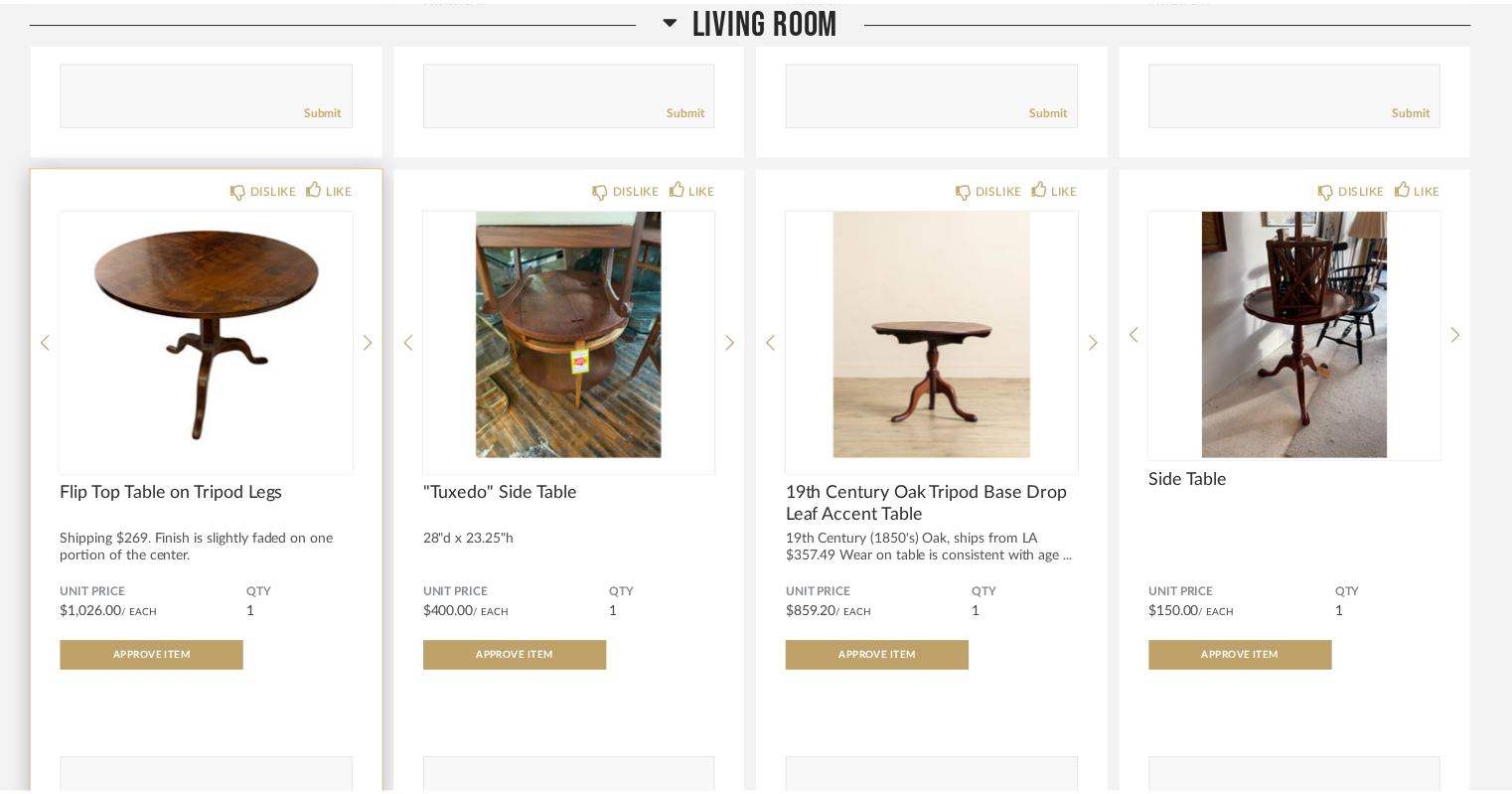 scroll, scrollTop: 4620, scrollLeft: 0, axis: vertical 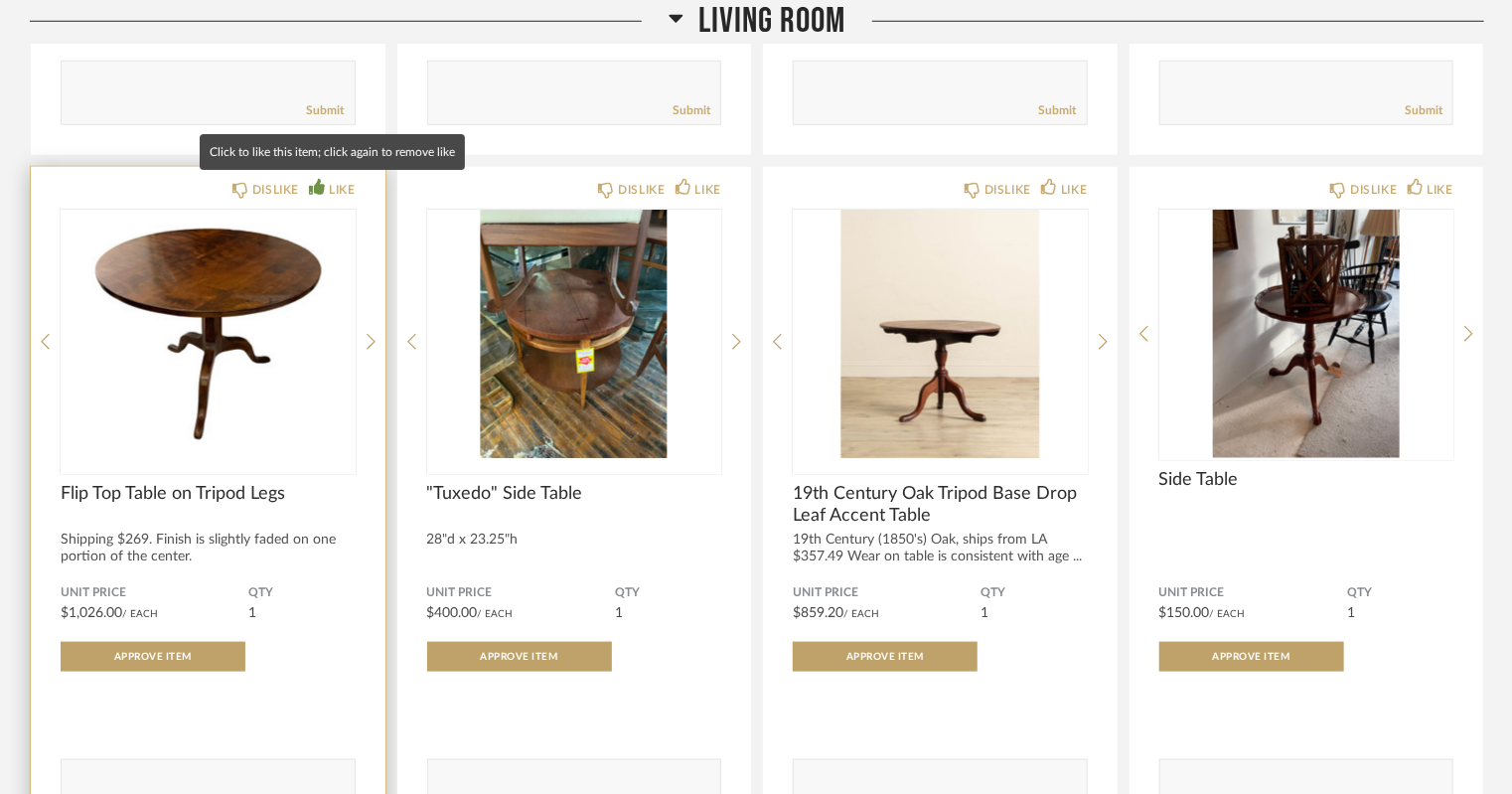 click on "LIKE" 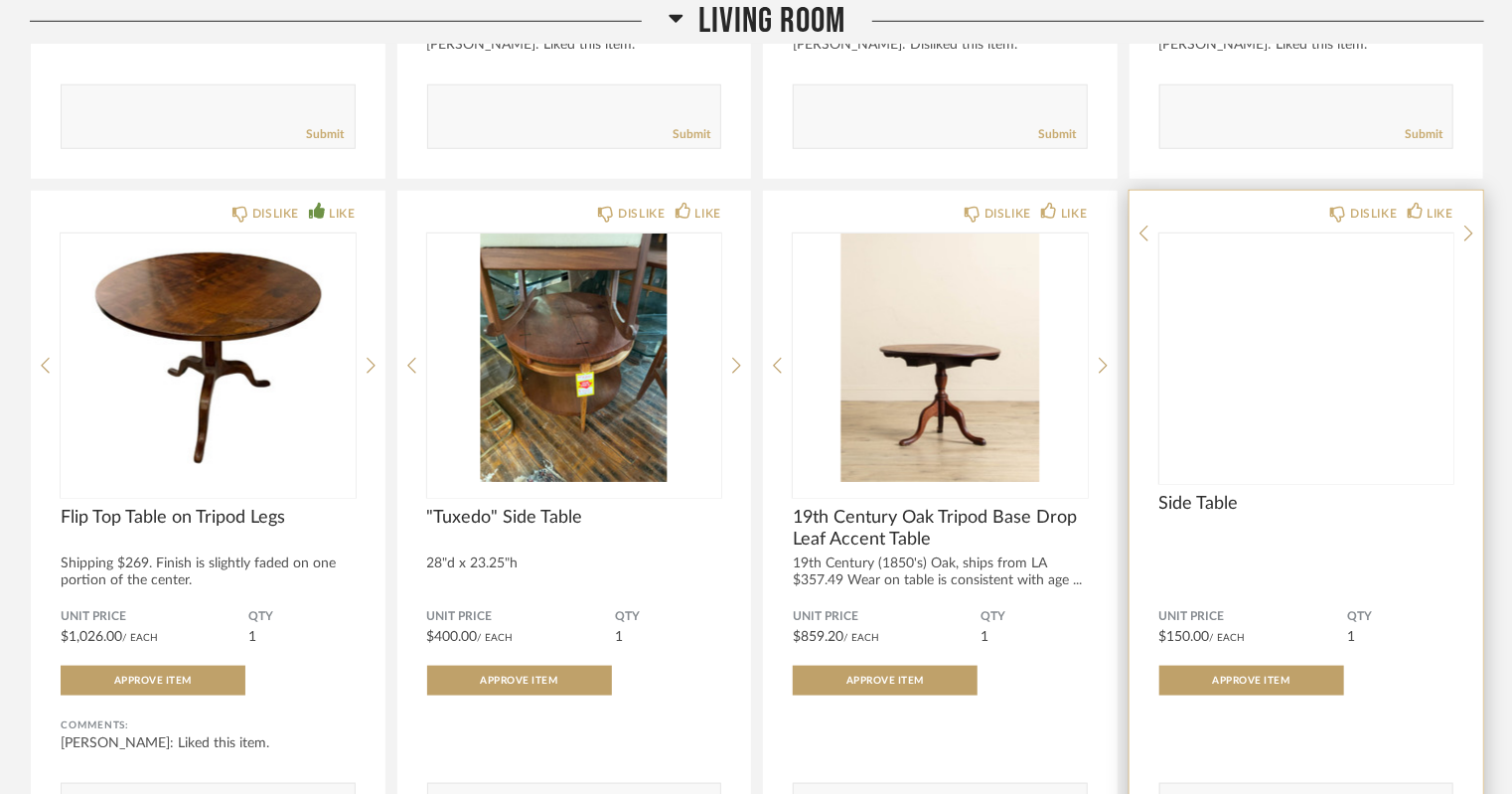 scroll, scrollTop: 4595, scrollLeft: 0, axis: vertical 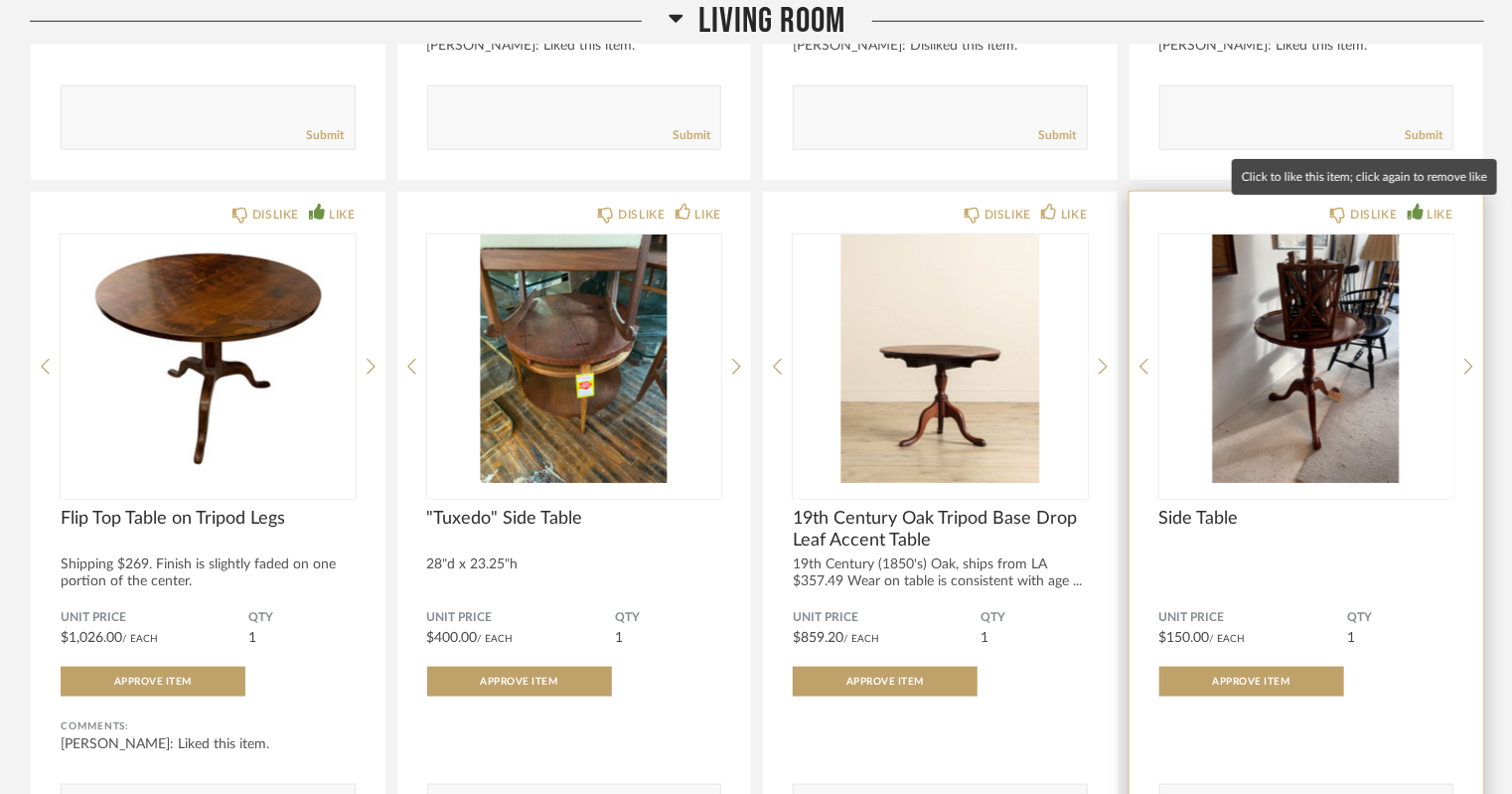 click on "LIKE" 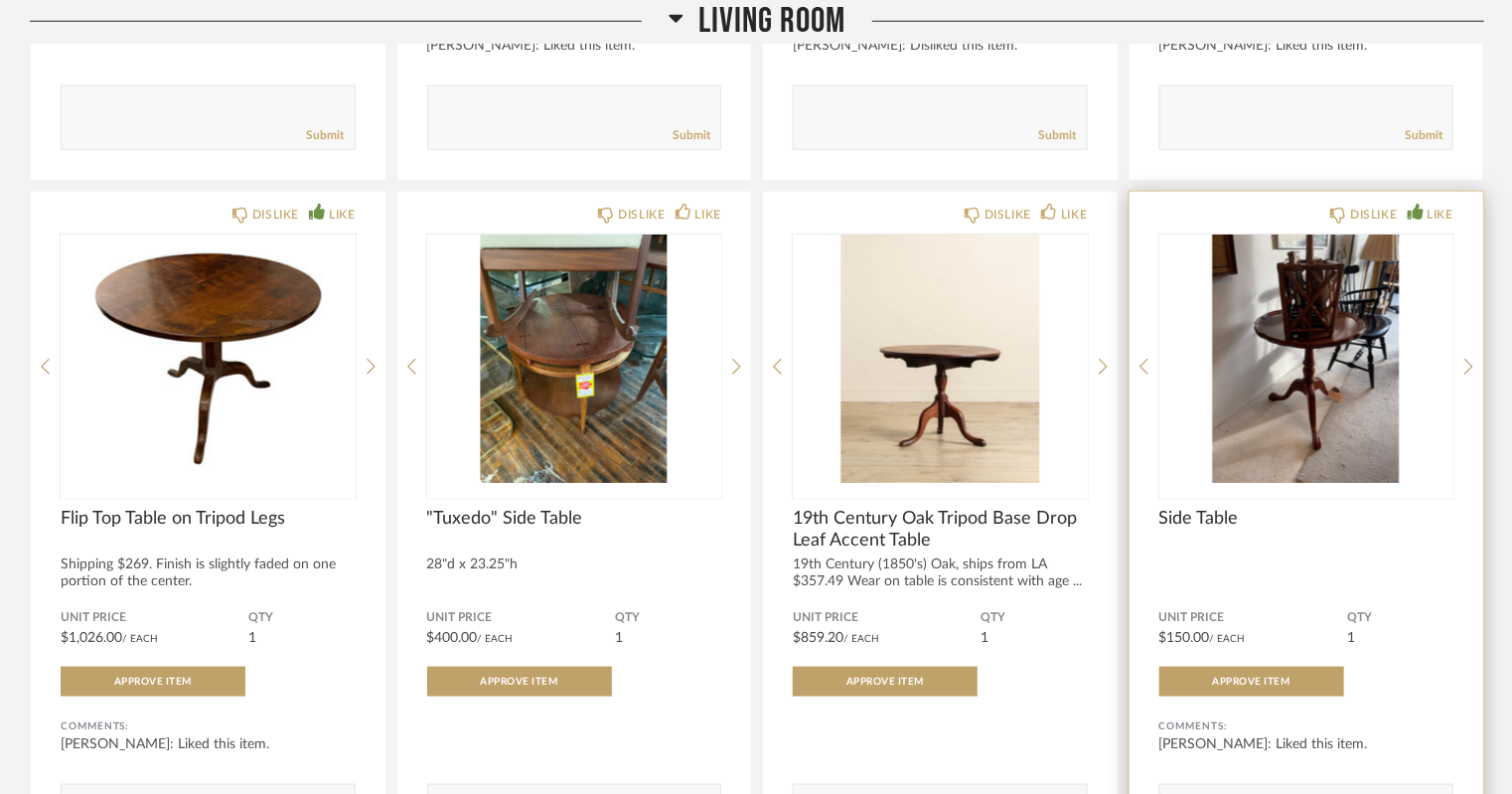 click at bounding box center [1306, 359] 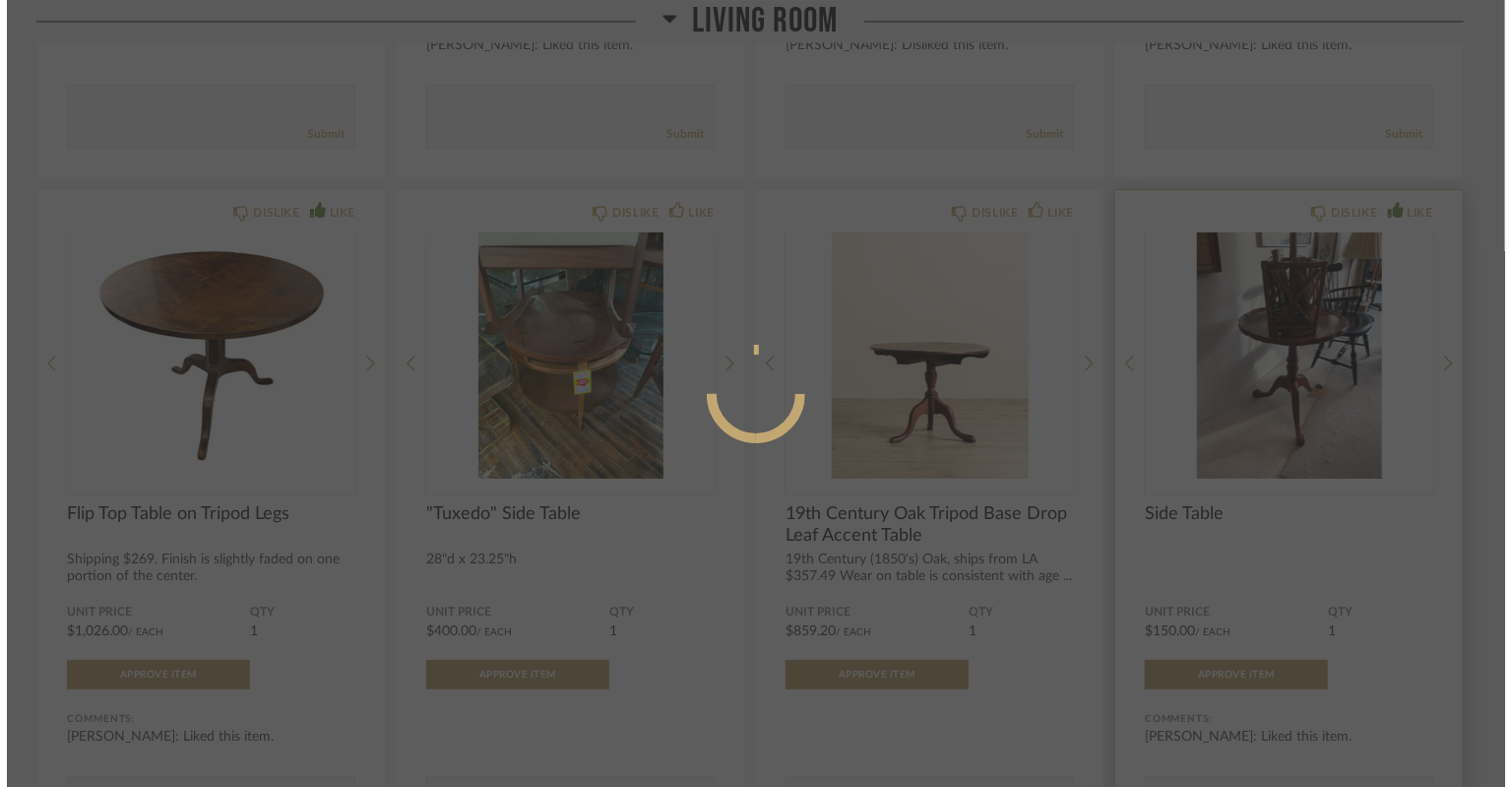 scroll, scrollTop: 0, scrollLeft: 0, axis: both 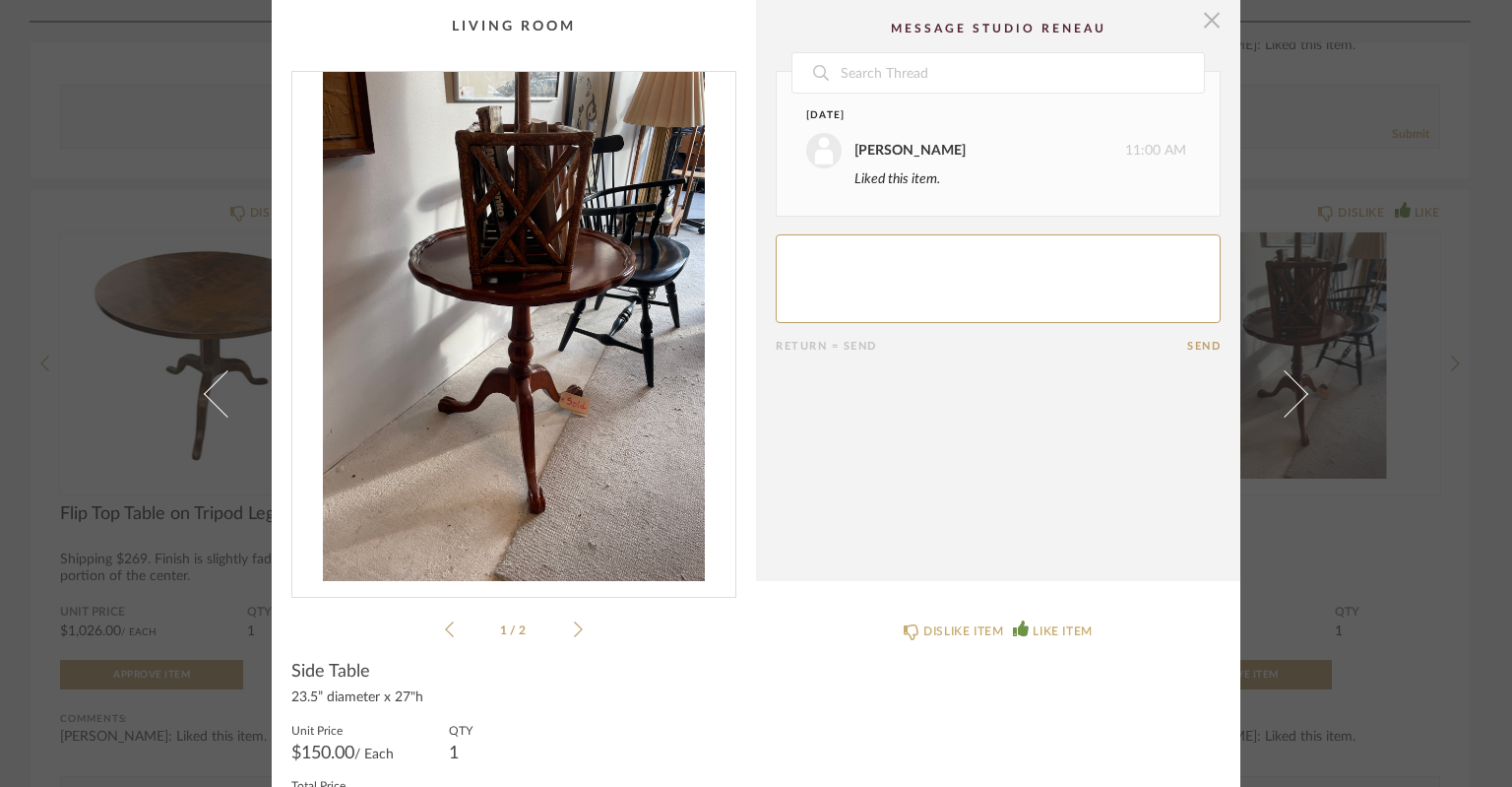 click at bounding box center [1212, 20] 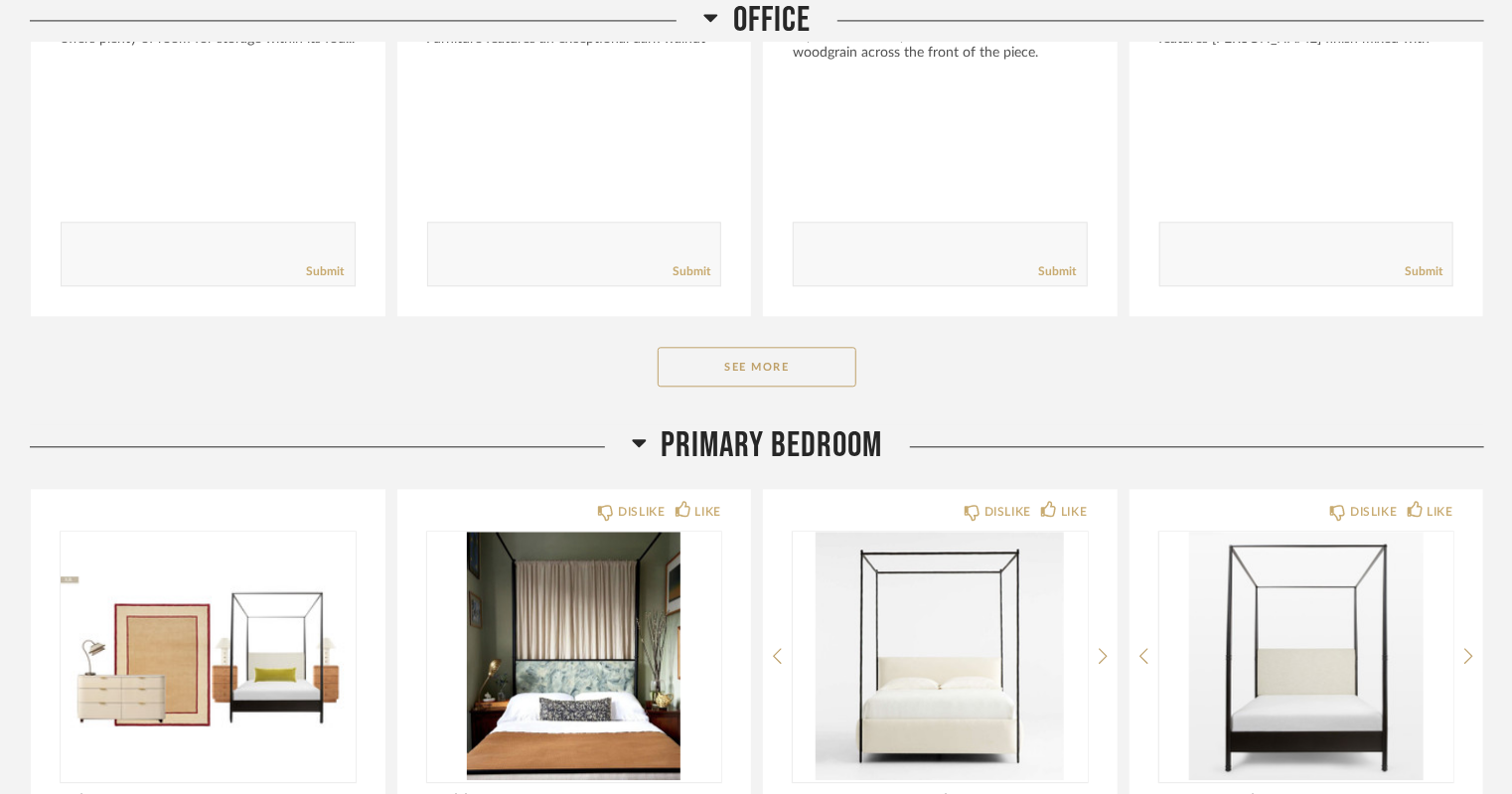 scroll, scrollTop: 6381, scrollLeft: 0, axis: vertical 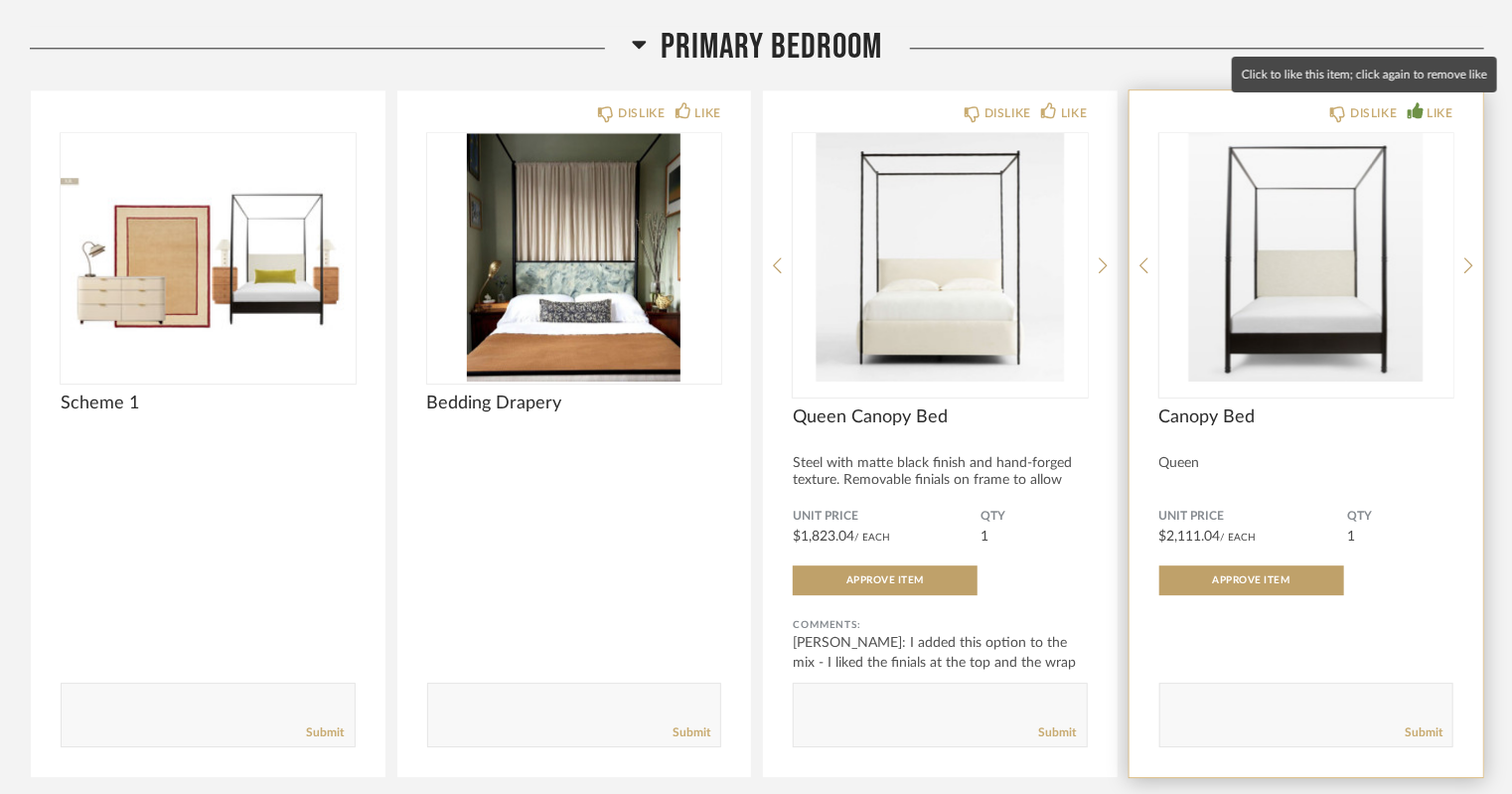 click on "LIKE" 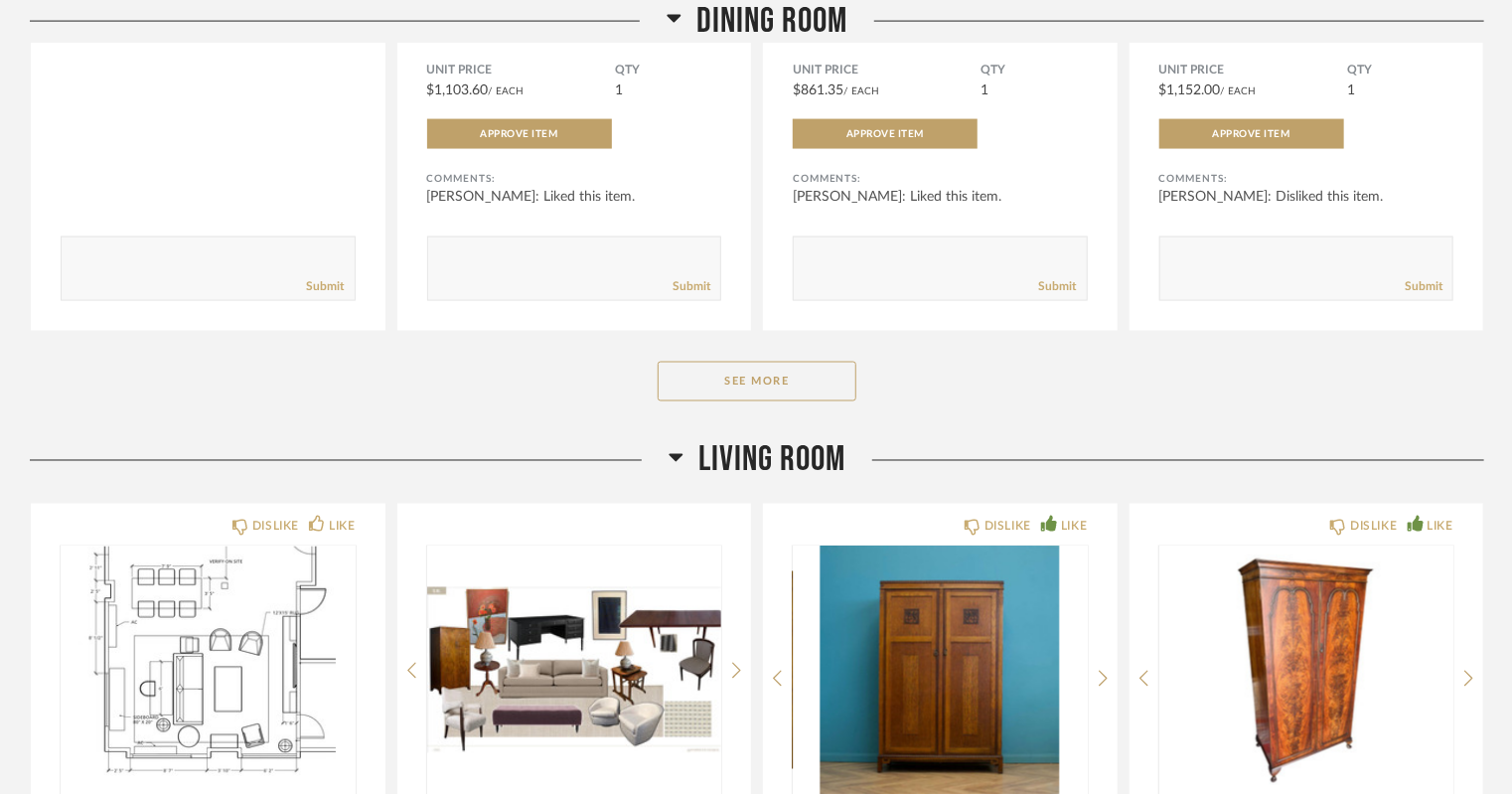 scroll, scrollTop: 1513, scrollLeft: 0, axis: vertical 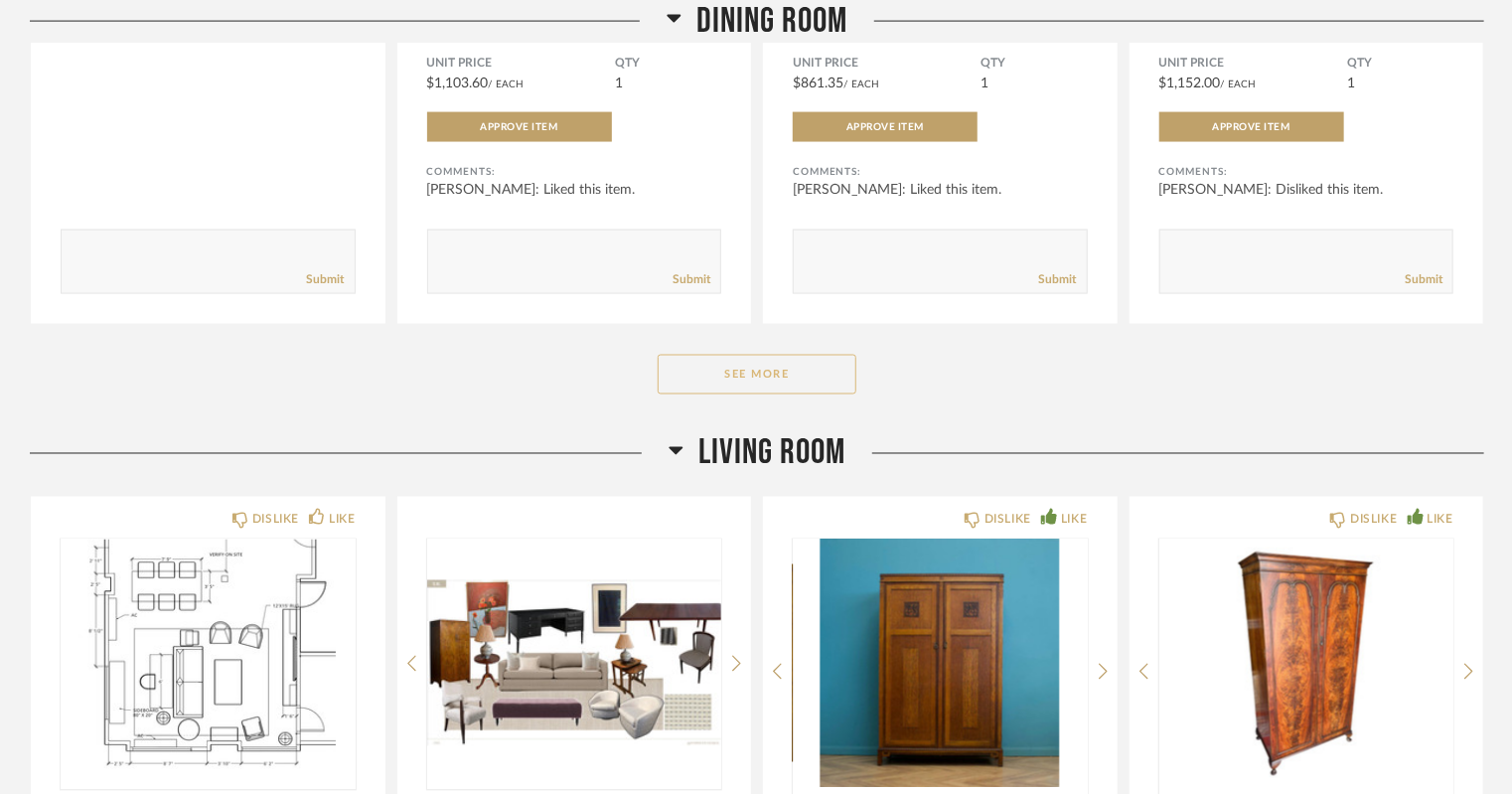 click on "See More" 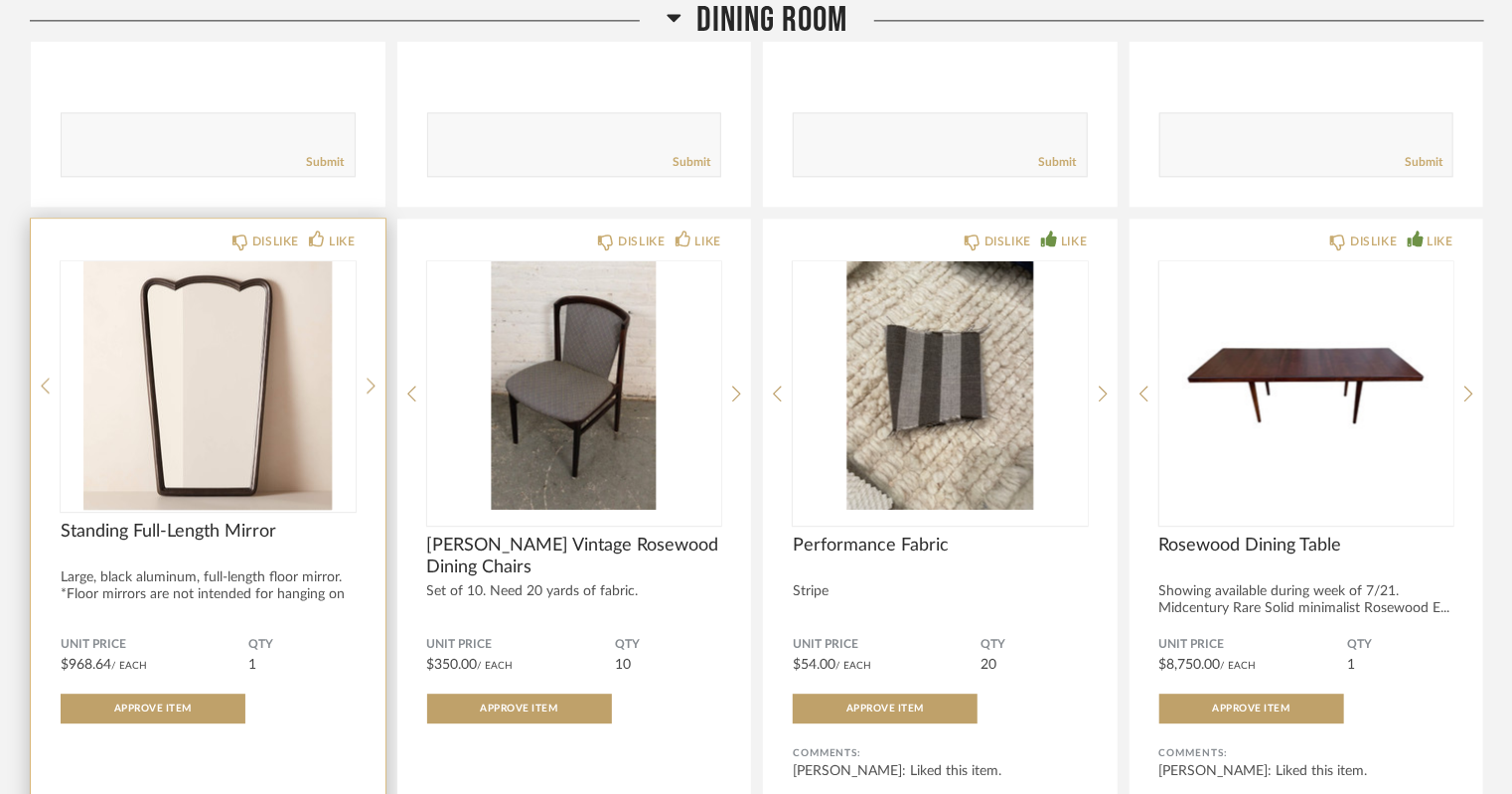 scroll, scrollTop: 2351, scrollLeft: 0, axis: vertical 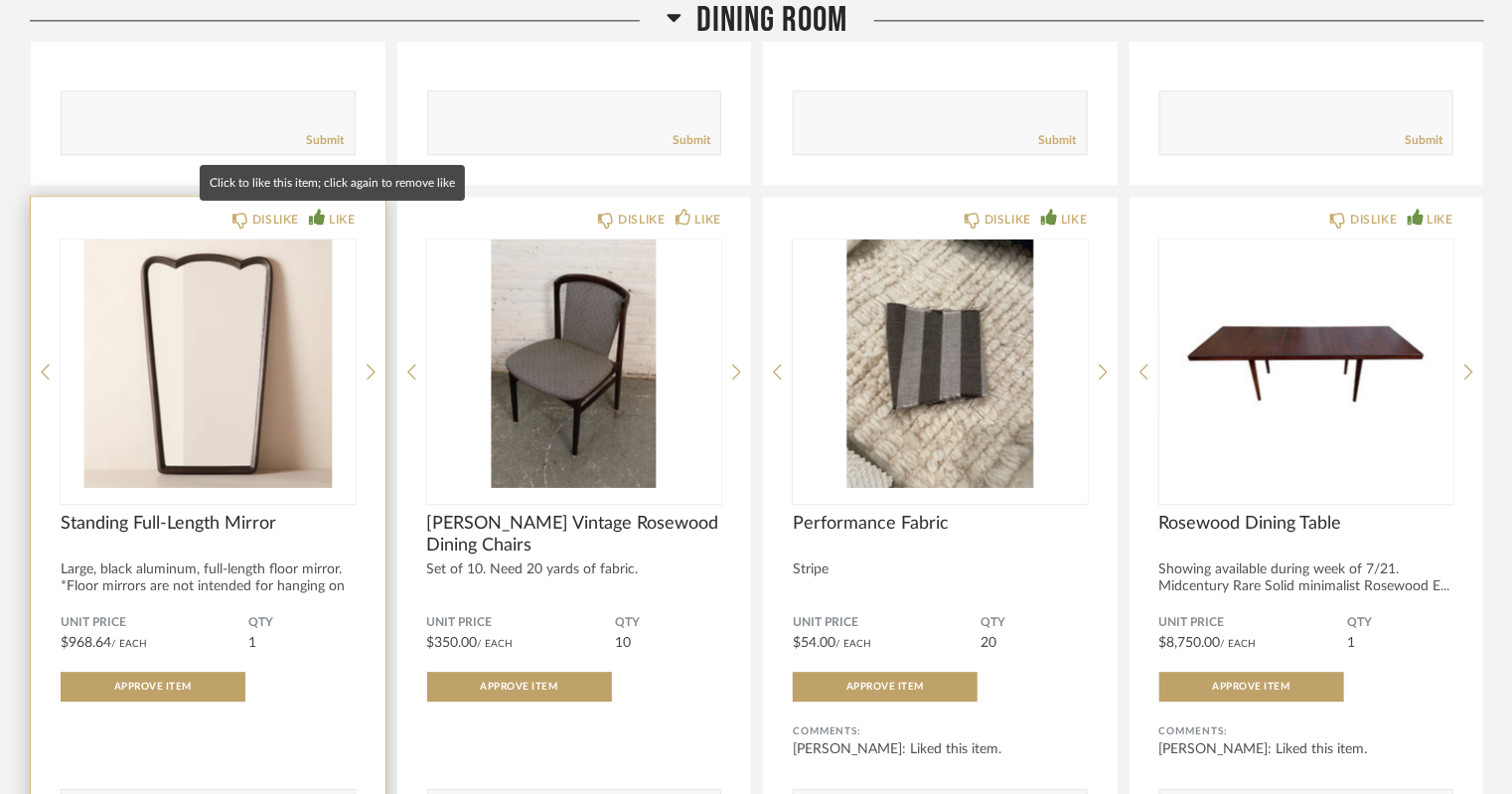 click on "LIKE" 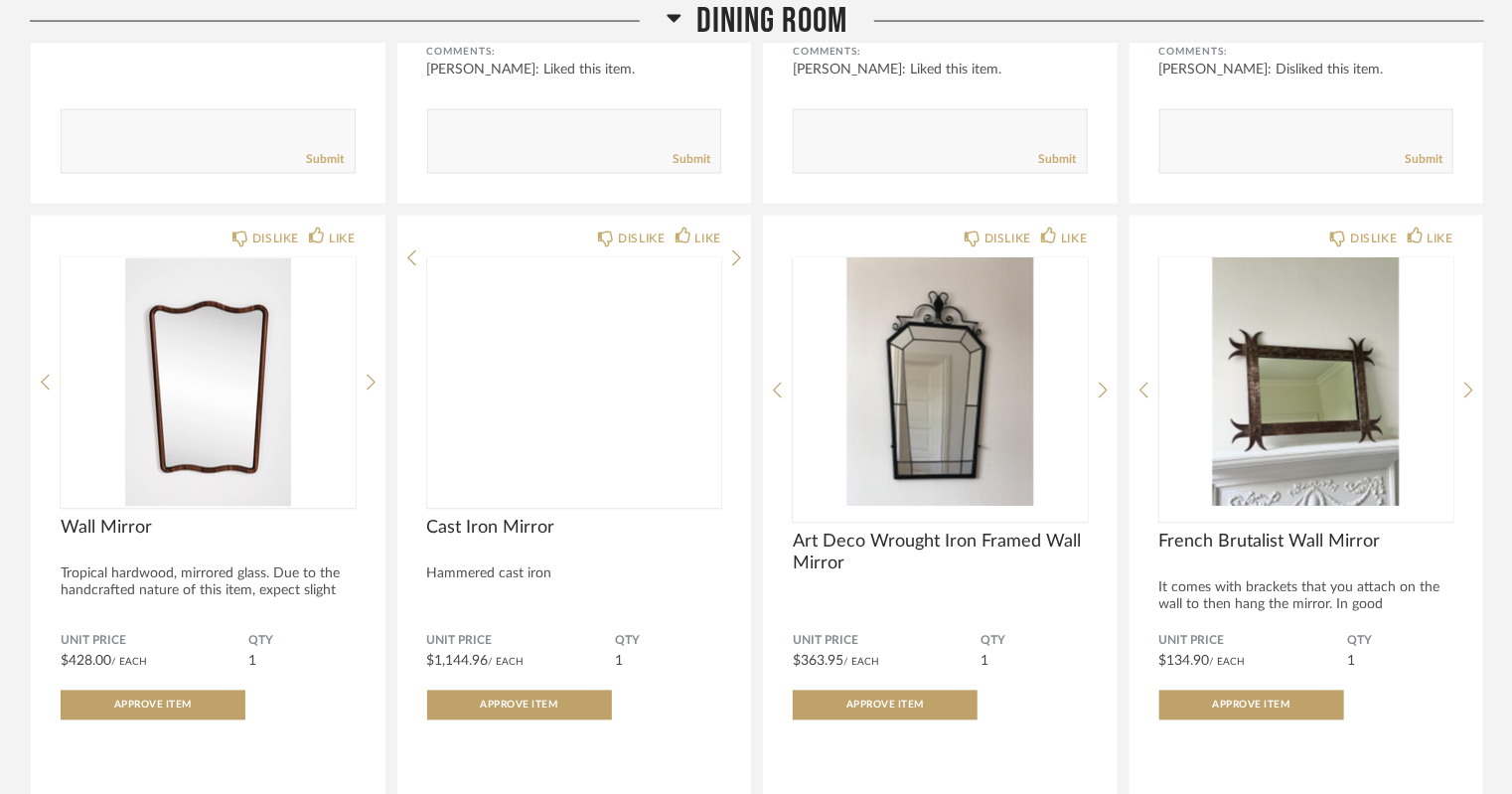 scroll, scrollTop: 1629, scrollLeft: 0, axis: vertical 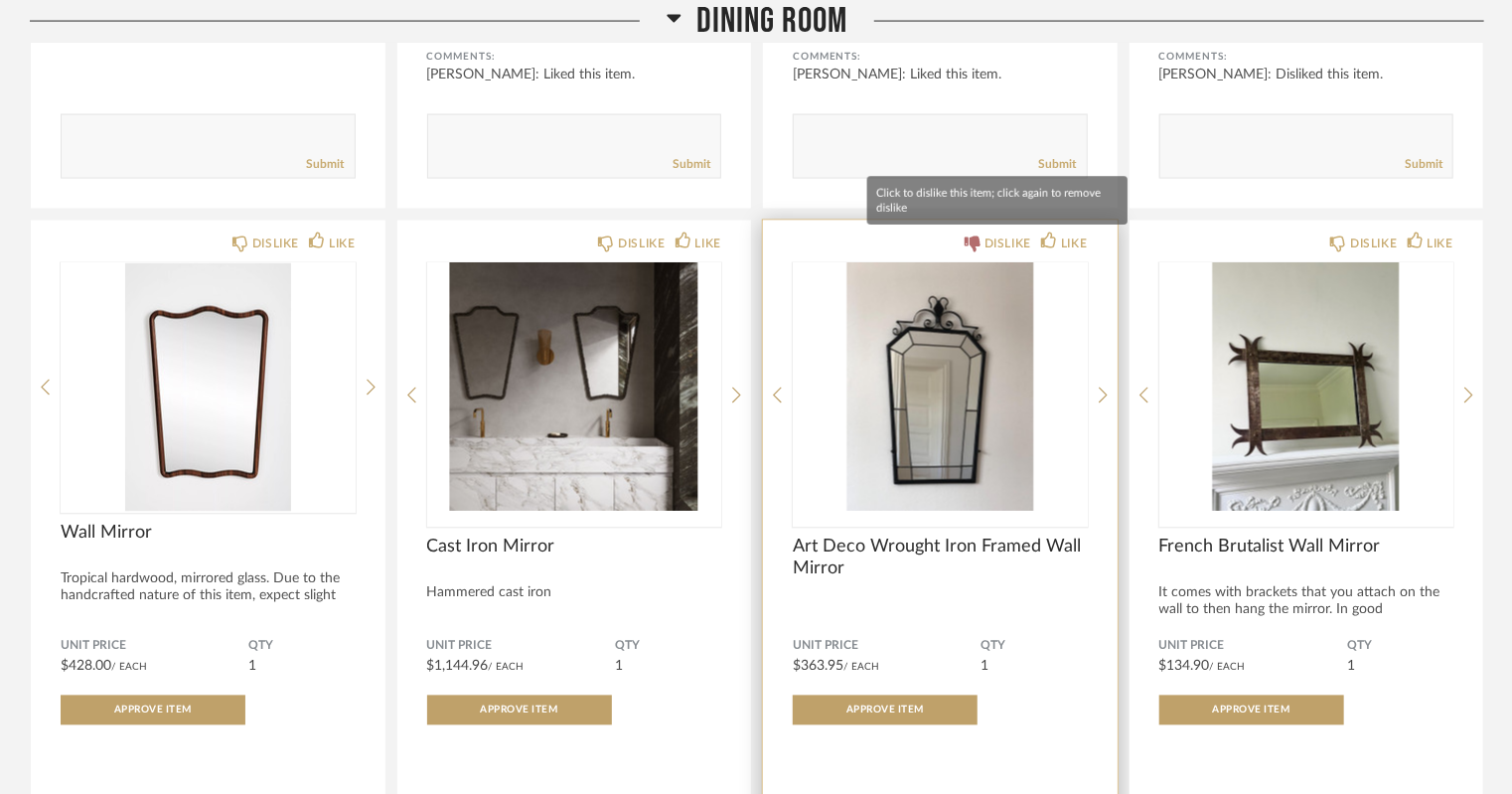 click on "DISLIKE" 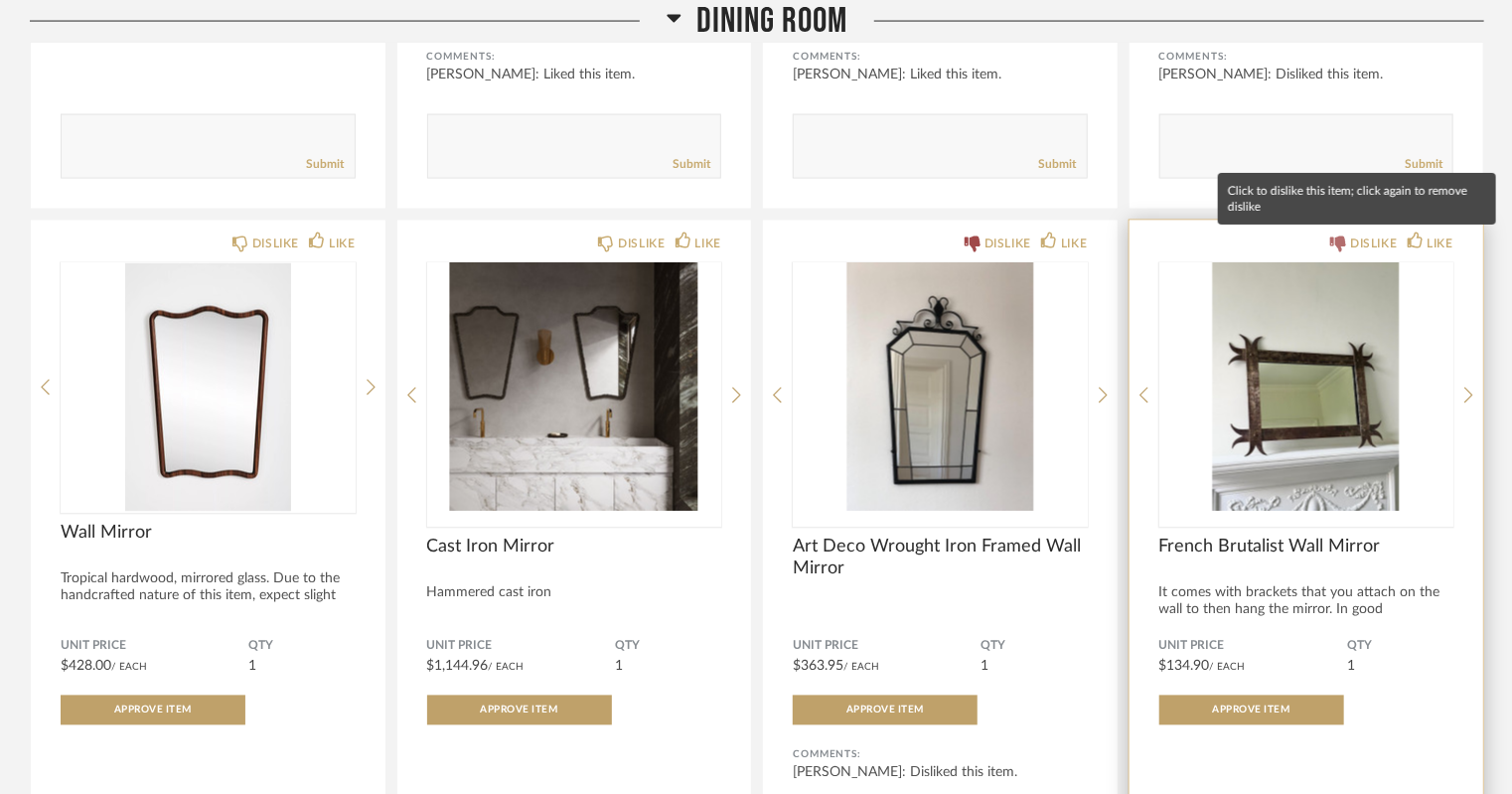 click on "DISLIKE" 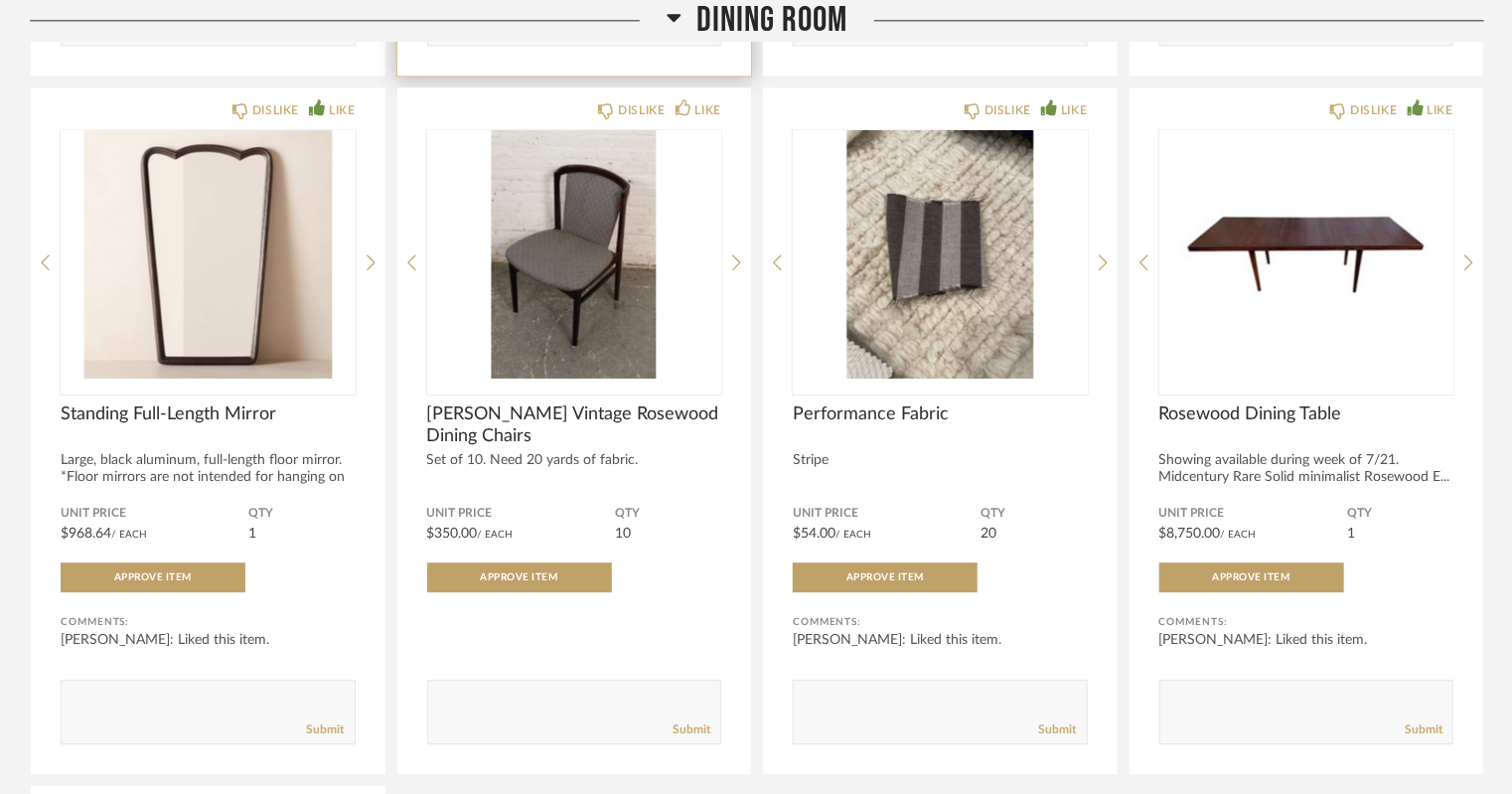 scroll, scrollTop: 2462, scrollLeft: 0, axis: vertical 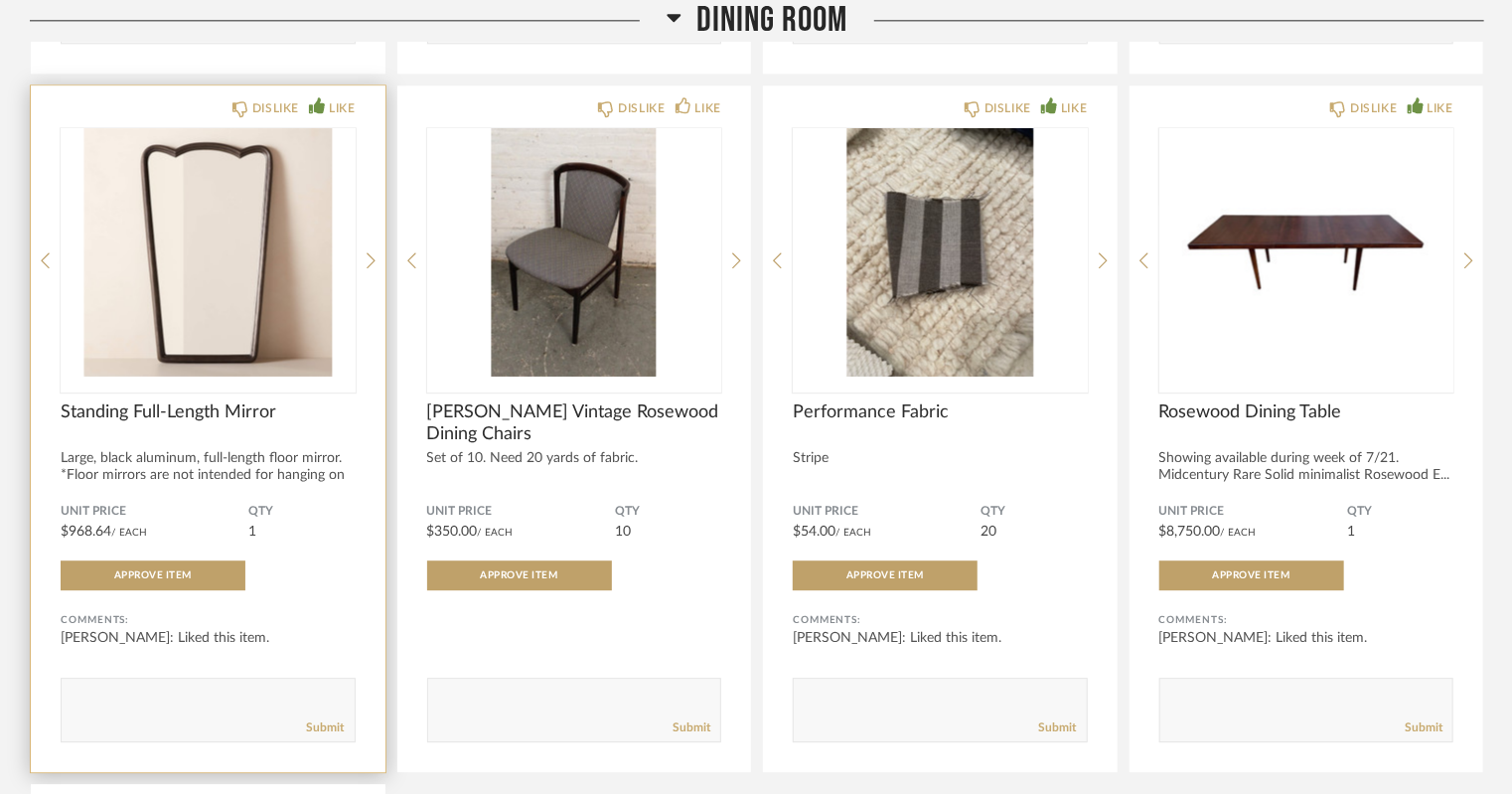 click at bounding box center (208, 252) 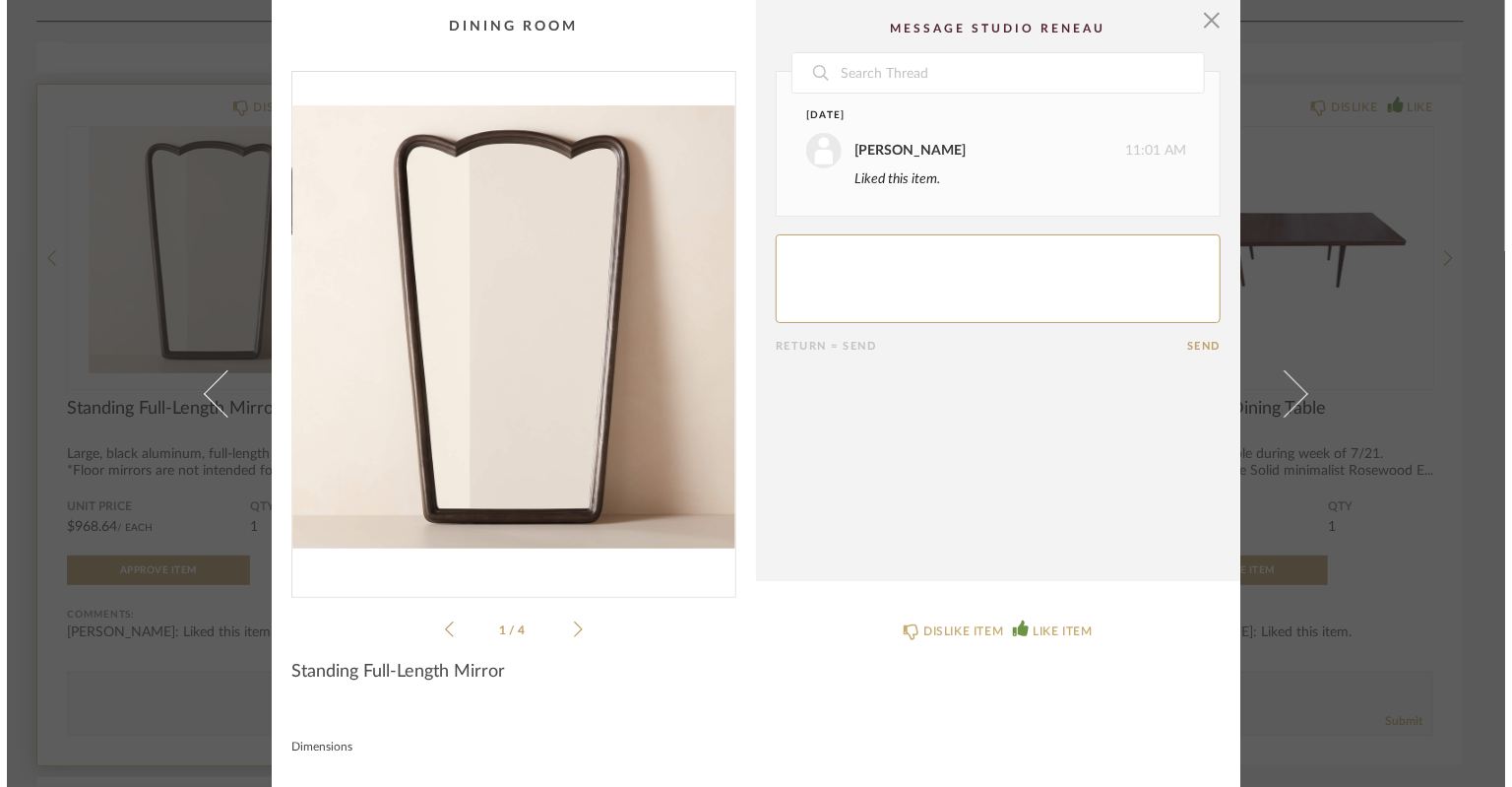 scroll, scrollTop: 0, scrollLeft: 0, axis: both 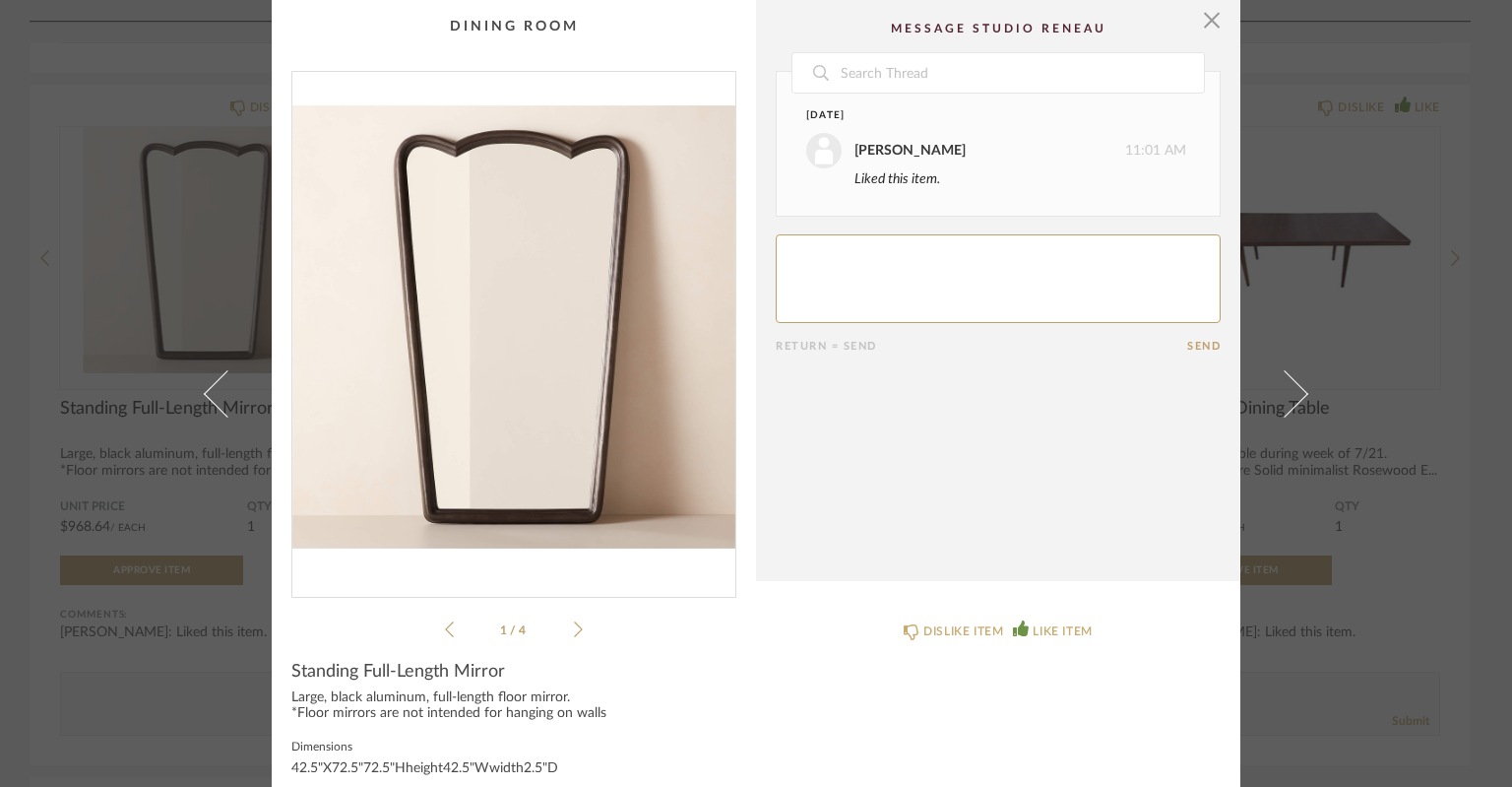 click 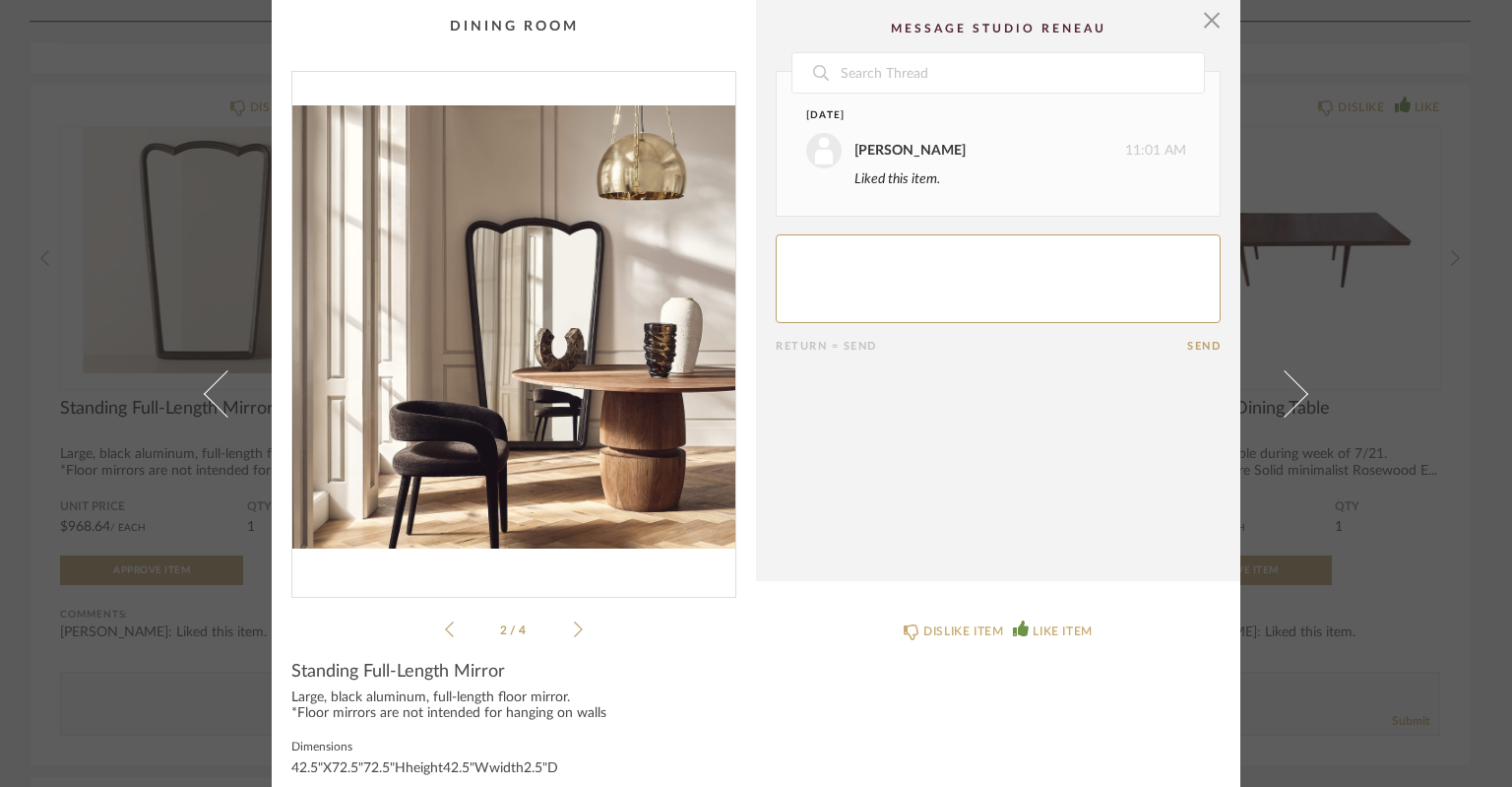 click 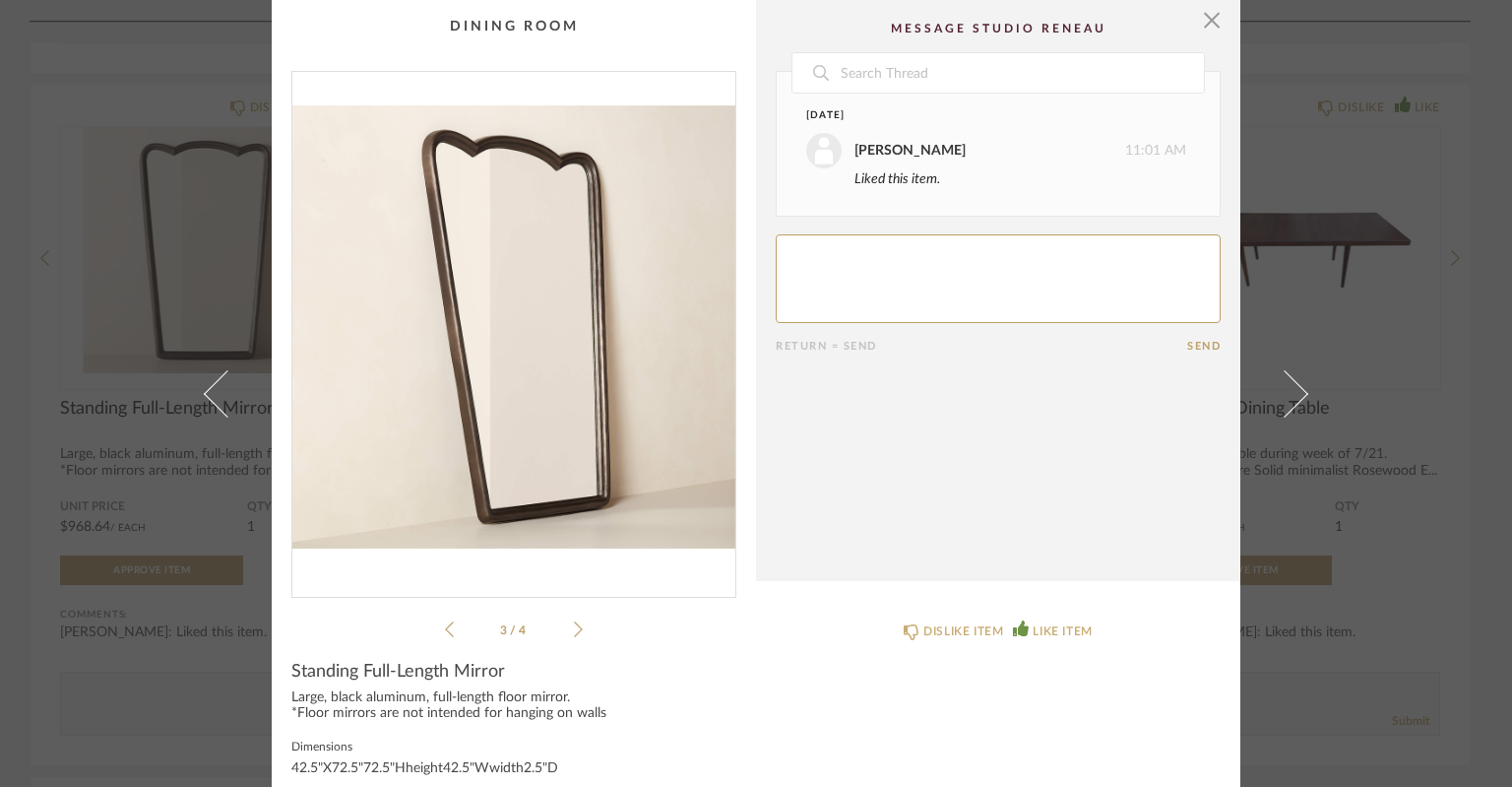 click 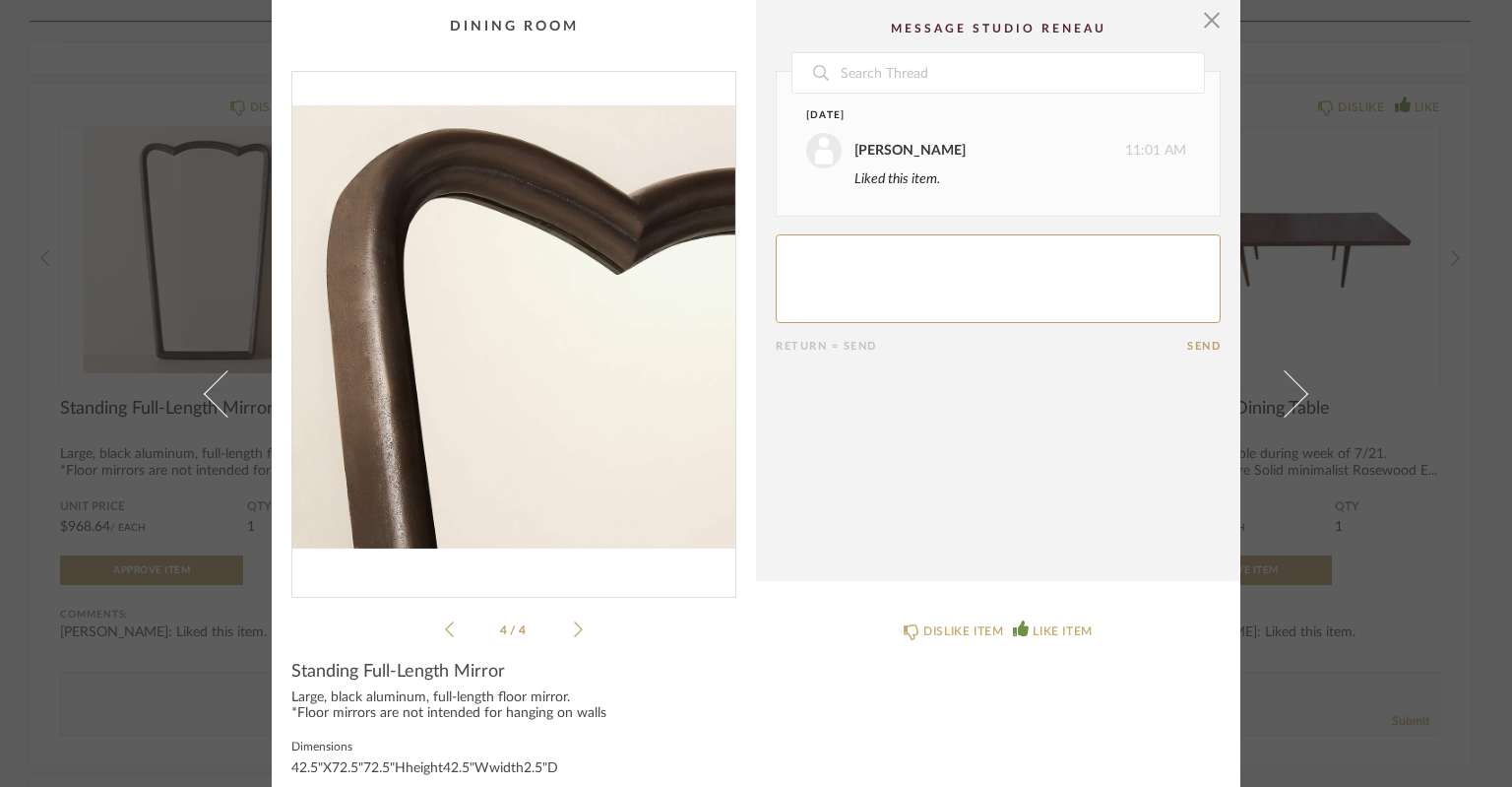 click 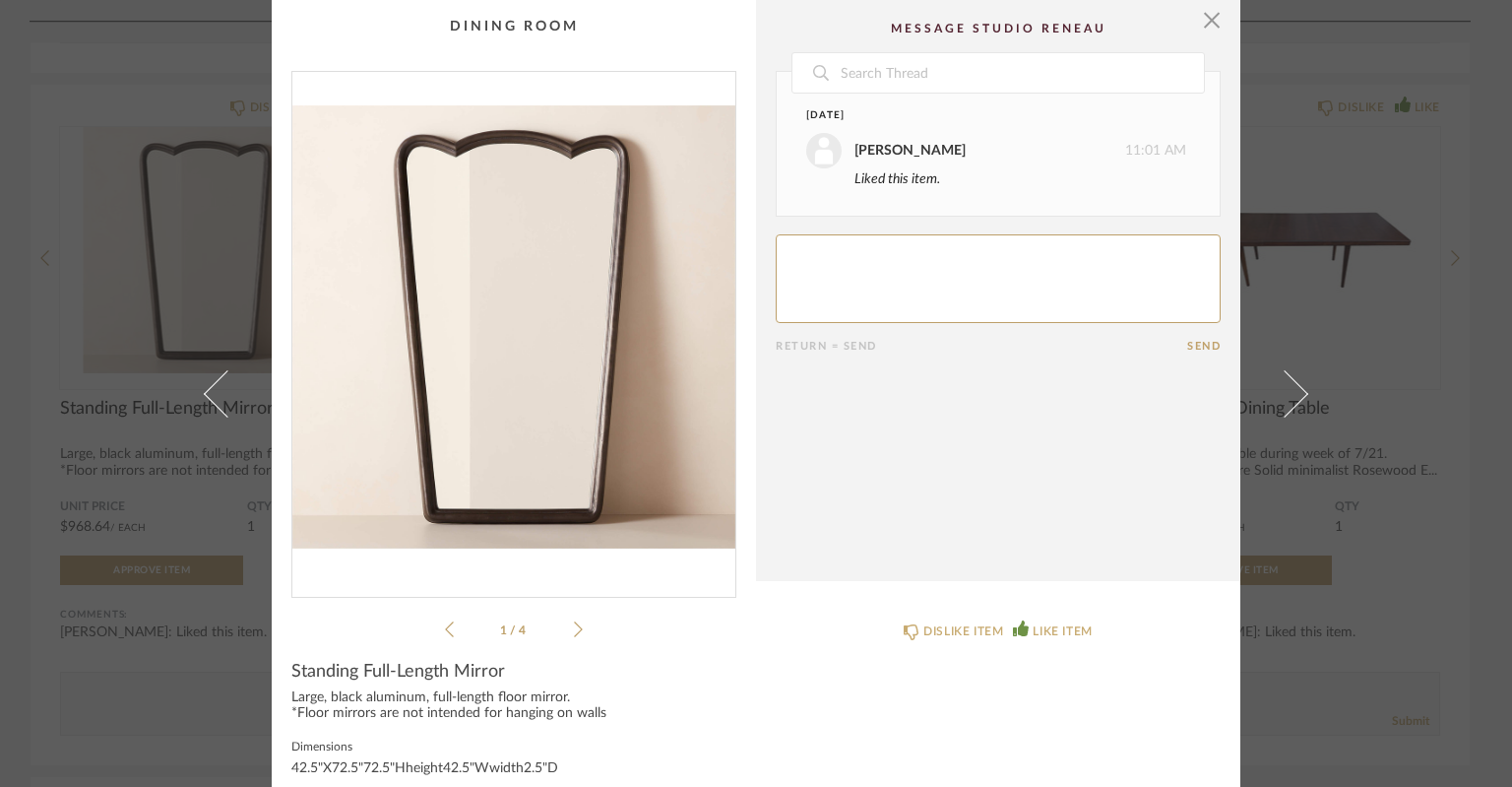 click 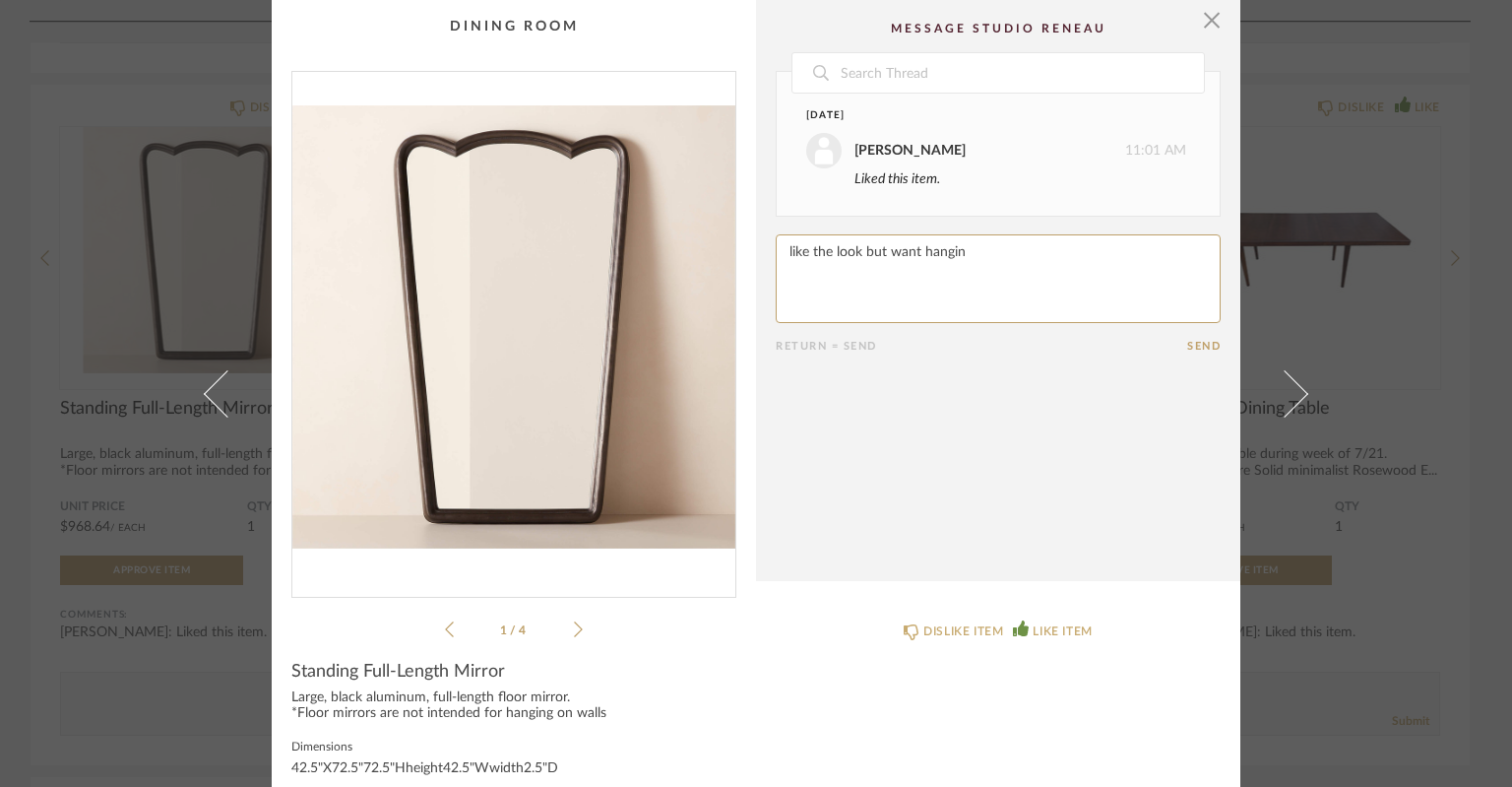 type on "like the look but want hanging" 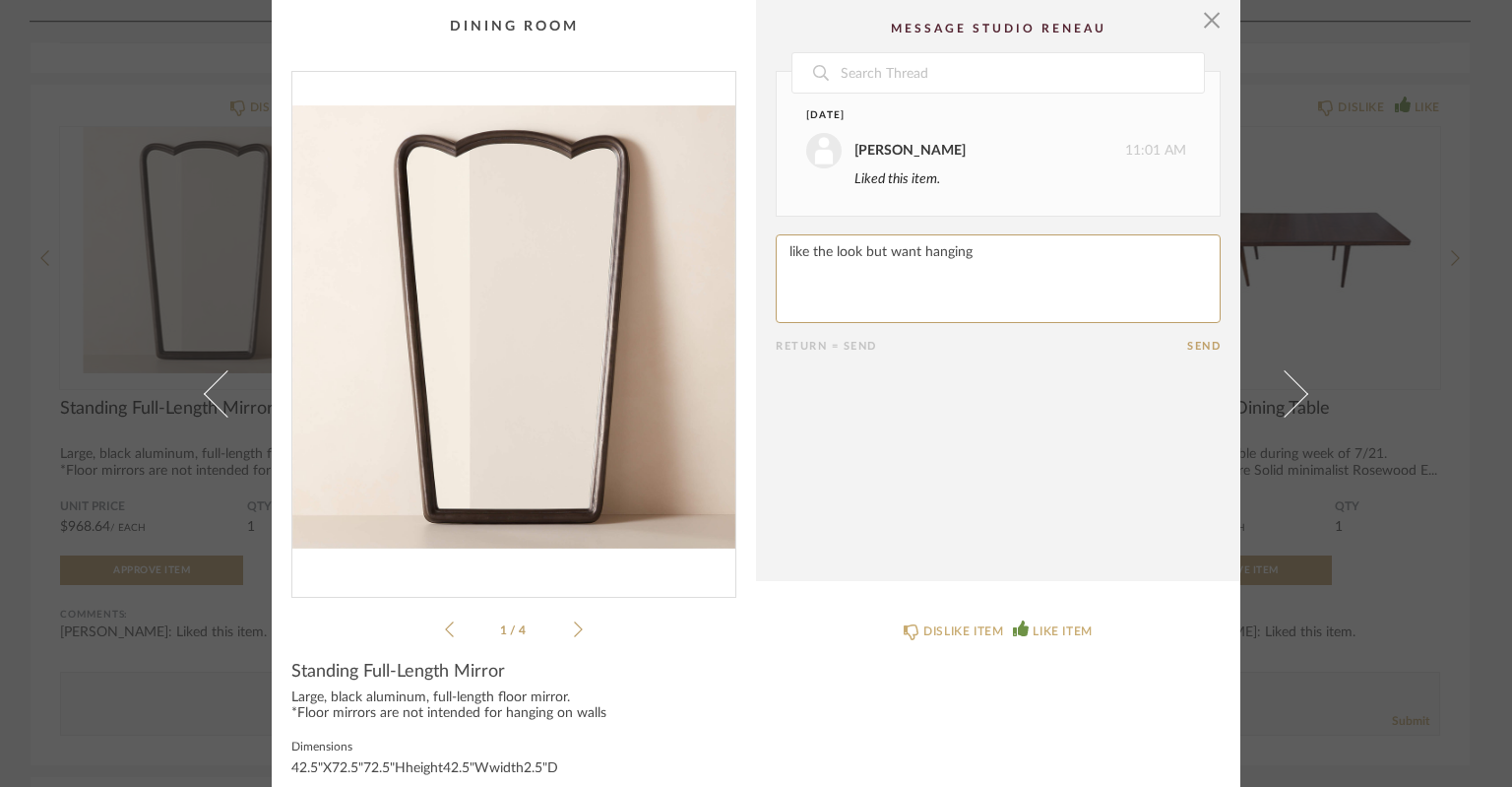 type 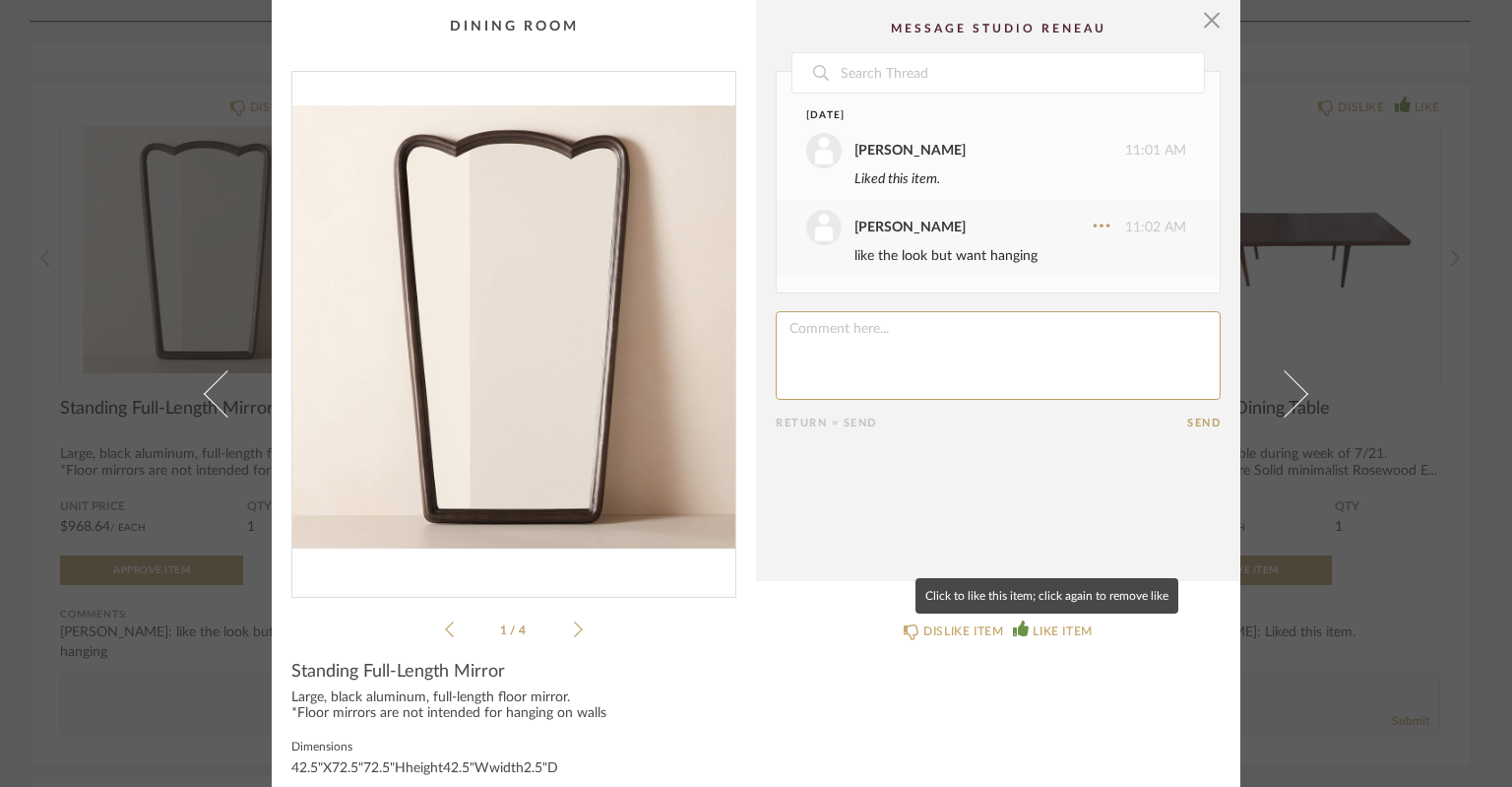 click 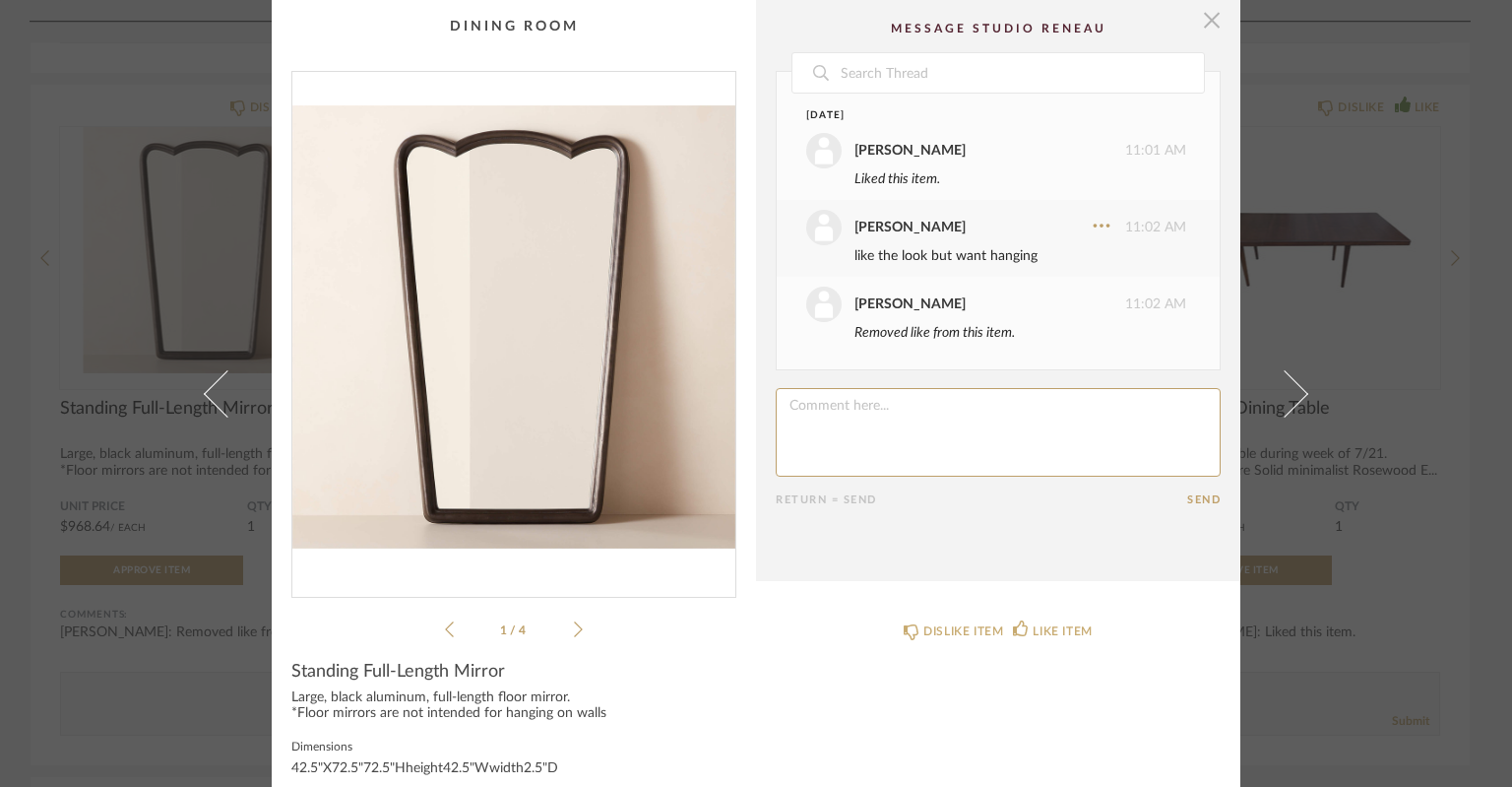 click at bounding box center [1212, 20] 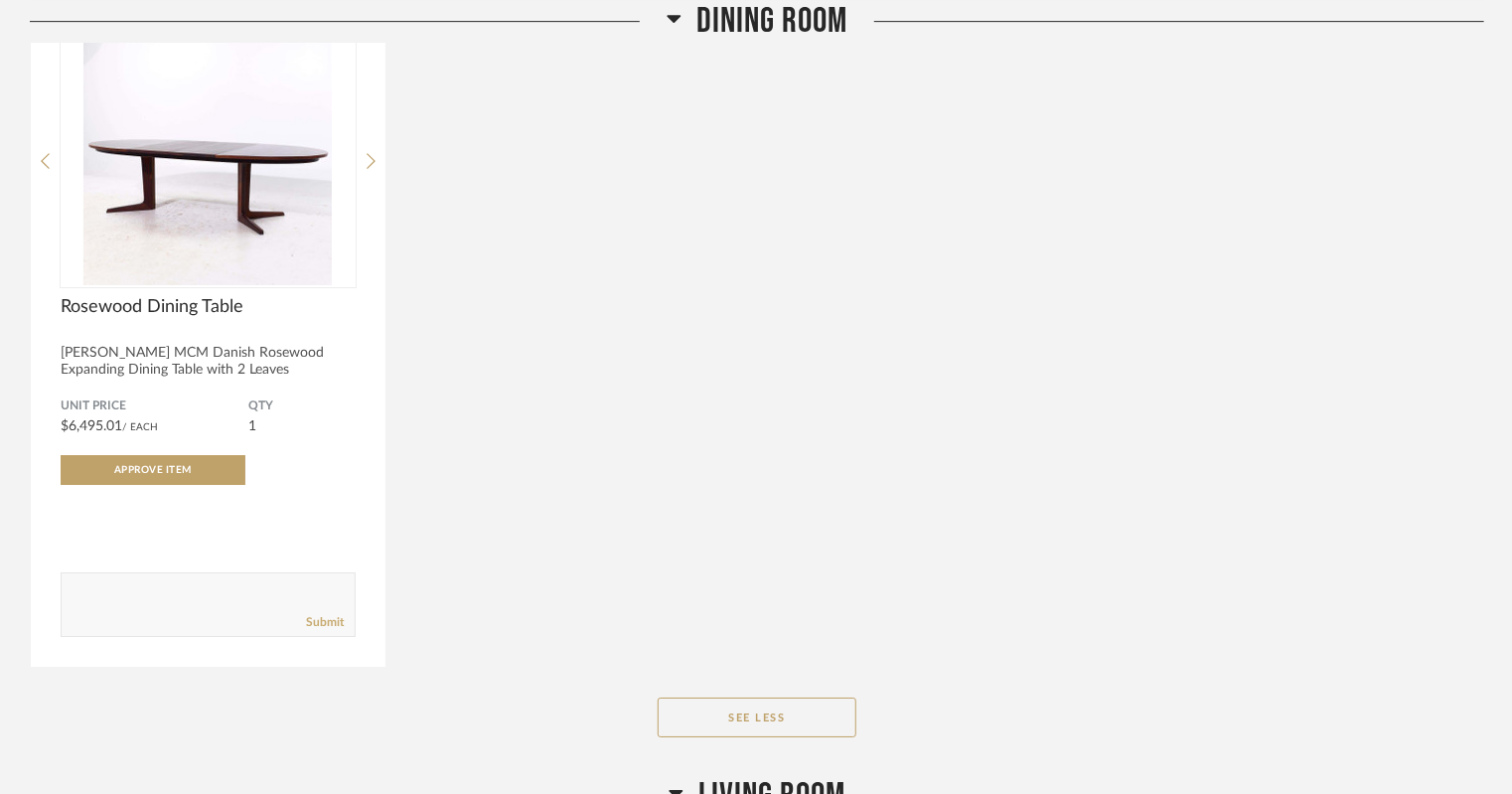 scroll, scrollTop: 3279, scrollLeft: 0, axis: vertical 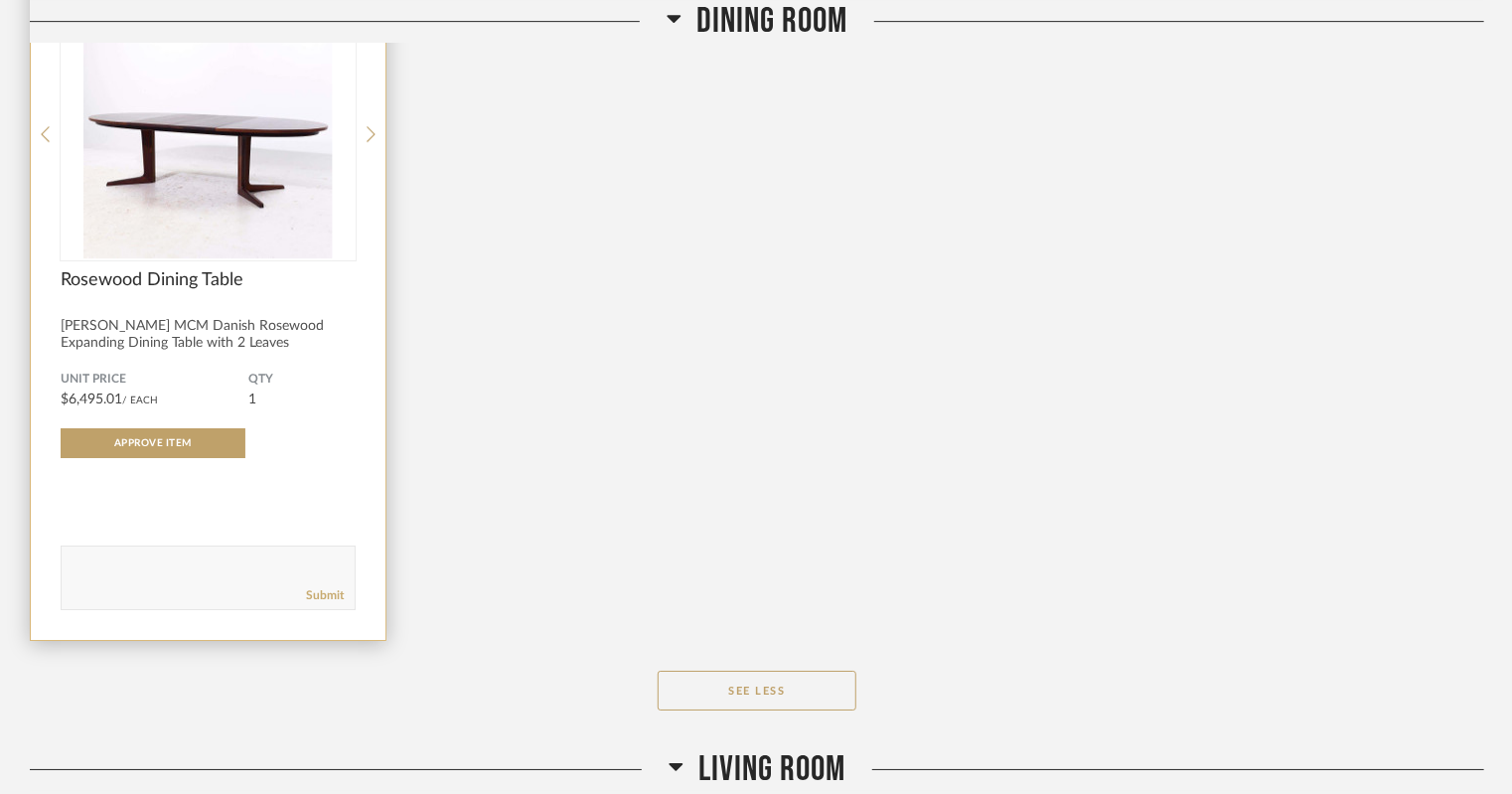 click at bounding box center (208, 134) 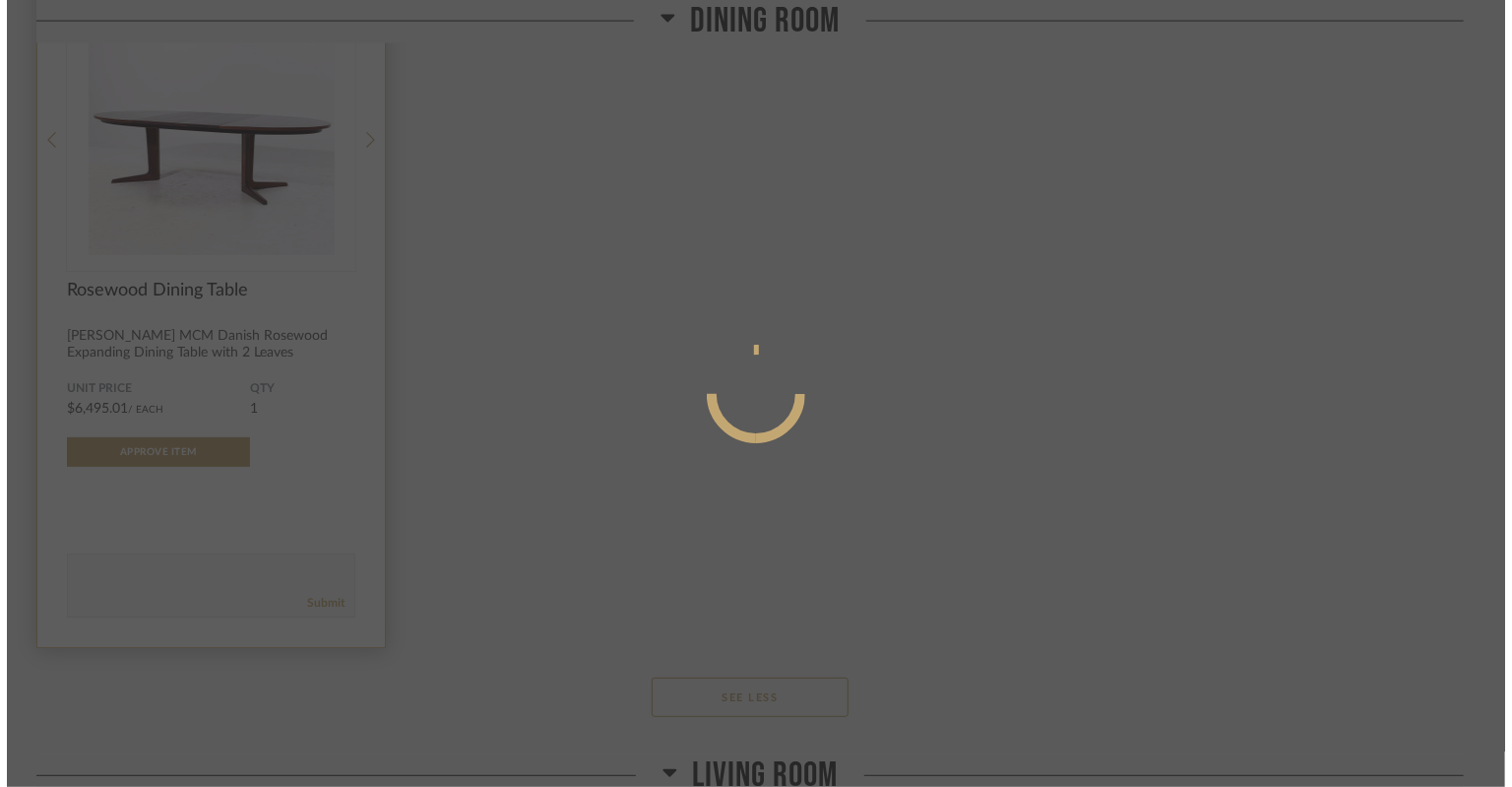 scroll, scrollTop: 0, scrollLeft: 0, axis: both 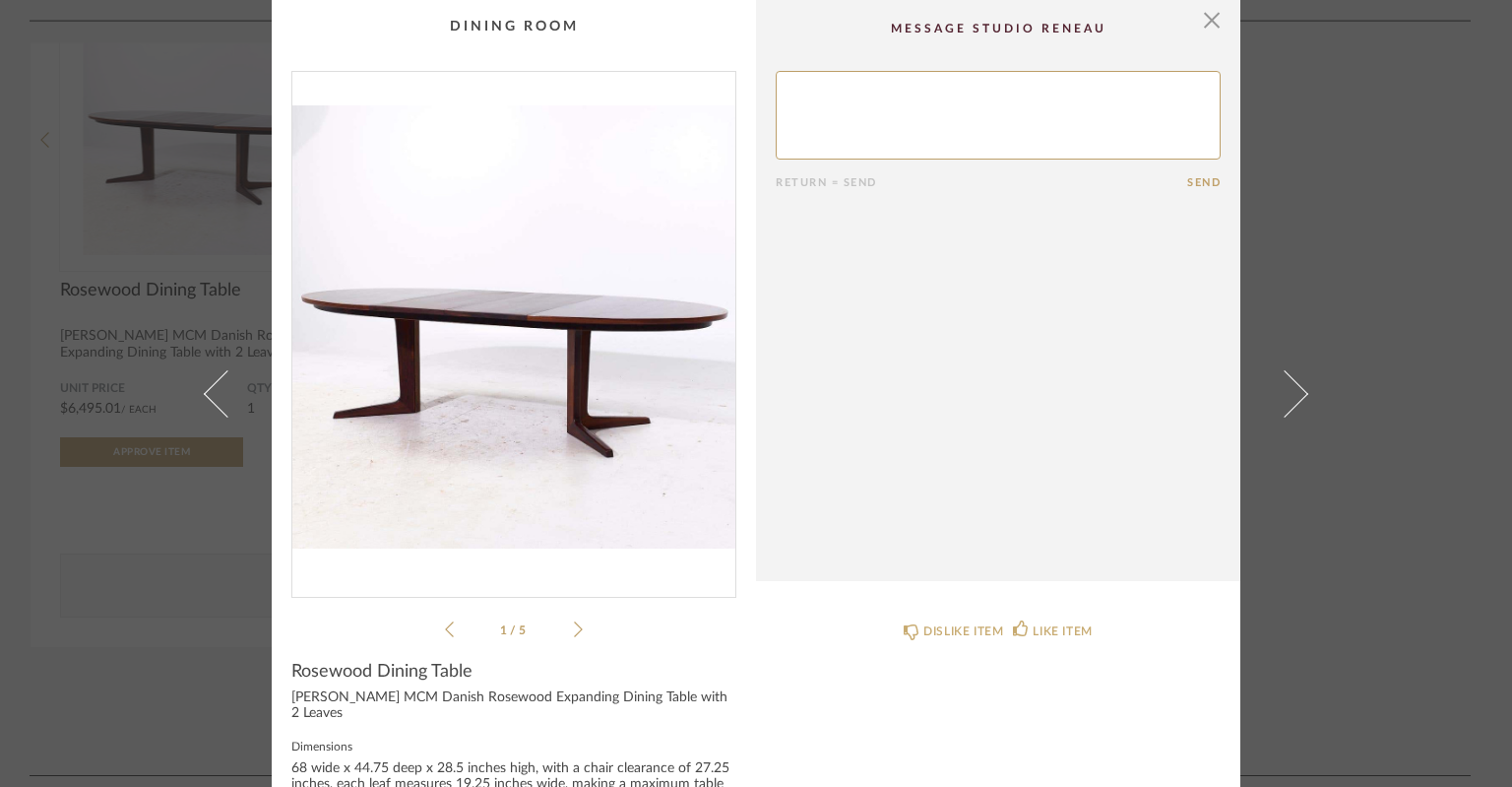 click 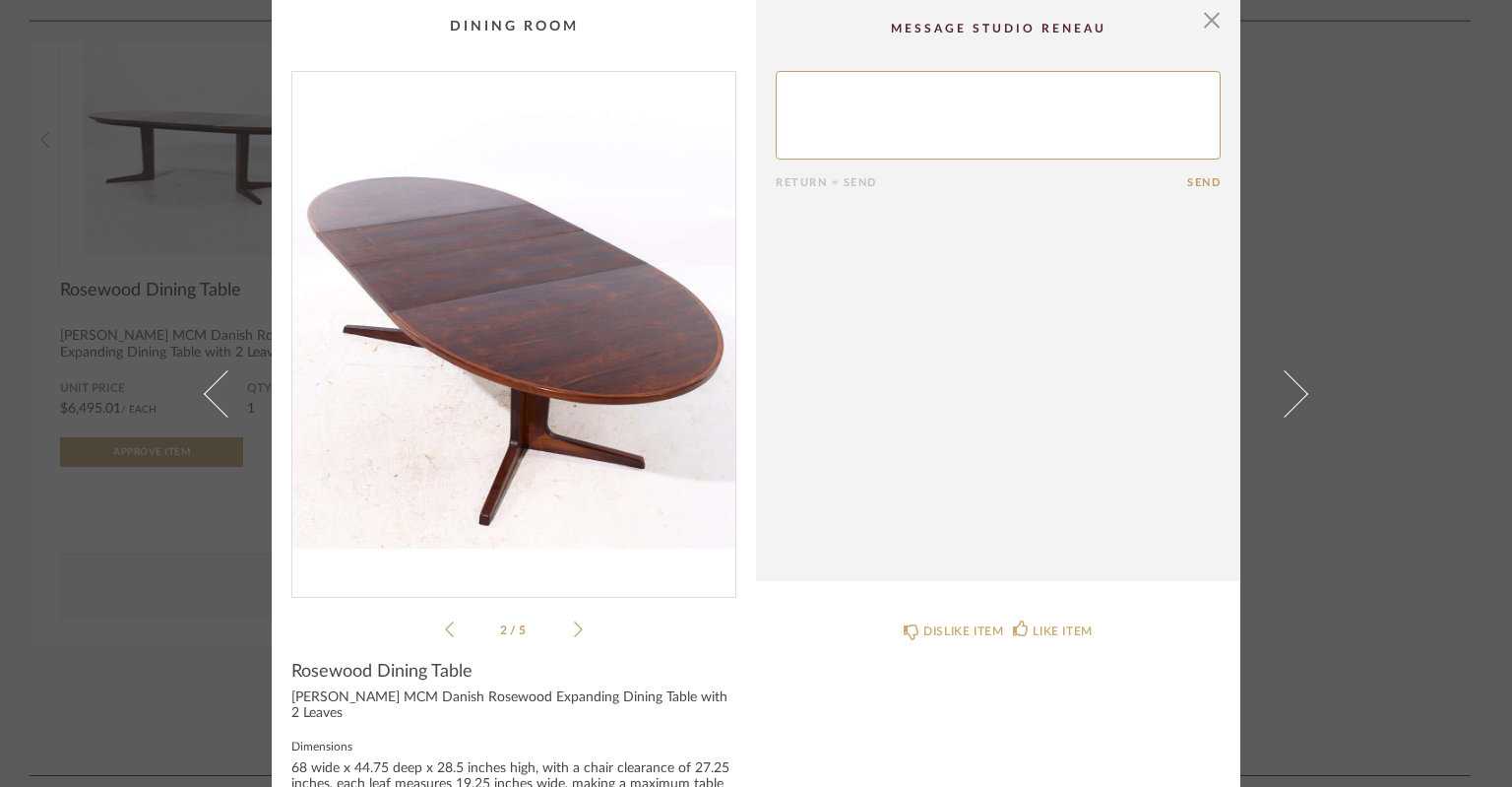 click 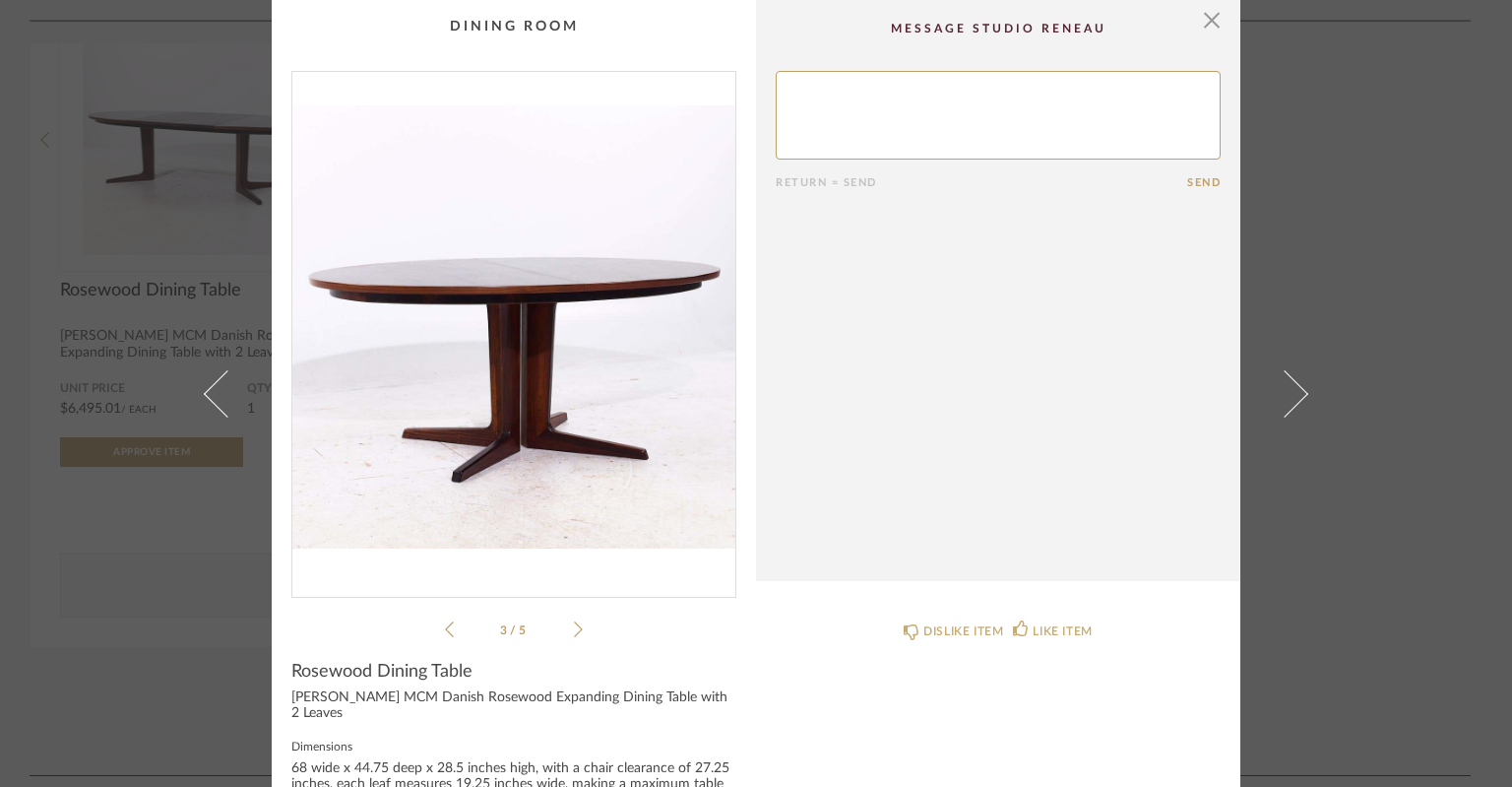 click 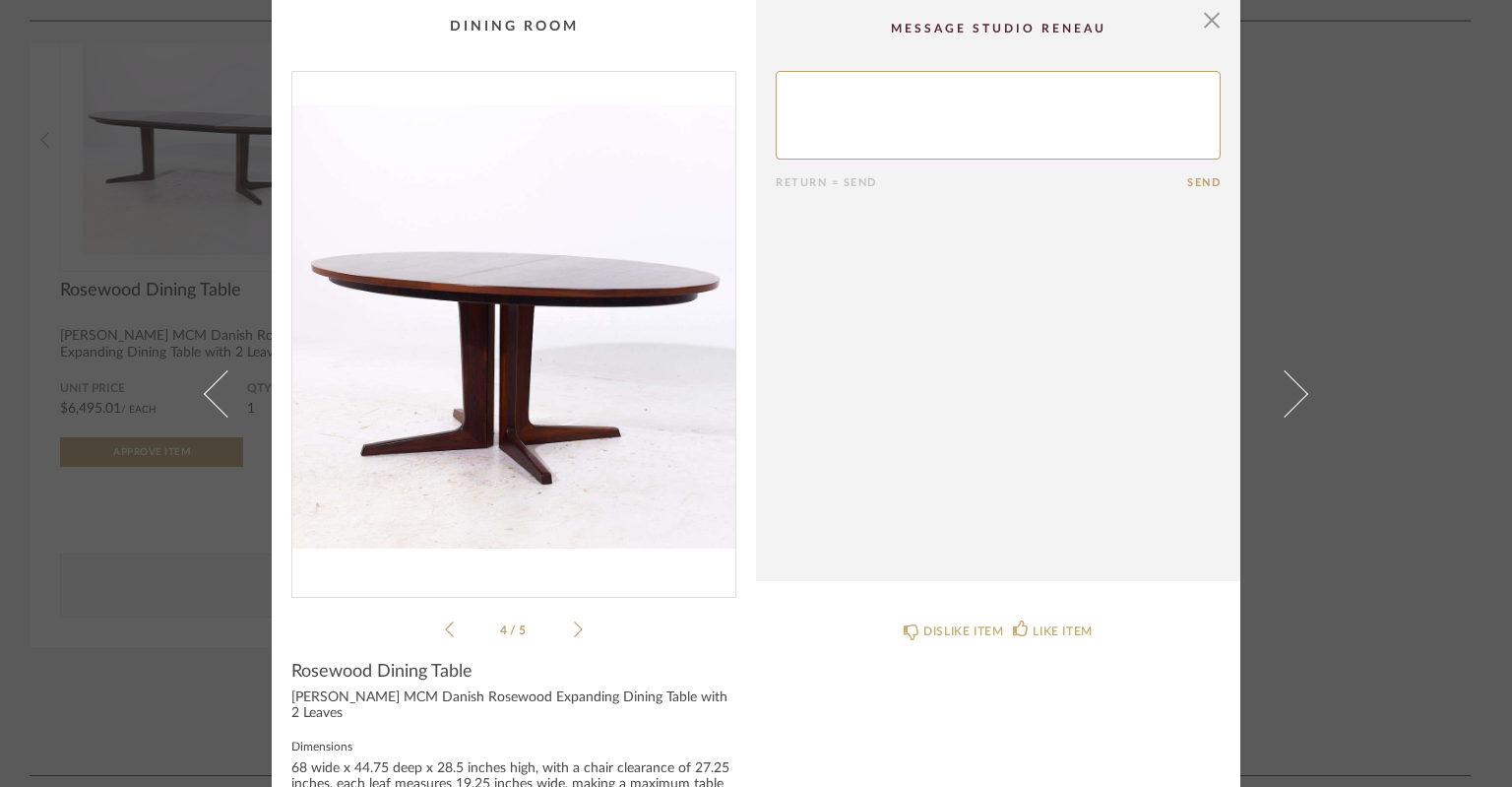 click on "4 / 5" 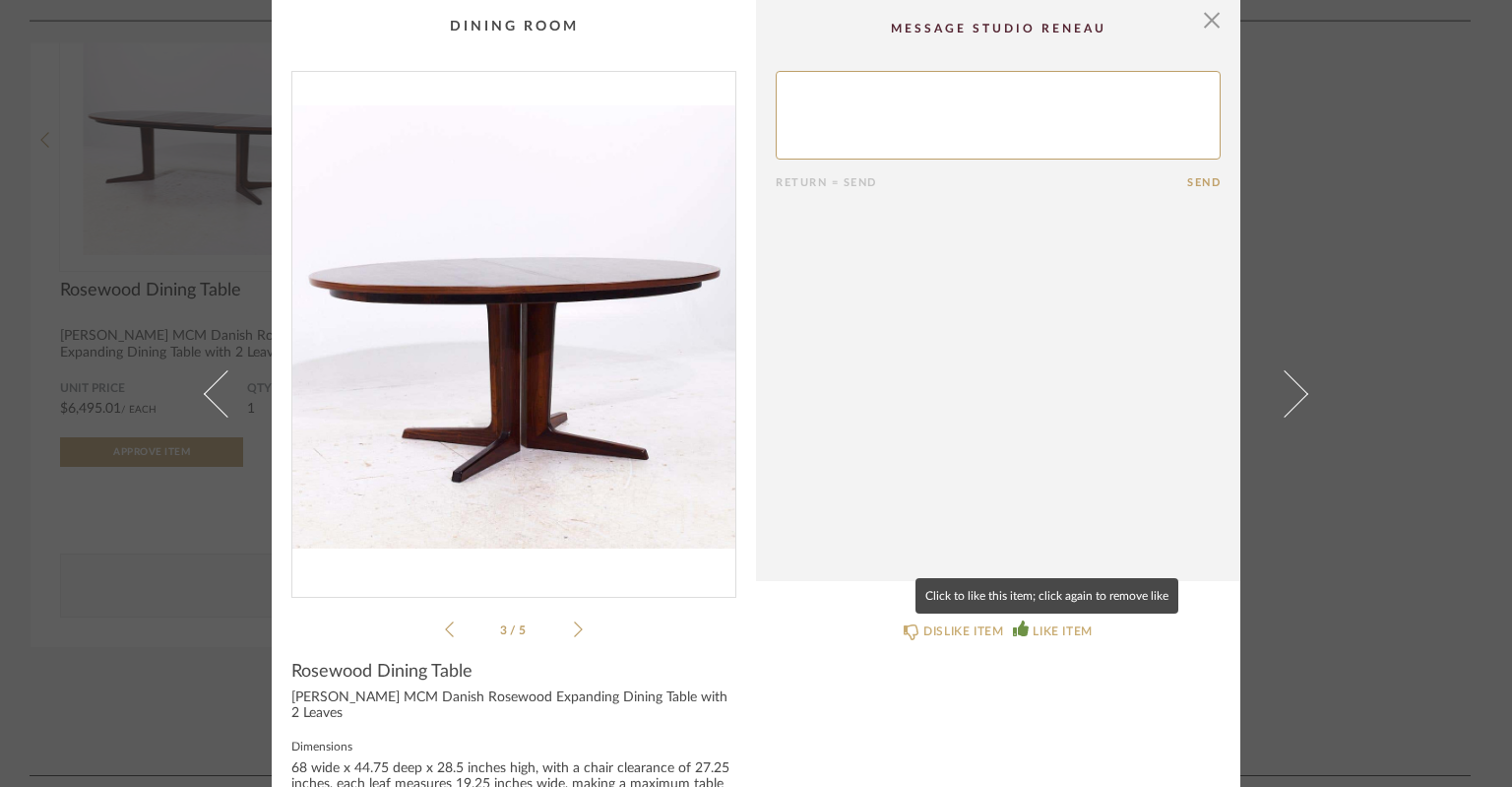 click on "LIKE ITEM" at bounding box center (1062, 631) 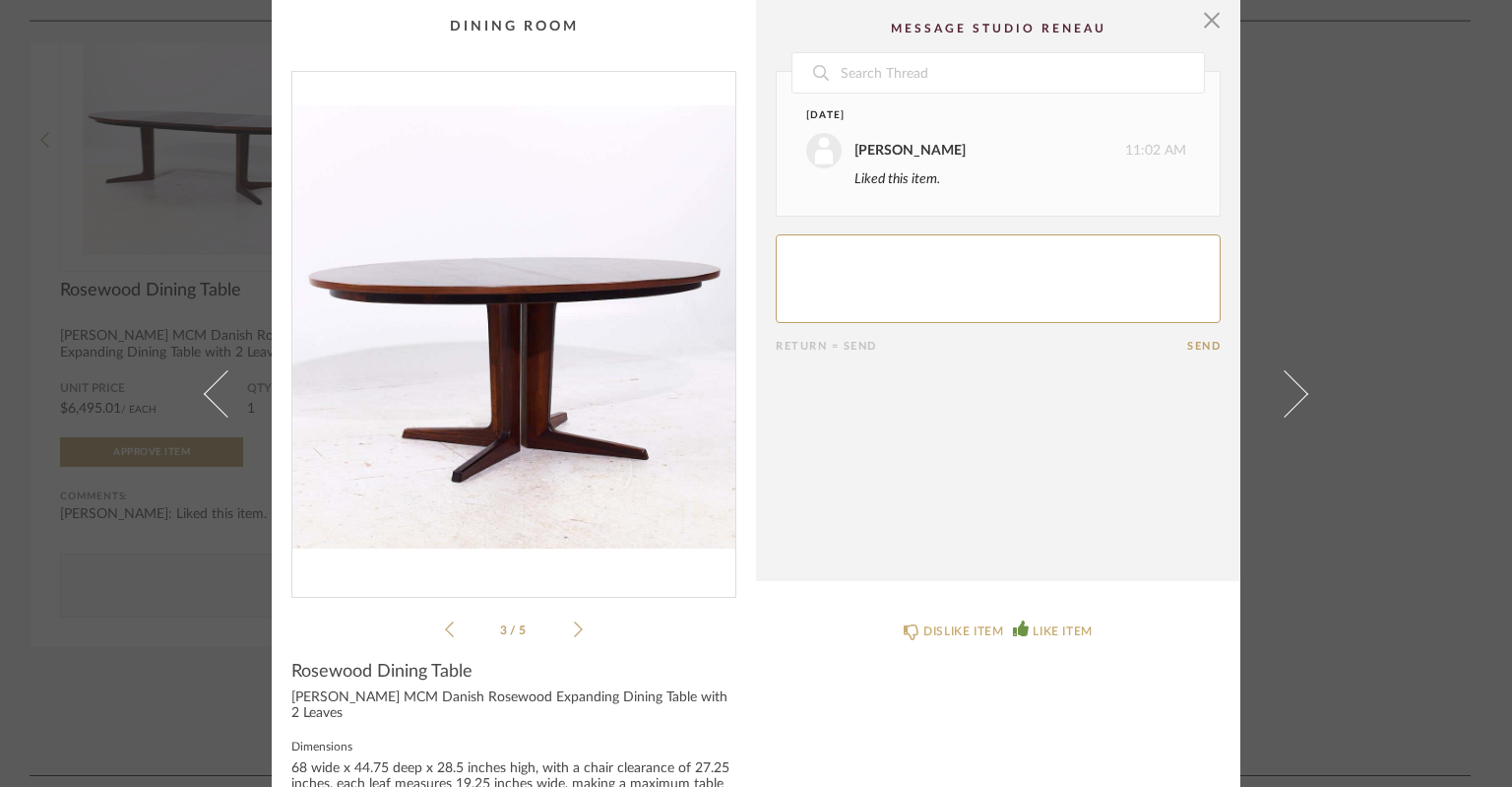 click on "× 3 / 5  Date  [DATE]  [PERSON_NAME]   11:02 AM  Liked this item.      Return = Send  Send  Rosewood Dining Table [PERSON_NAME] MCM Danish Rosewood Expanding Dining Table with 2 Leaves   Dimensions  68 wide x 44.75 deep x 28.5 inches high, with a chair clearance of 27.25 inches, each leaf measures 19.25 inches wide, making a maximum table width of 106.5 inches when both leaves are utilized  Unit Price  $6,495.01  / Each  QTY  1  Total Price   $6,495.01  Approve Item DISLIKE ITEM LIKE ITEM" at bounding box center (756, 393) 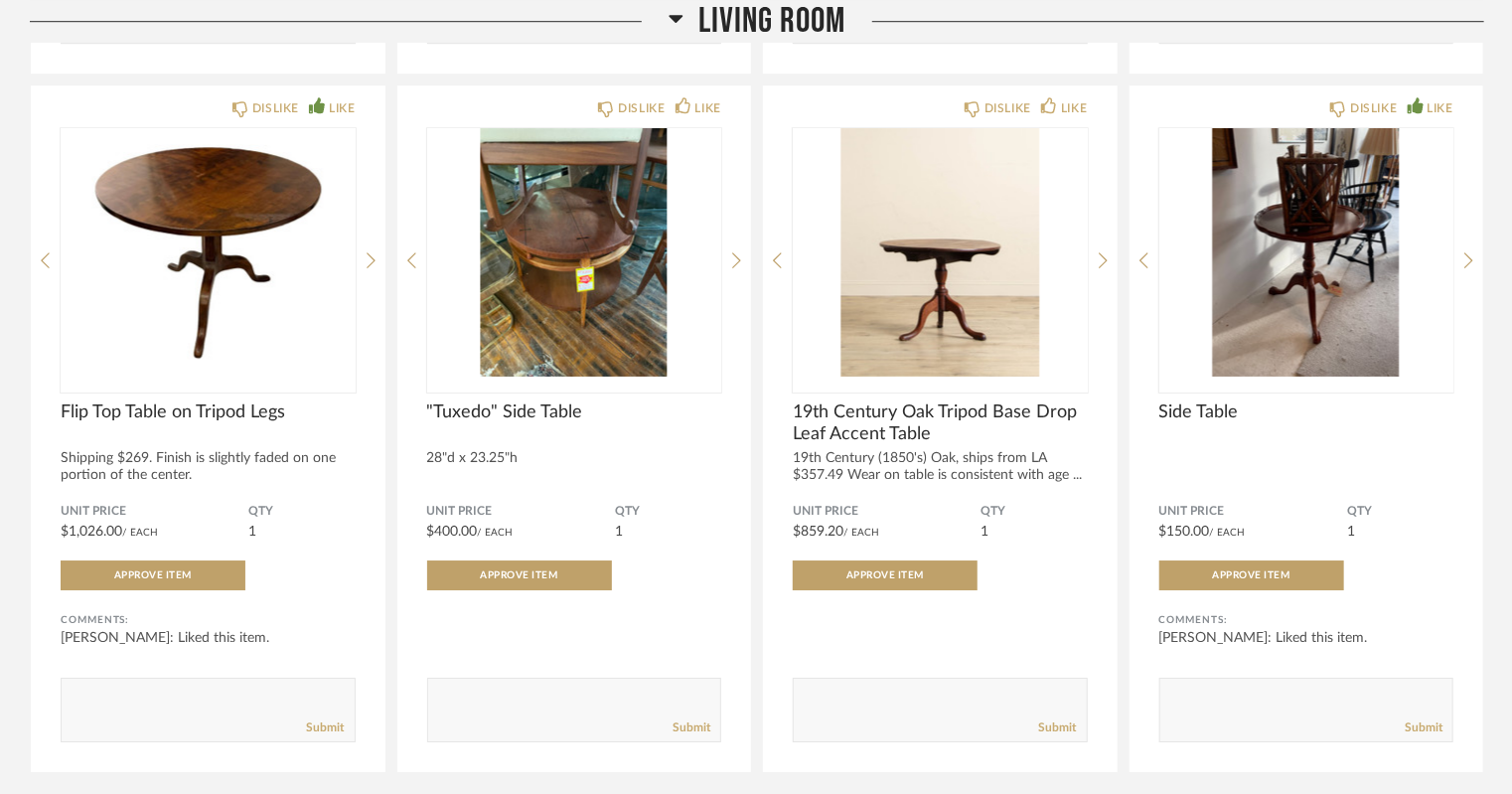 scroll, scrollTop: 6901, scrollLeft: 0, axis: vertical 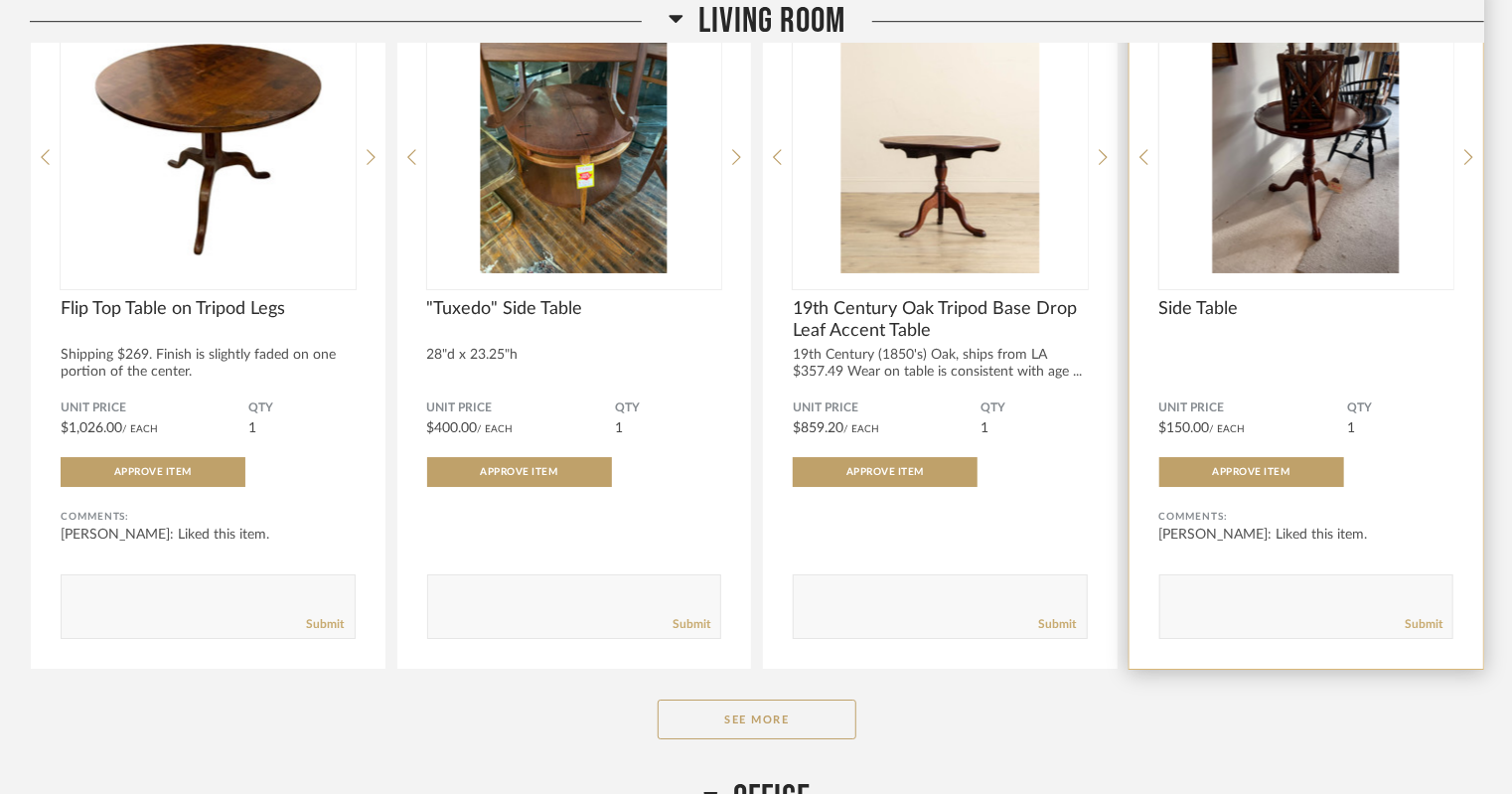 click 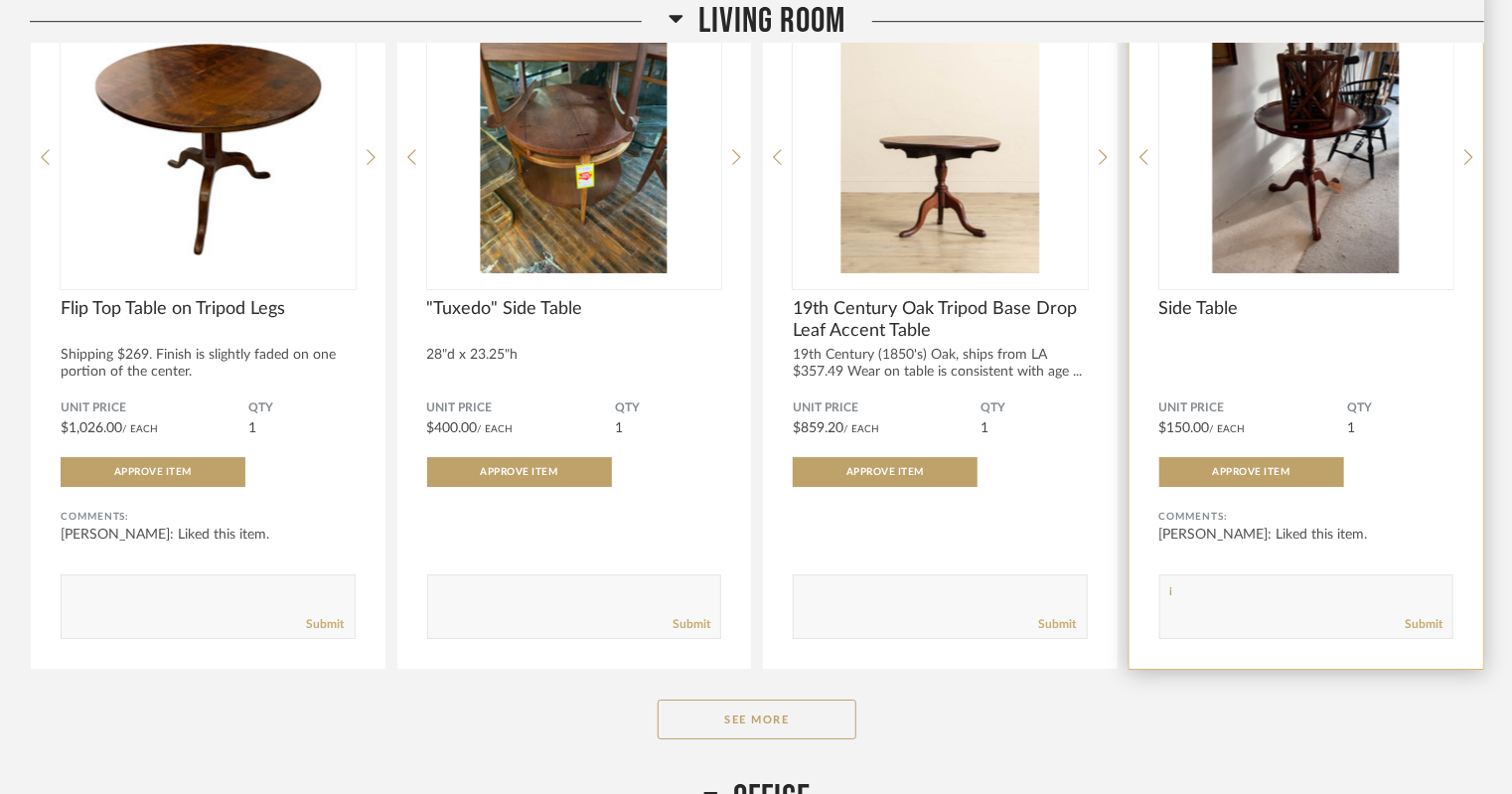 type on "i" 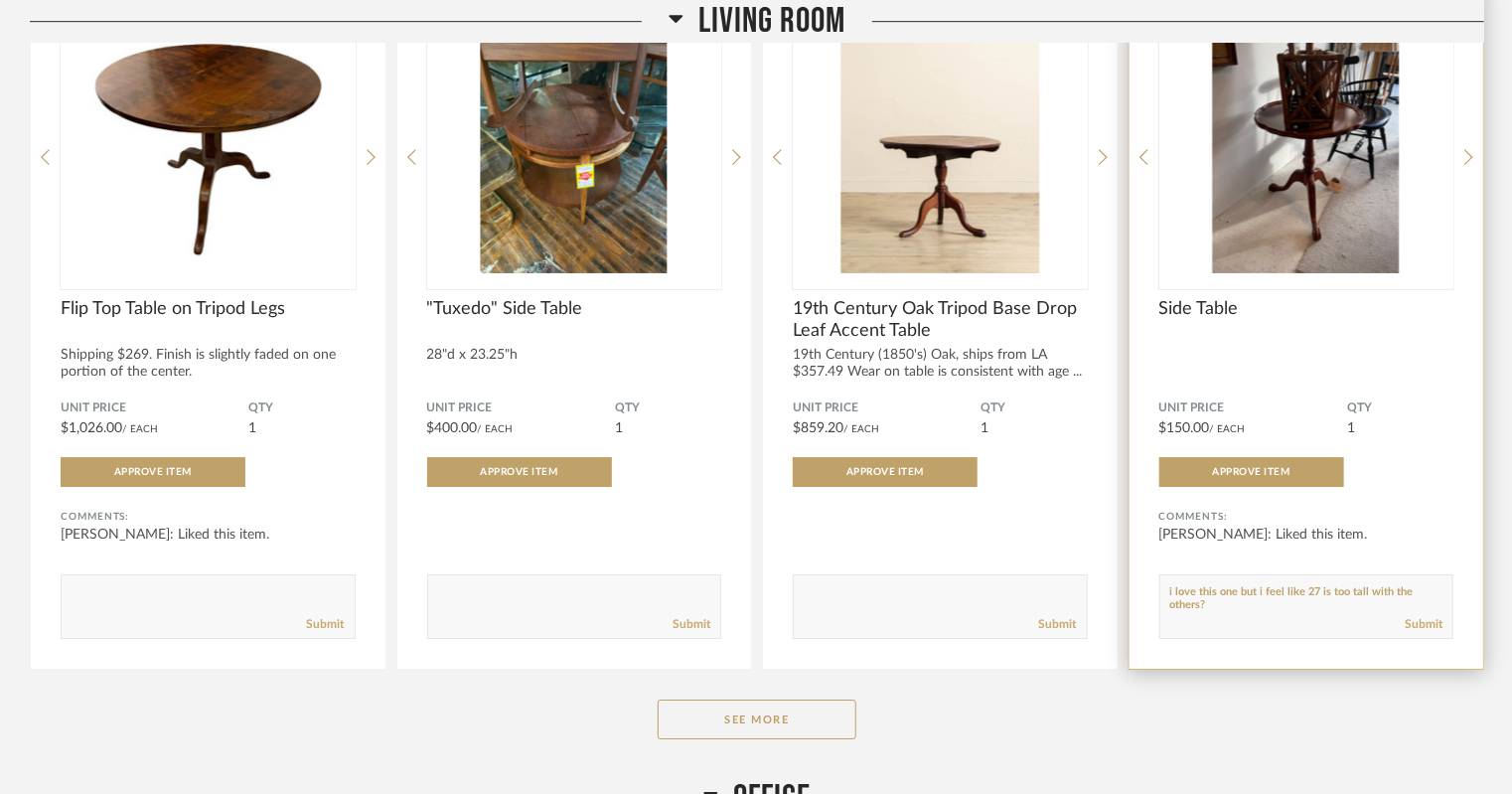 type on "i love this one but i feel like 27 is too tall with the others?" 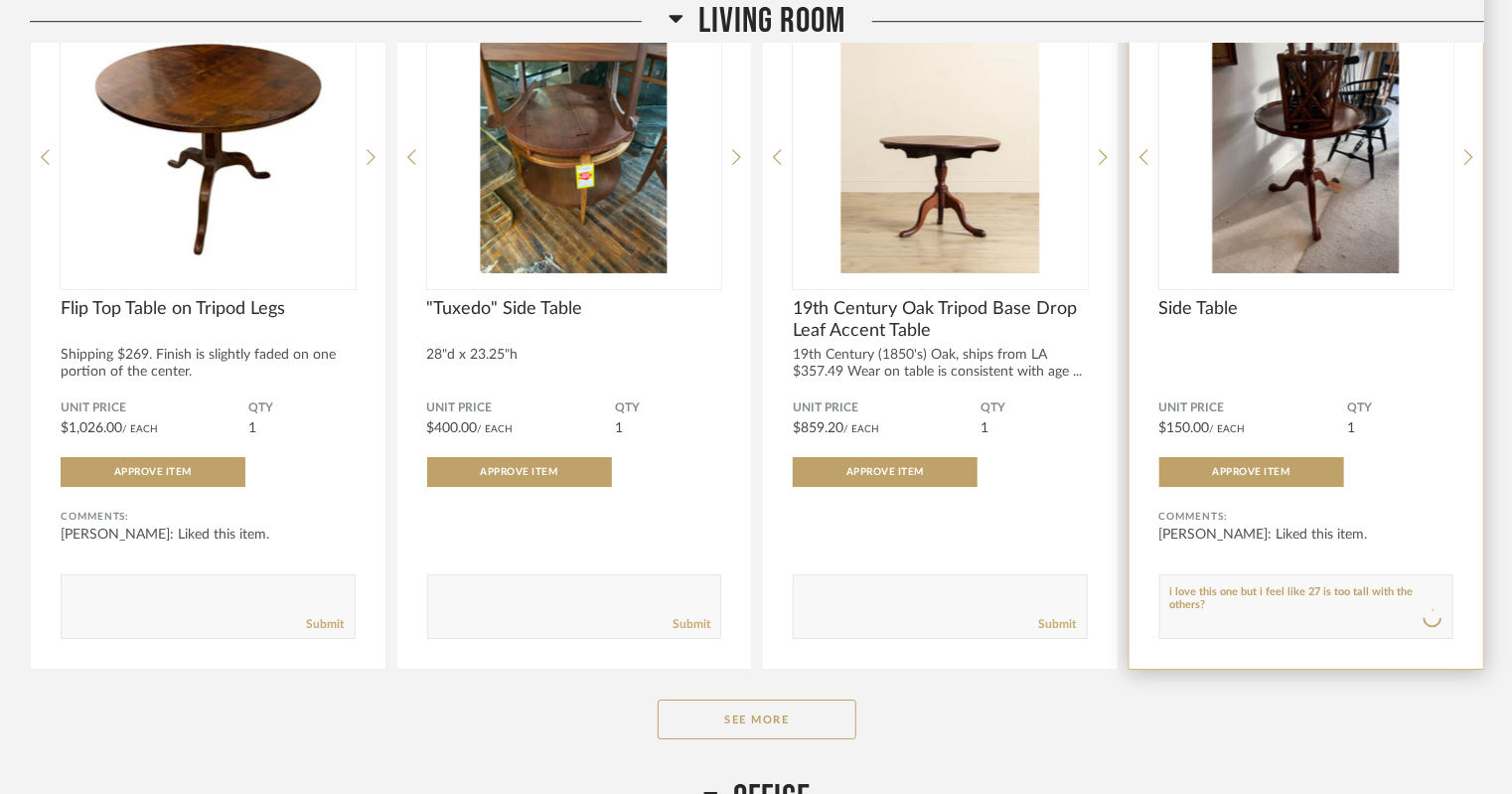 type 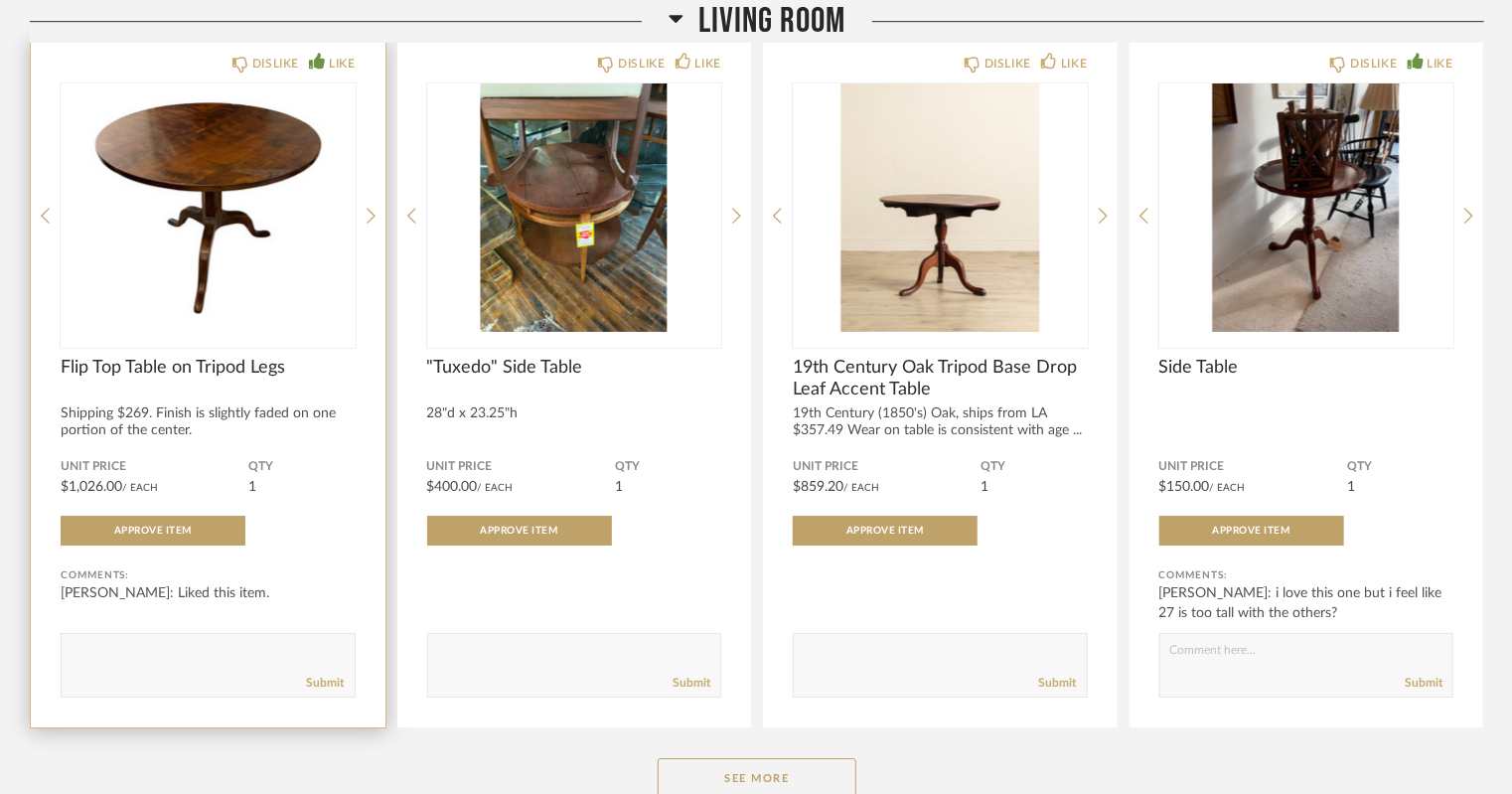 scroll, scrollTop: 6837, scrollLeft: 0, axis: vertical 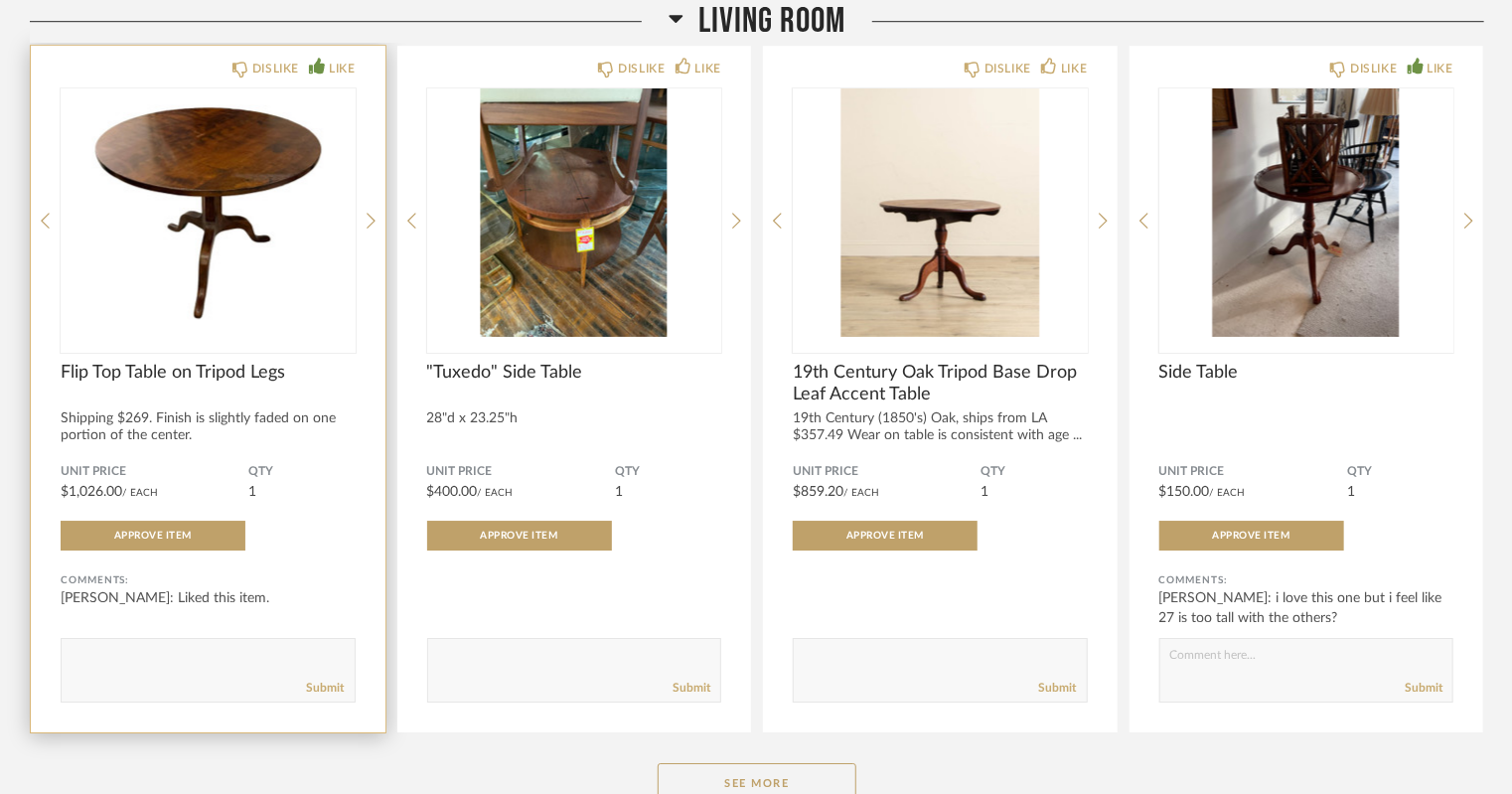 click at bounding box center (208, 213) 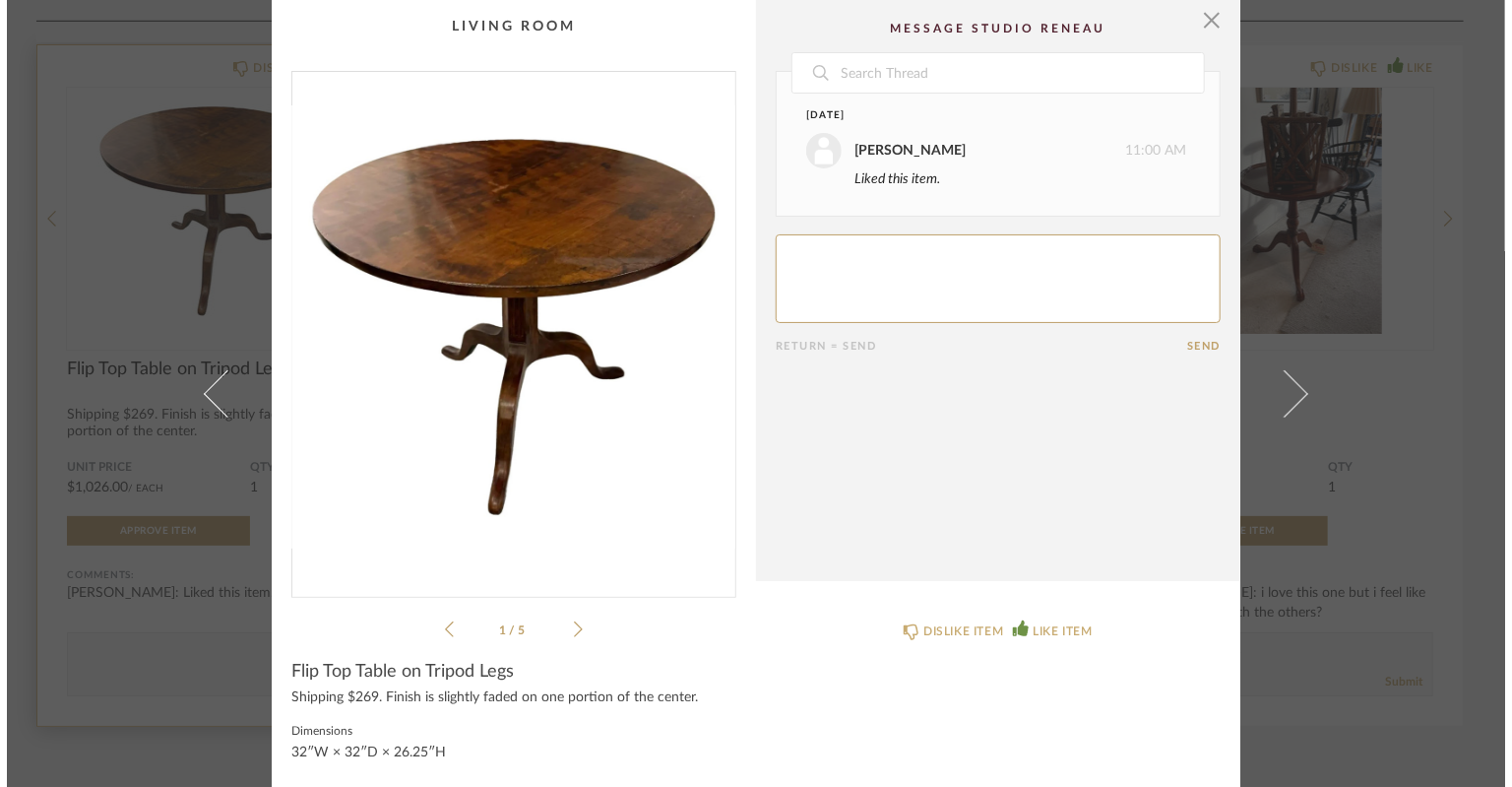 scroll, scrollTop: 0, scrollLeft: 0, axis: both 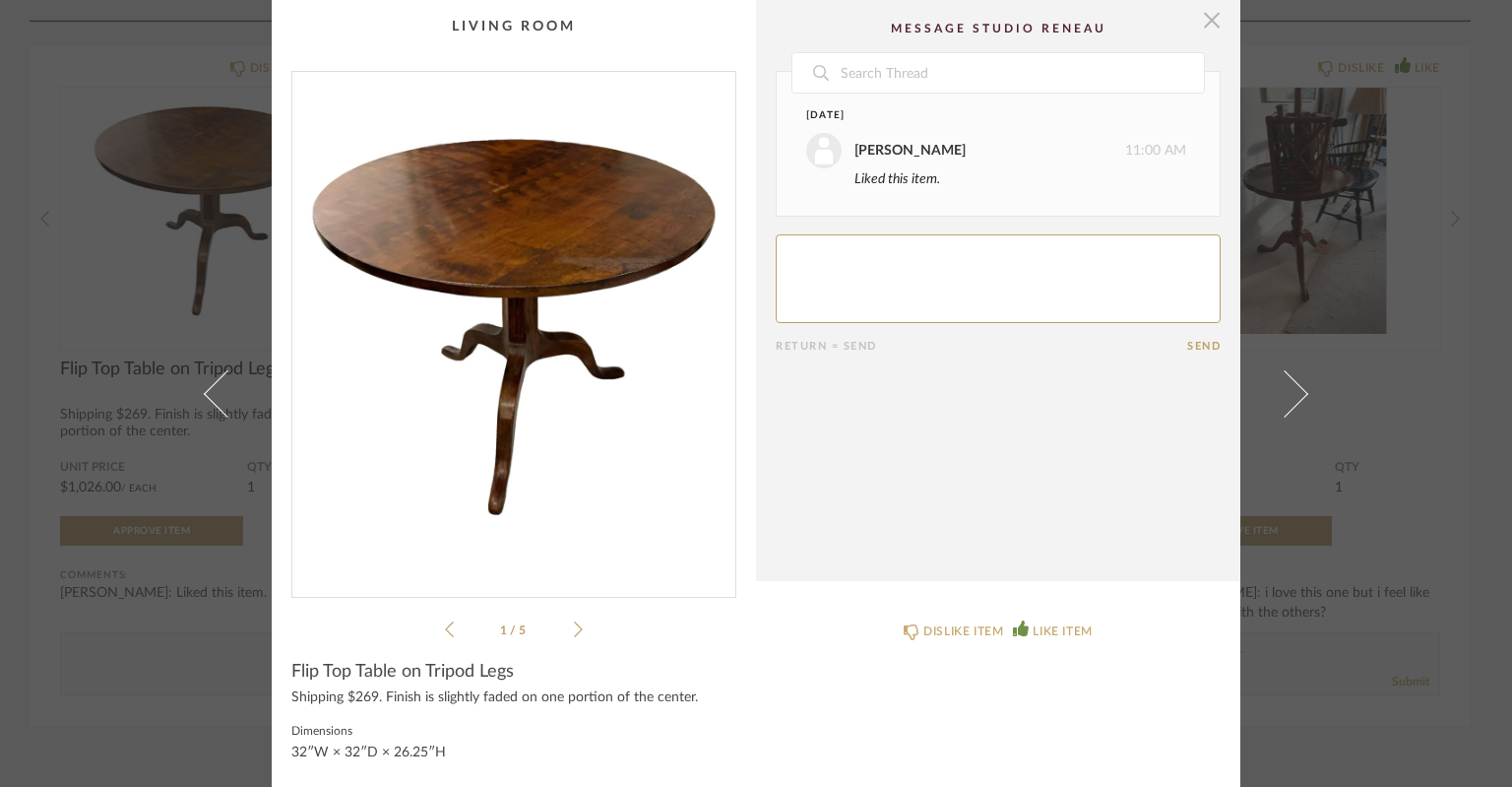 click at bounding box center [1212, 20] 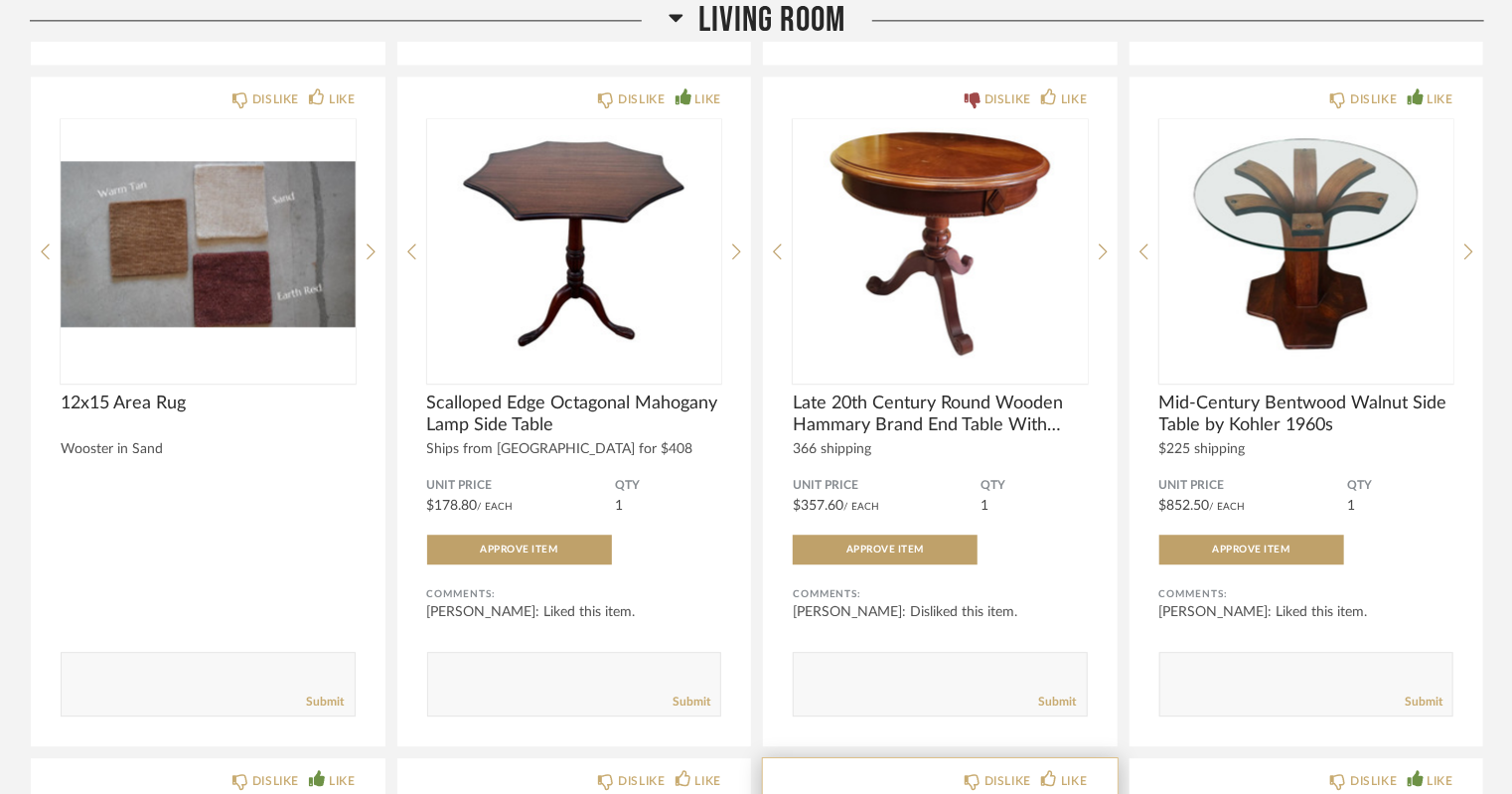scroll, scrollTop: 6121, scrollLeft: 0, axis: vertical 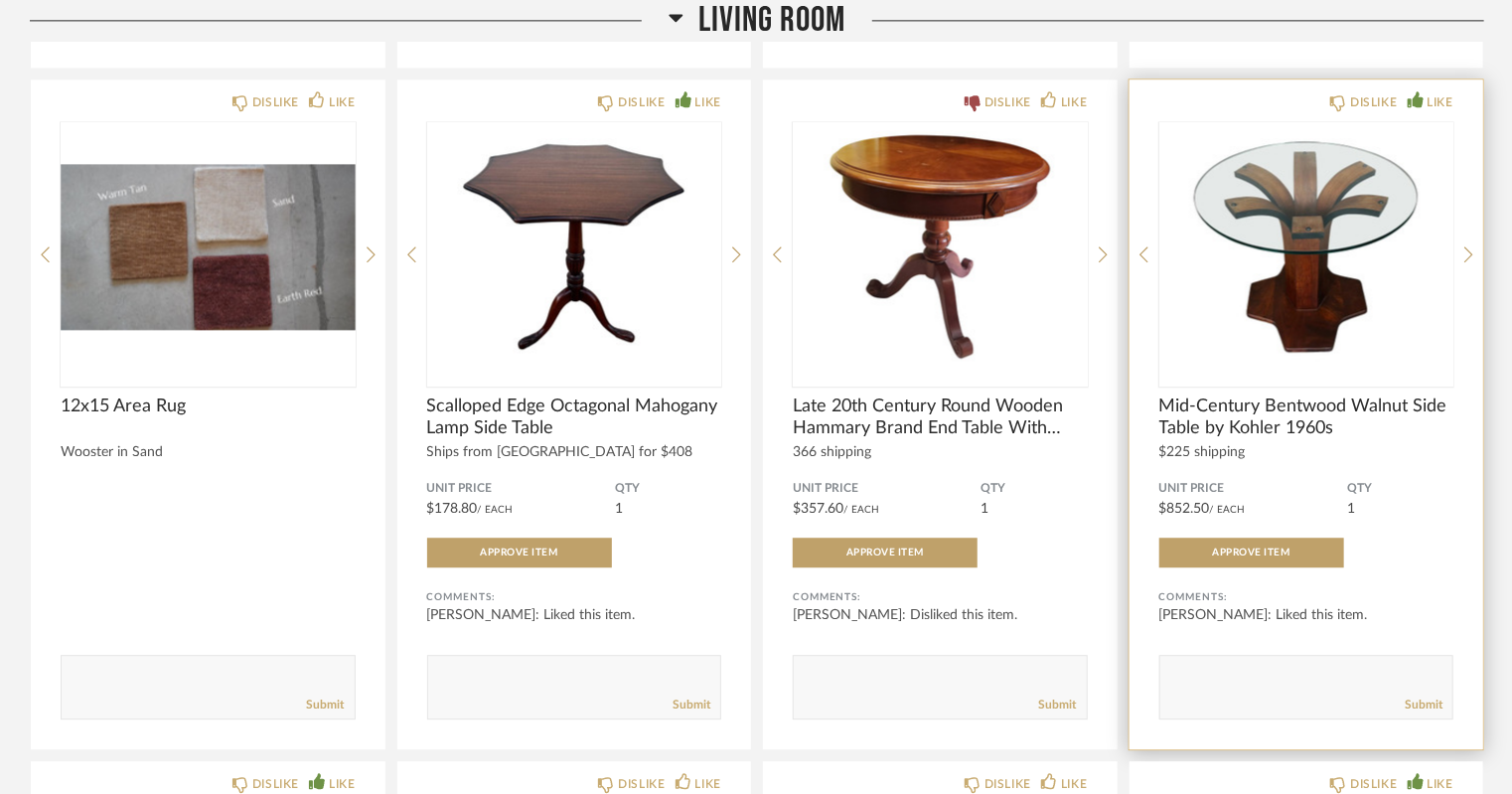 click at bounding box center (1306, 246) 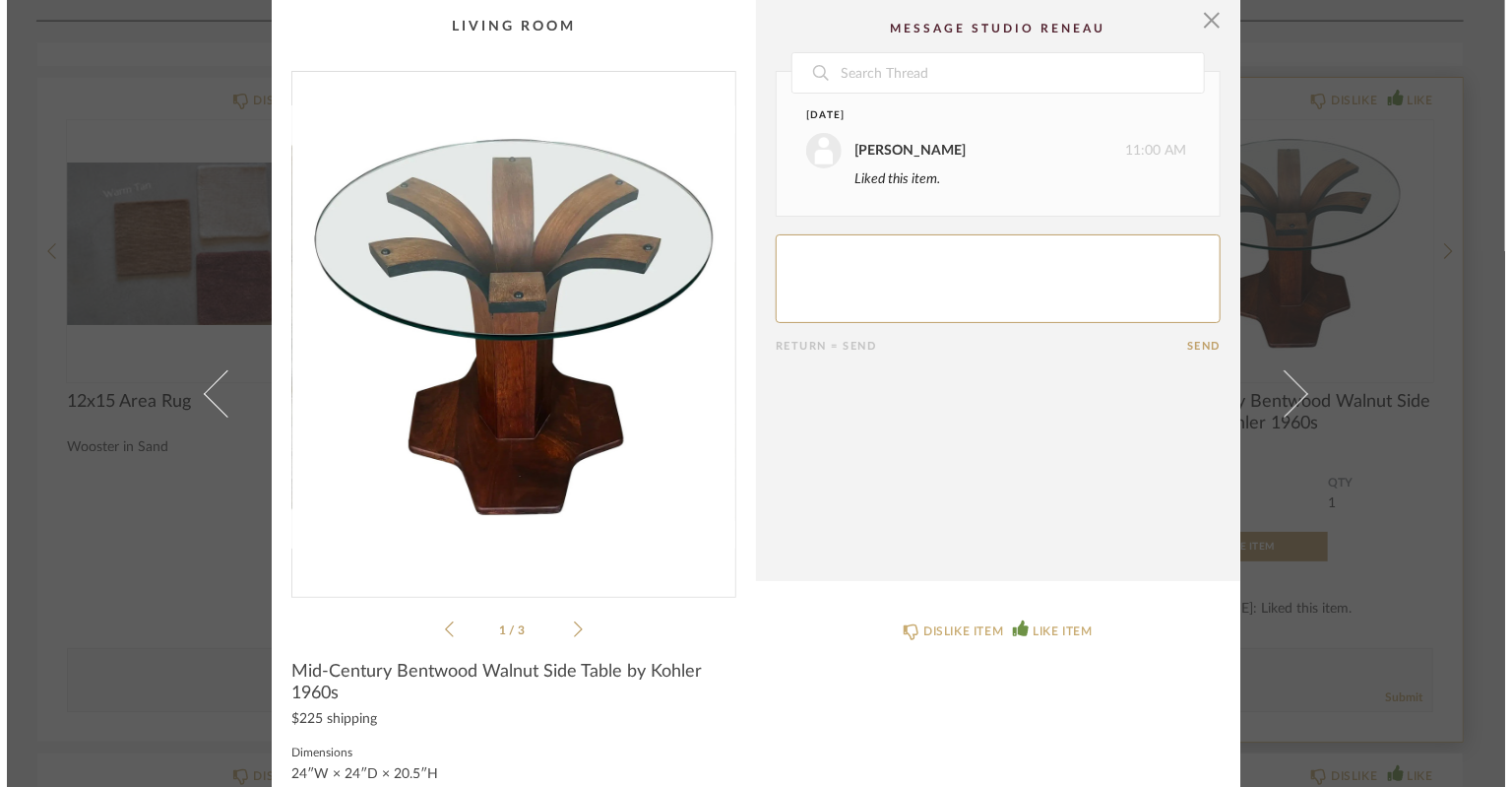 scroll, scrollTop: 0, scrollLeft: 0, axis: both 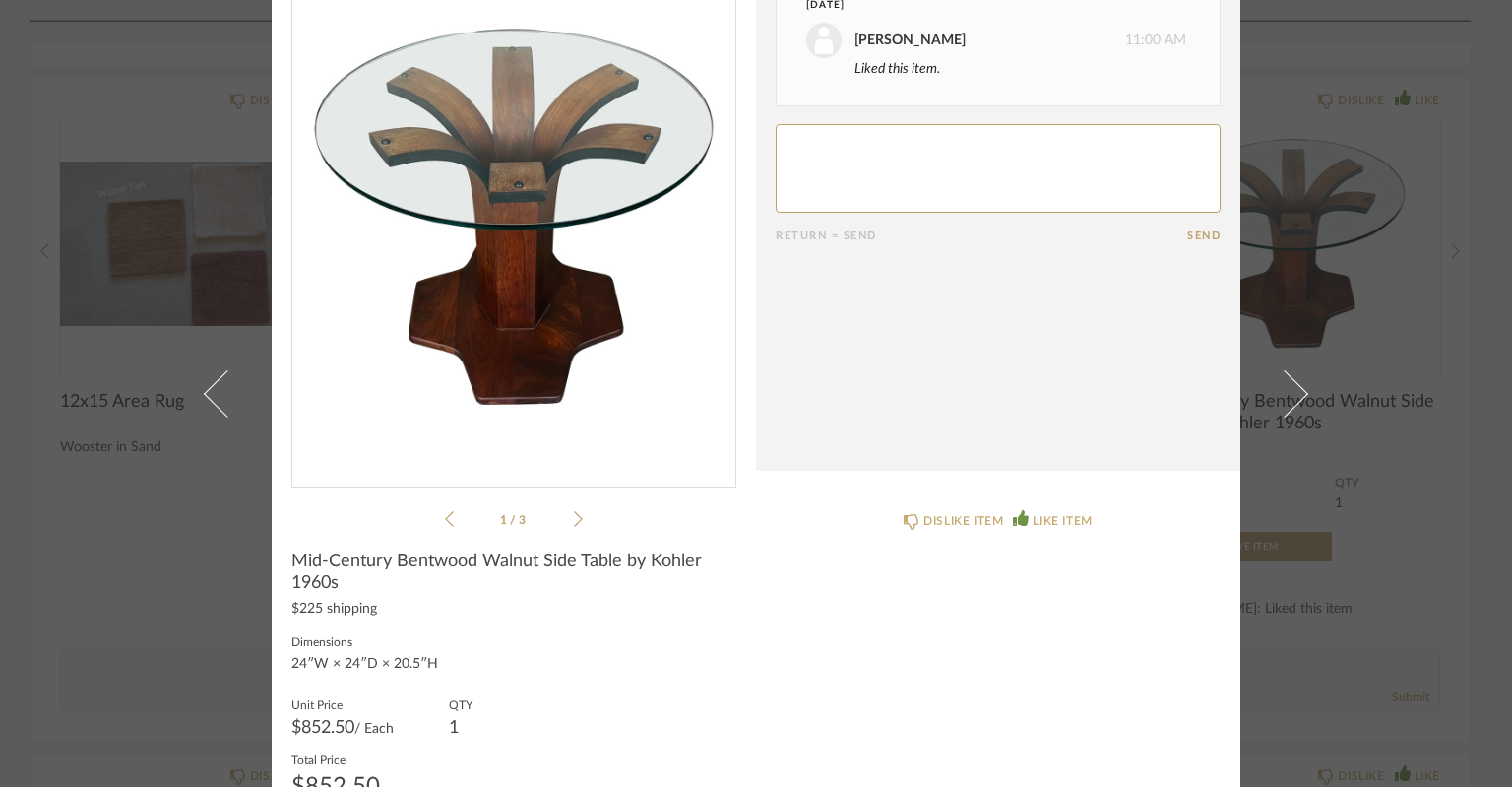 click 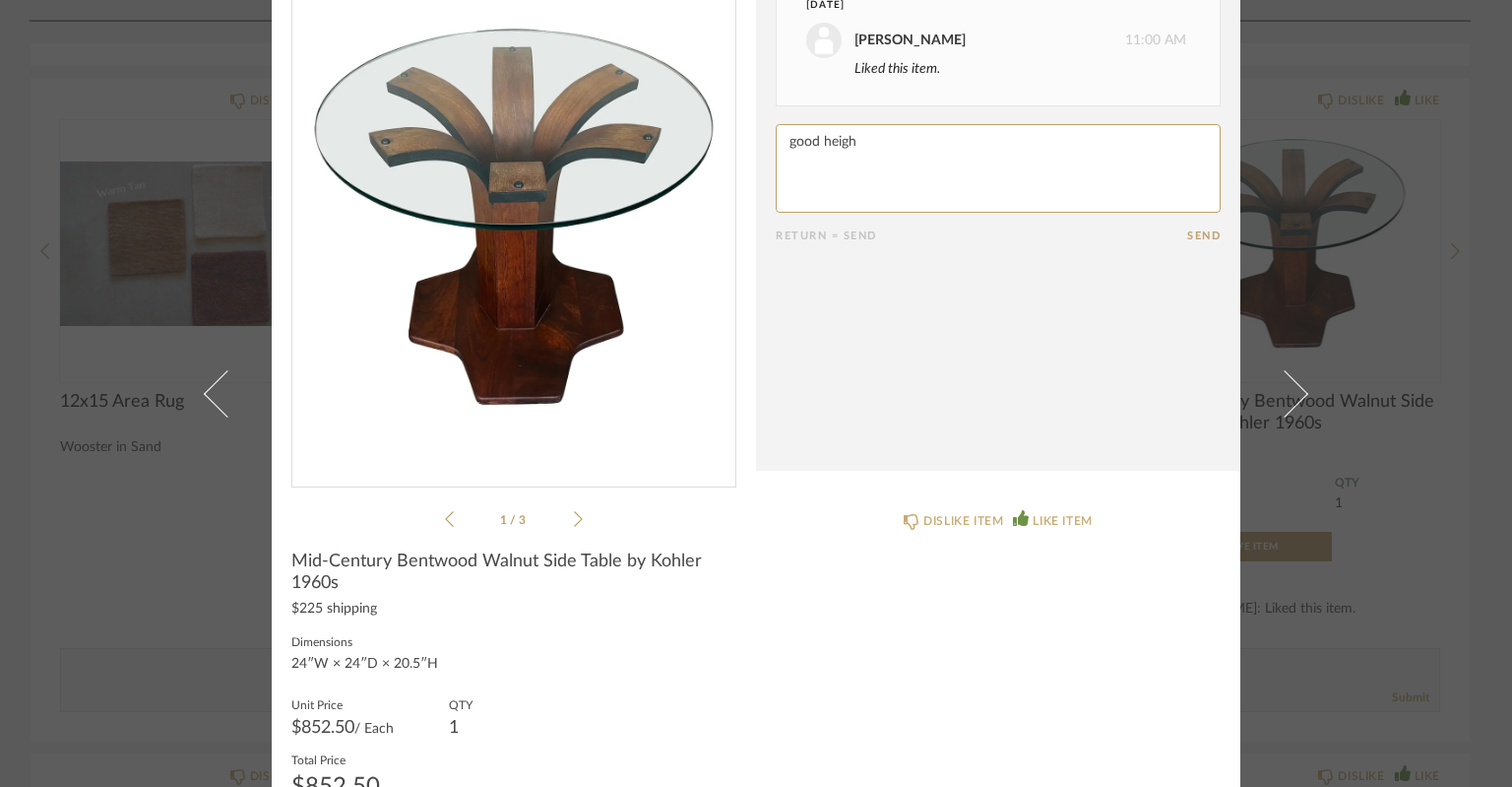 type on "good height" 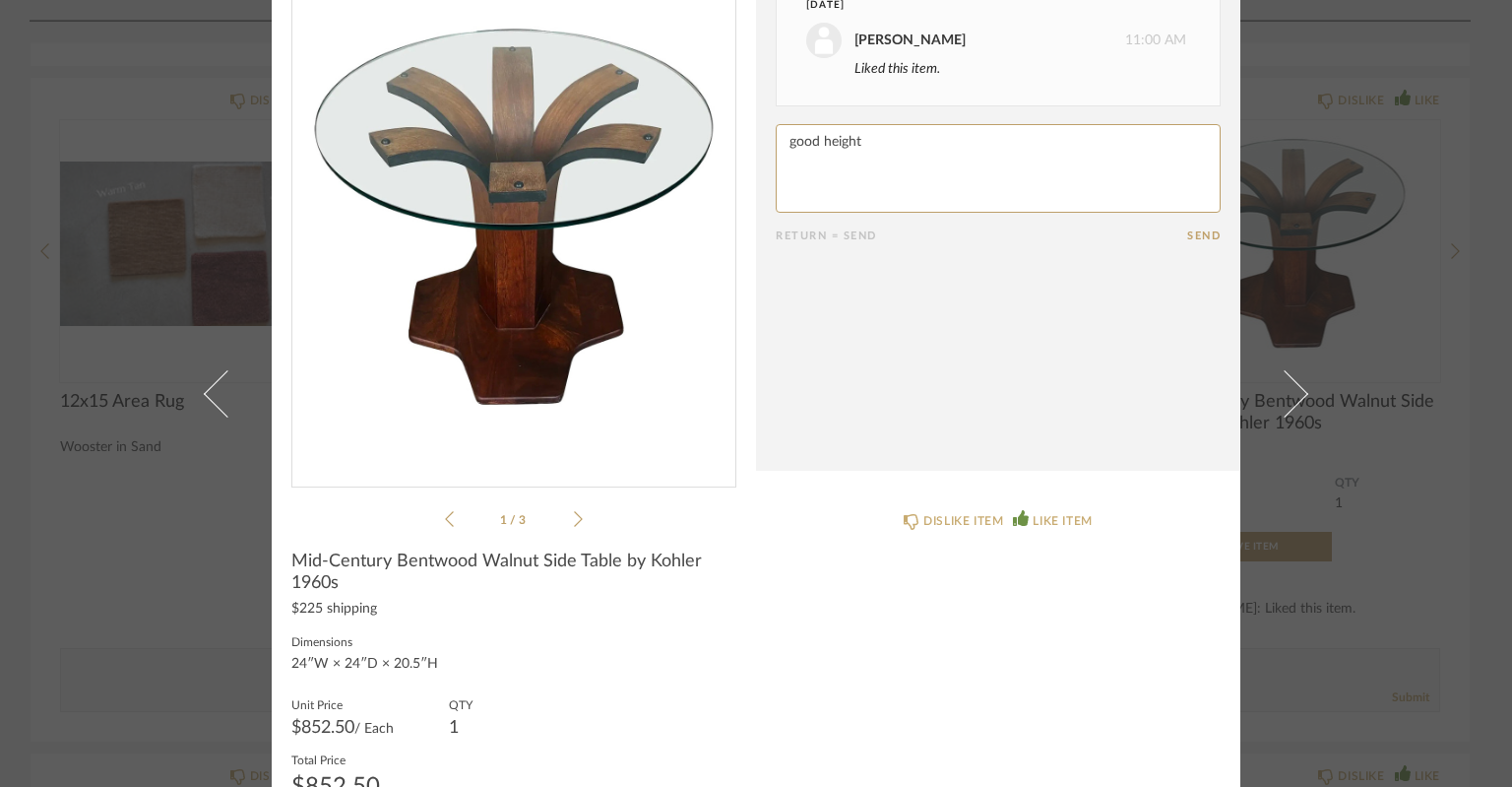type 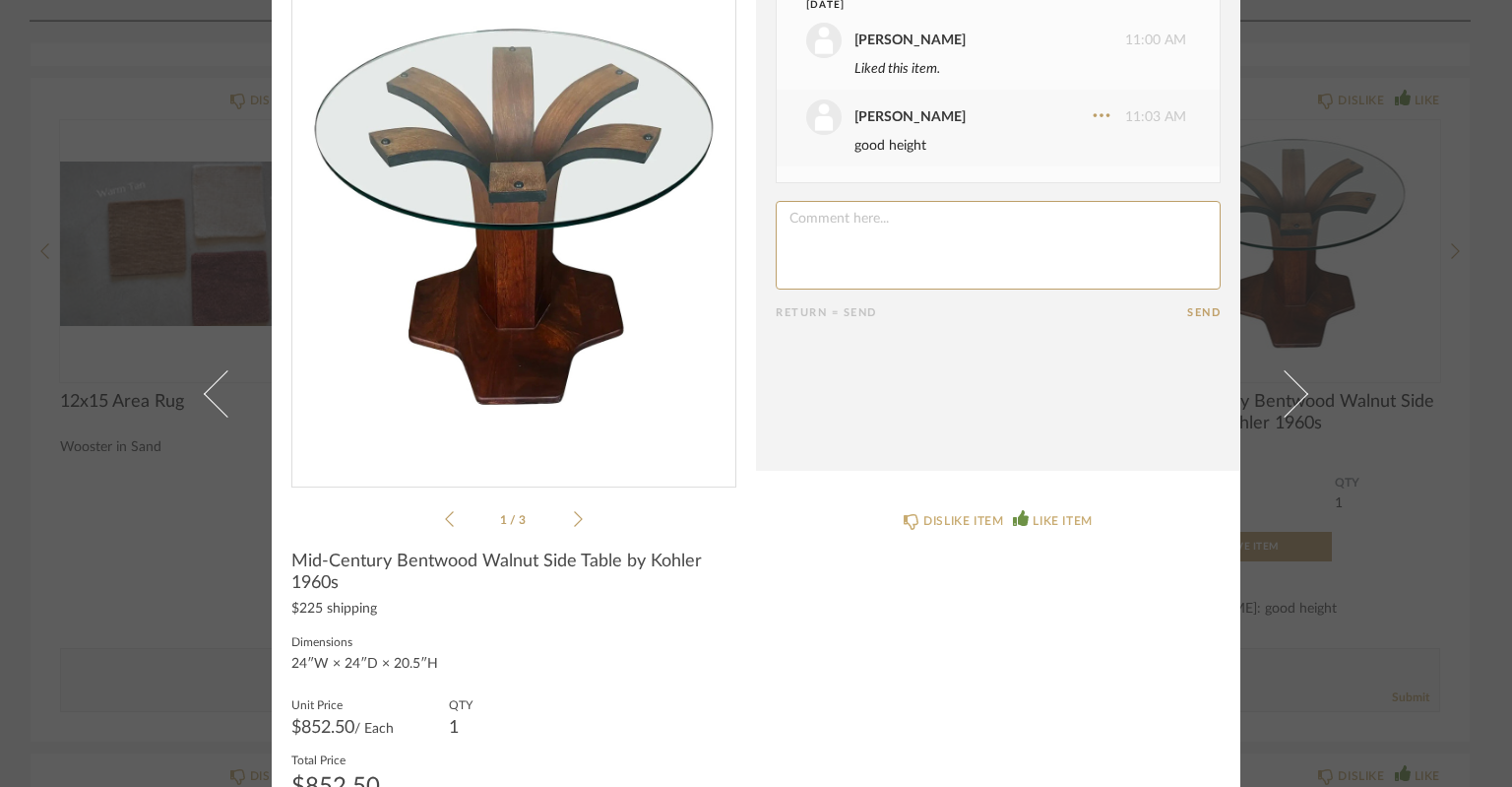 scroll, scrollTop: 0, scrollLeft: 0, axis: both 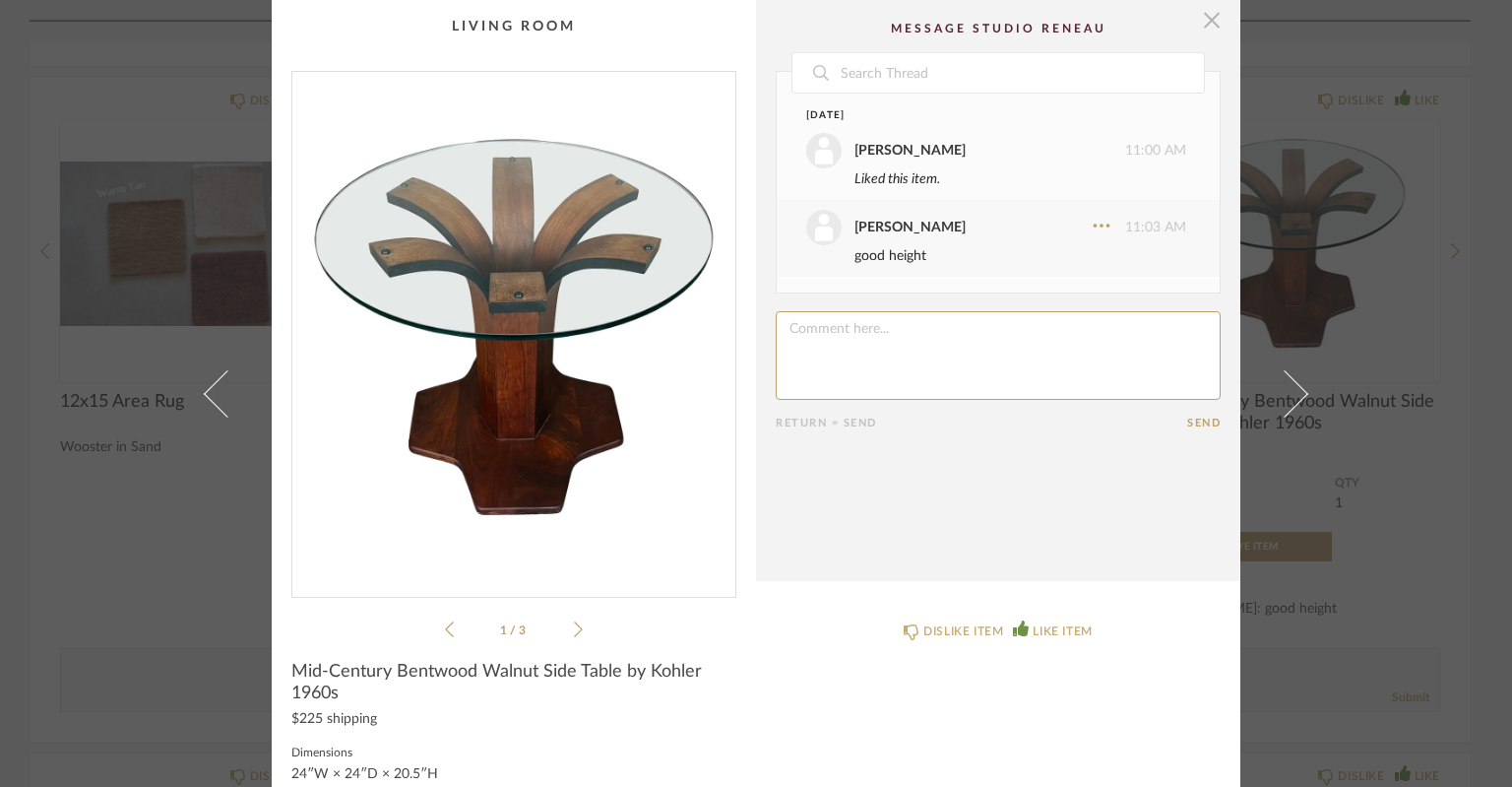 click at bounding box center [1212, 20] 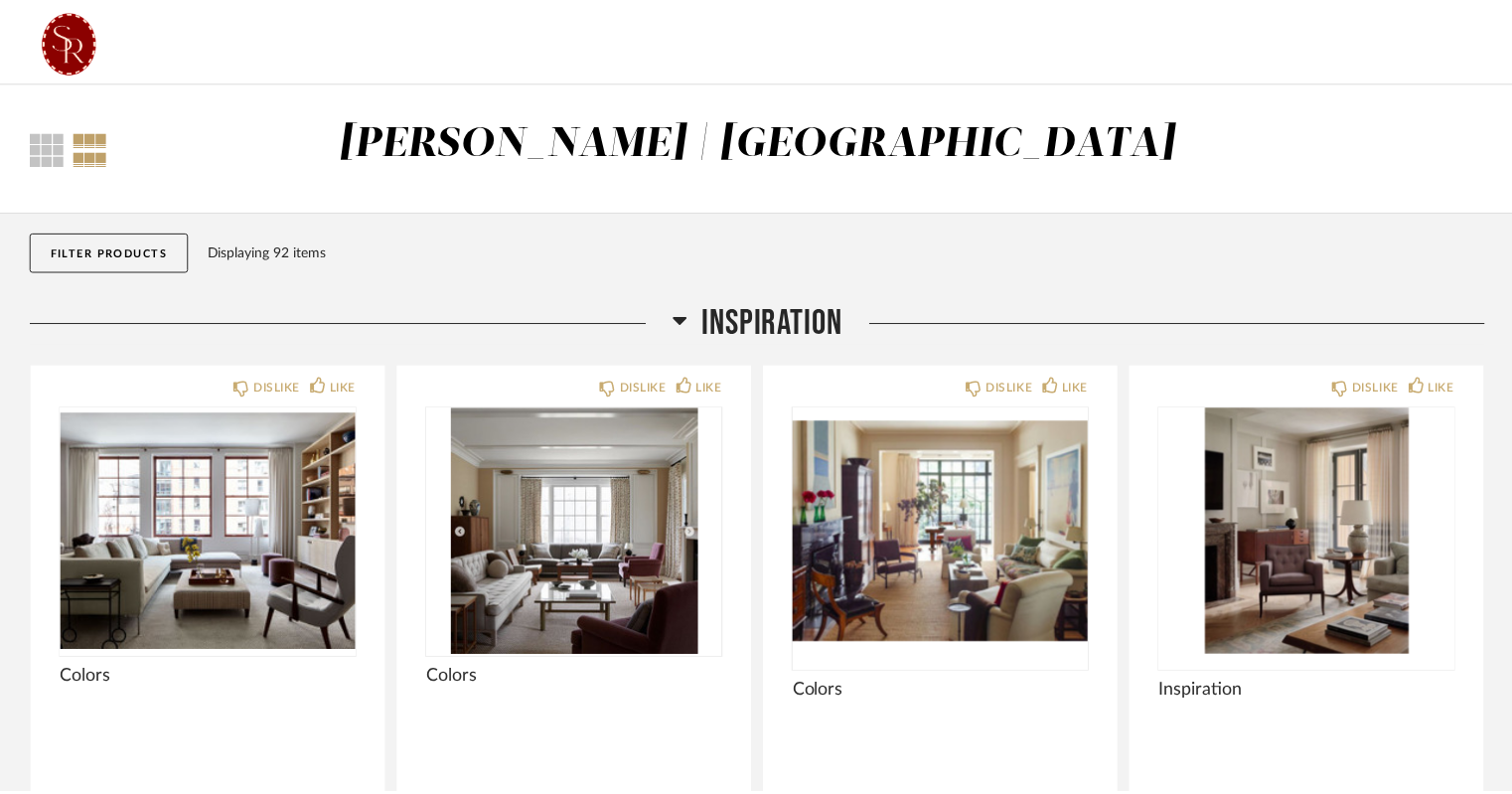 scroll, scrollTop: 6121, scrollLeft: 0, axis: vertical 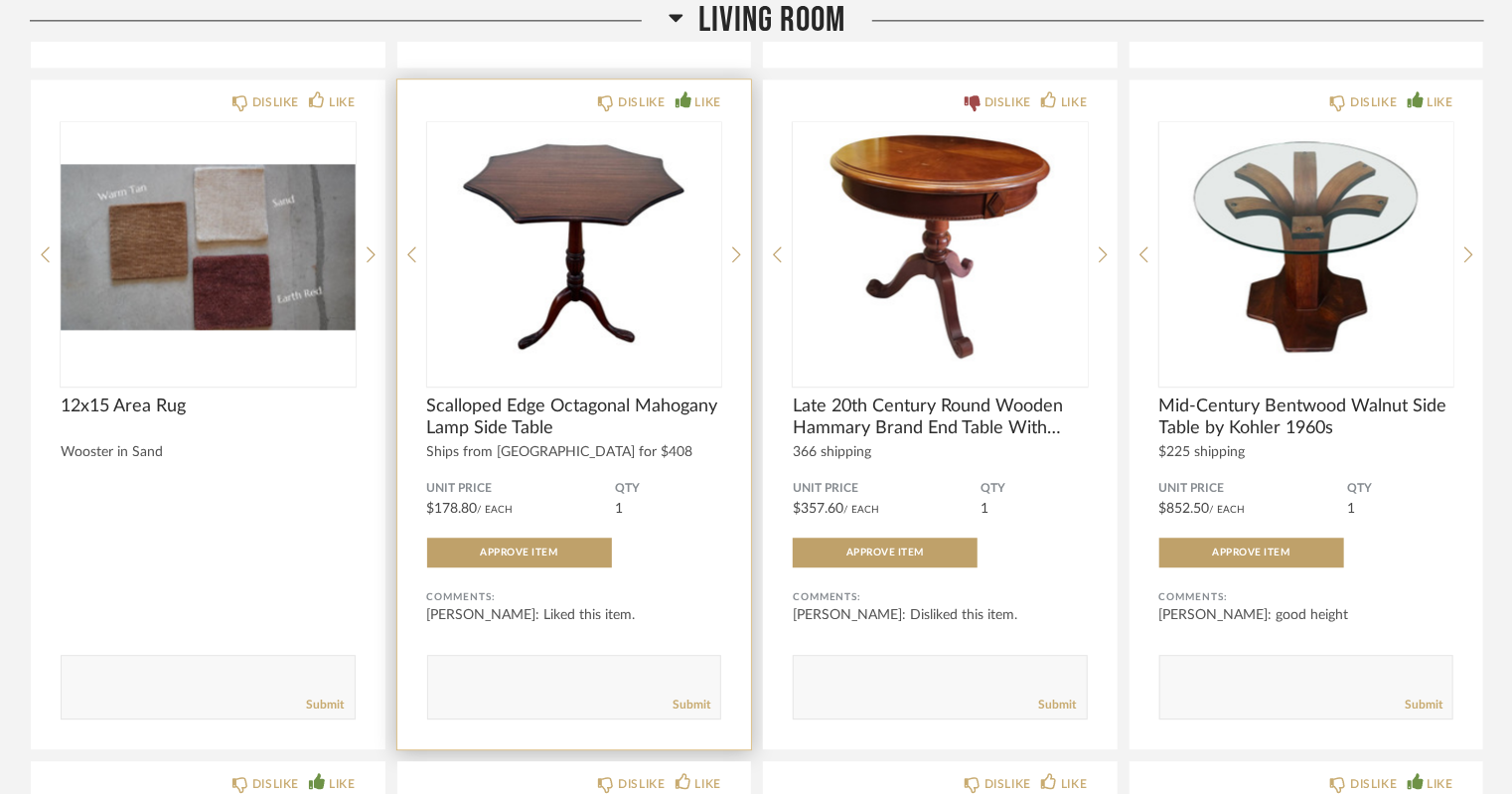 click at bounding box center (574, 246) 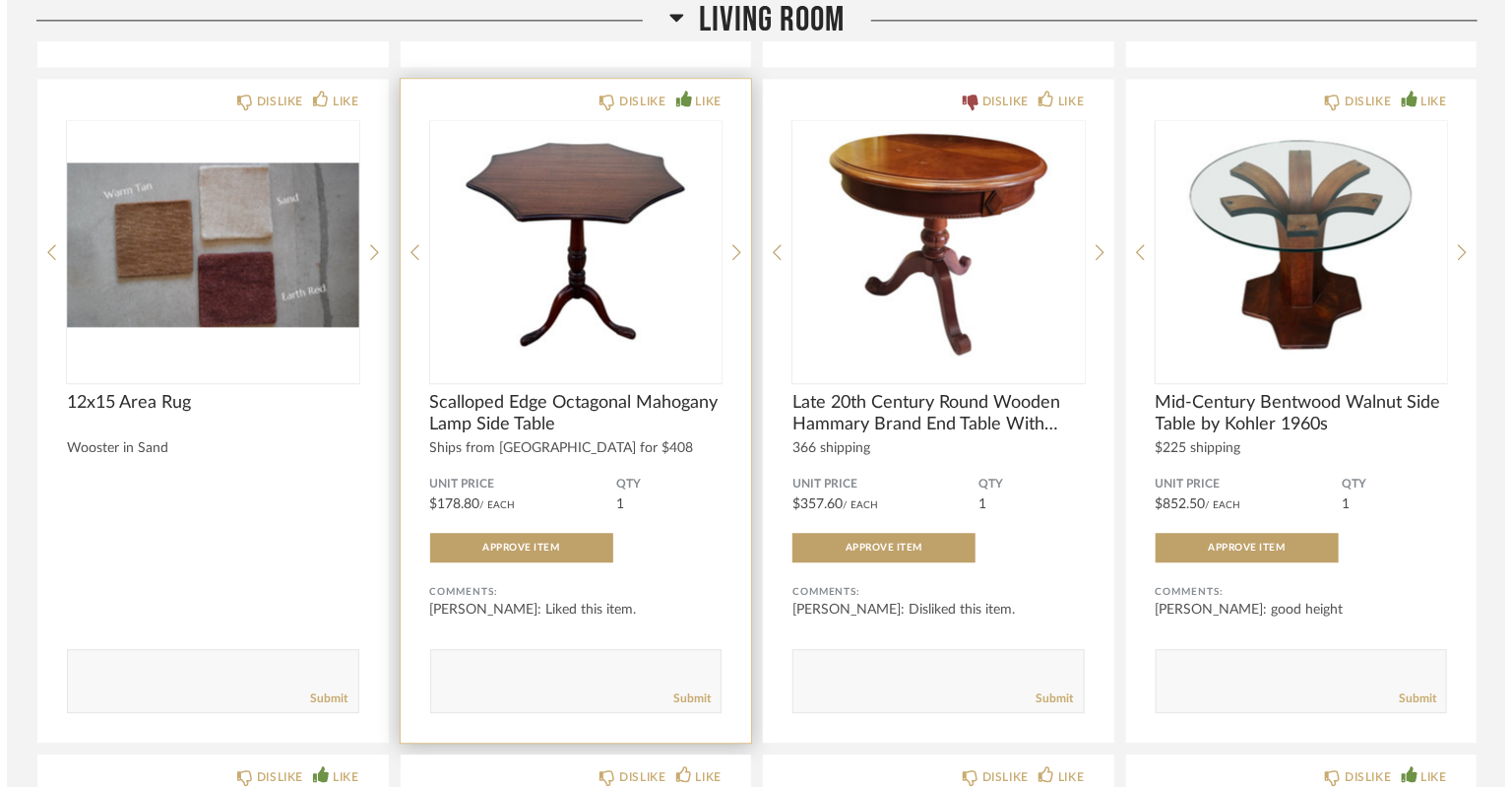 scroll, scrollTop: 0, scrollLeft: 0, axis: both 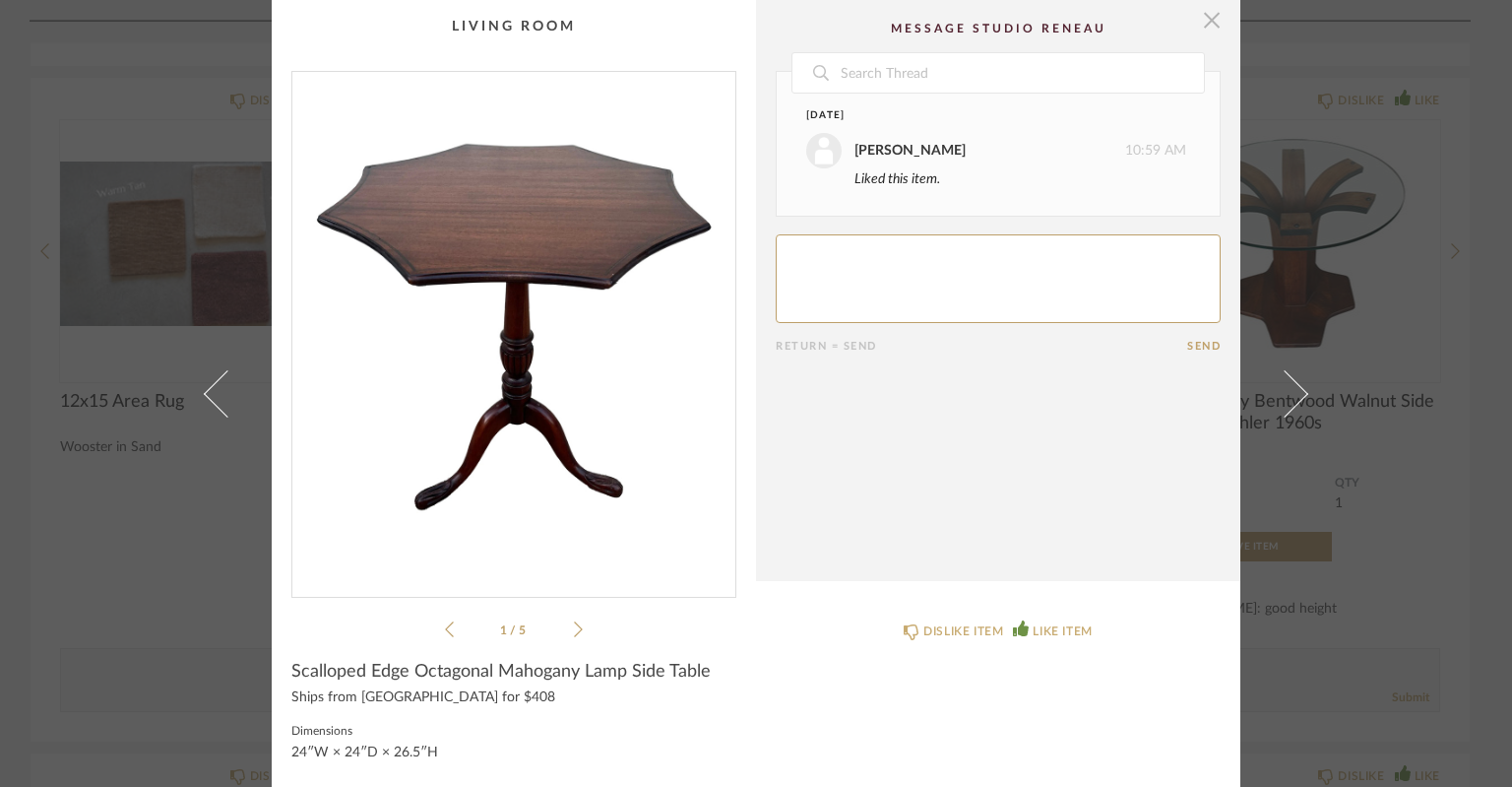 click at bounding box center [1212, 20] 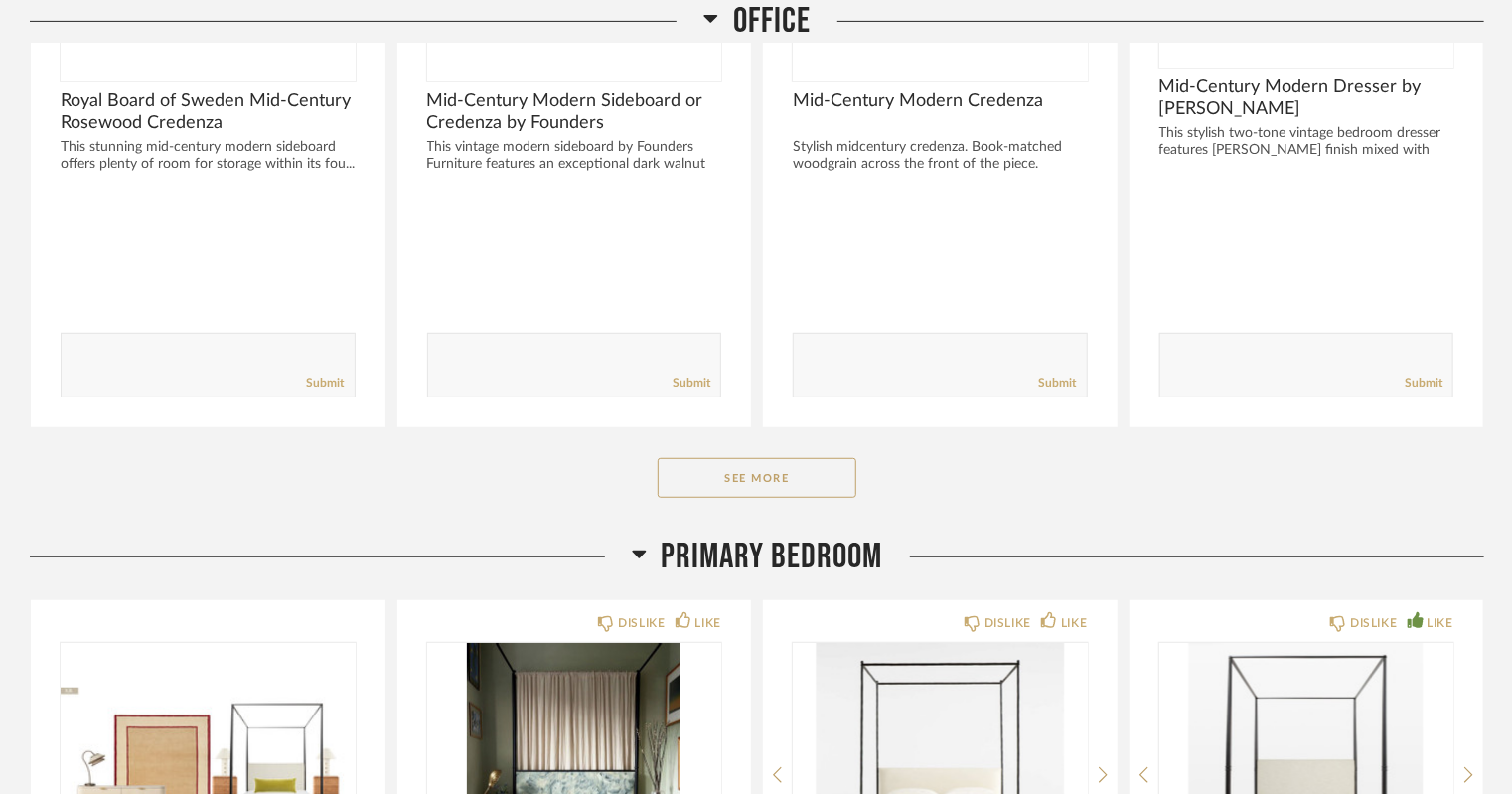 scroll, scrollTop: 7969, scrollLeft: 0, axis: vertical 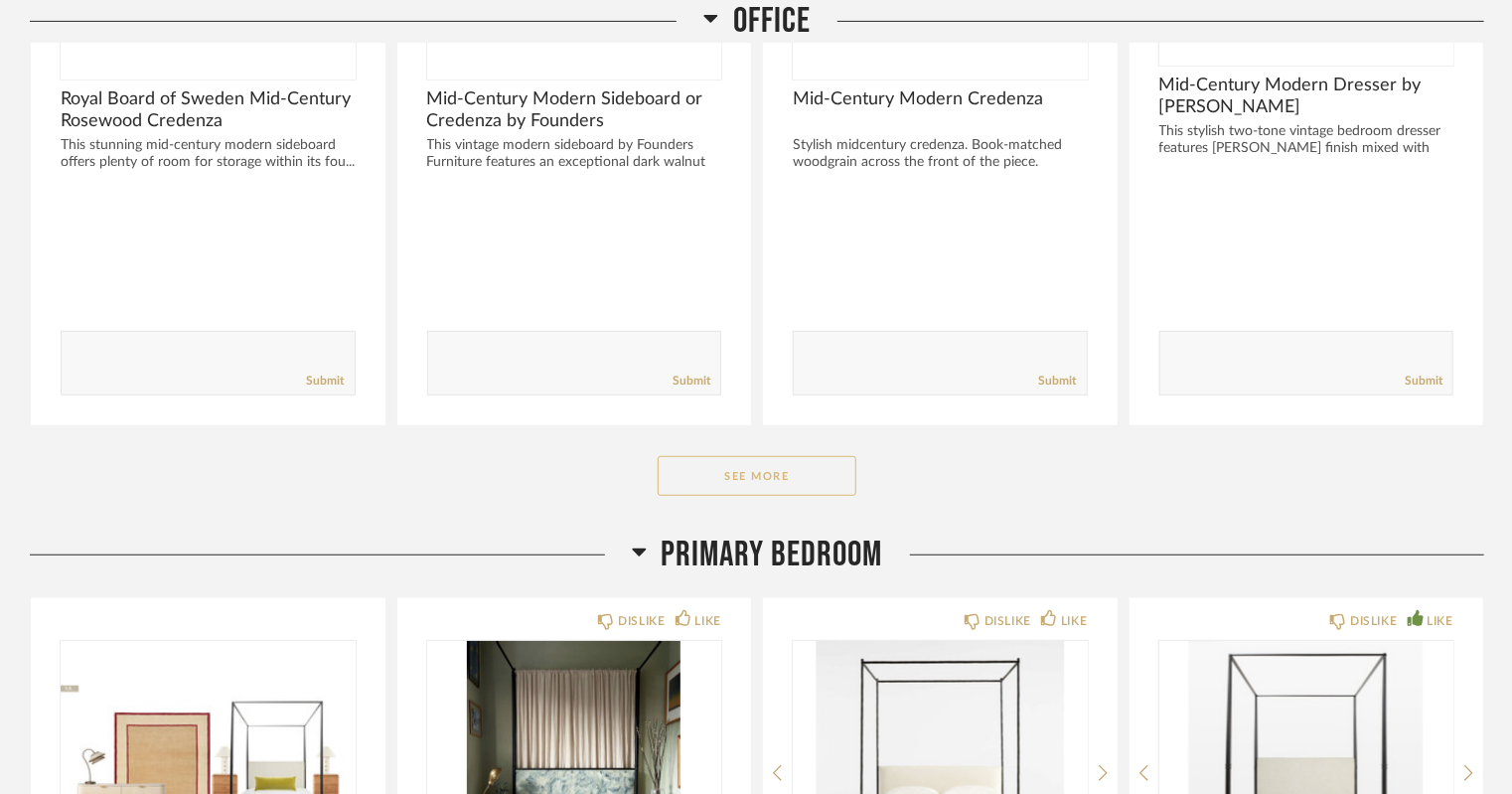 click on "See More" 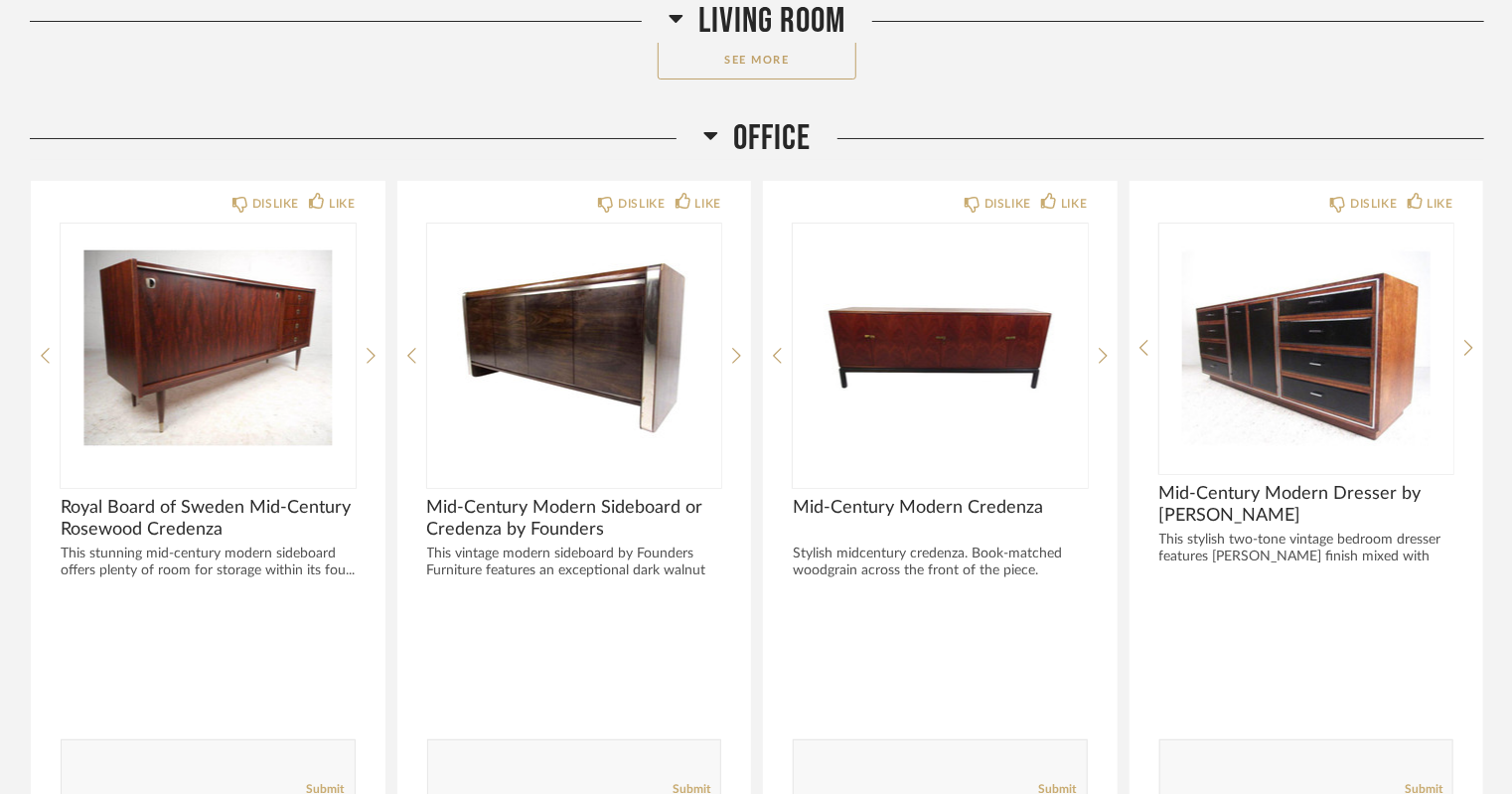 scroll, scrollTop: 7493, scrollLeft: 0, axis: vertical 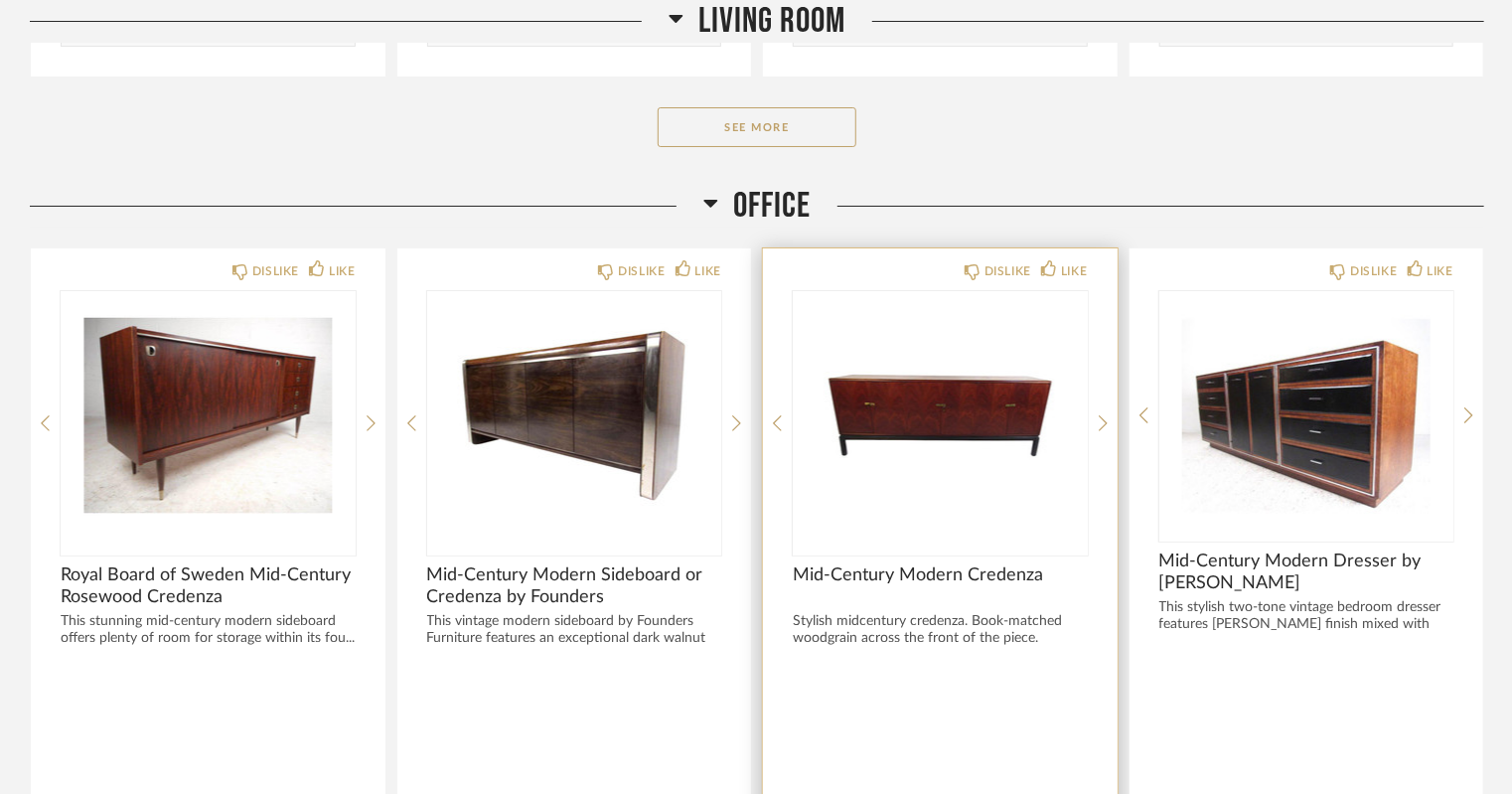 click at bounding box center (940, 415) 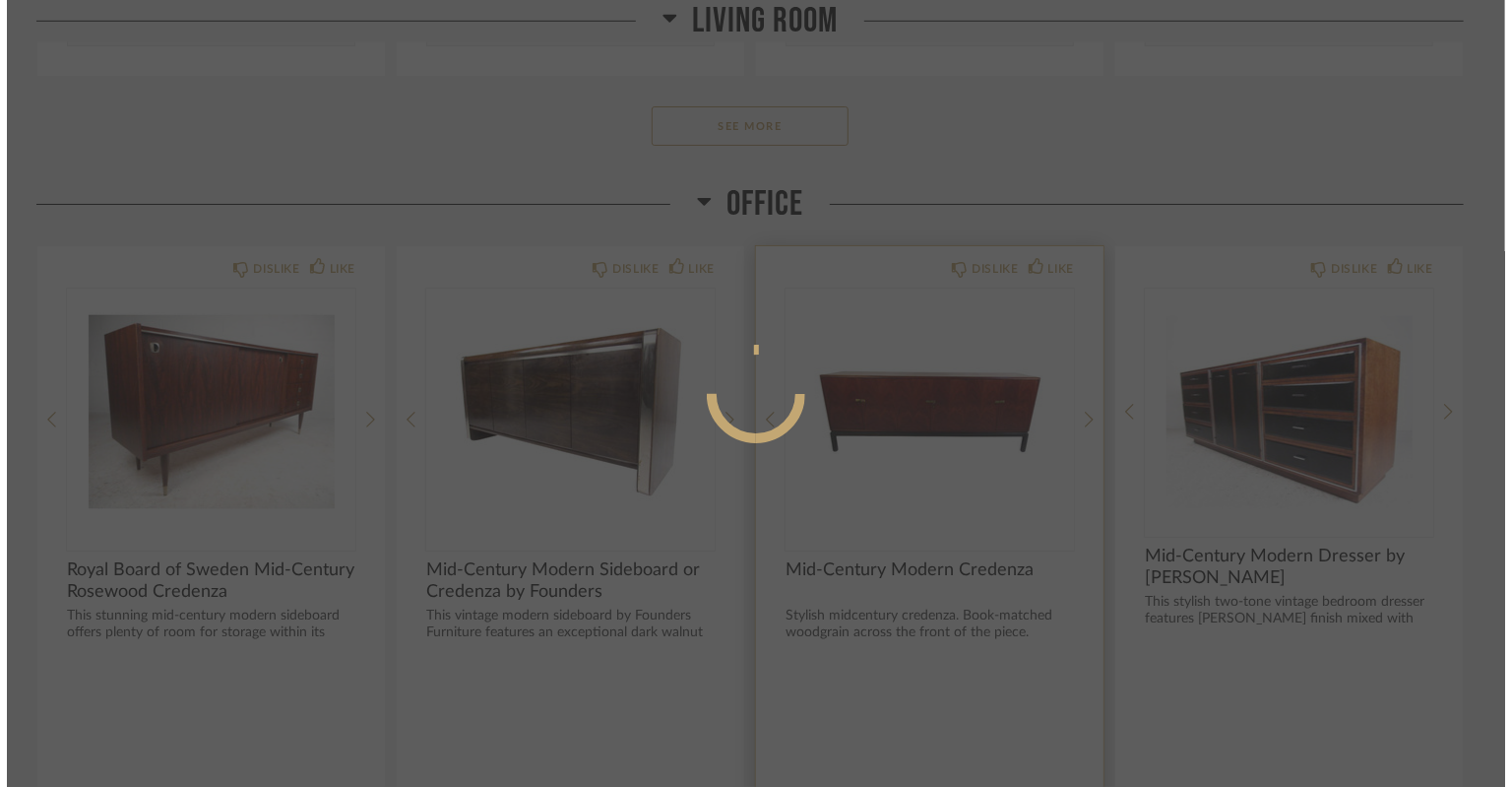 scroll, scrollTop: 0, scrollLeft: 0, axis: both 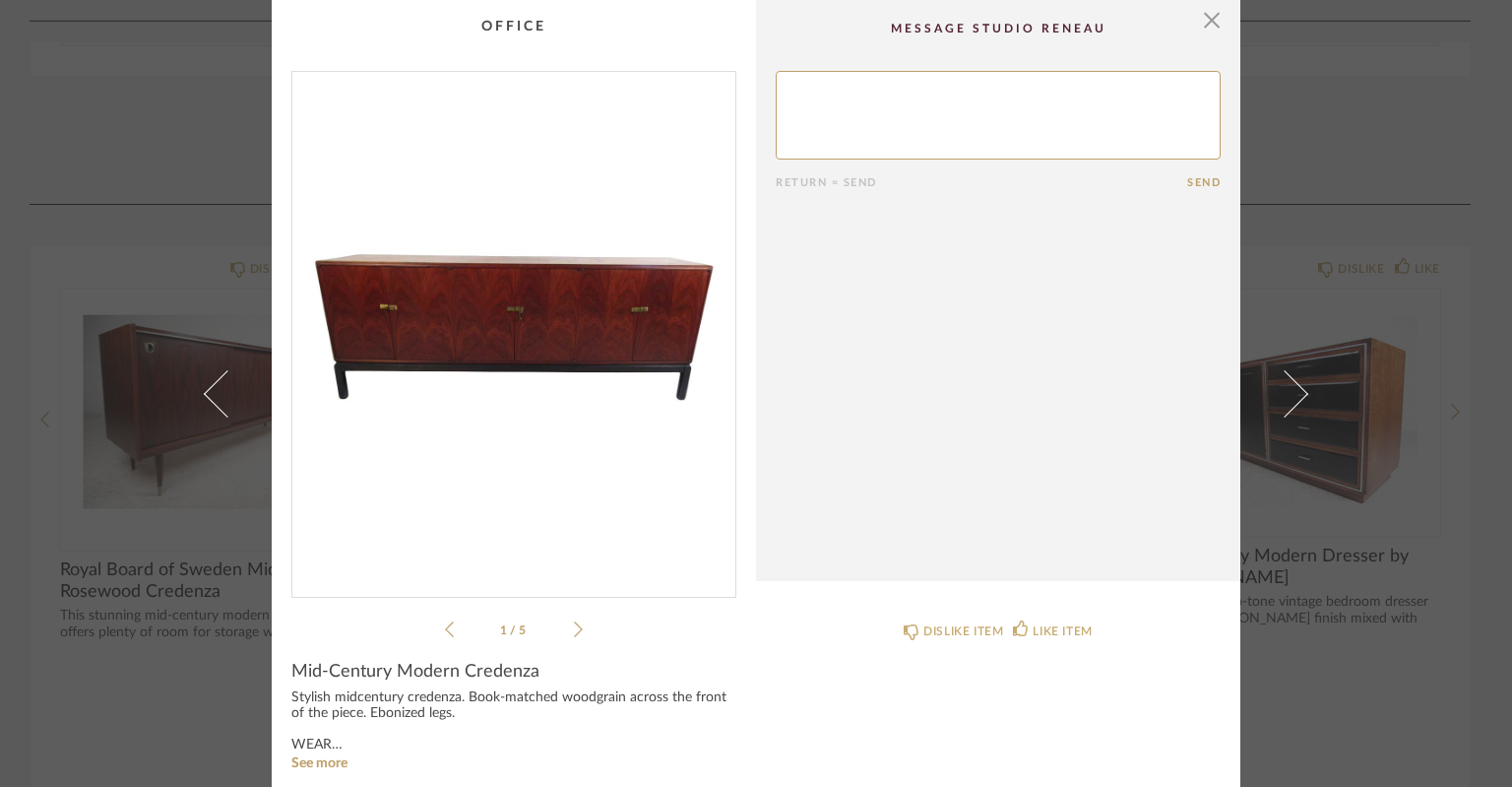click on "1 / 5" 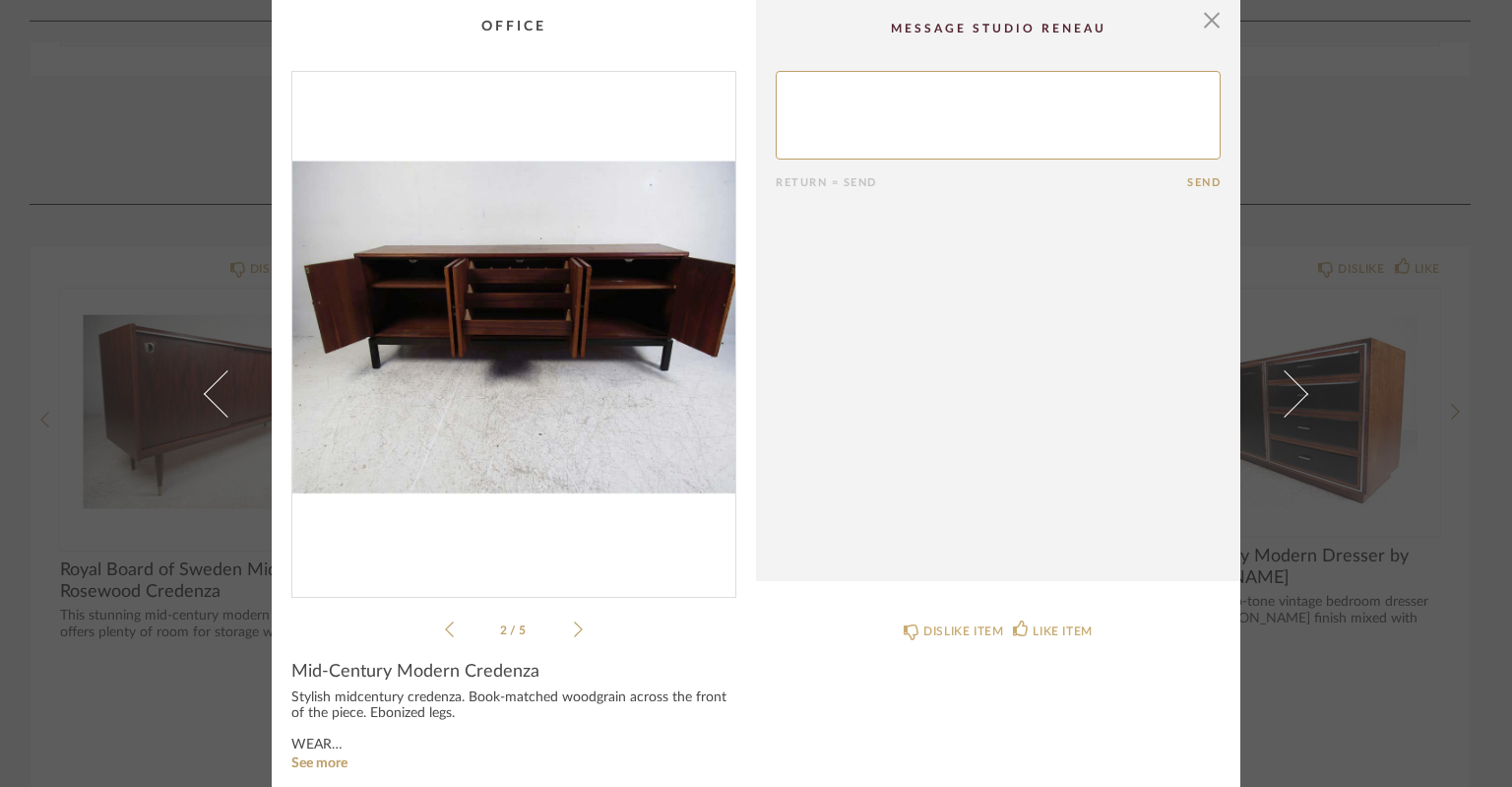 click 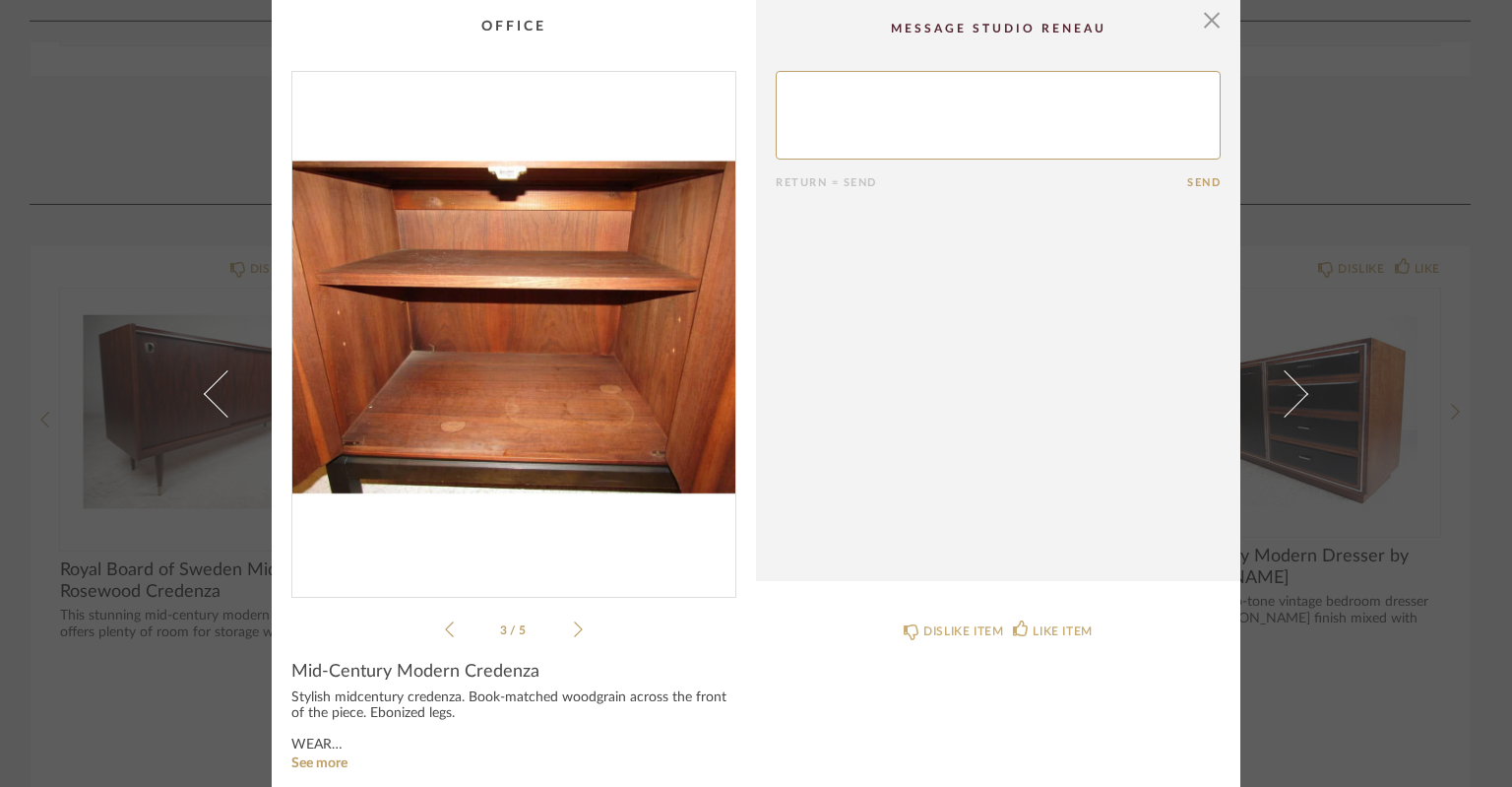 click 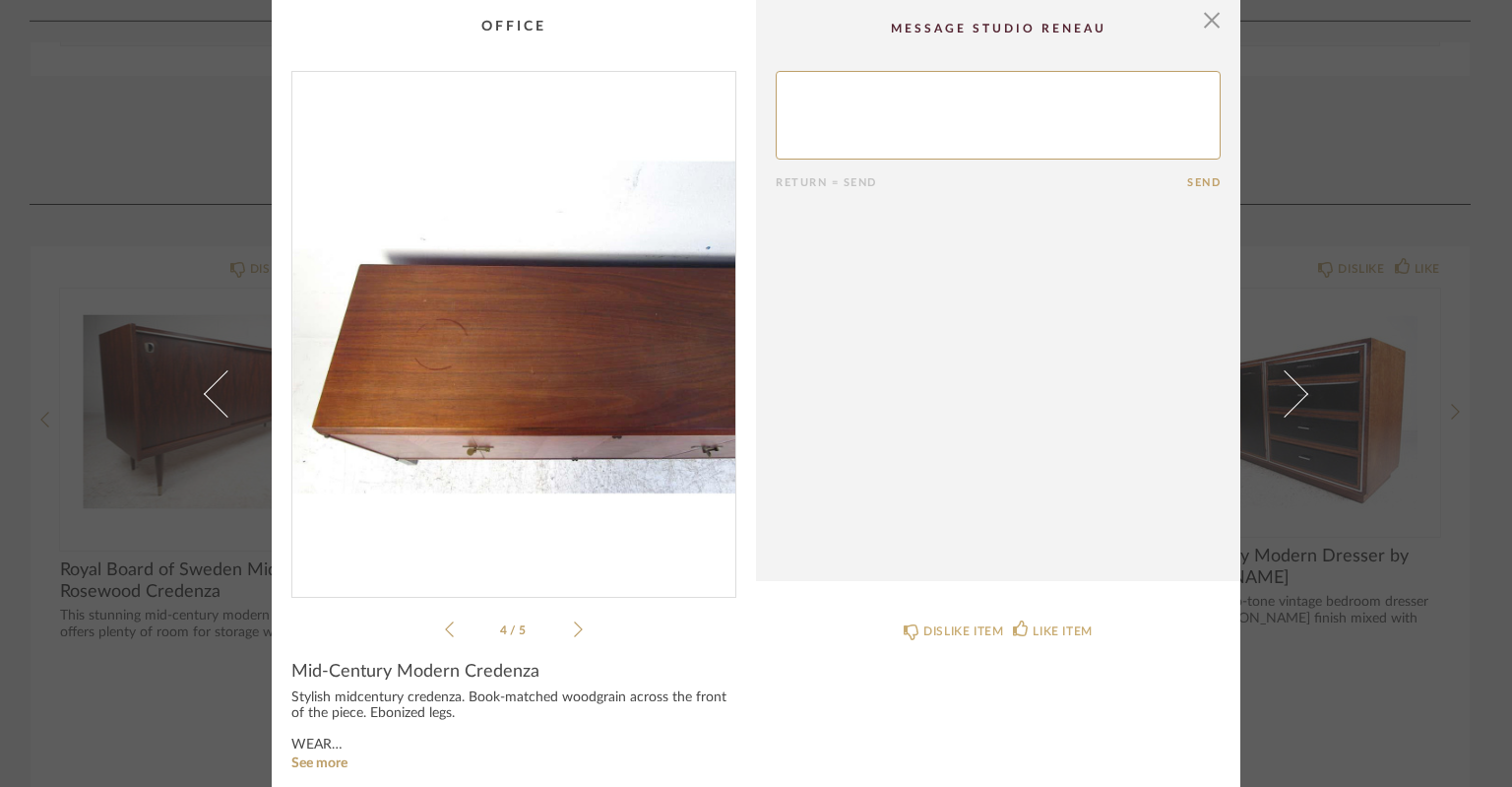 click 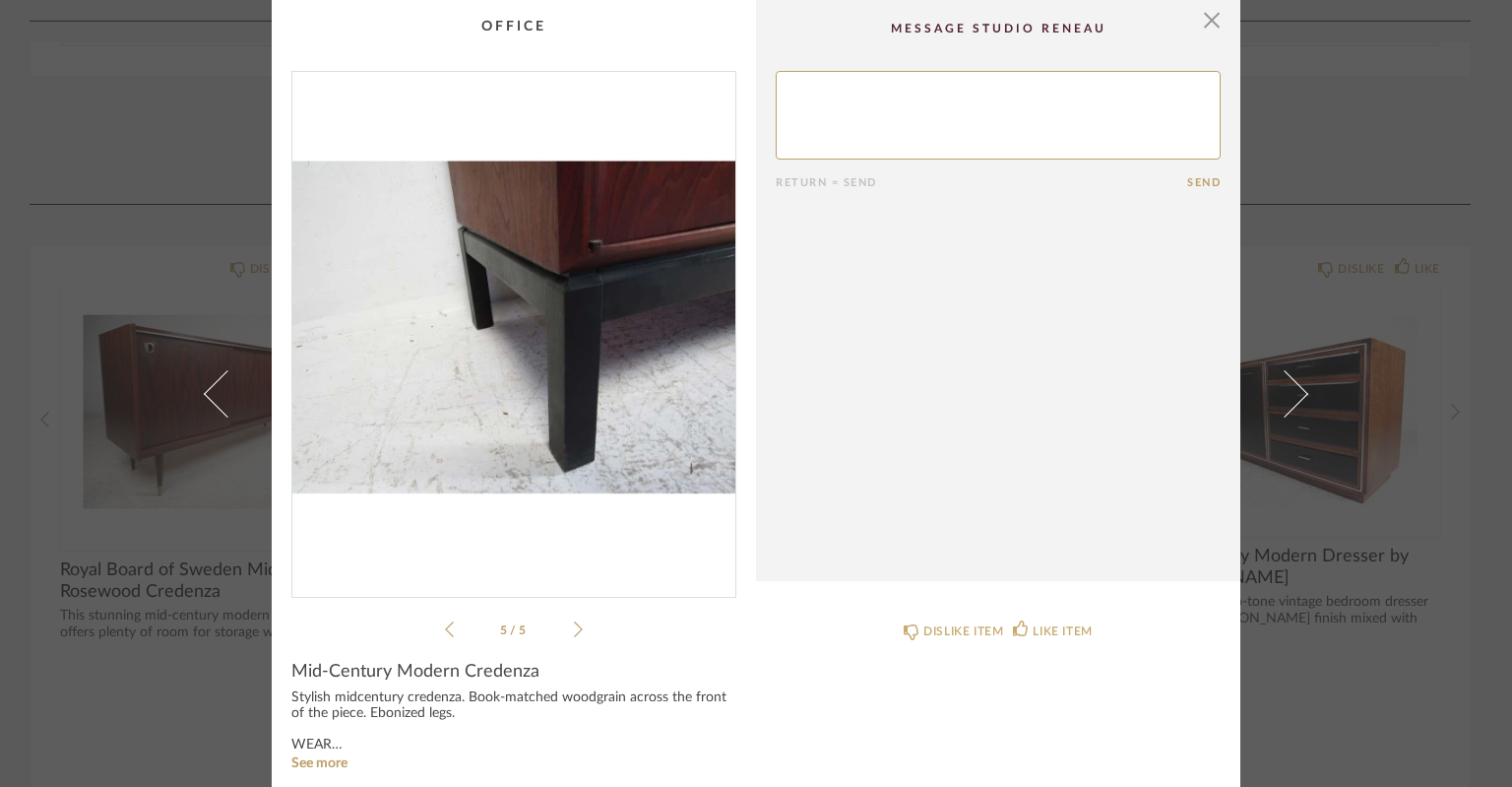 click 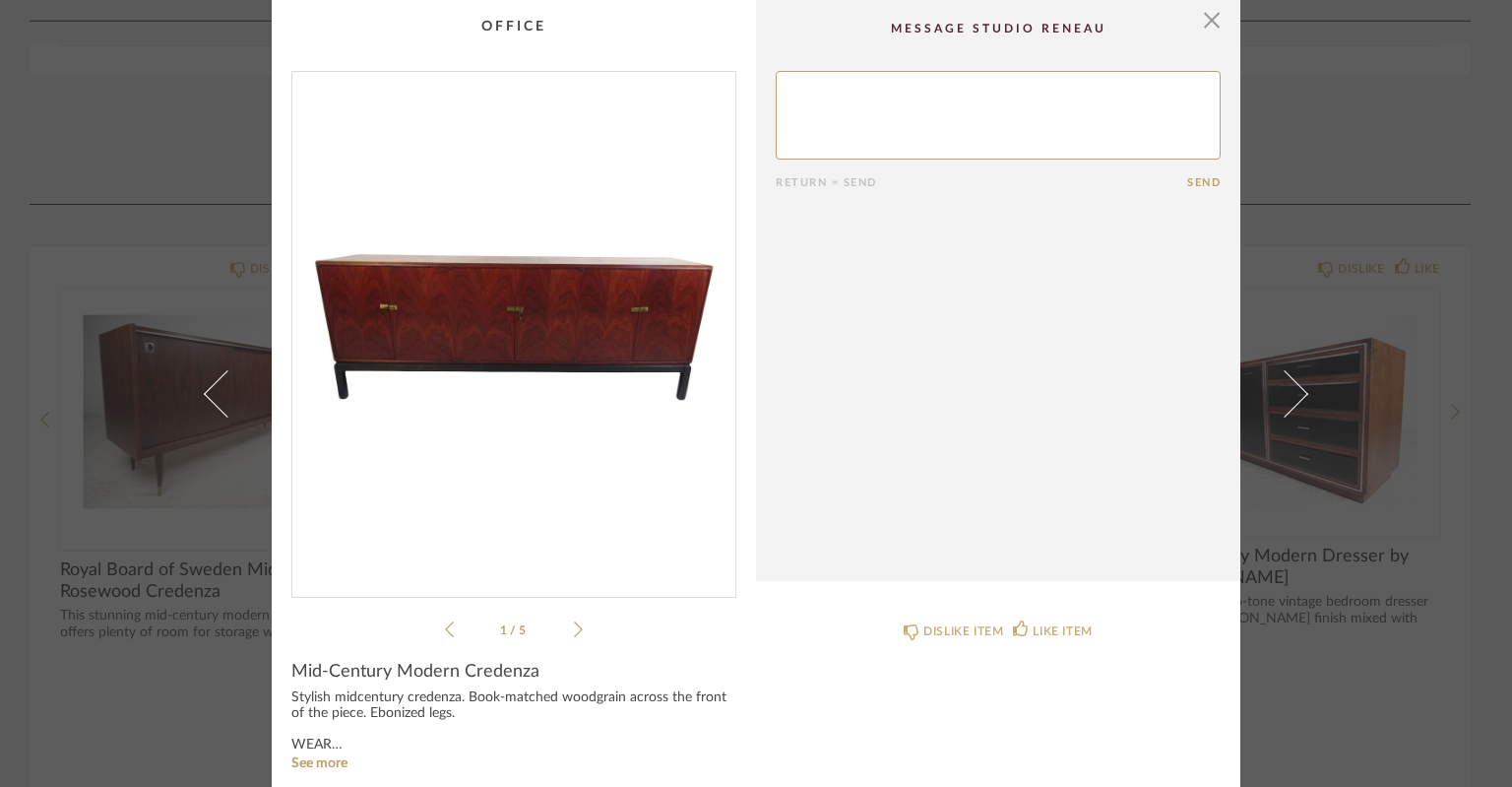 click 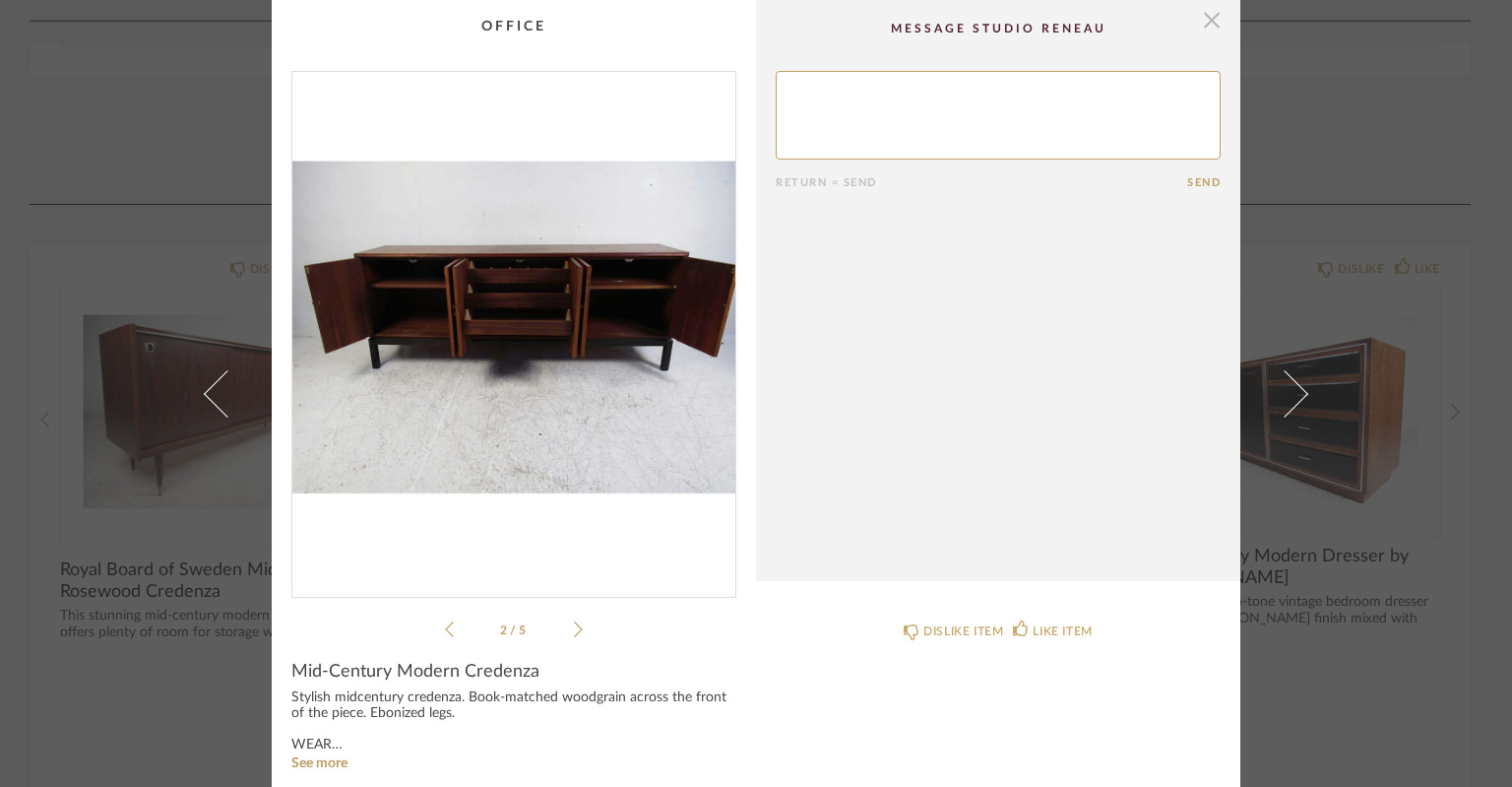 click at bounding box center [1212, 20] 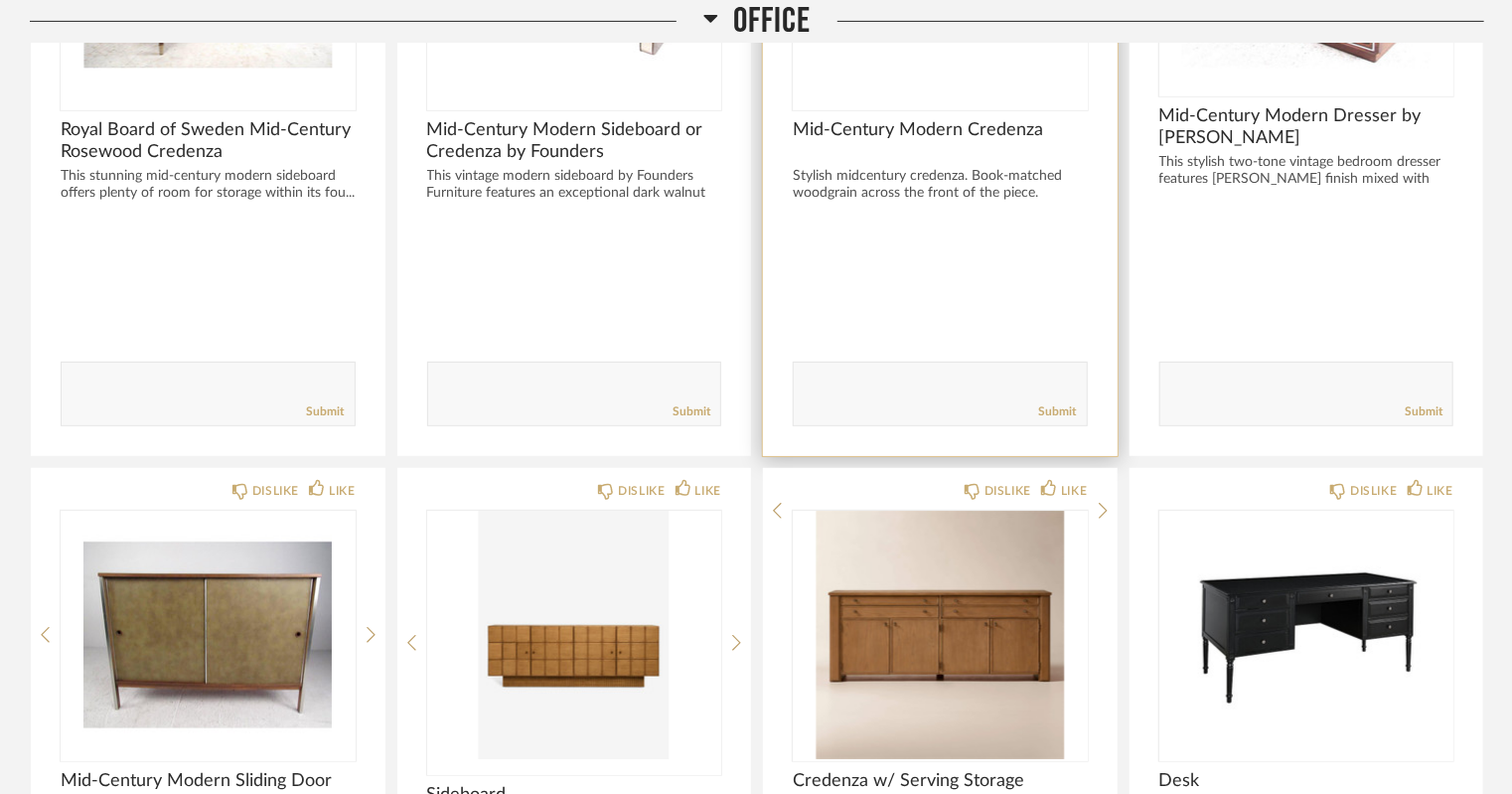 scroll, scrollTop: 8143, scrollLeft: 0, axis: vertical 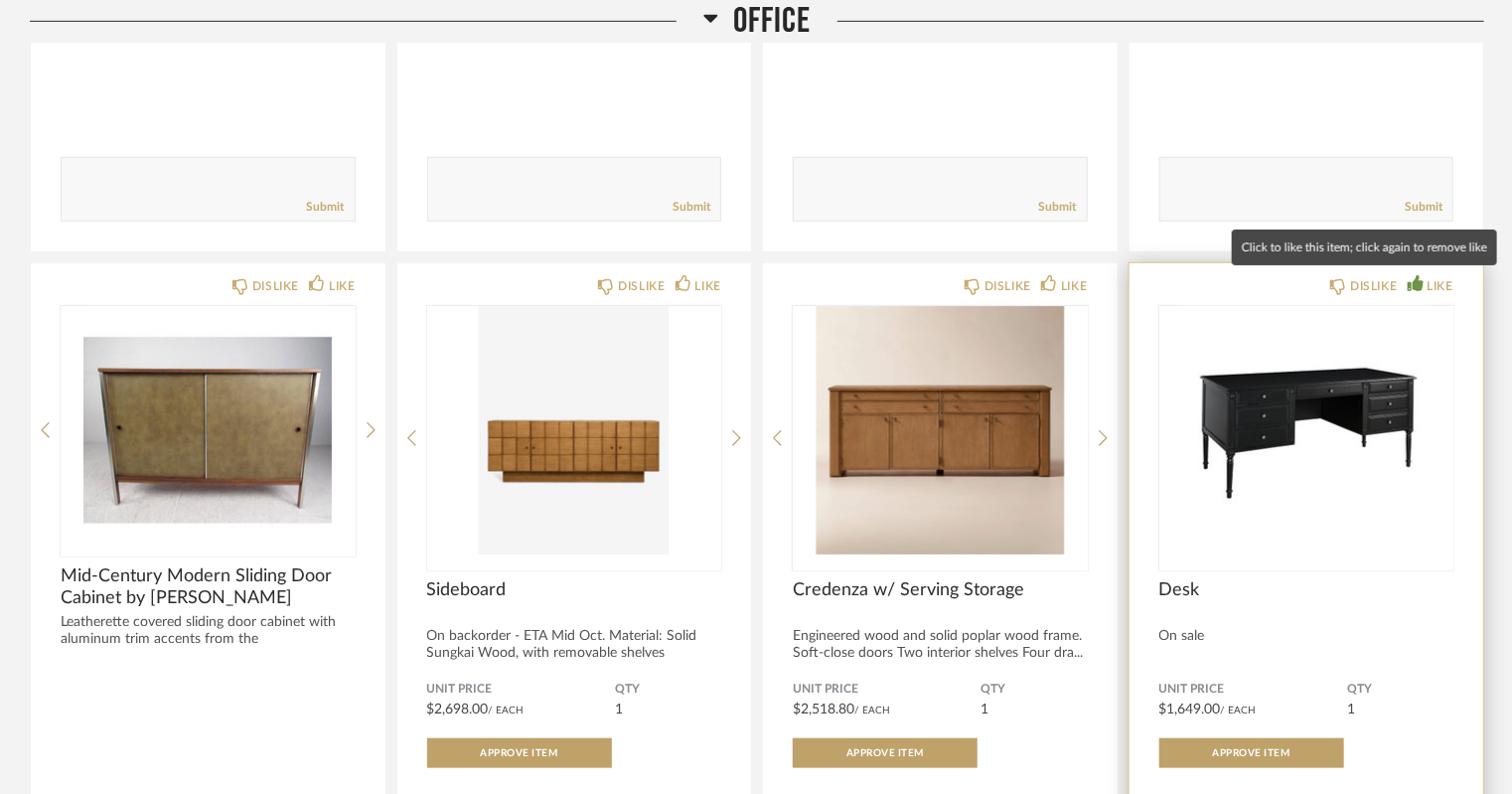 click on "LIKE" 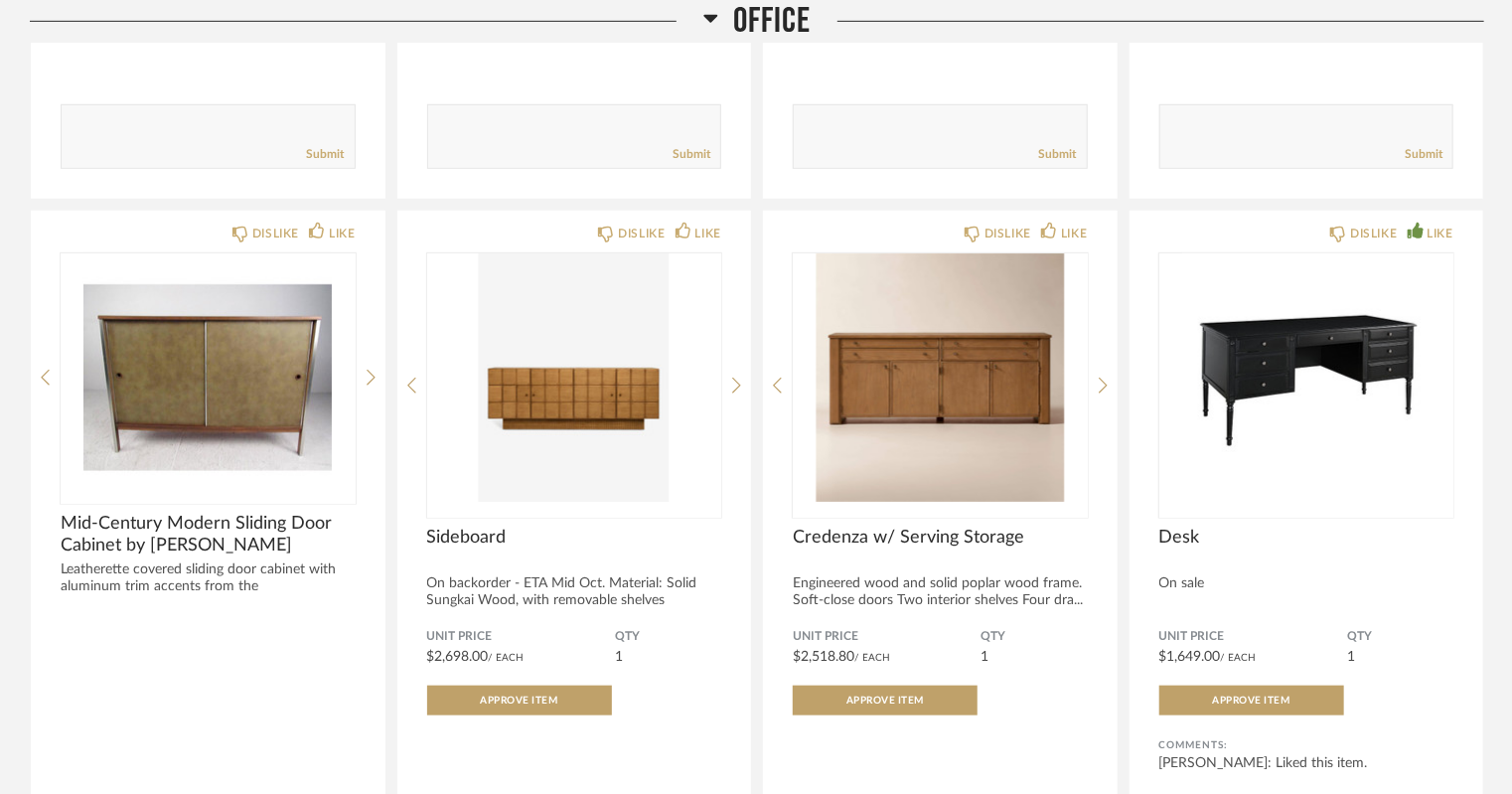 scroll, scrollTop: 8097, scrollLeft: 0, axis: vertical 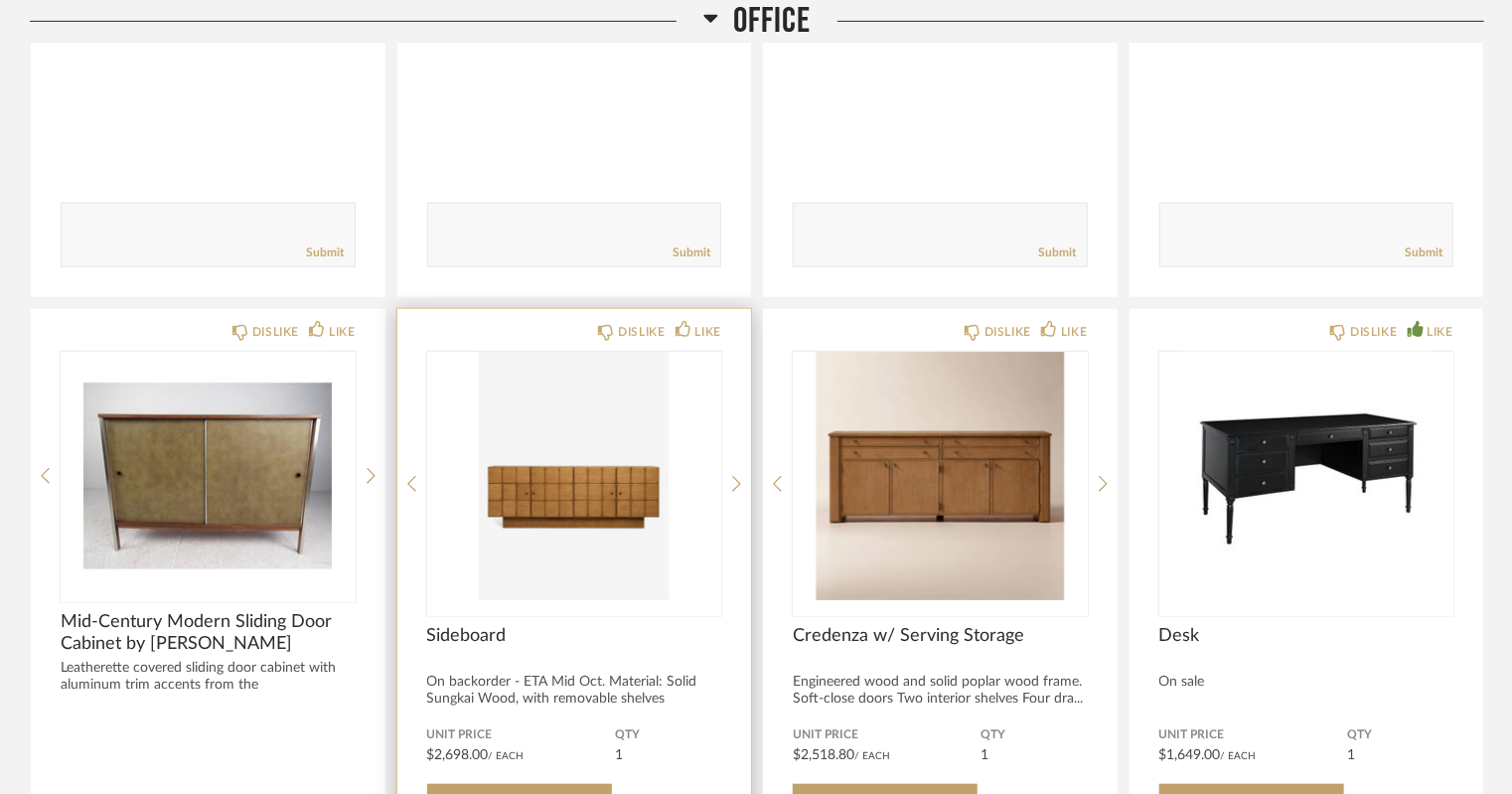 click at bounding box center [574, 476] 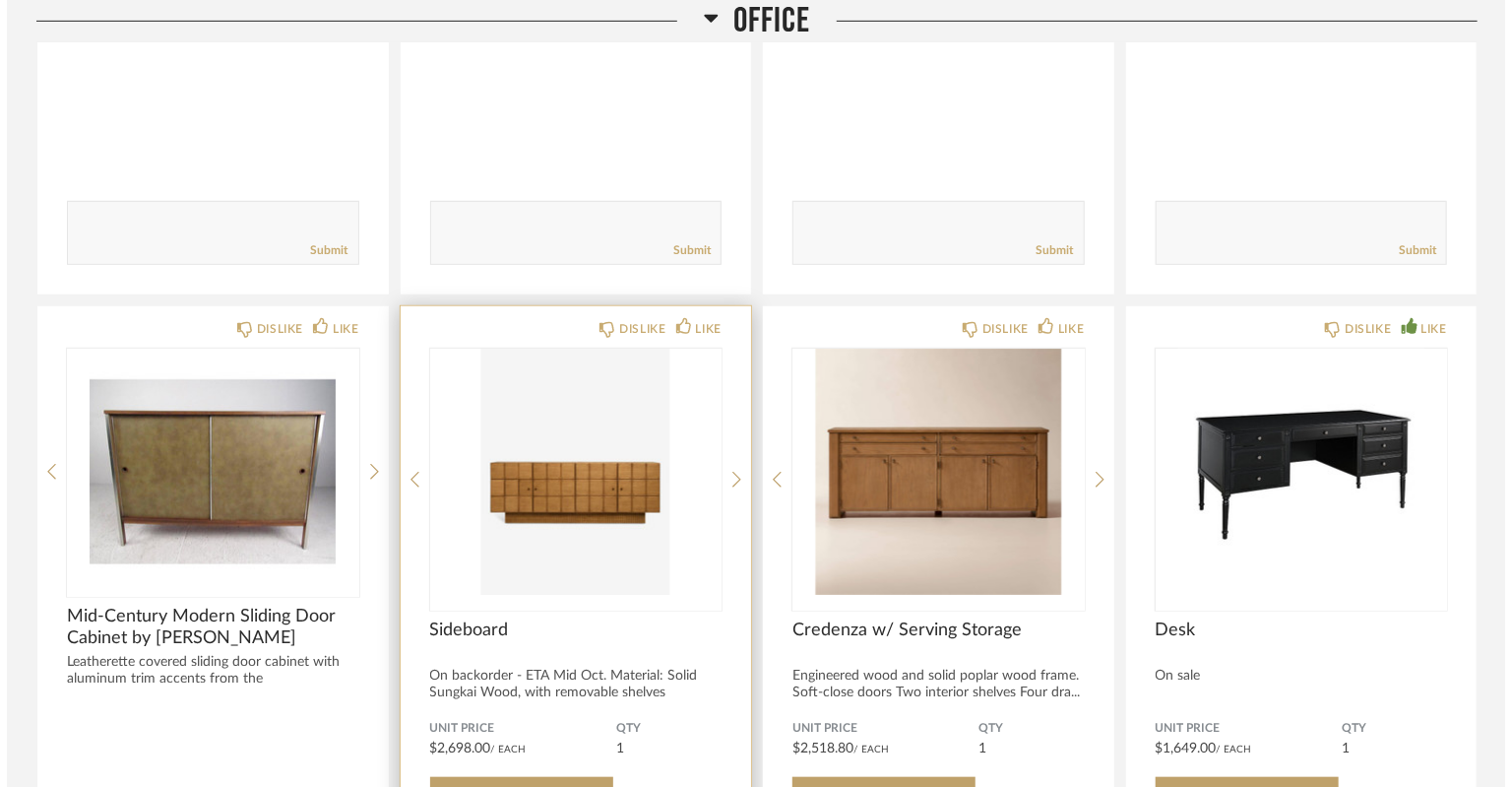 scroll, scrollTop: 0, scrollLeft: 0, axis: both 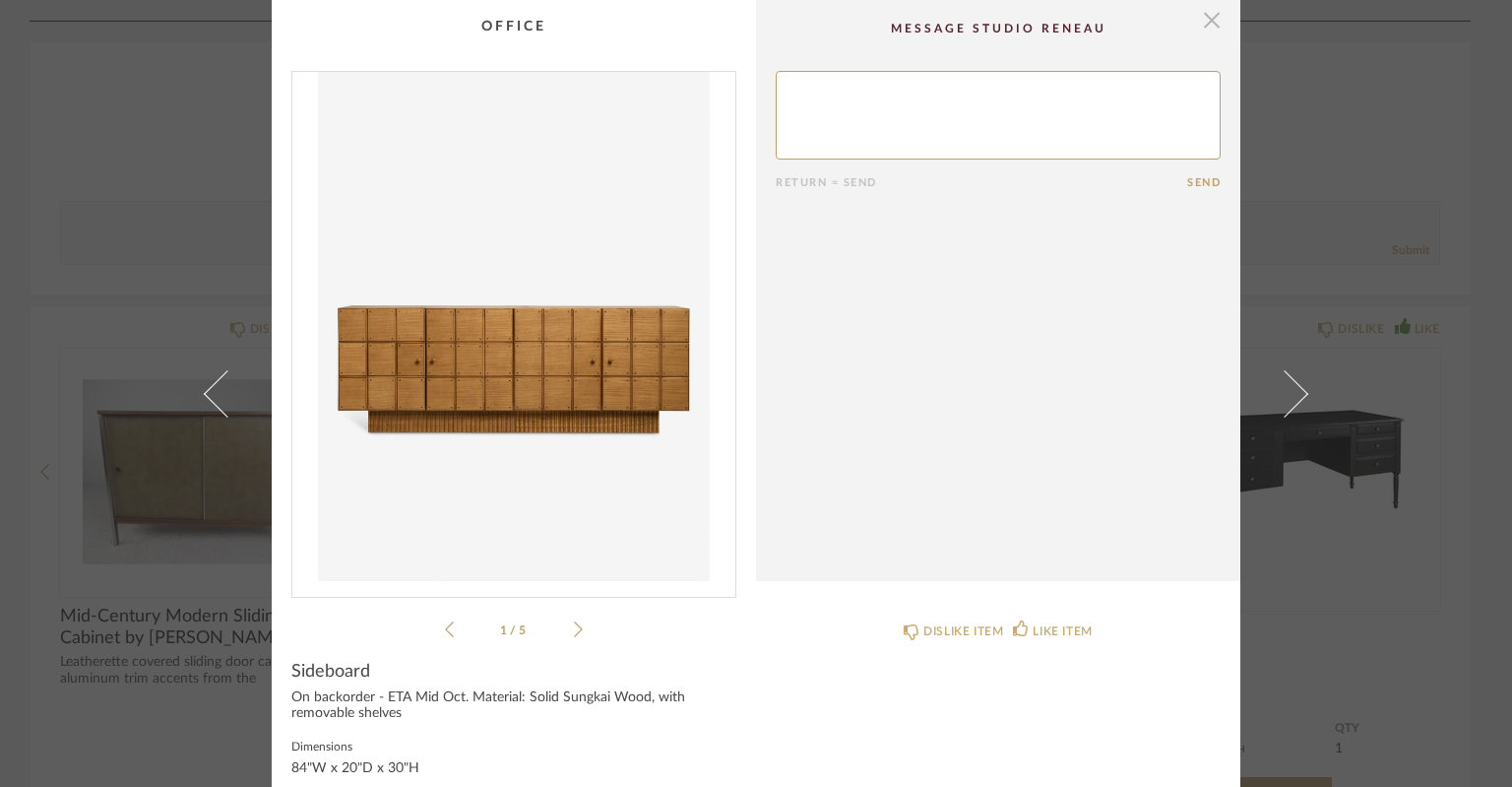 click at bounding box center [1212, 20] 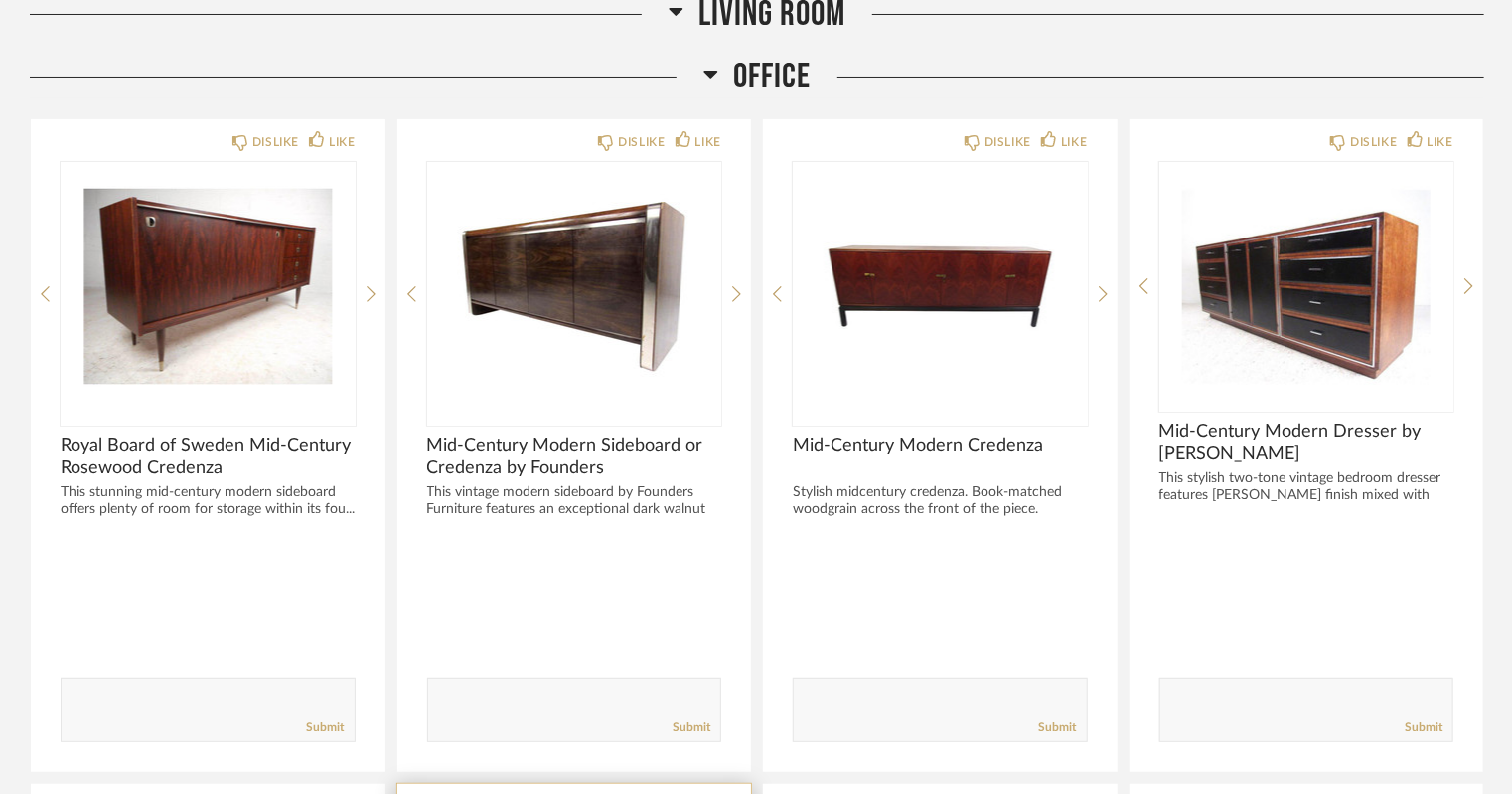 scroll, scrollTop: 7600, scrollLeft: 0, axis: vertical 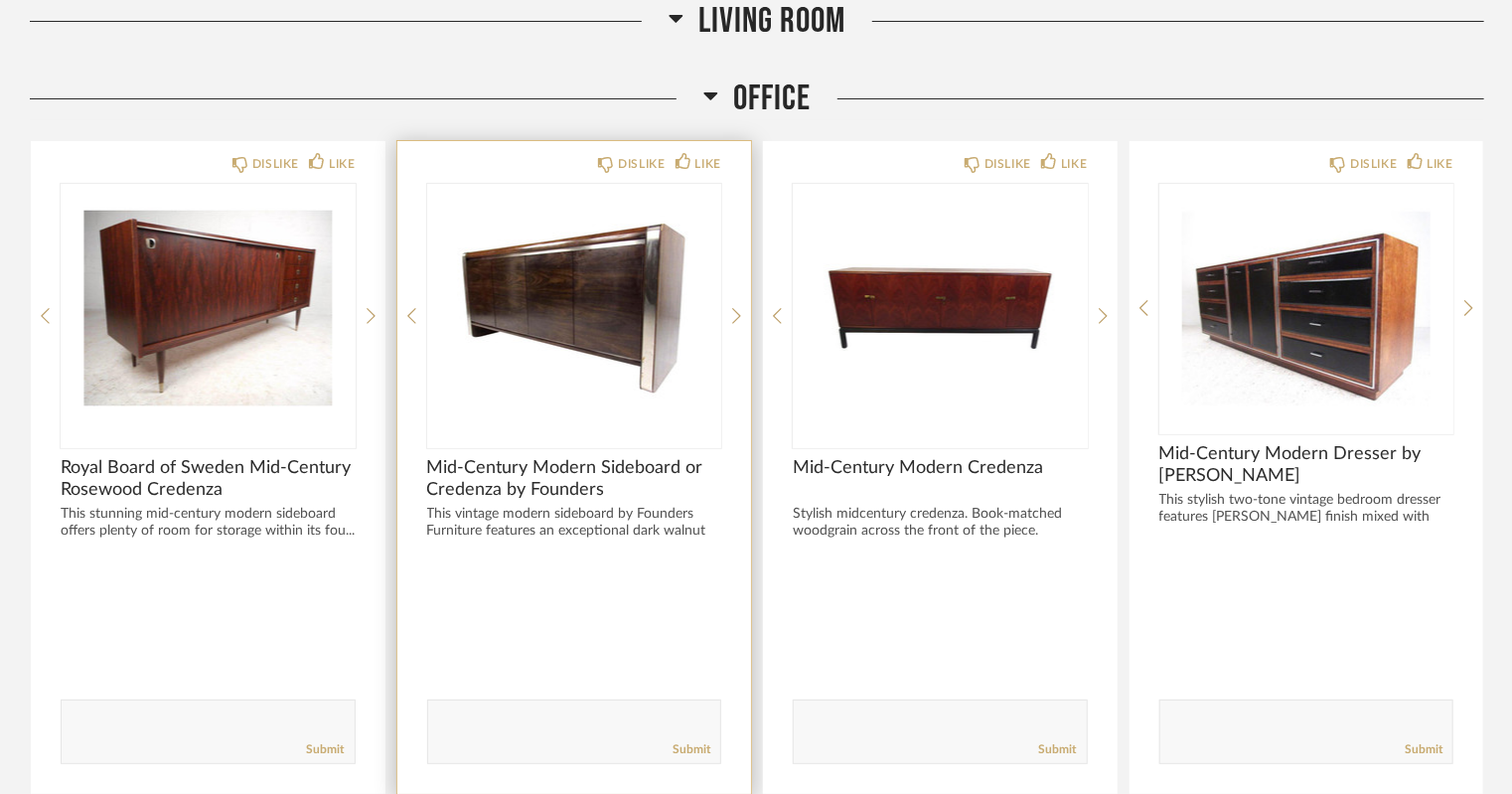 click at bounding box center [574, 308] 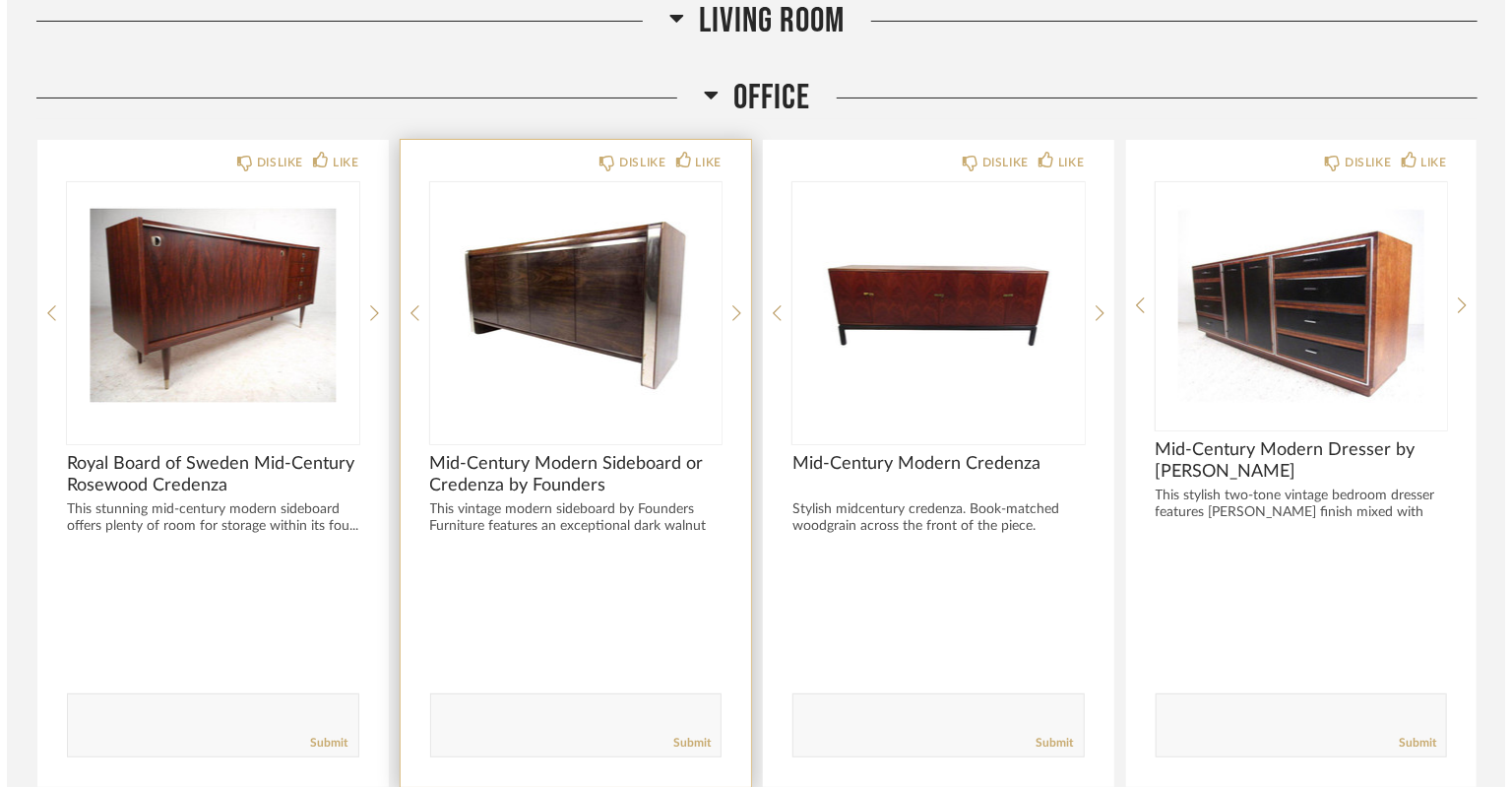 scroll, scrollTop: 0, scrollLeft: 0, axis: both 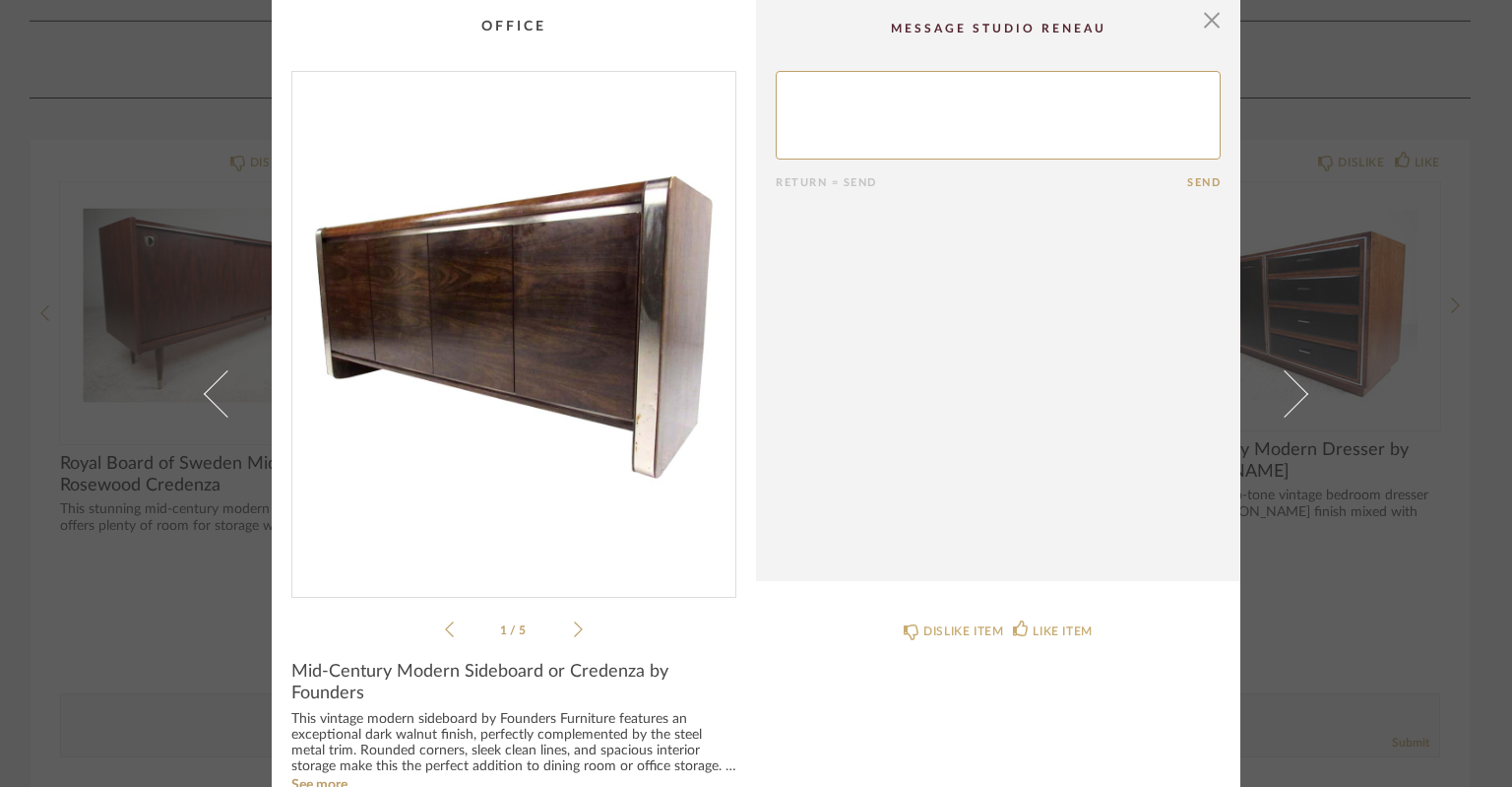 click on "1 / 5" 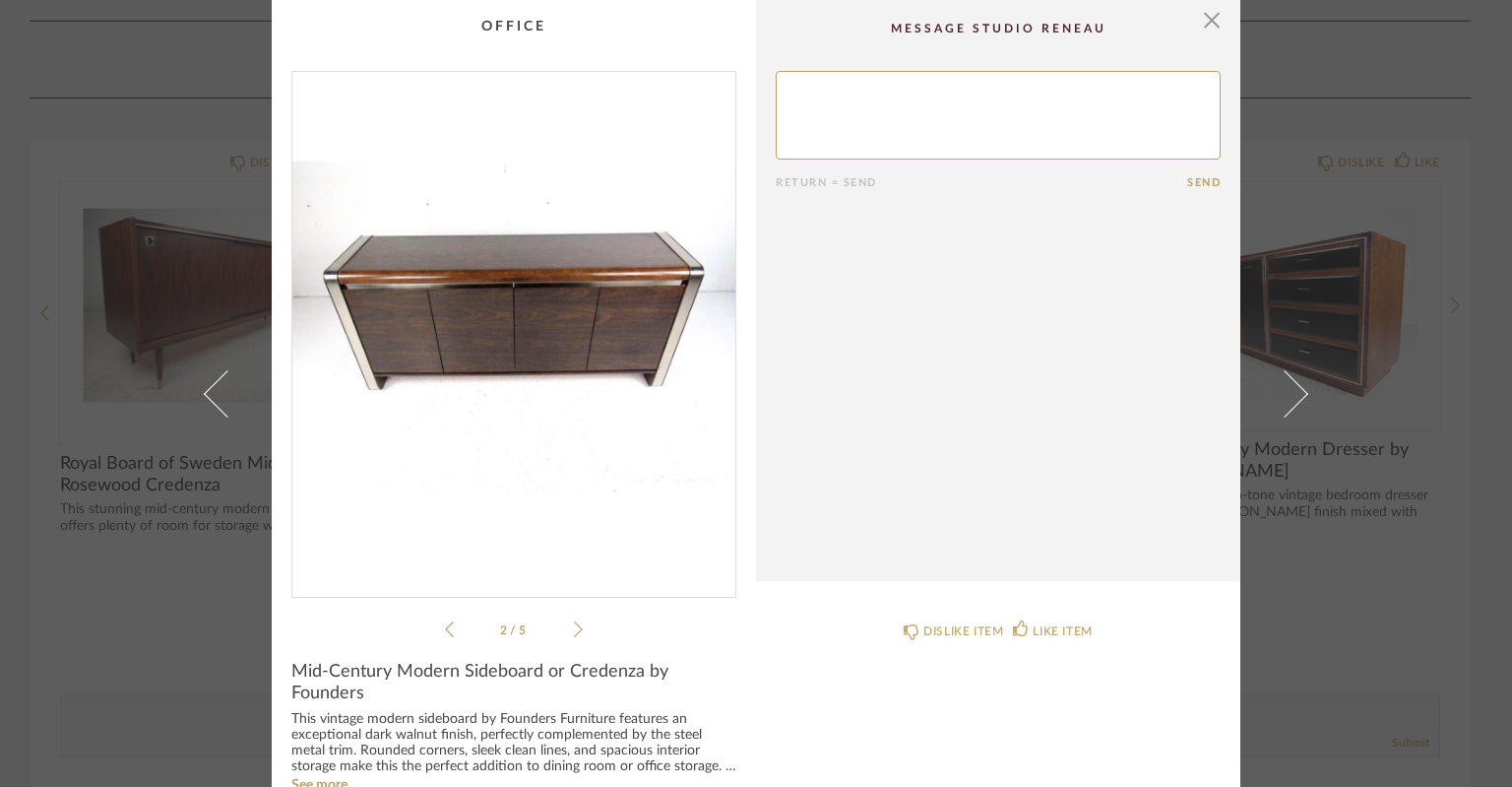 click 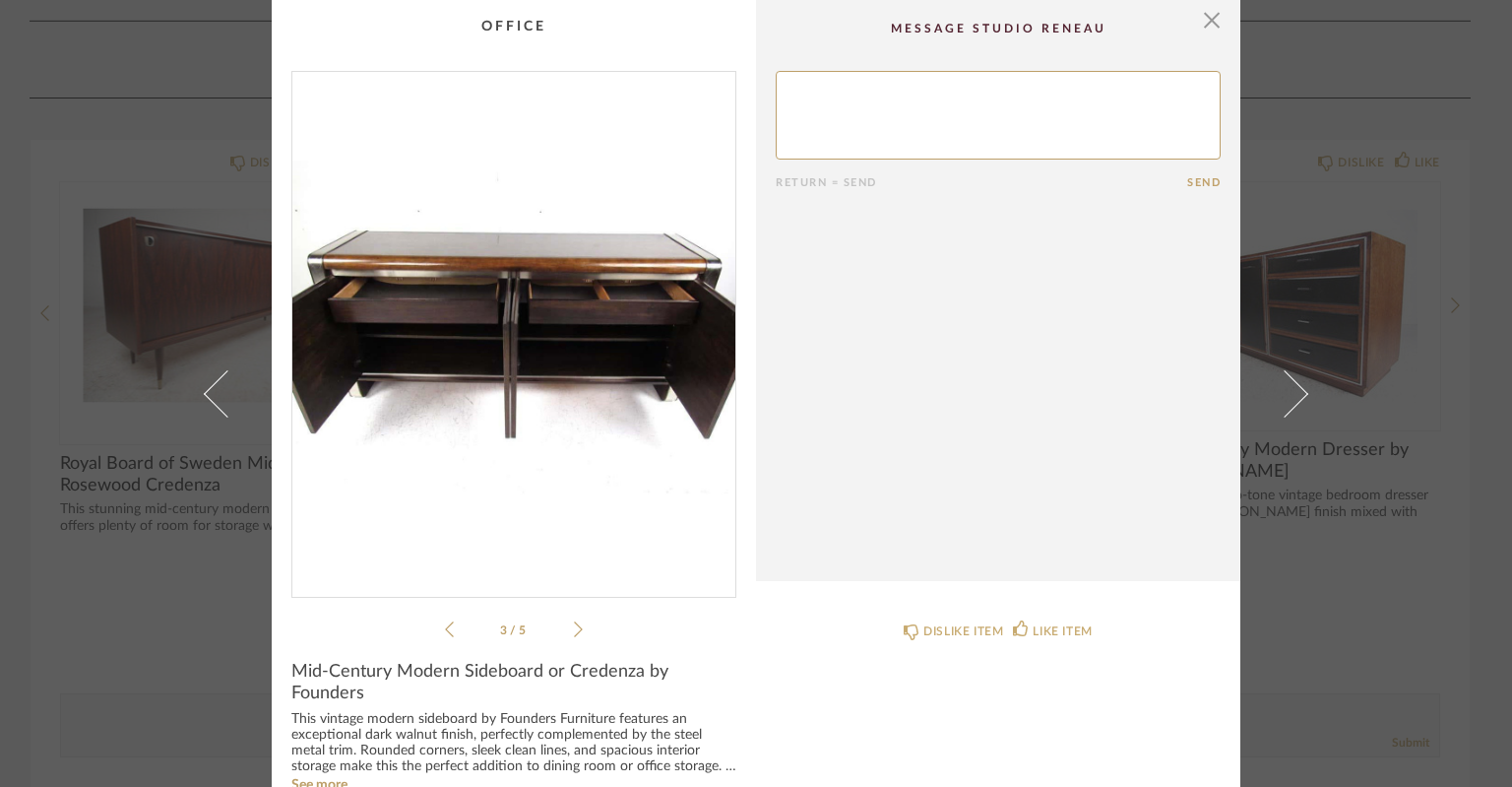 click 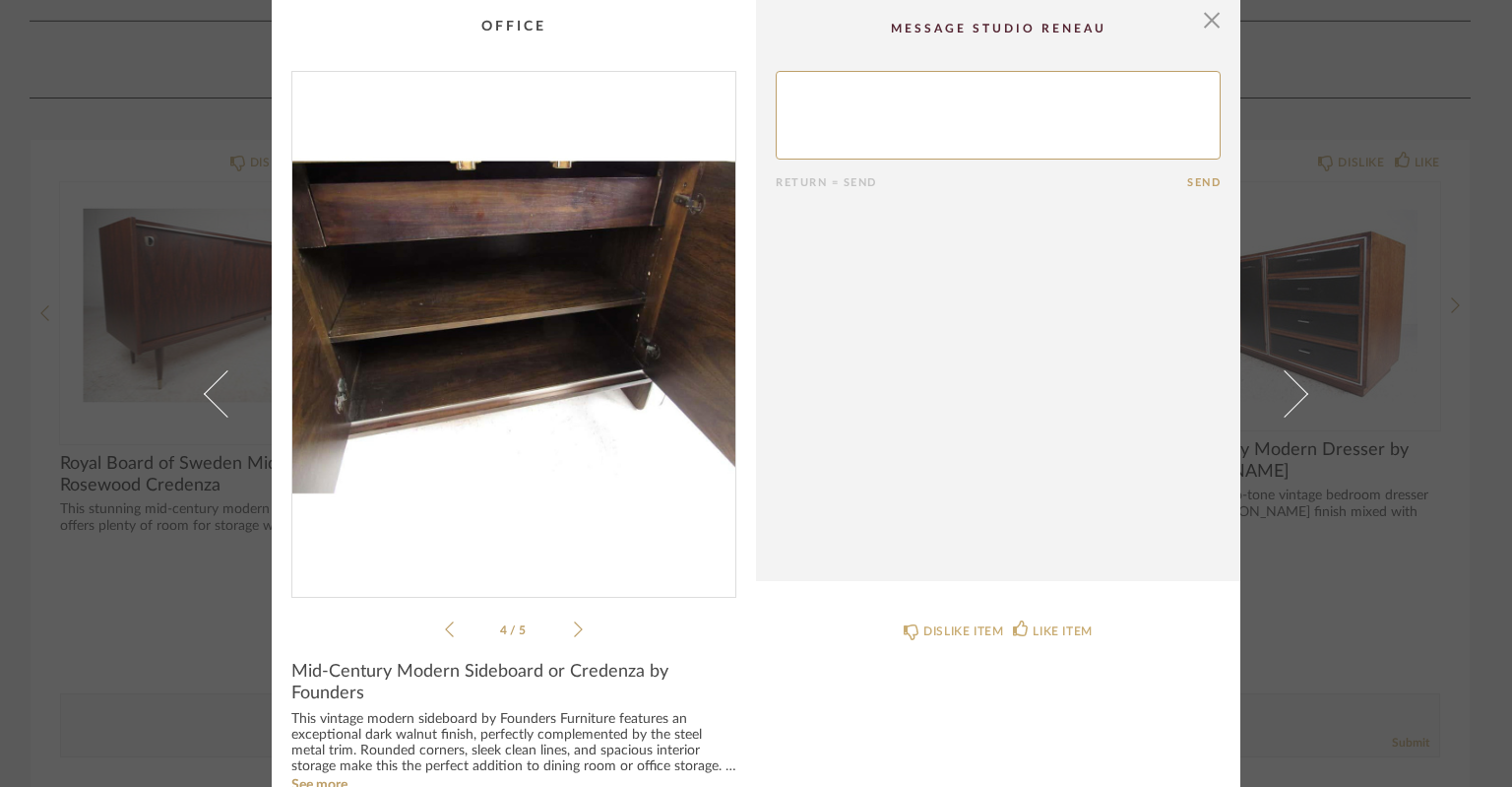 click 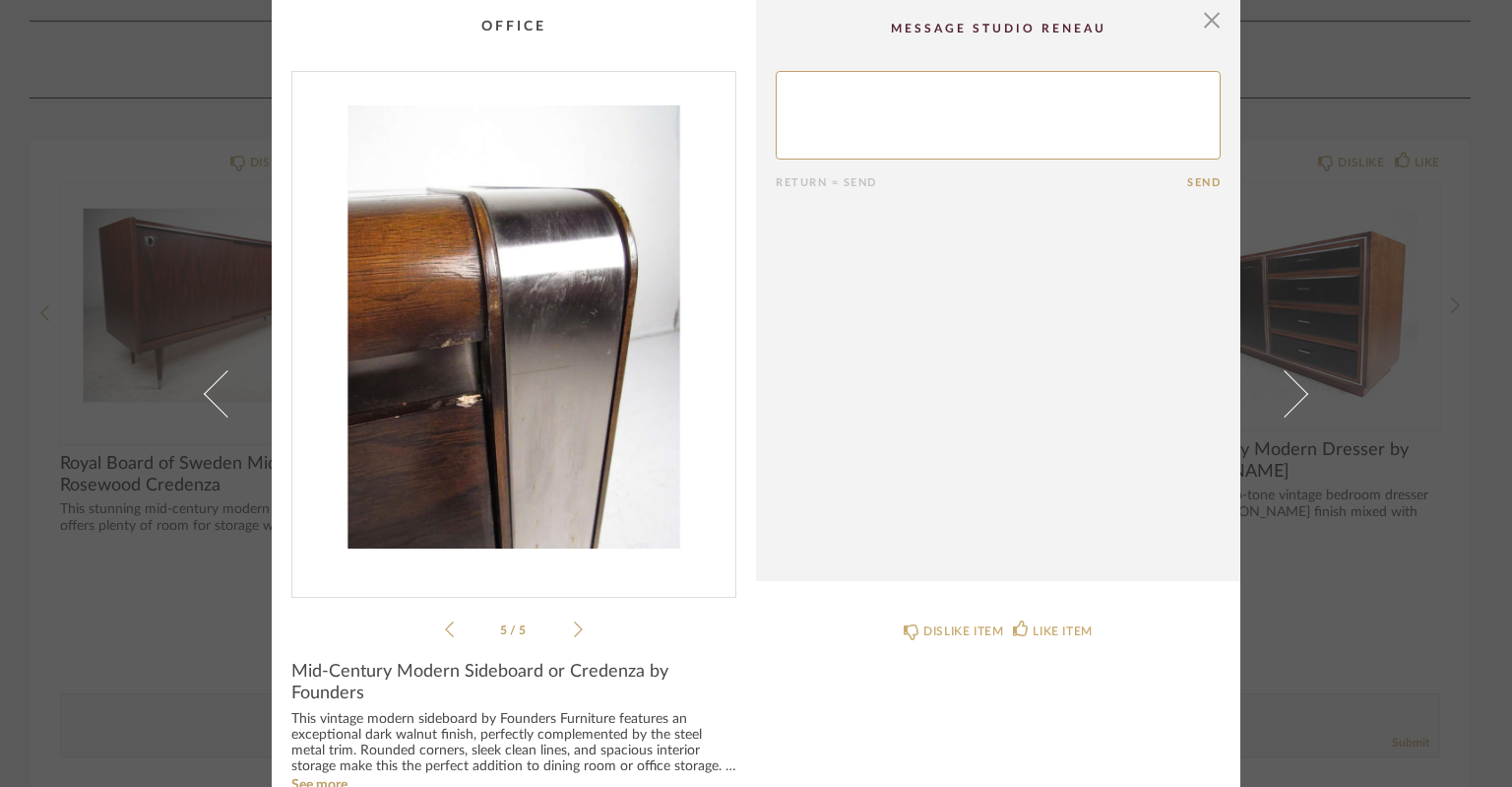 click 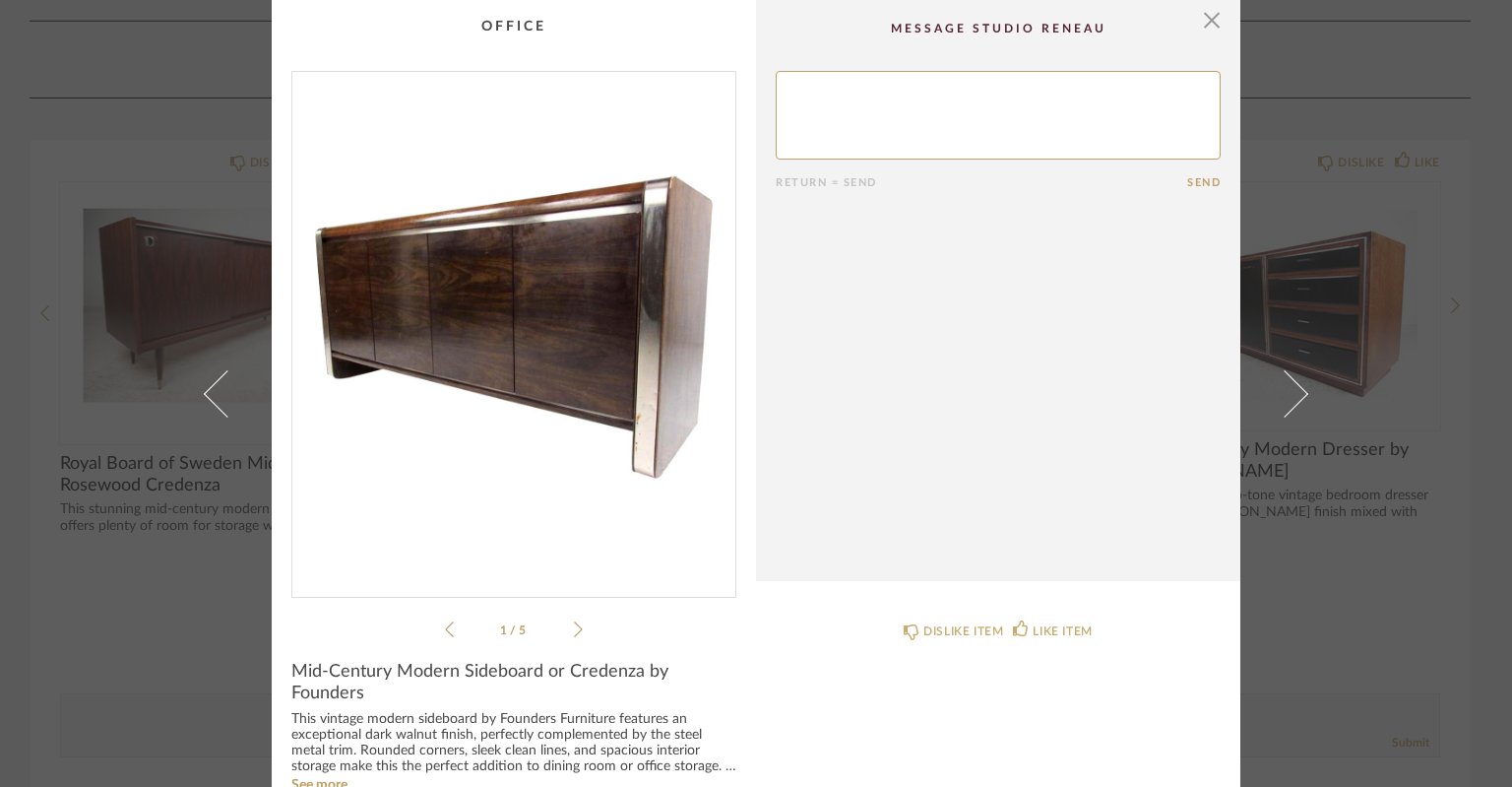 click 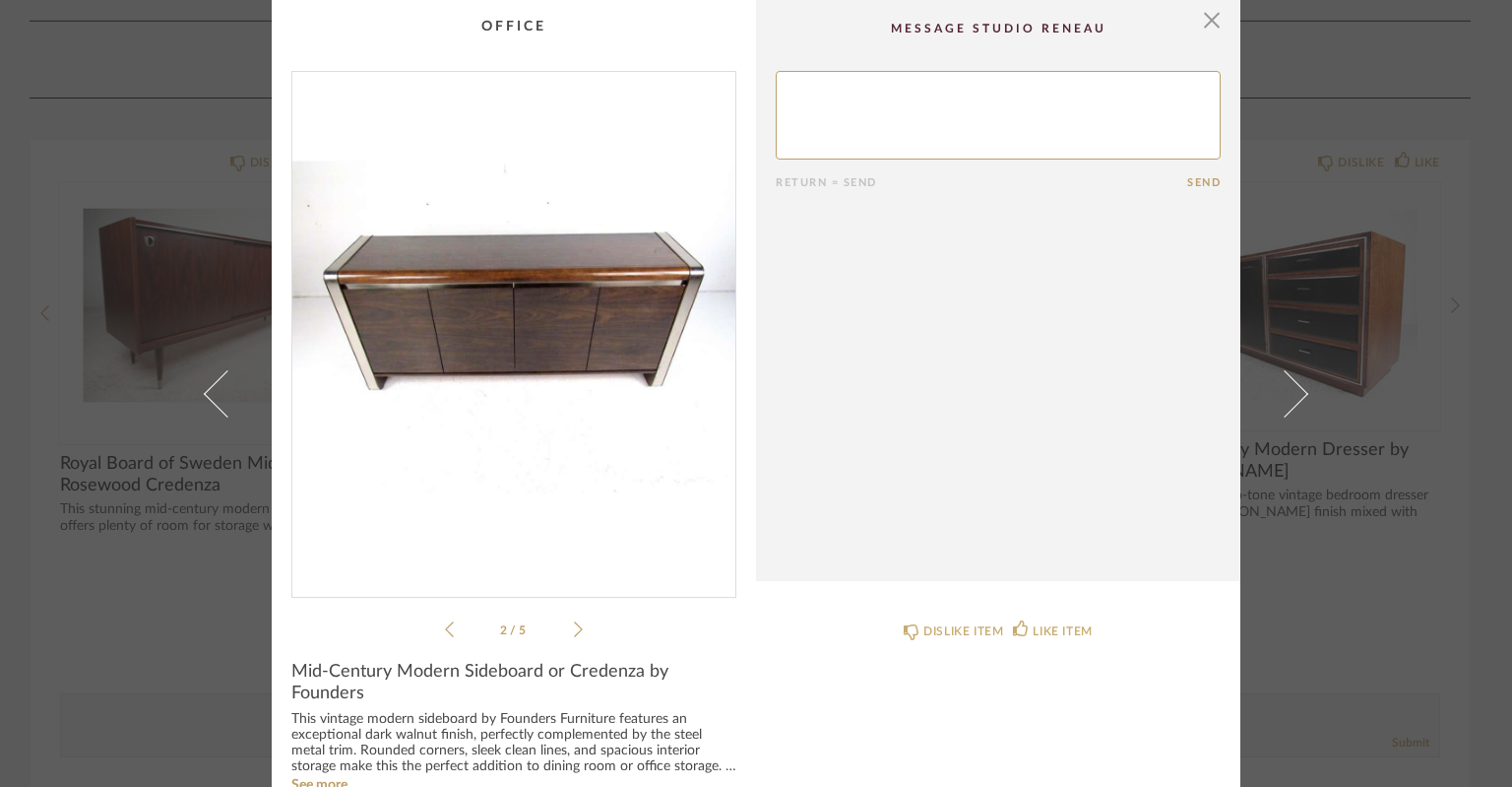 click 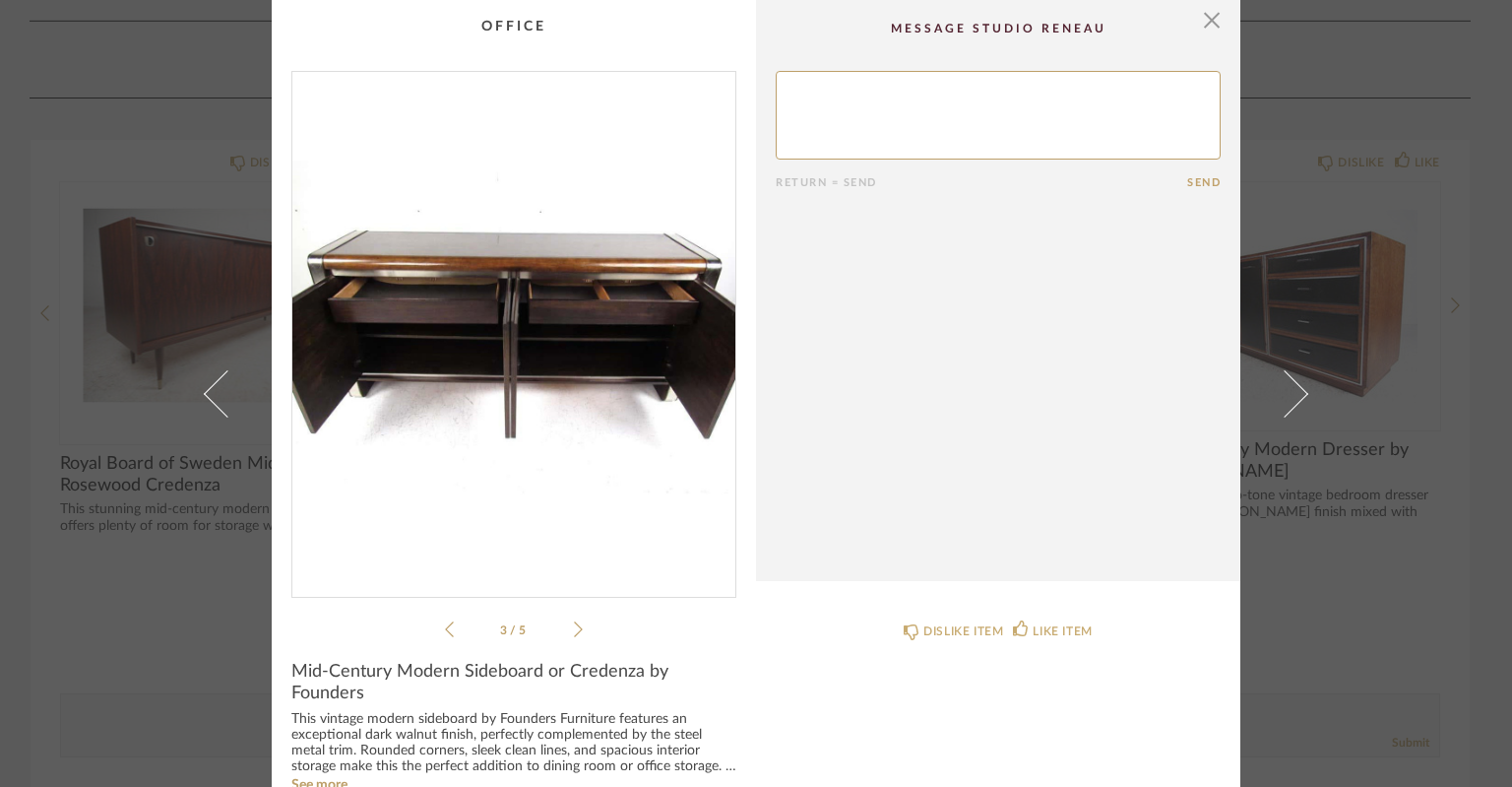 click 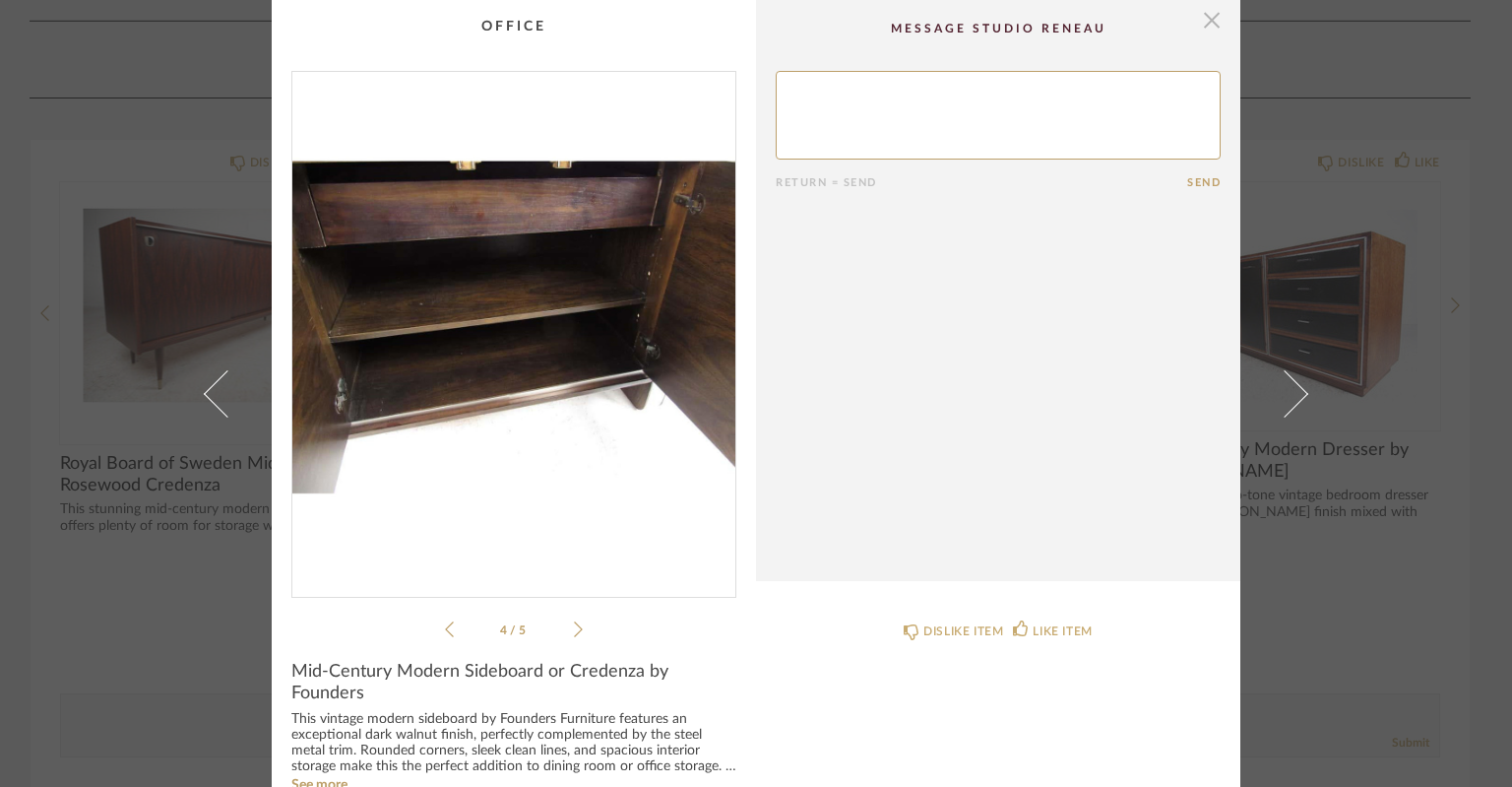 click at bounding box center (1212, 20) 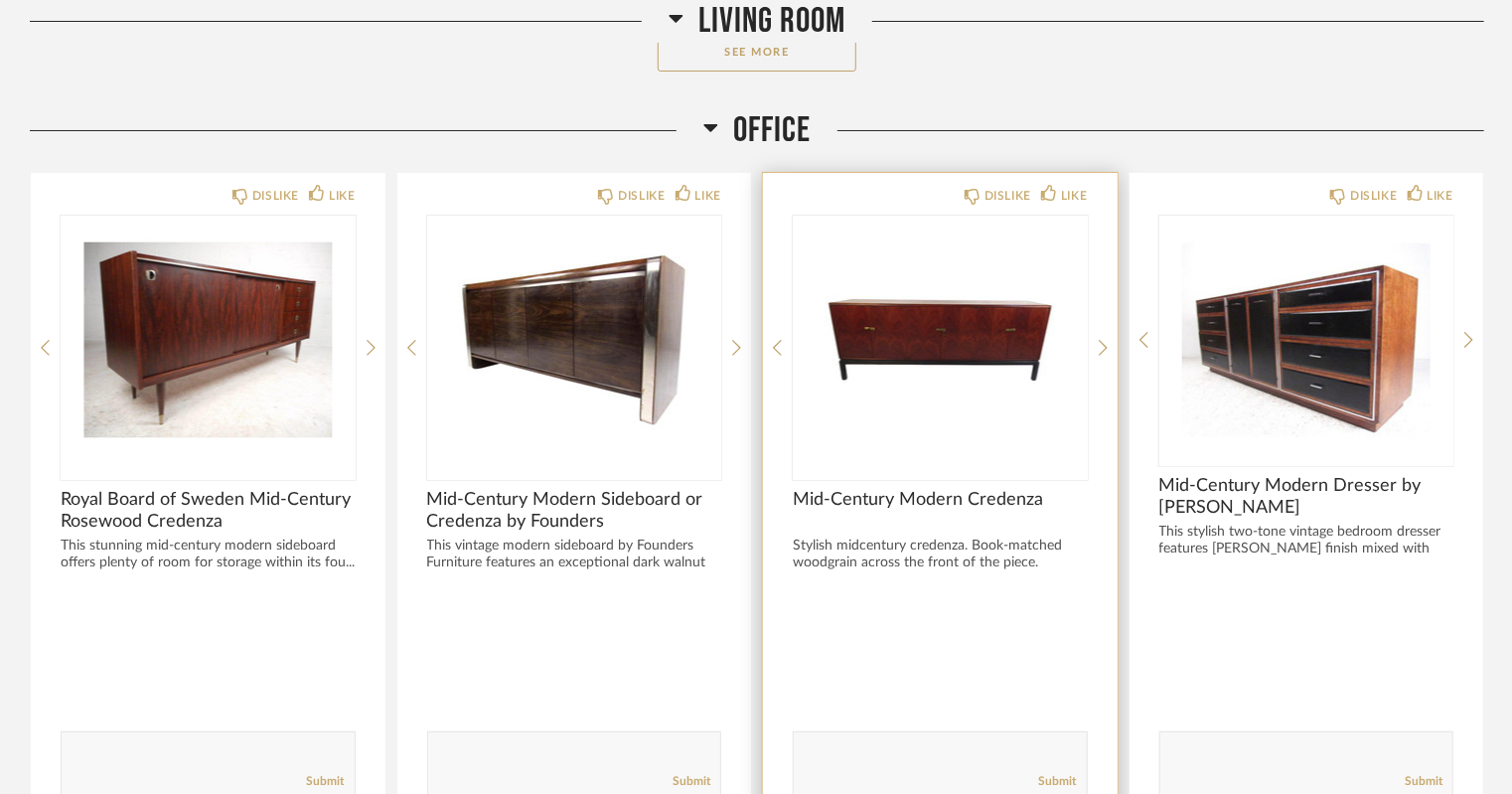 scroll, scrollTop: 7567, scrollLeft: 0, axis: vertical 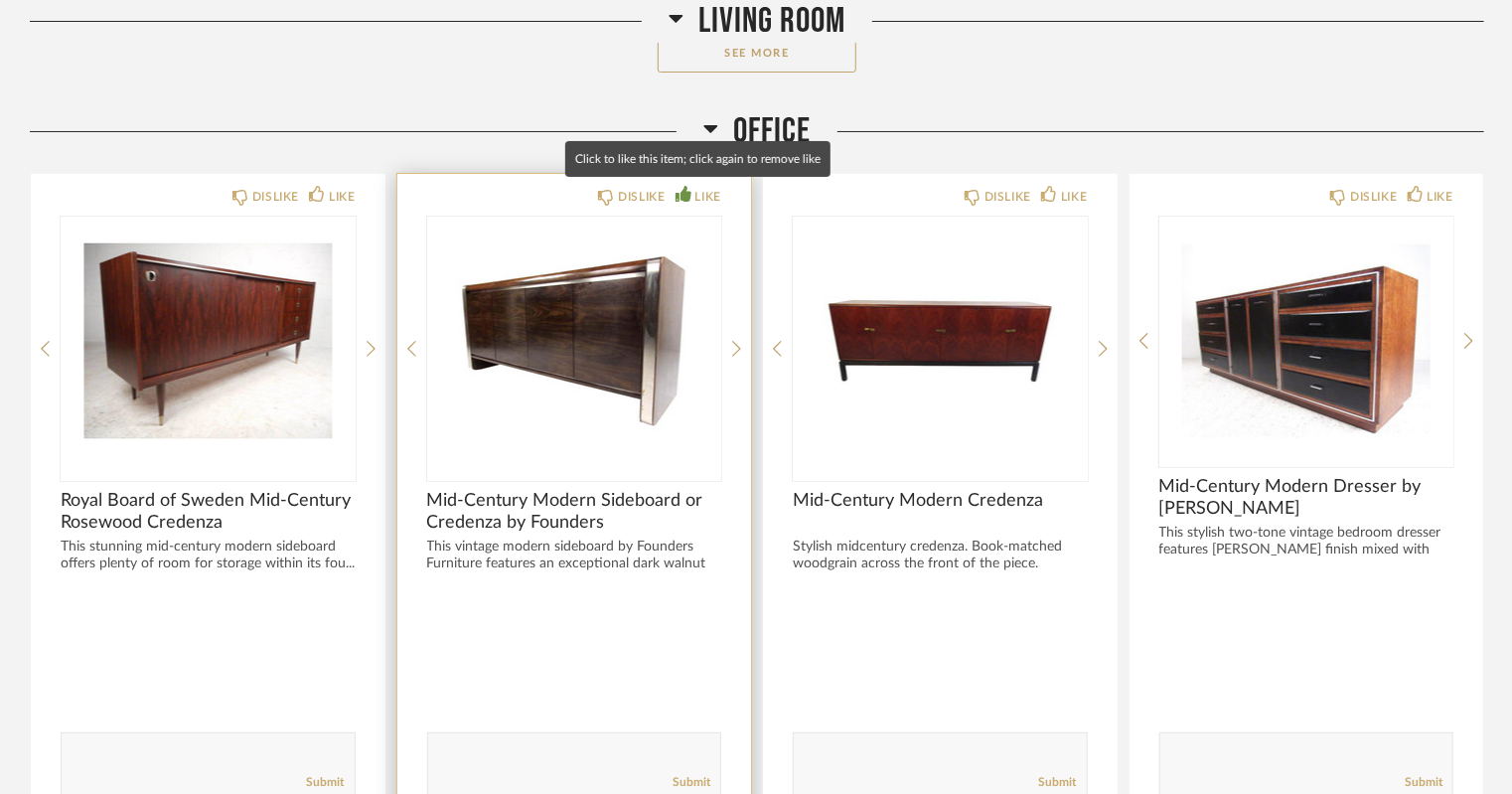 click on "LIKE" 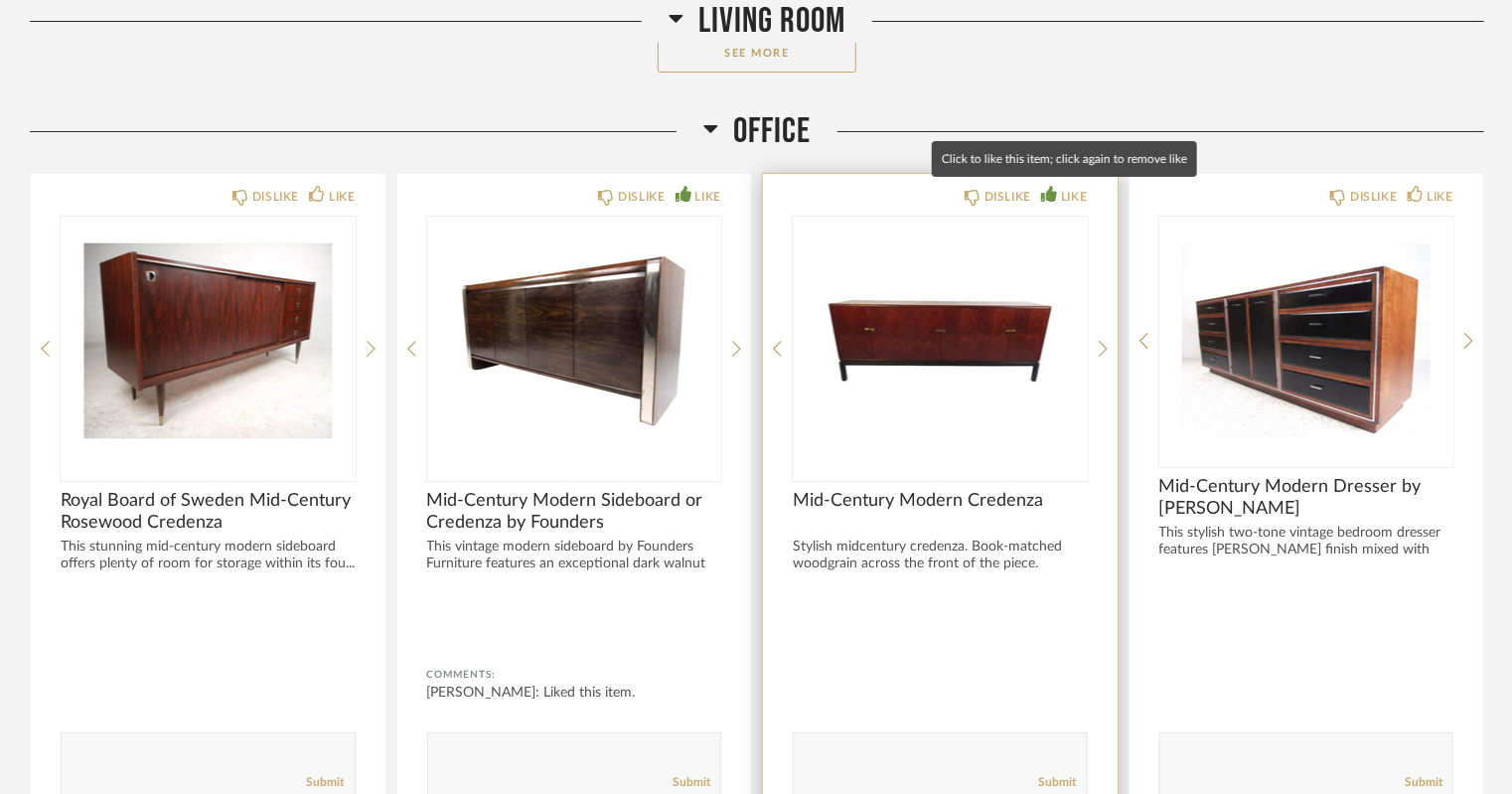 click on "LIKE" 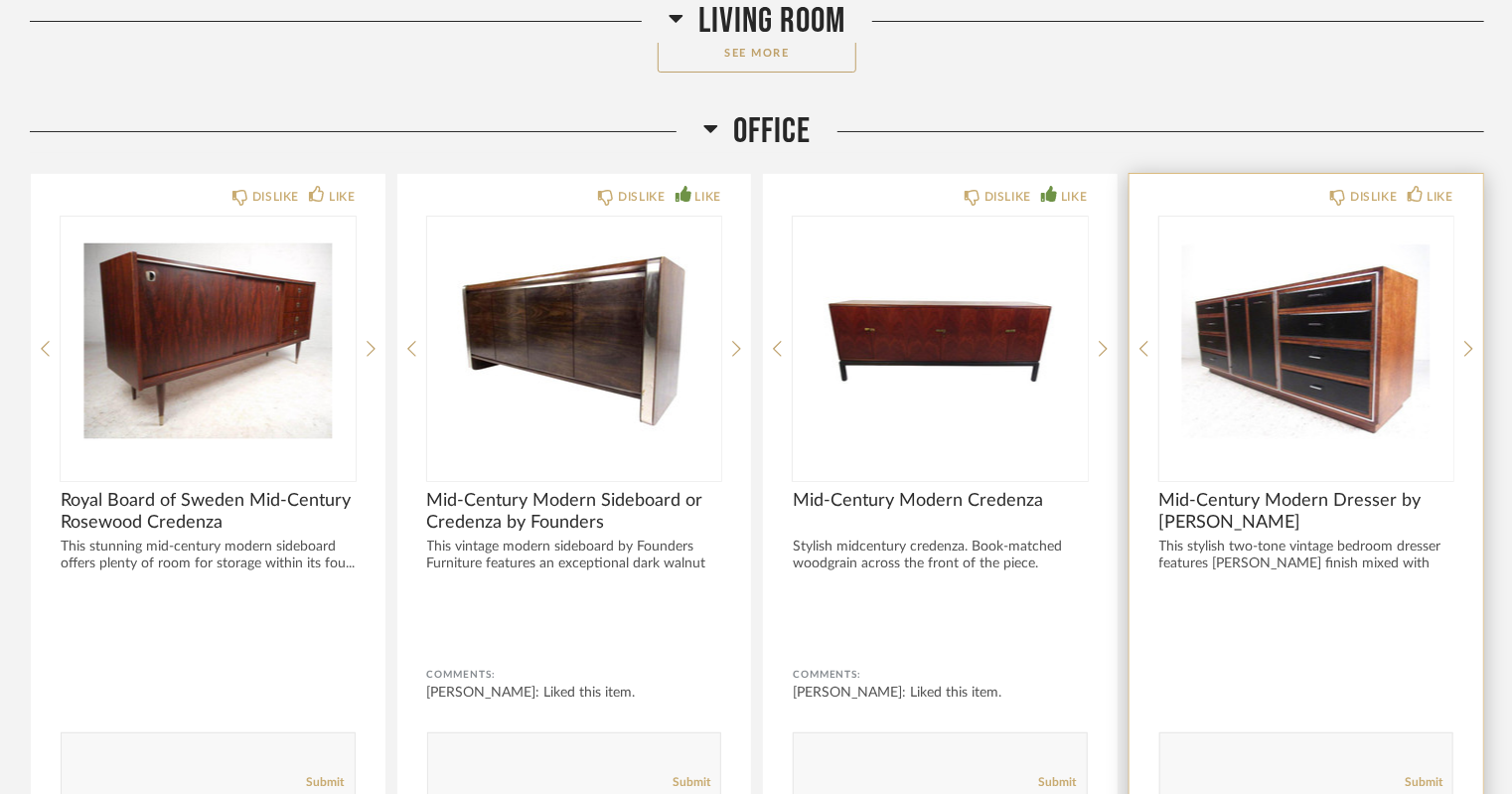 click 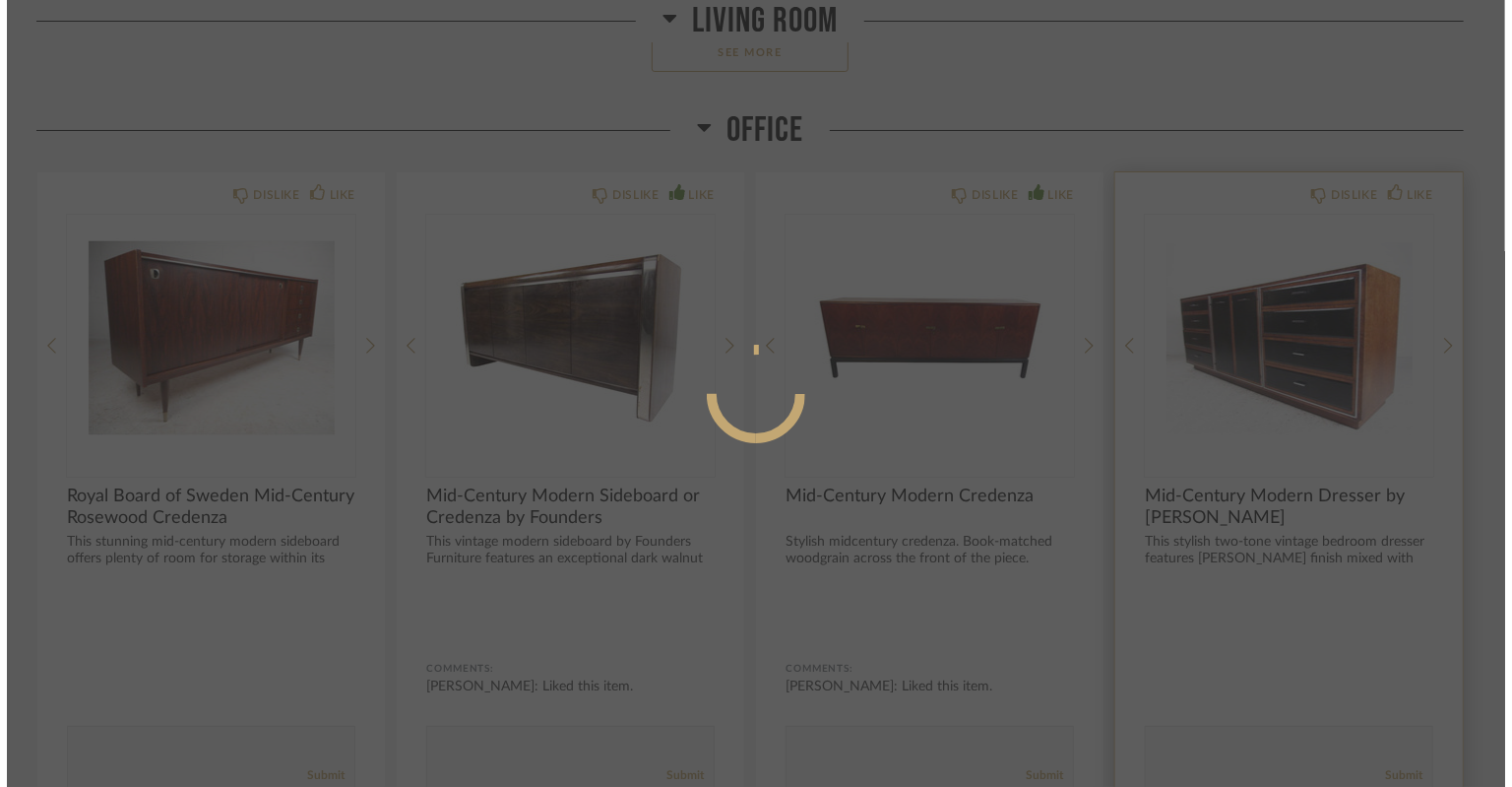 scroll, scrollTop: 0, scrollLeft: 0, axis: both 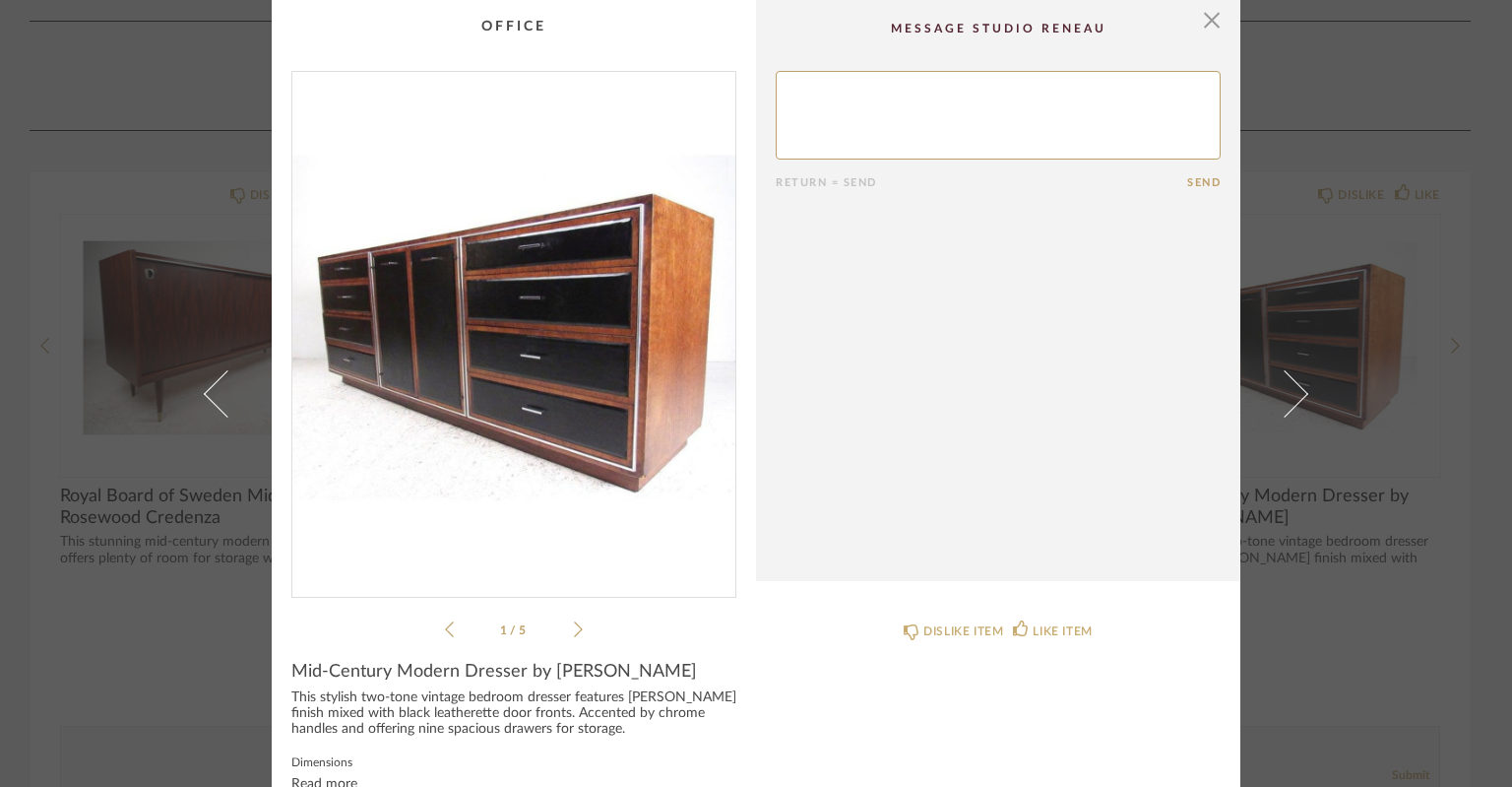 click 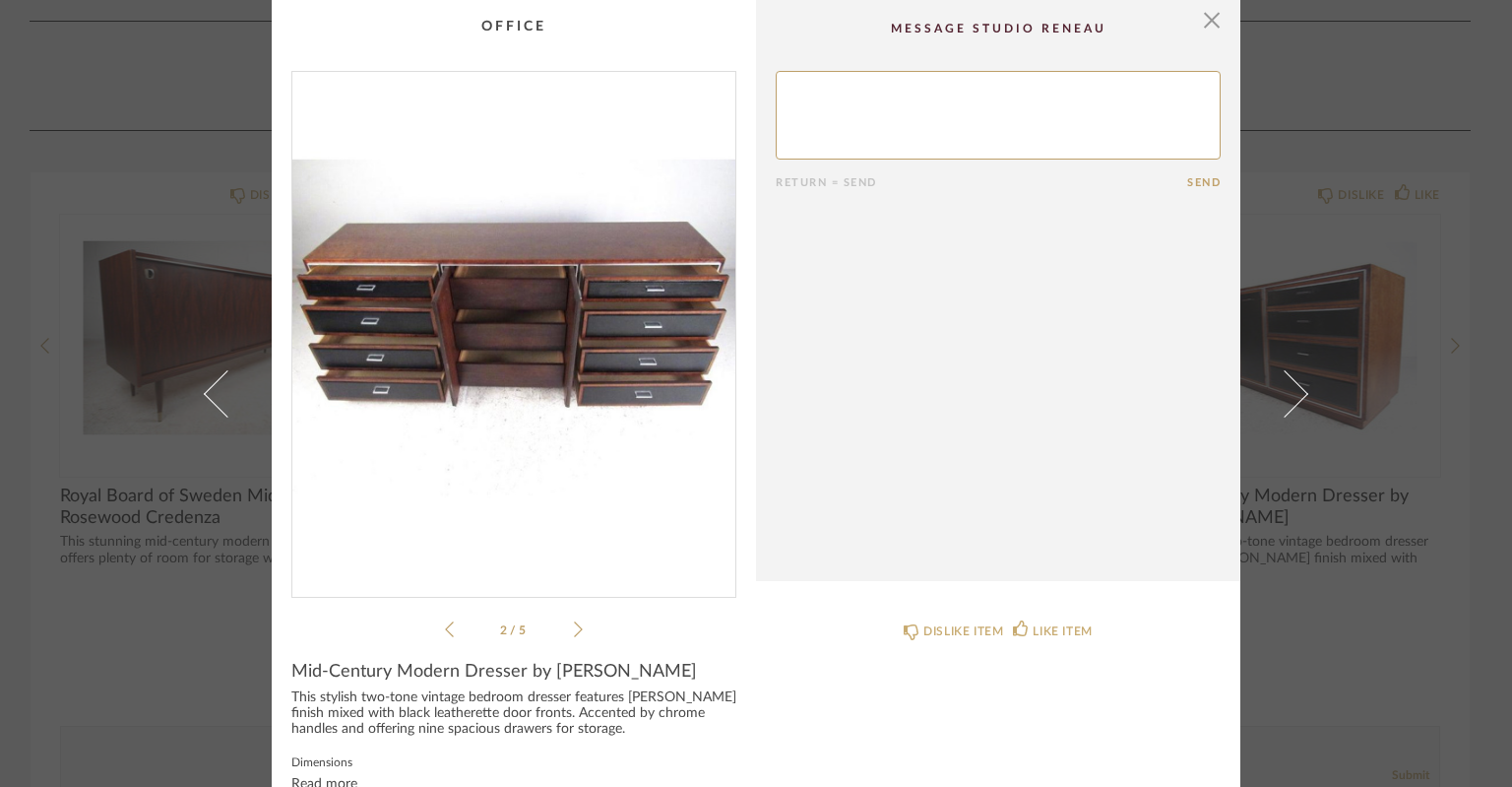 click 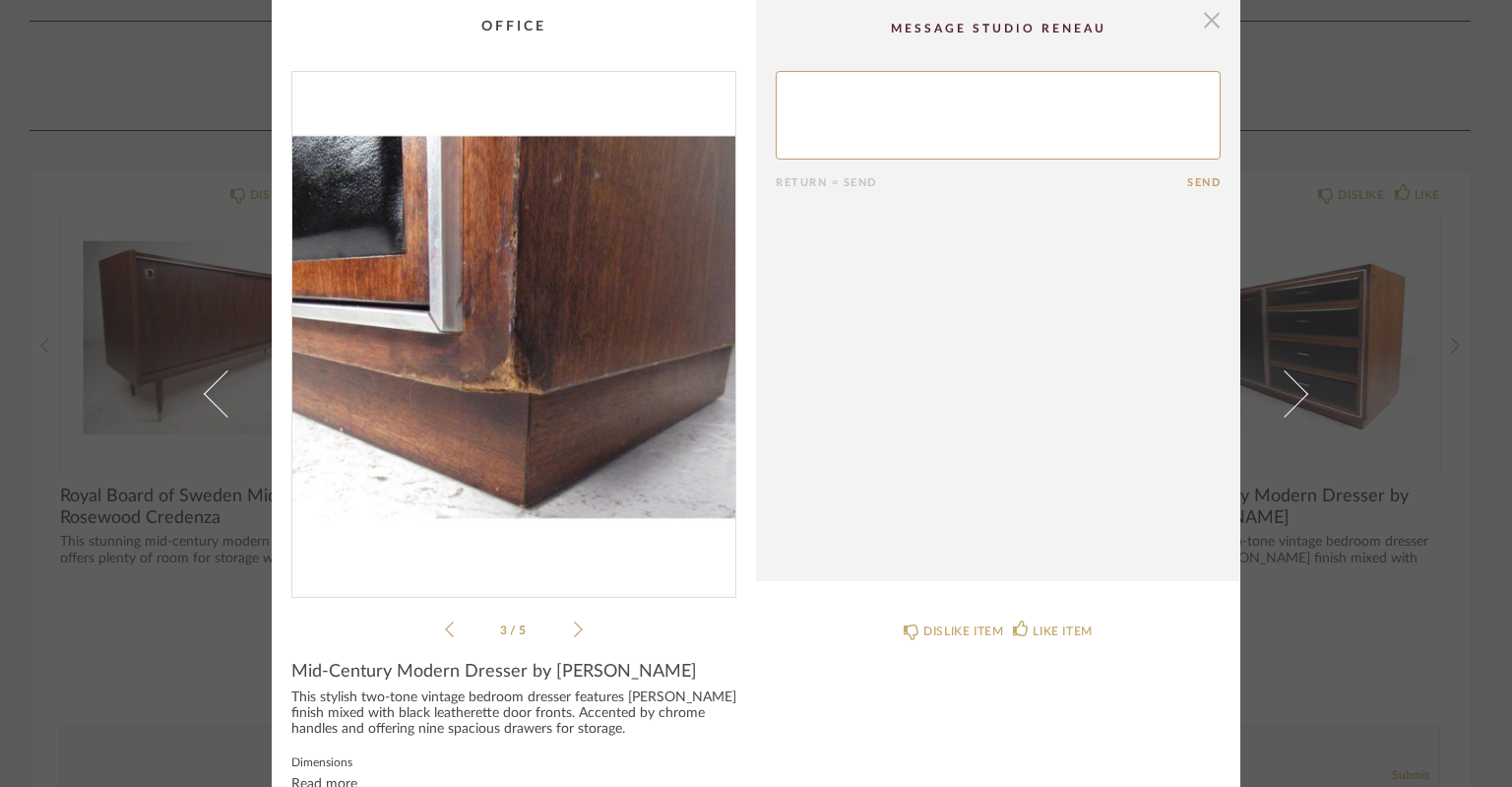 click at bounding box center [1212, 20] 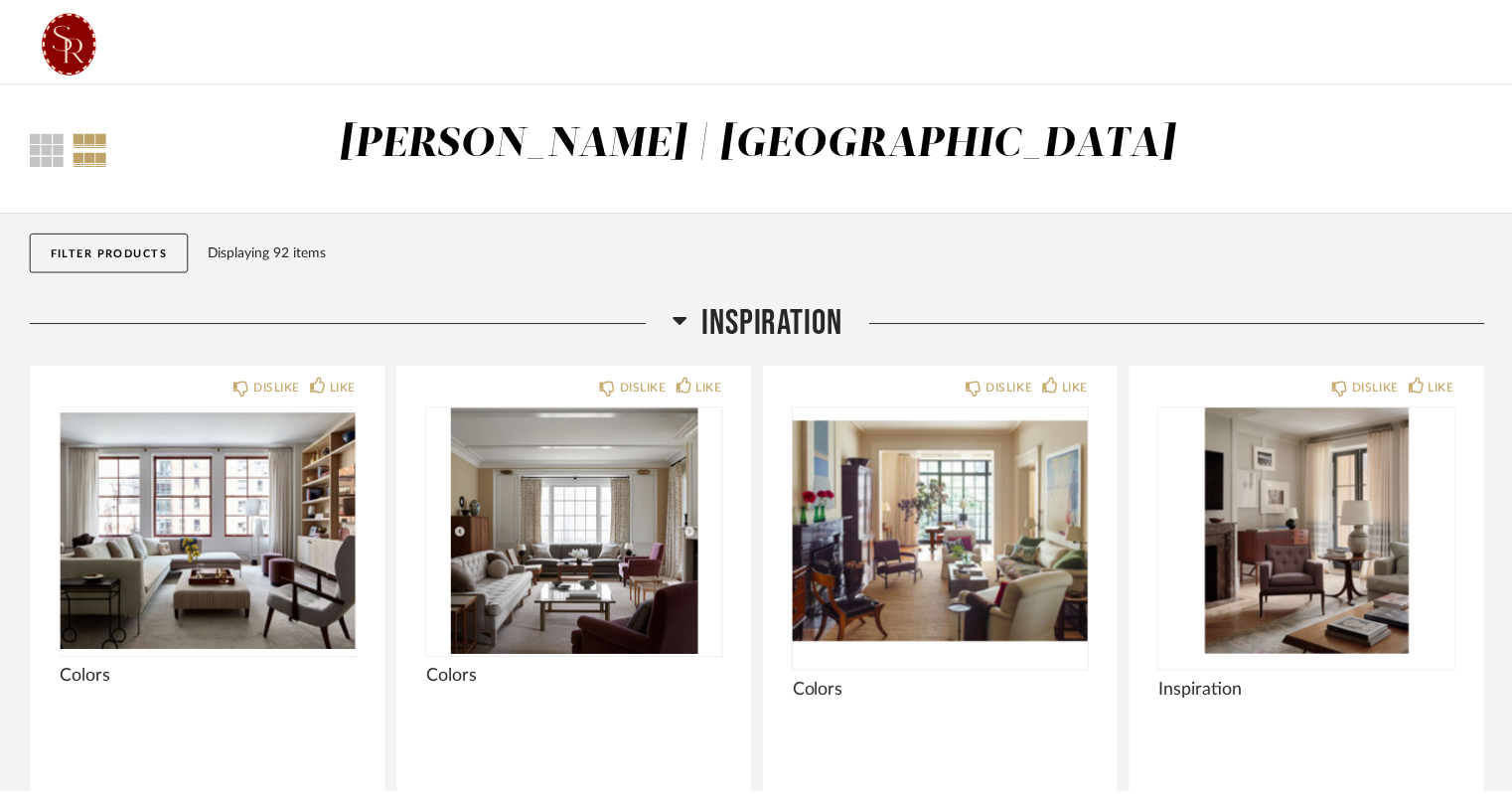 scroll, scrollTop: 7567, scrollLeft: 0, axis: vertical 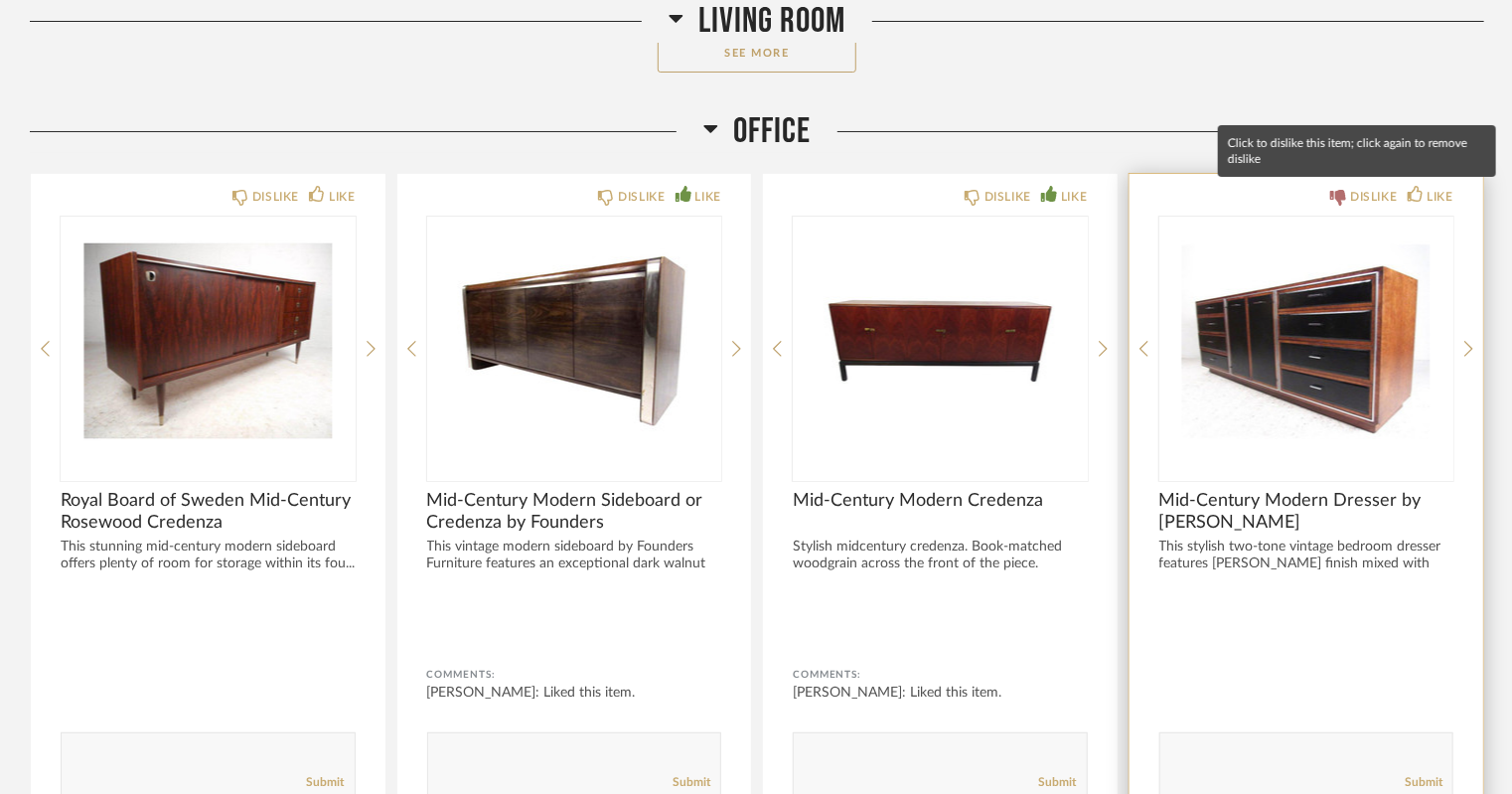 click on "DISLIKE" 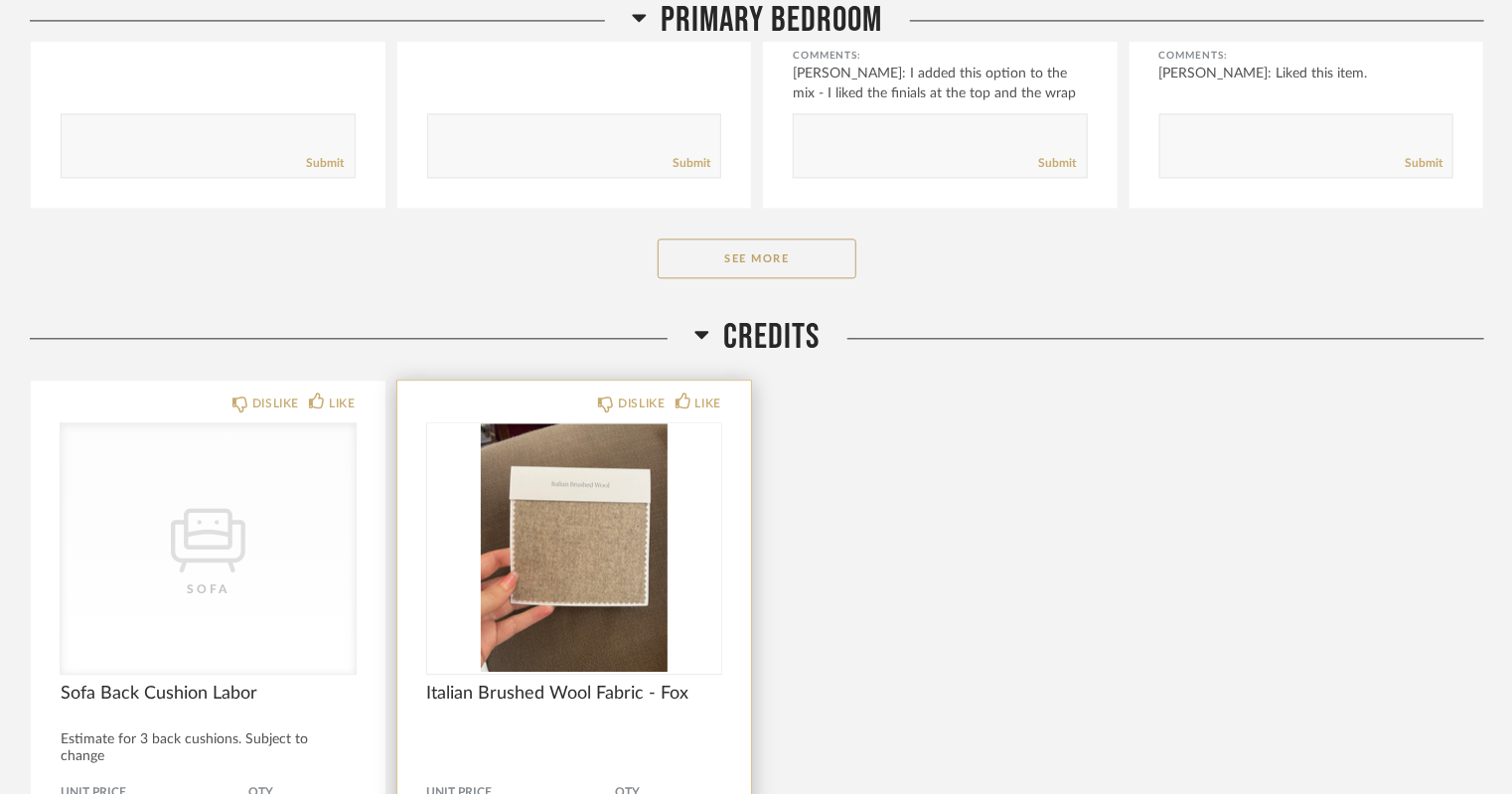 scroll, scrollTop: 9738, scrollLeft: 0, axis: vertical 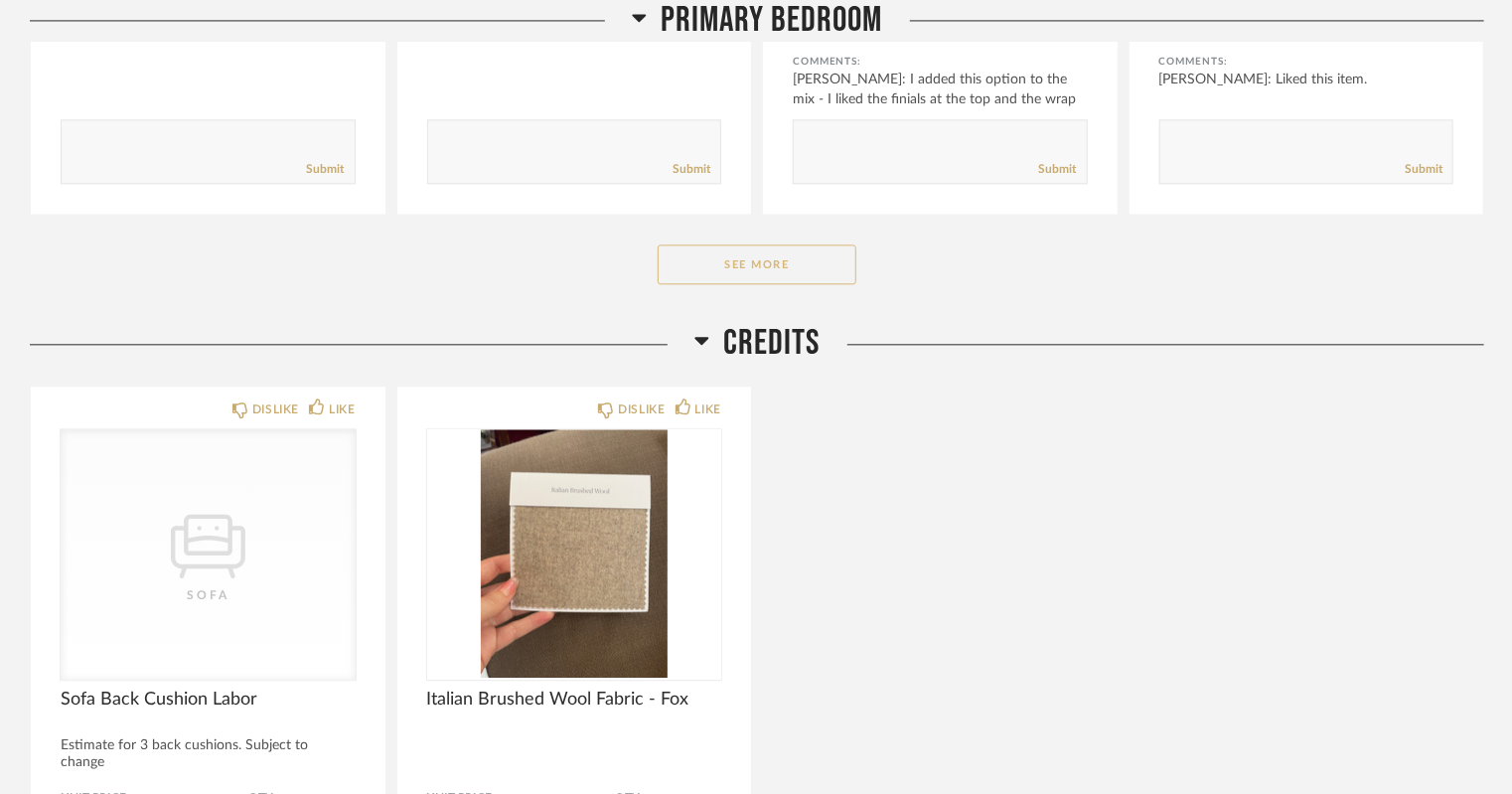 click on "See More" 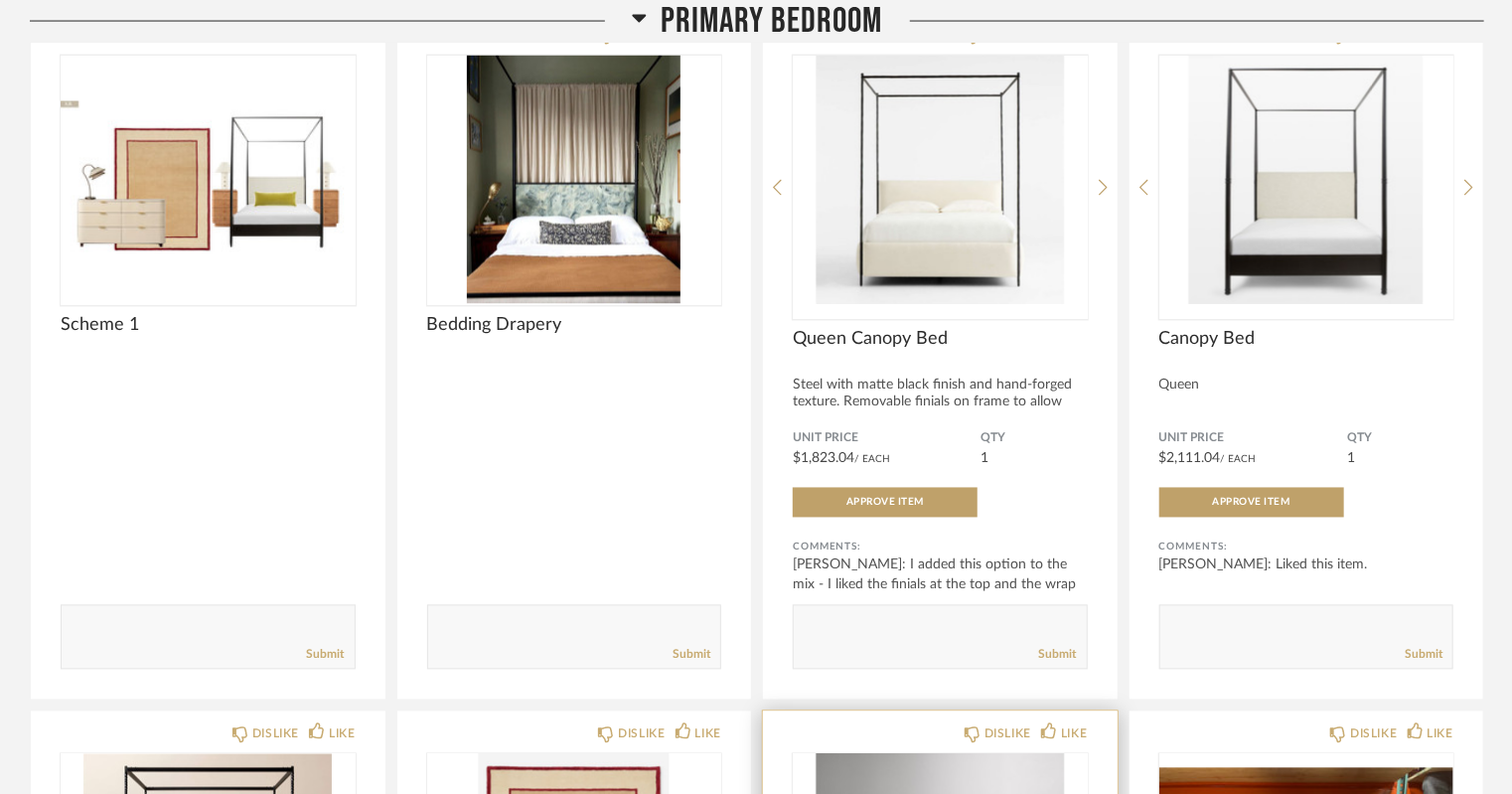 scroll, scrollTop: 9239, scrollLeft: 0, axis: vertical 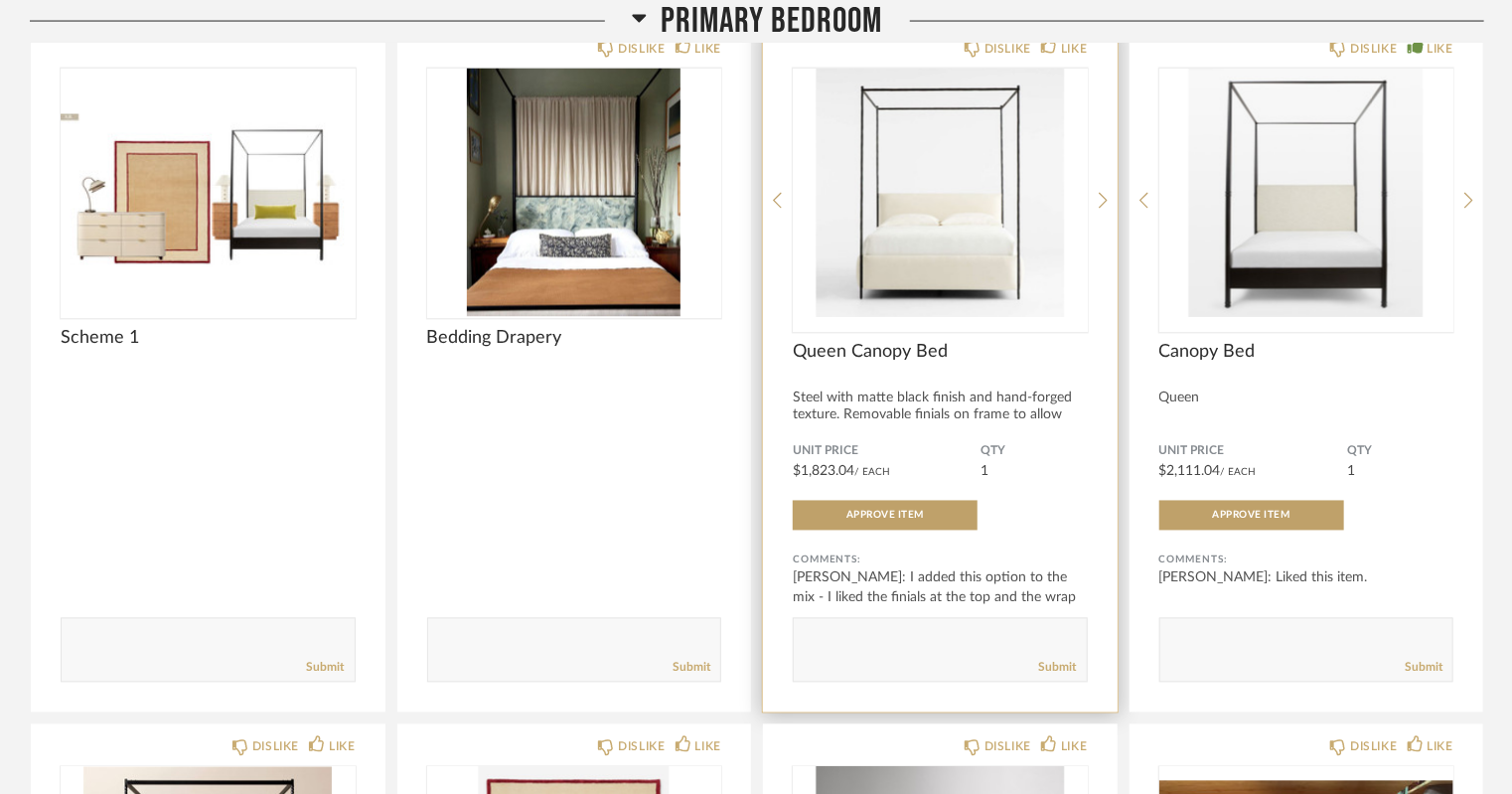 click at bounding box center [940, 193] 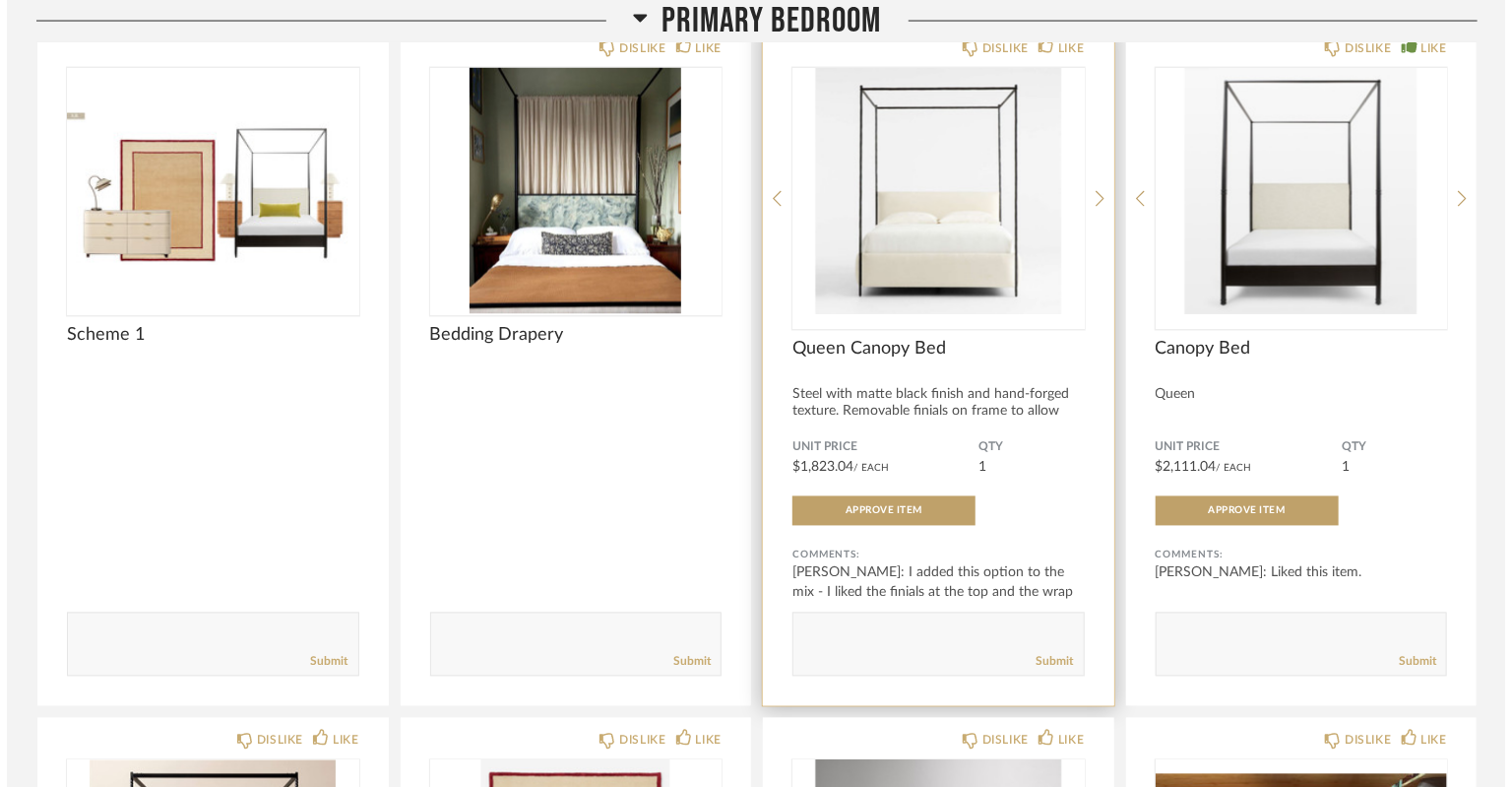 scroll, scrollTop: 0, scrollLeft: 0, axis: both 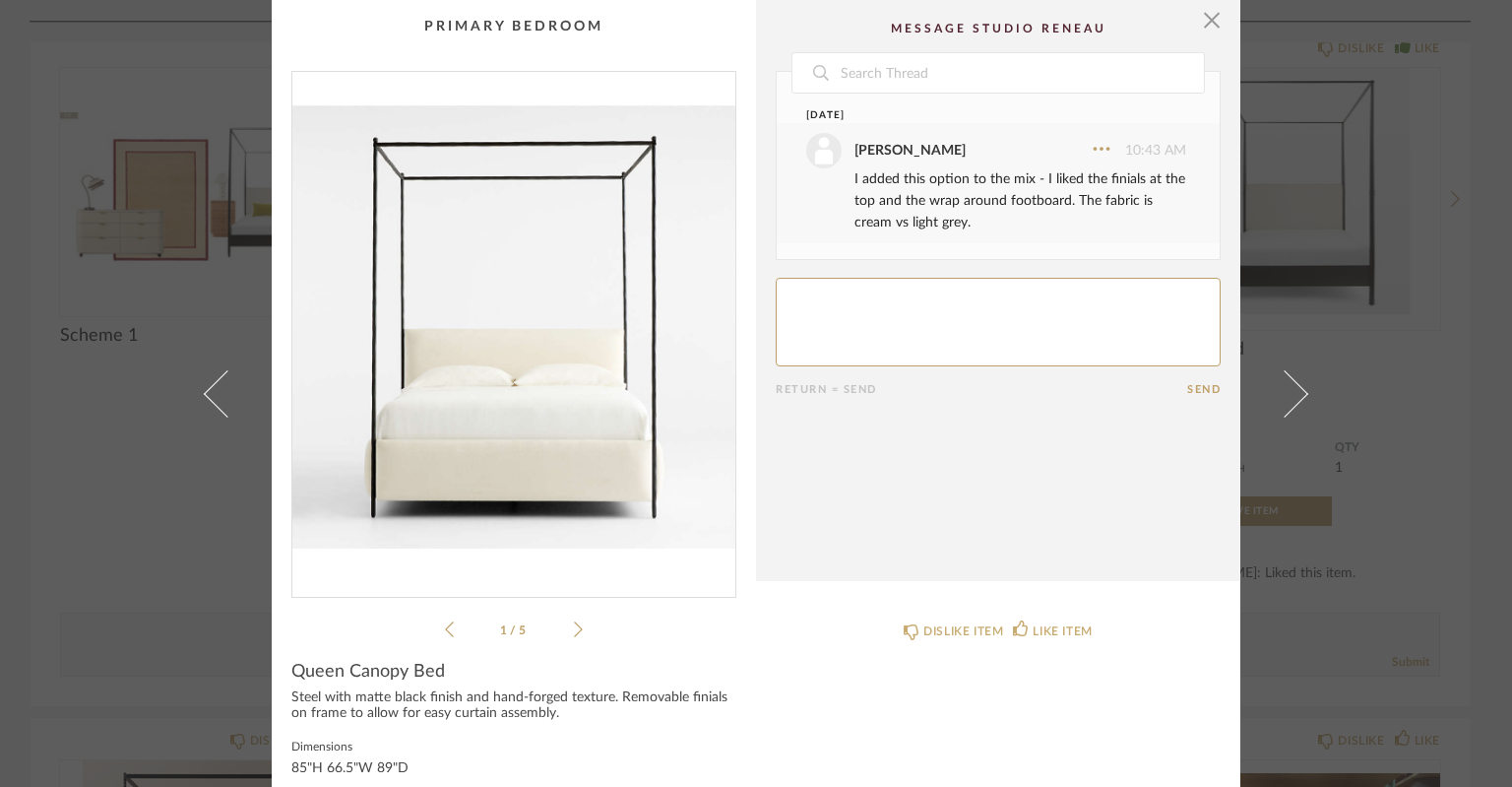 click 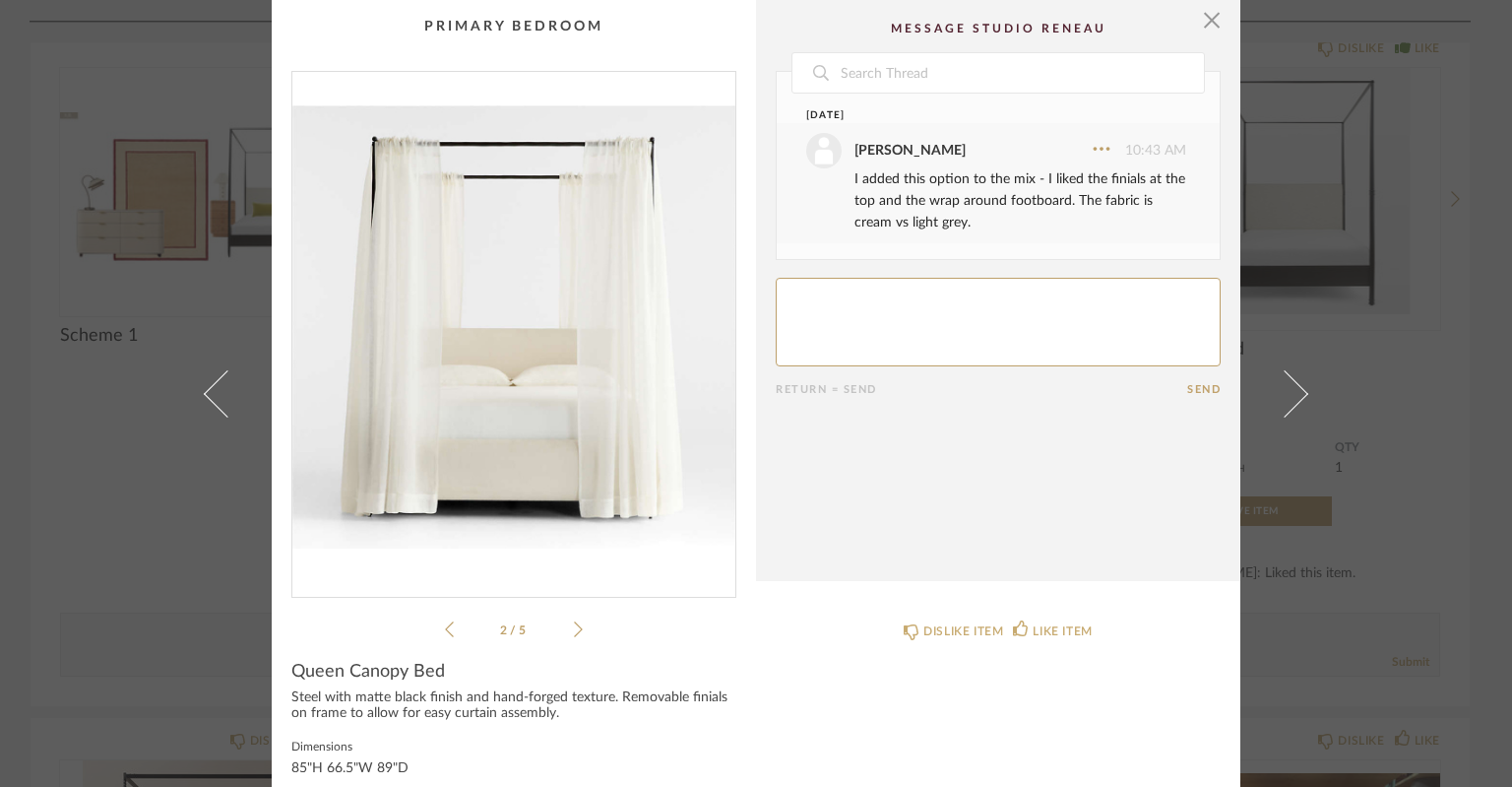 click 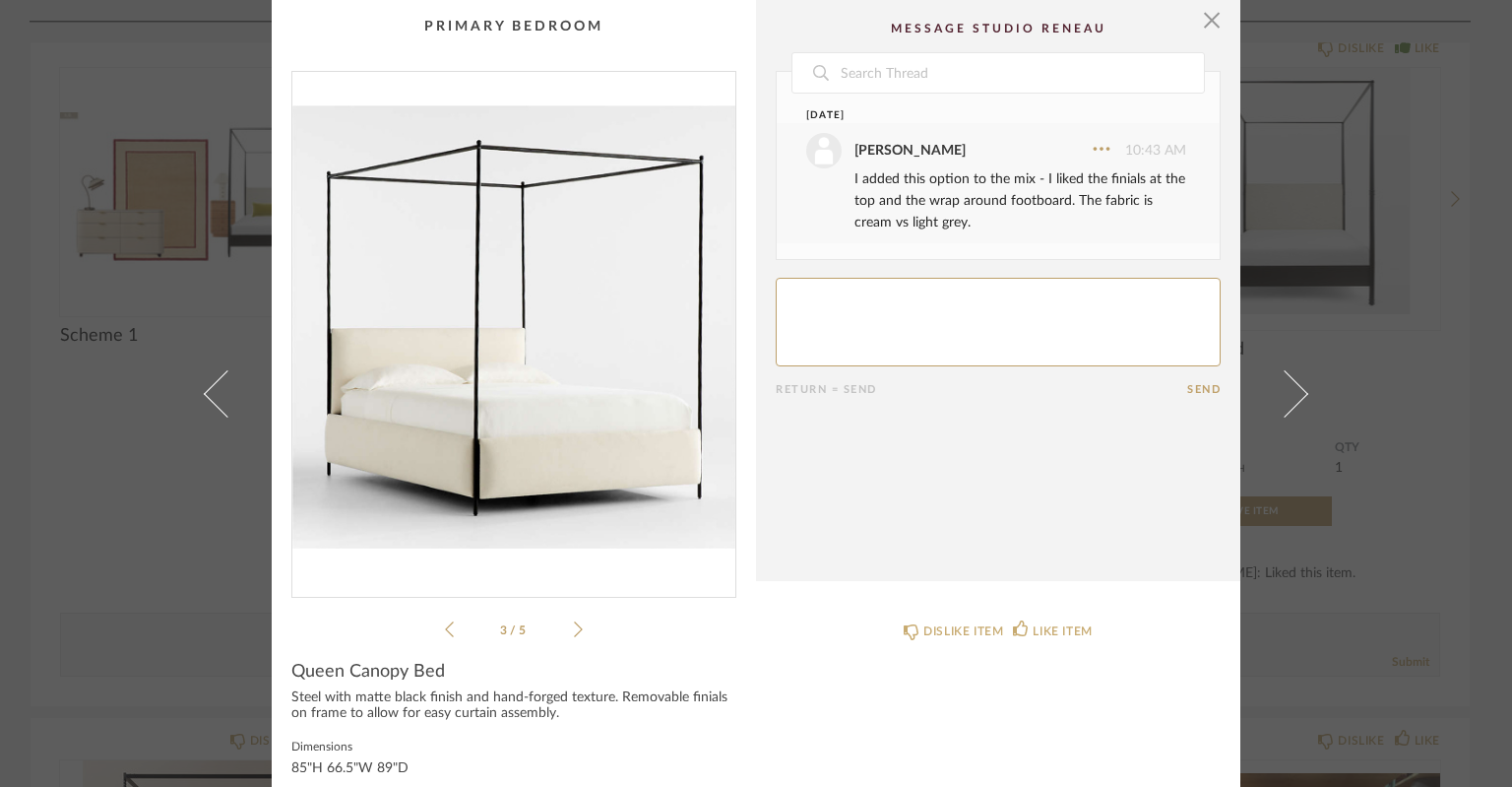 click 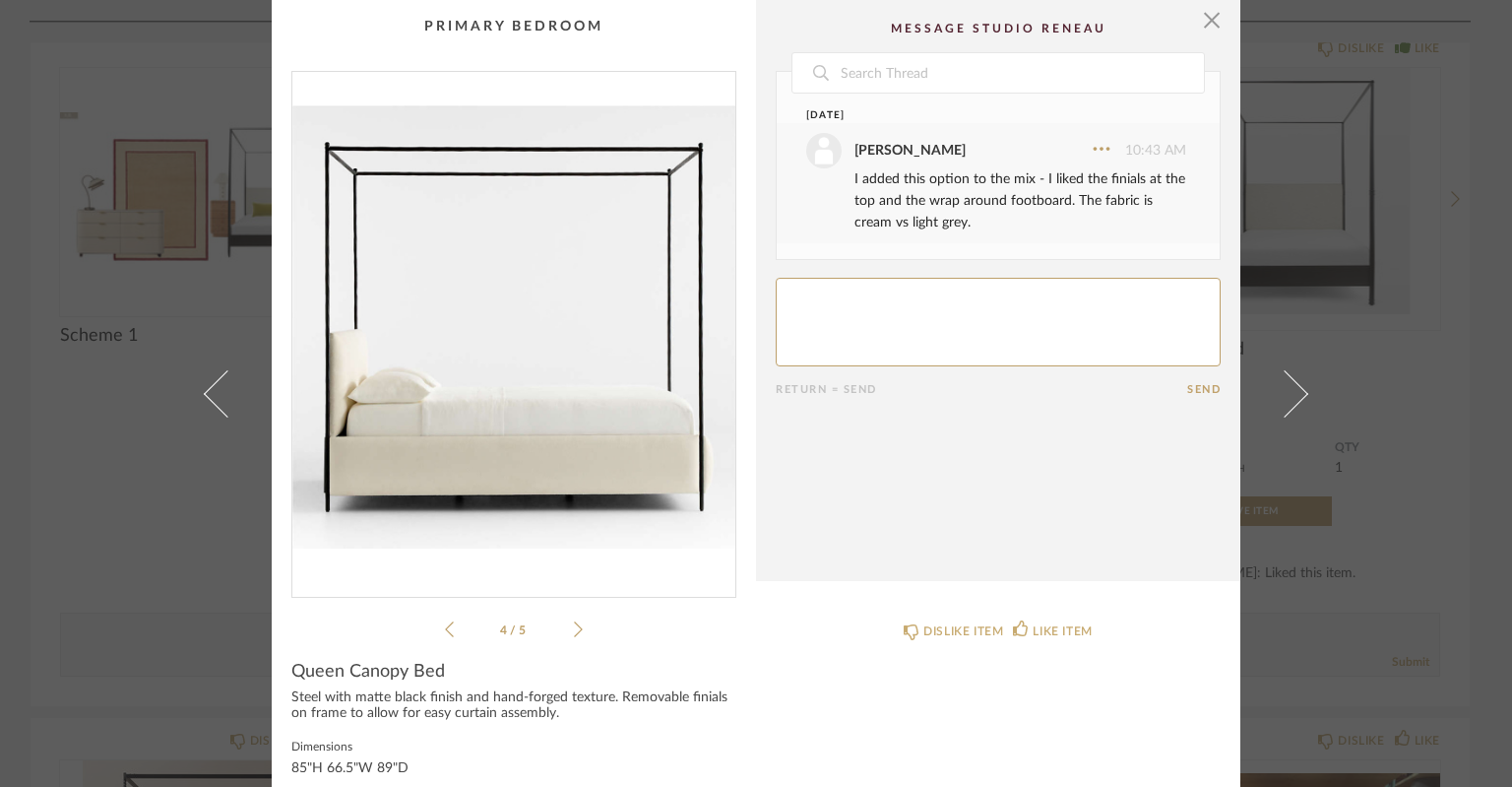 click 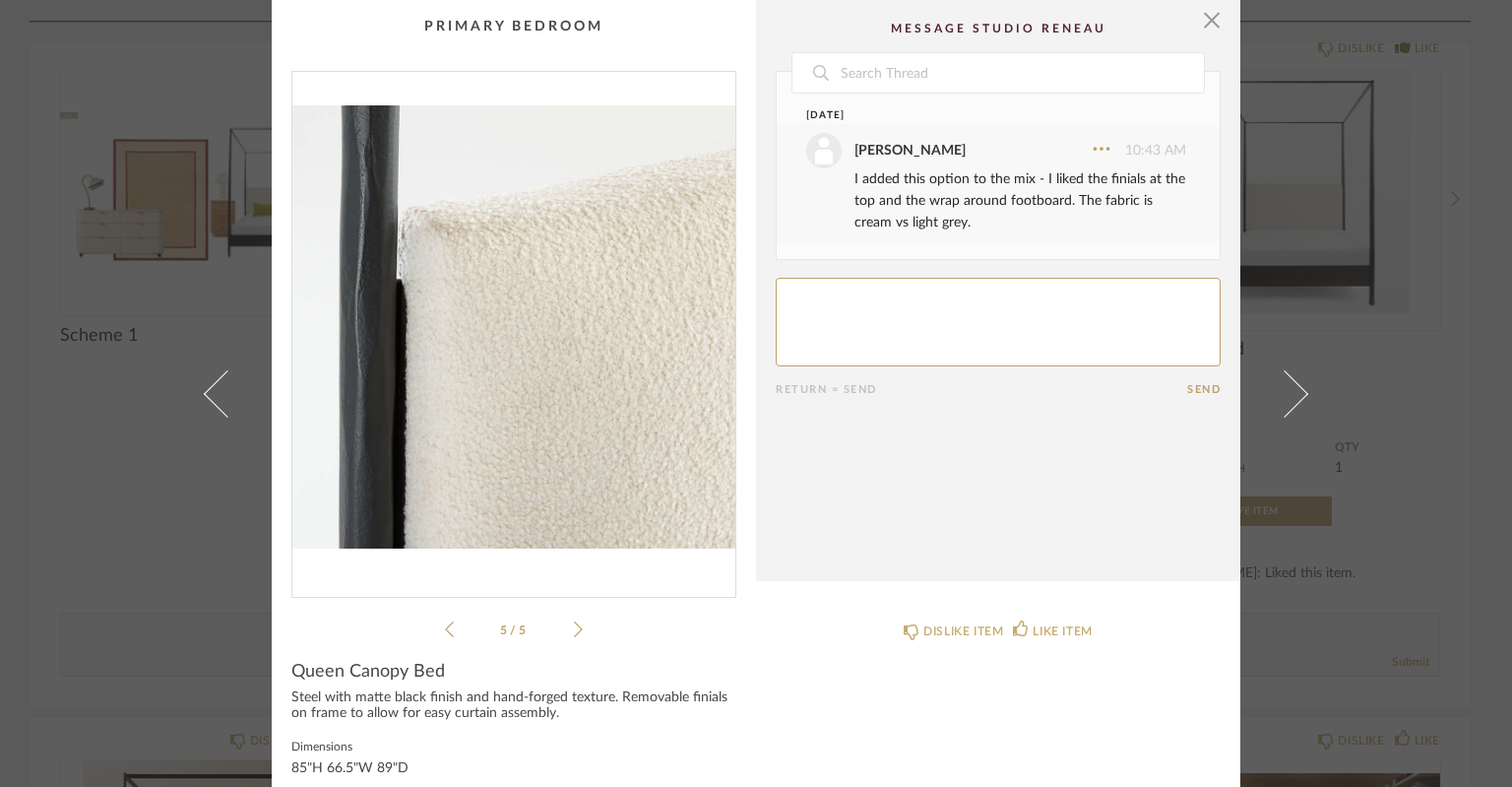 click 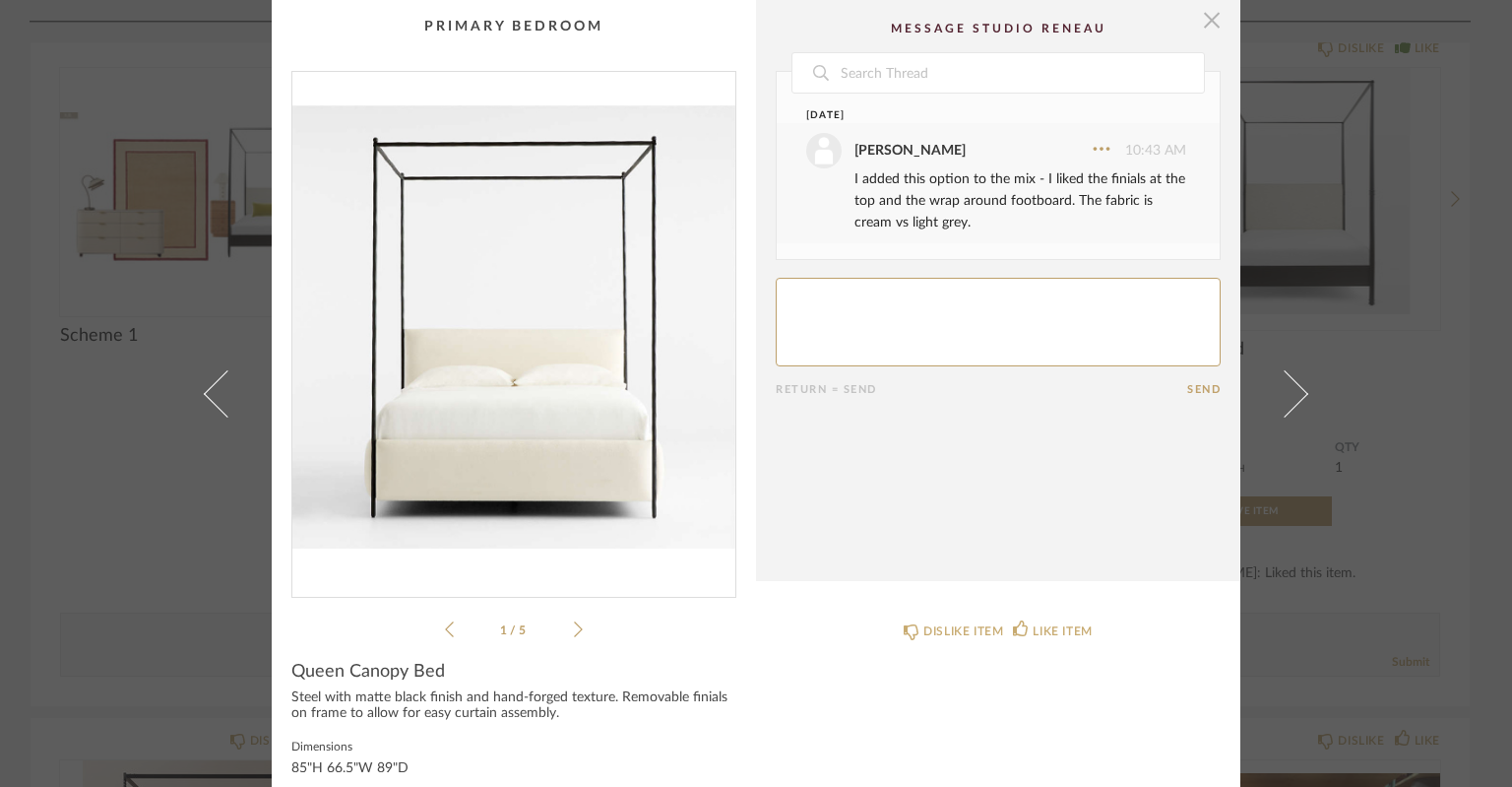 click at bounding box center (1212, 20) 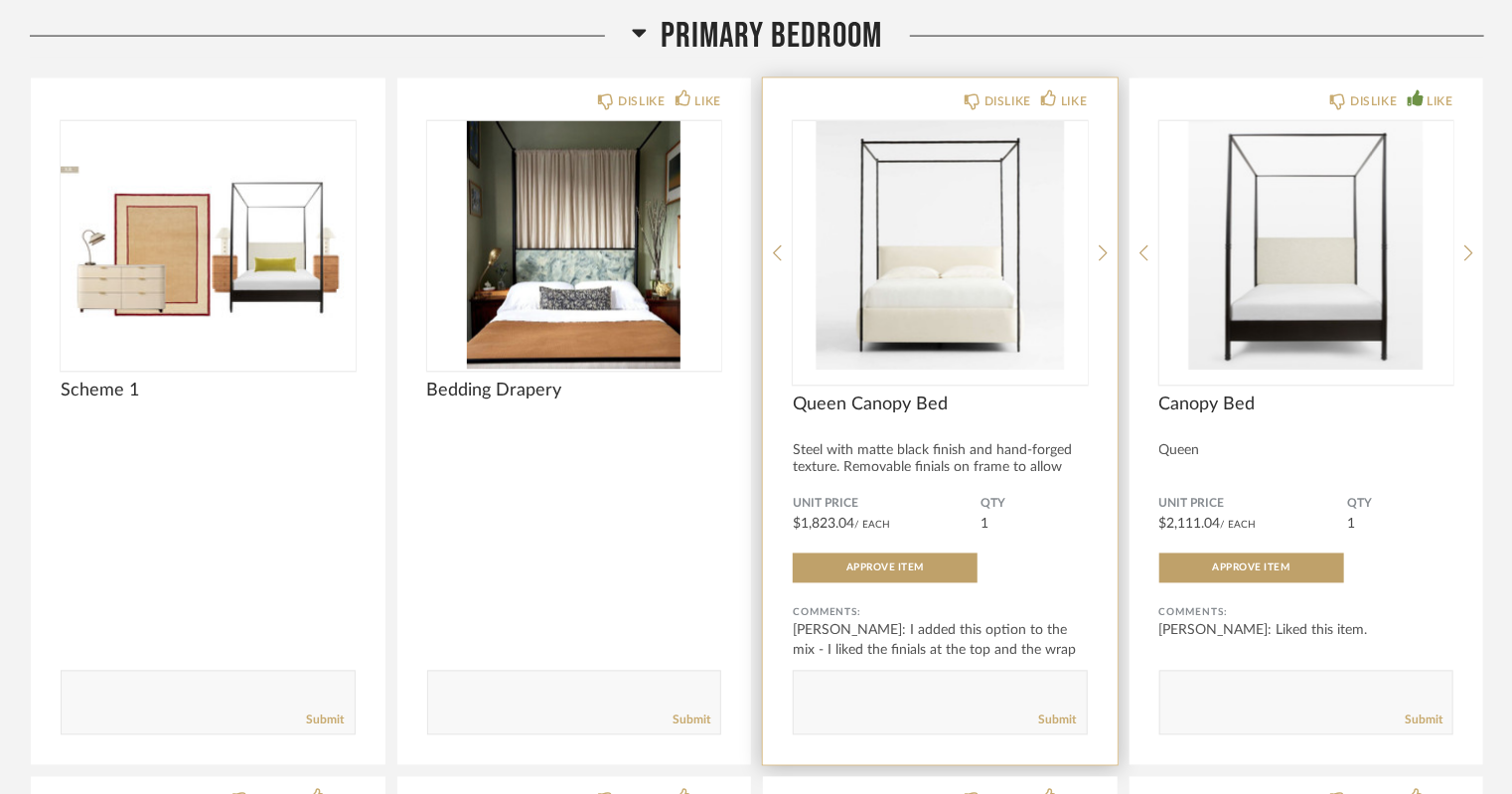 scroll, scrollTop: 9183, scrollLeft: 0, axis: vertical 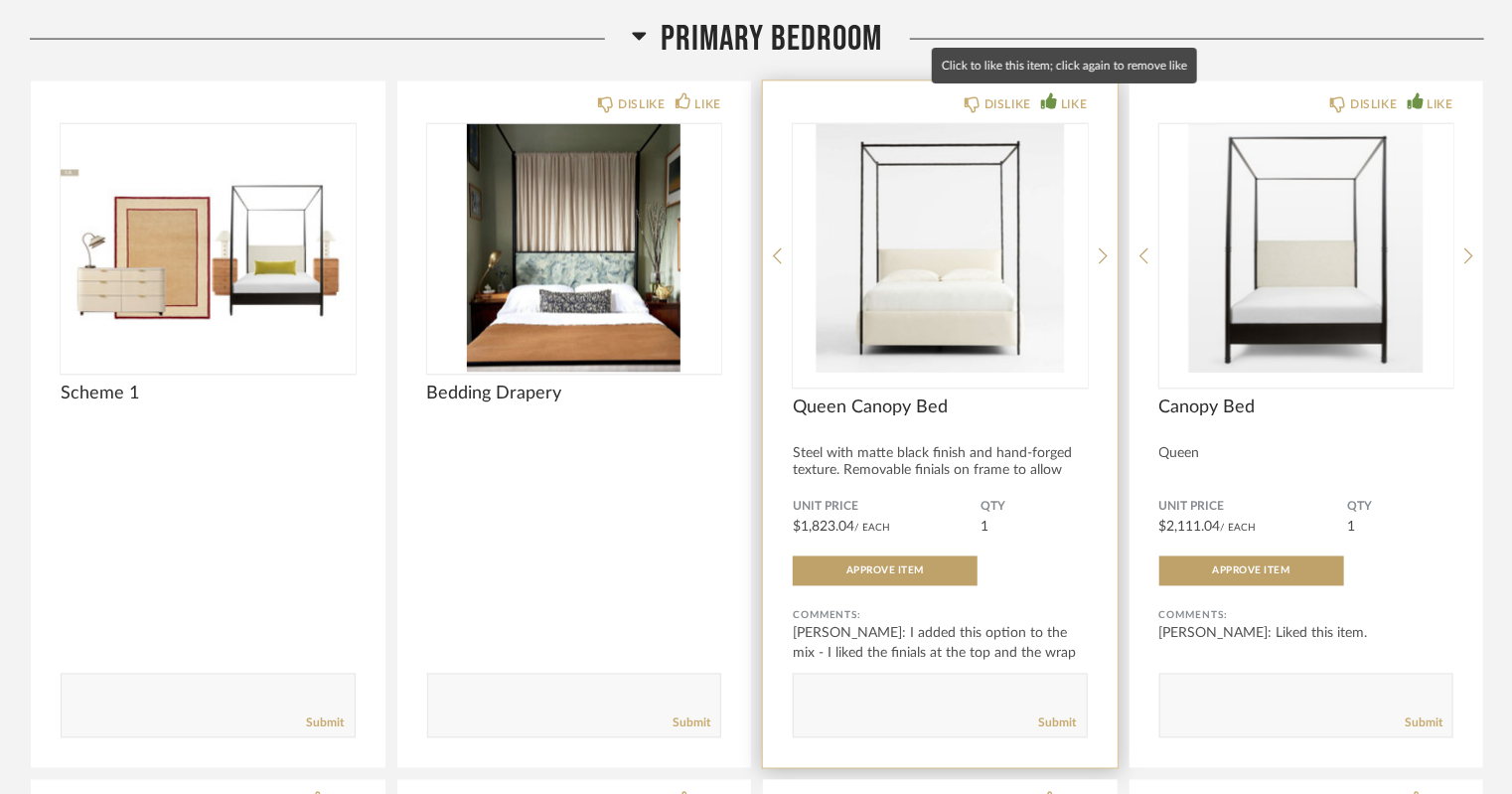 click on "LIKE" 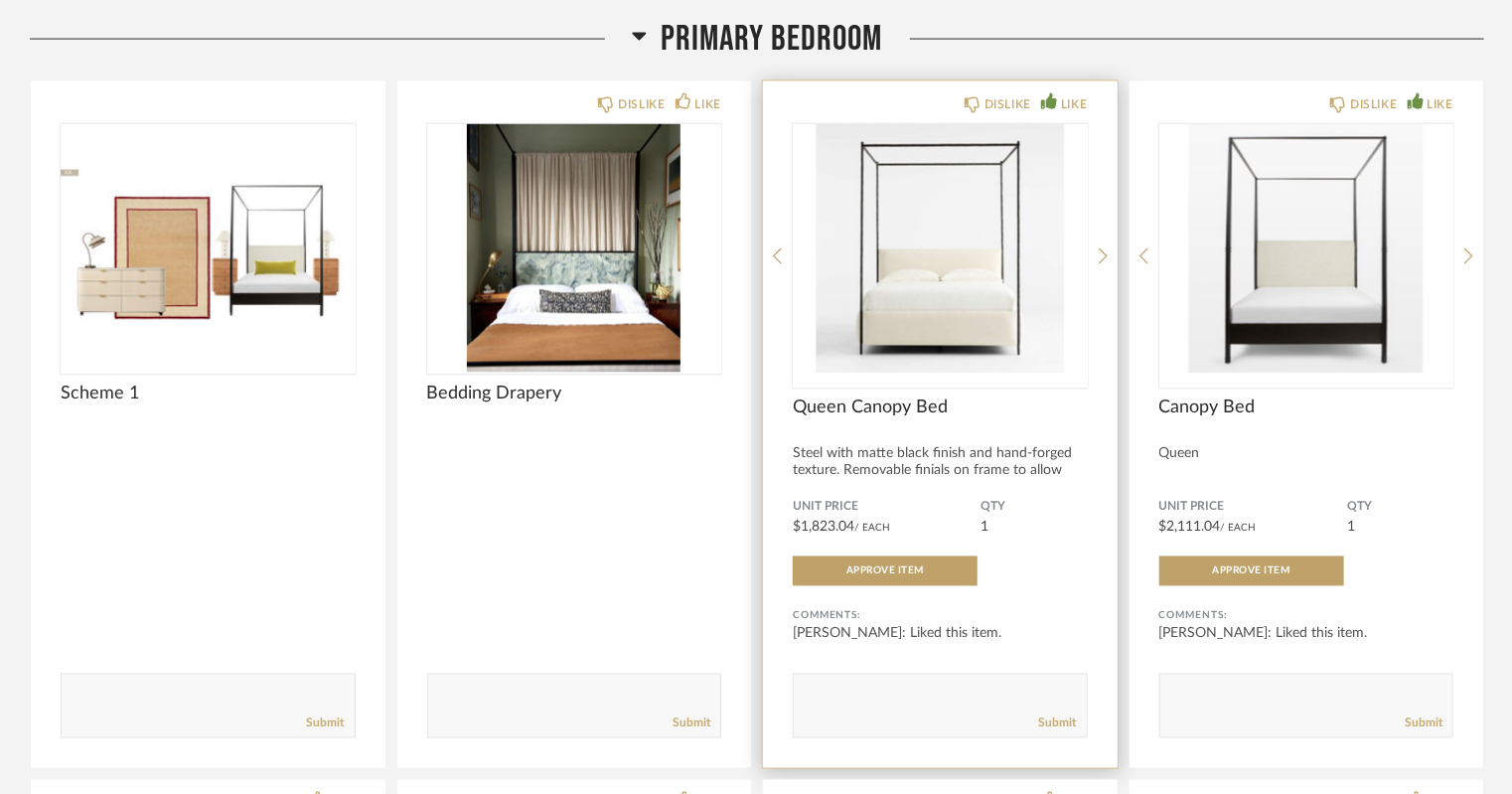 click 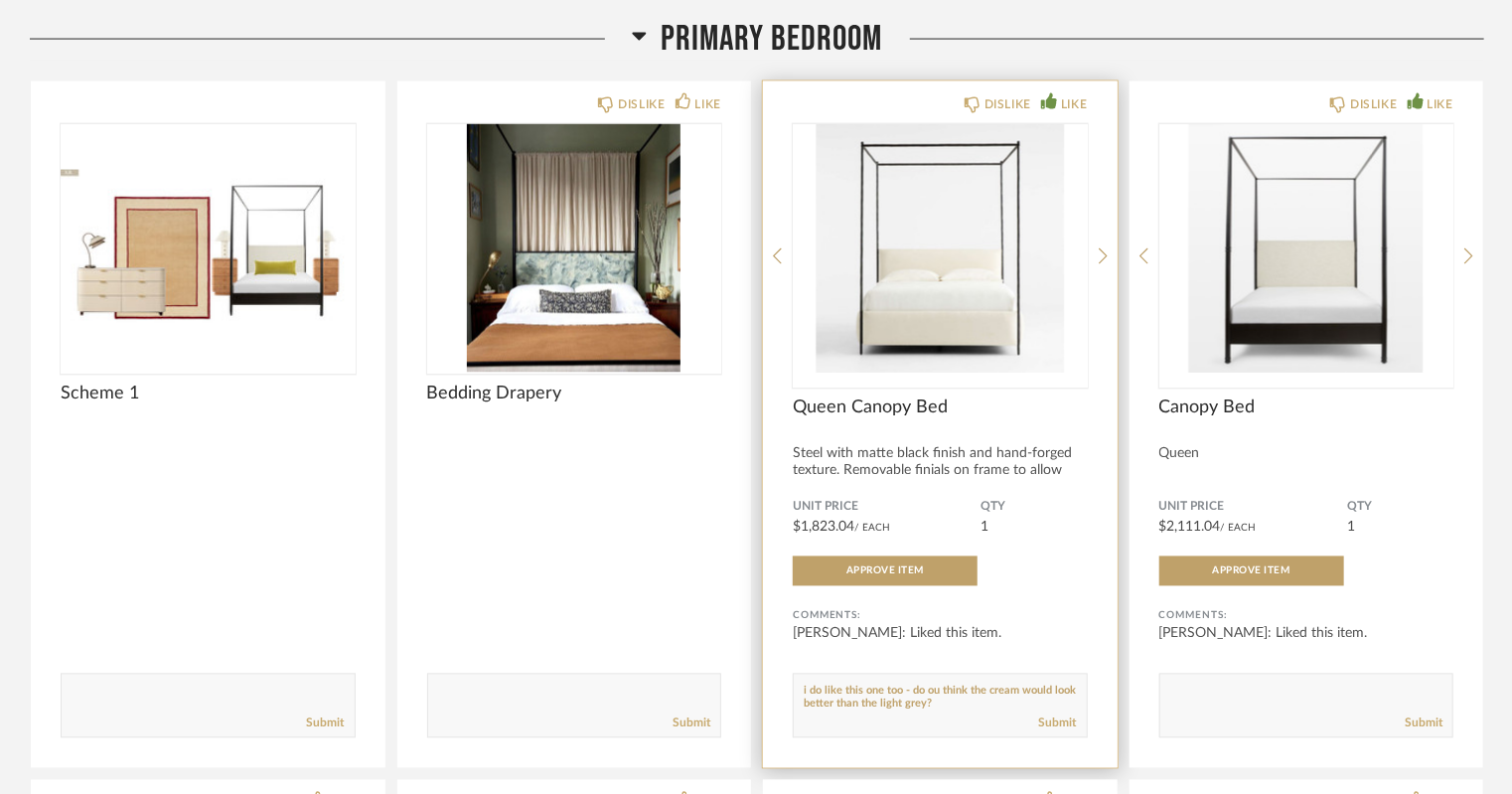 type on "i do like this one too - do ou think the cream would look better than the light grey?" 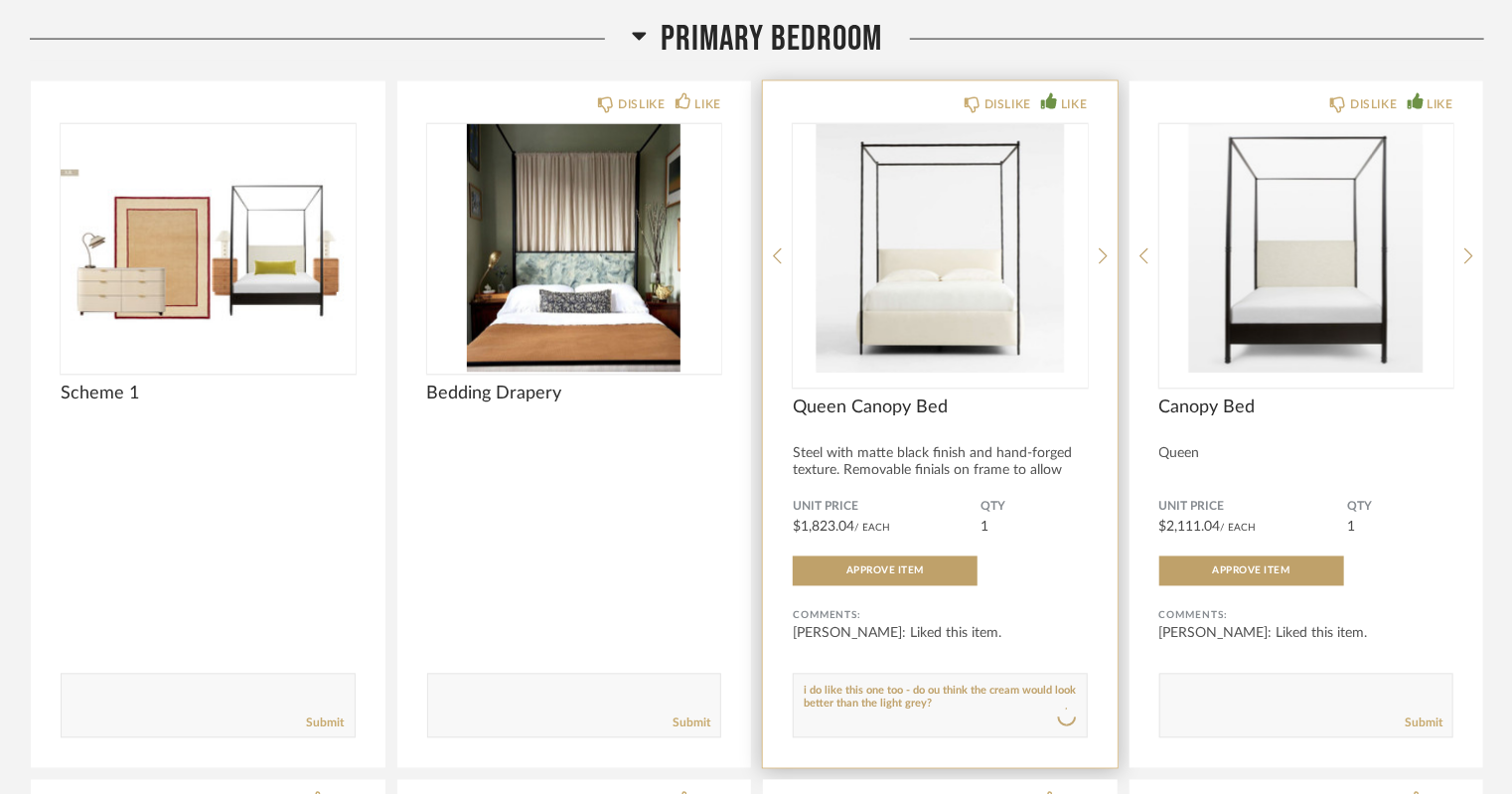 type 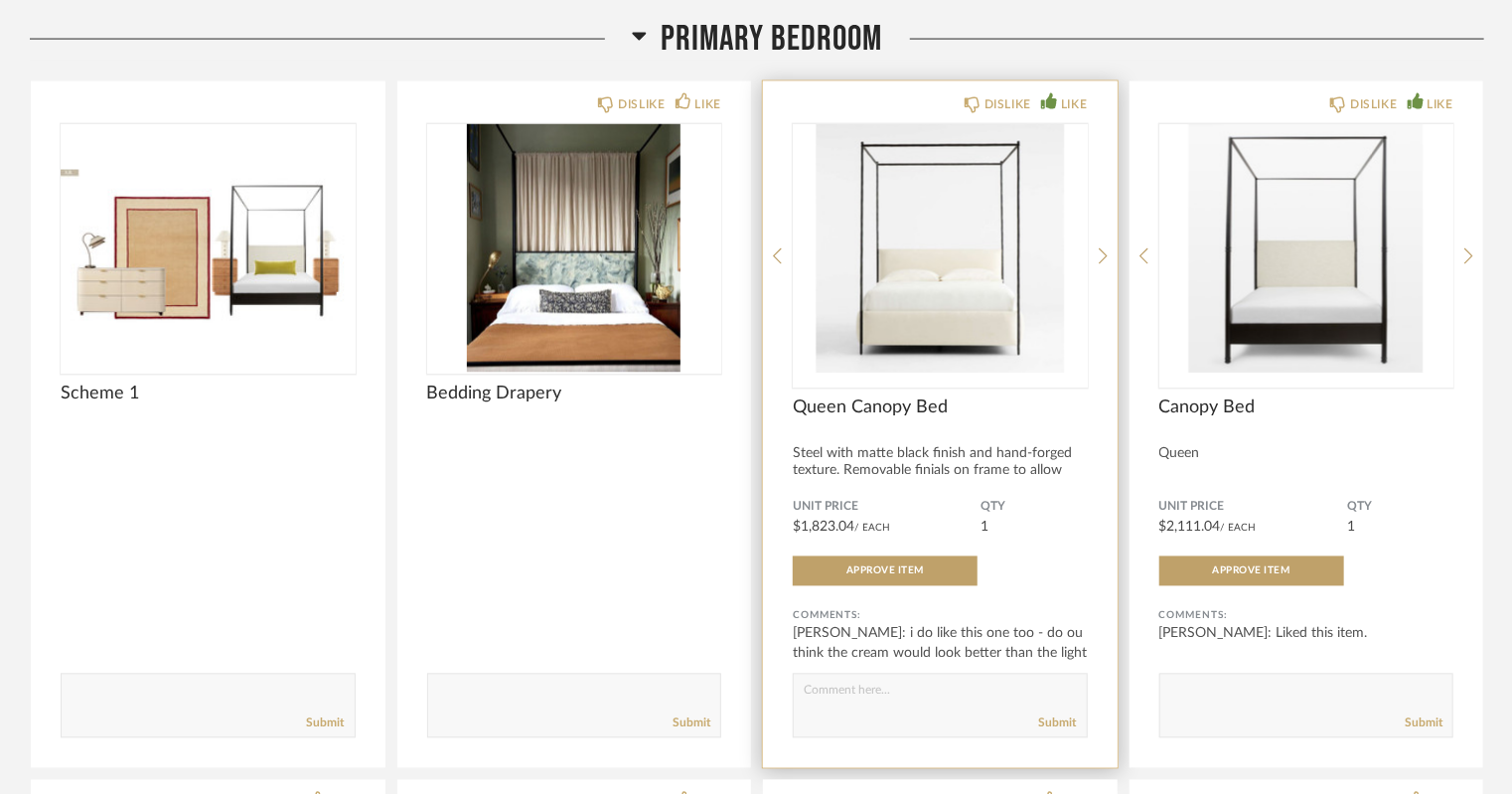 click at bounding box center [940, 248] 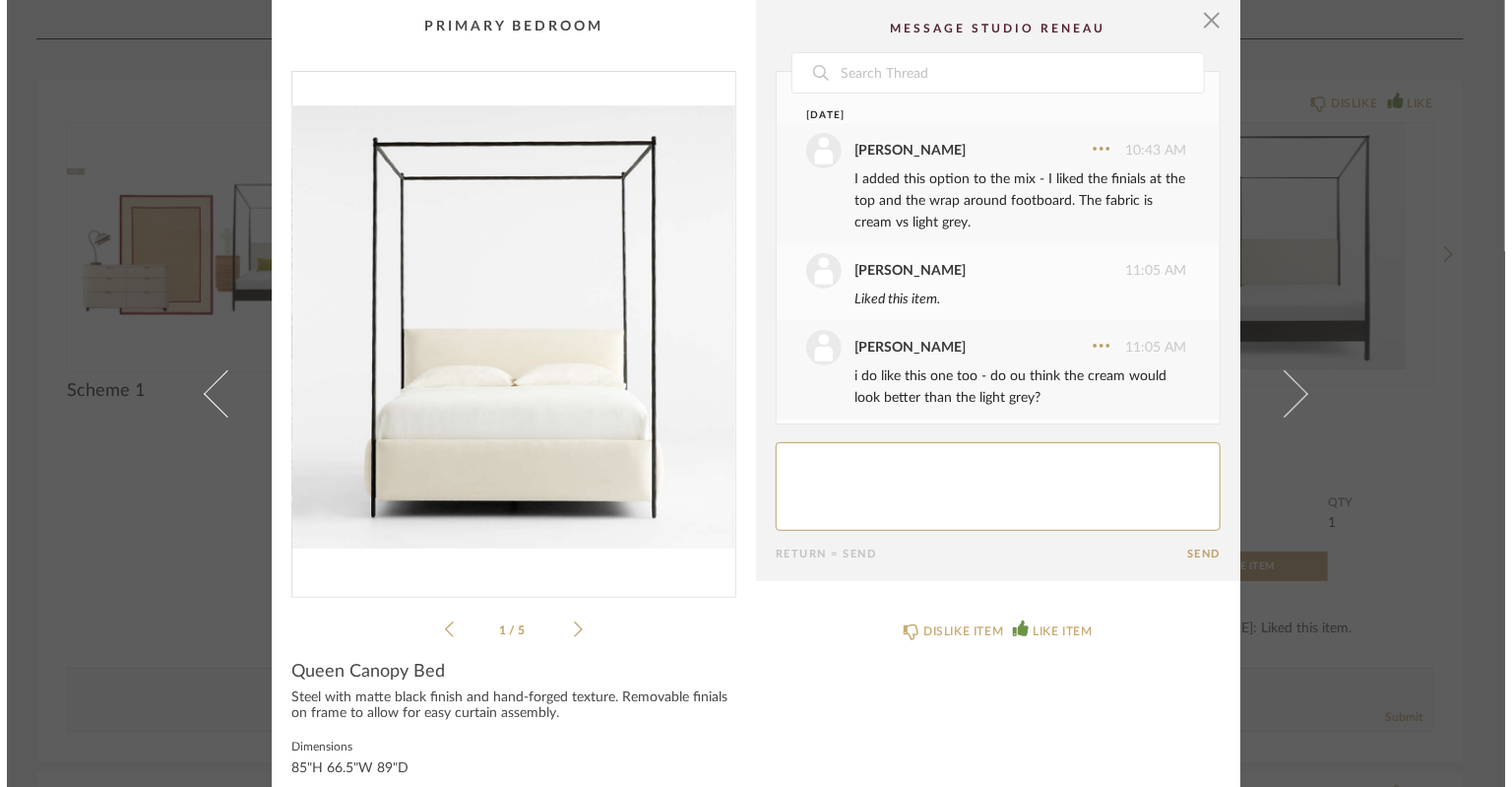 scroll, scrollTop: 0, scrollLeft: 0, axis: both 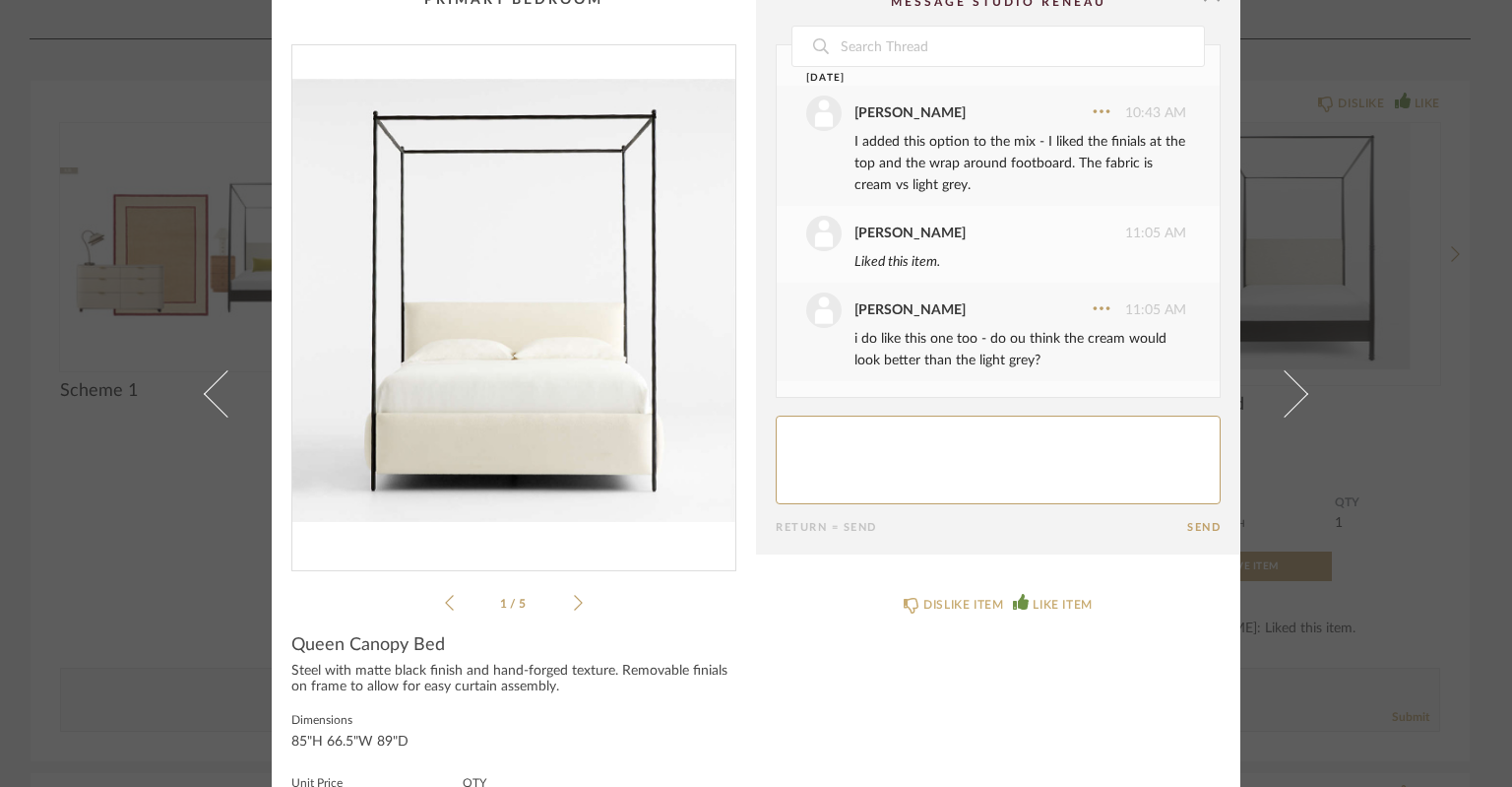 click 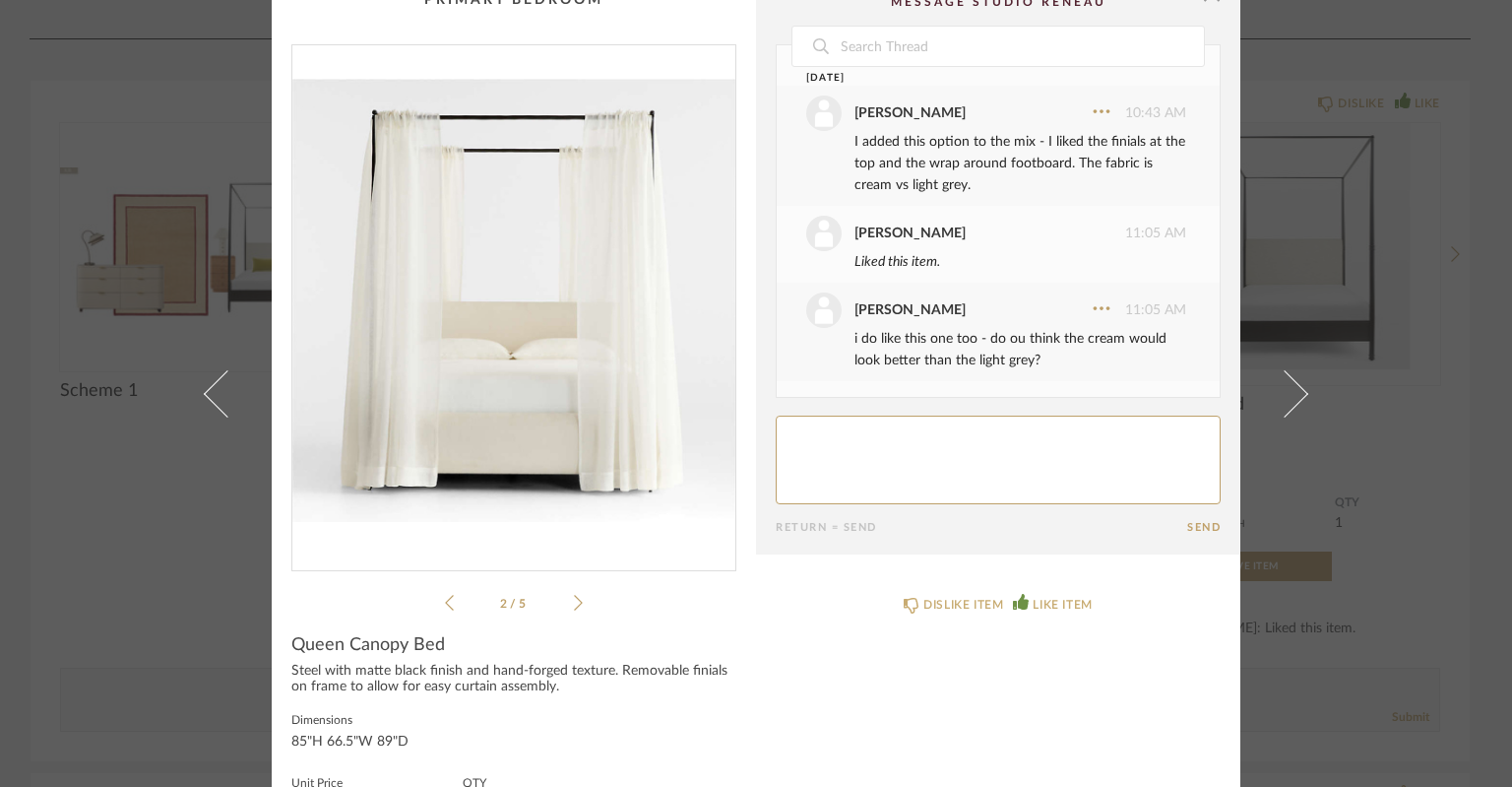 click 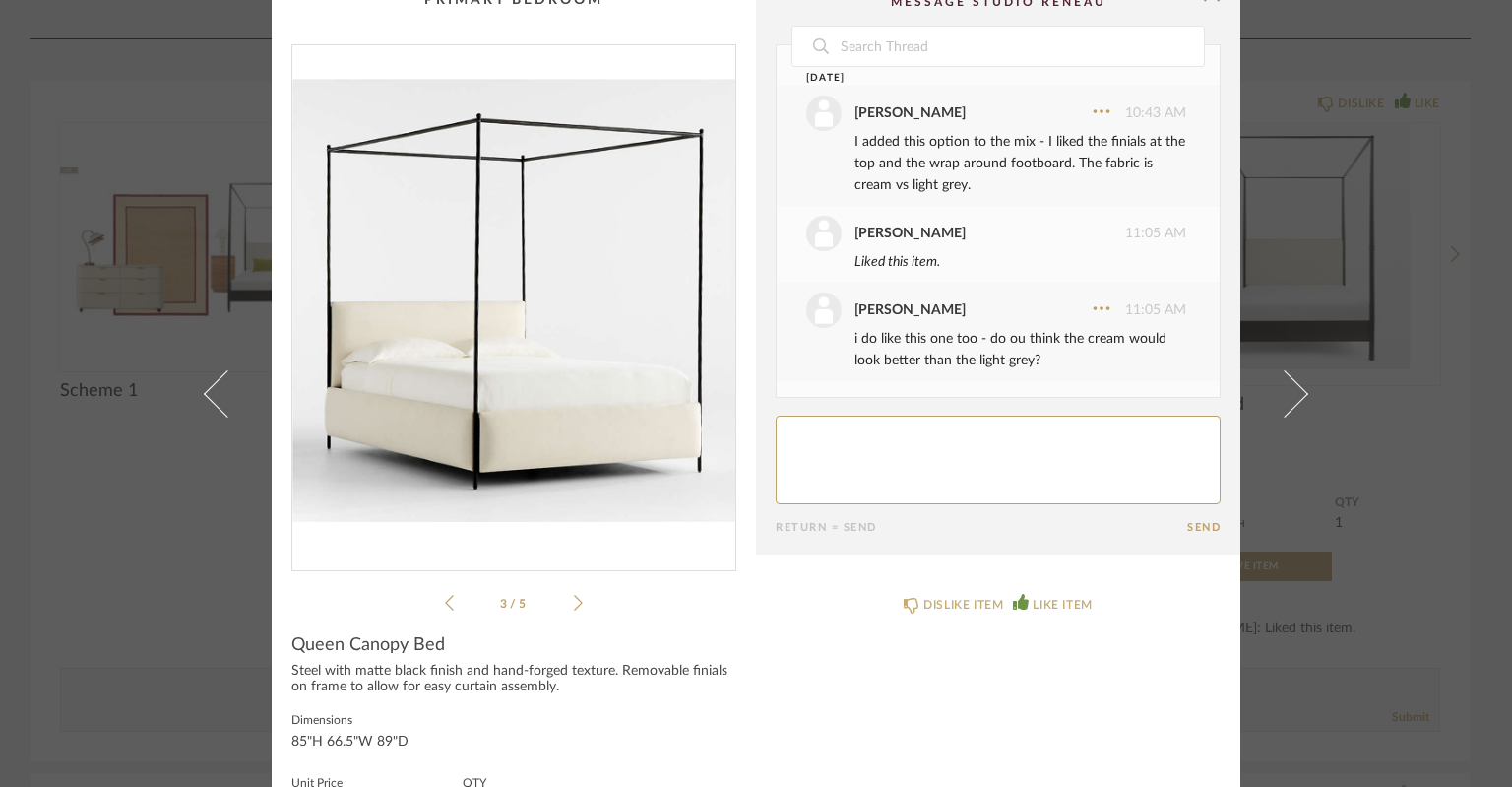 click 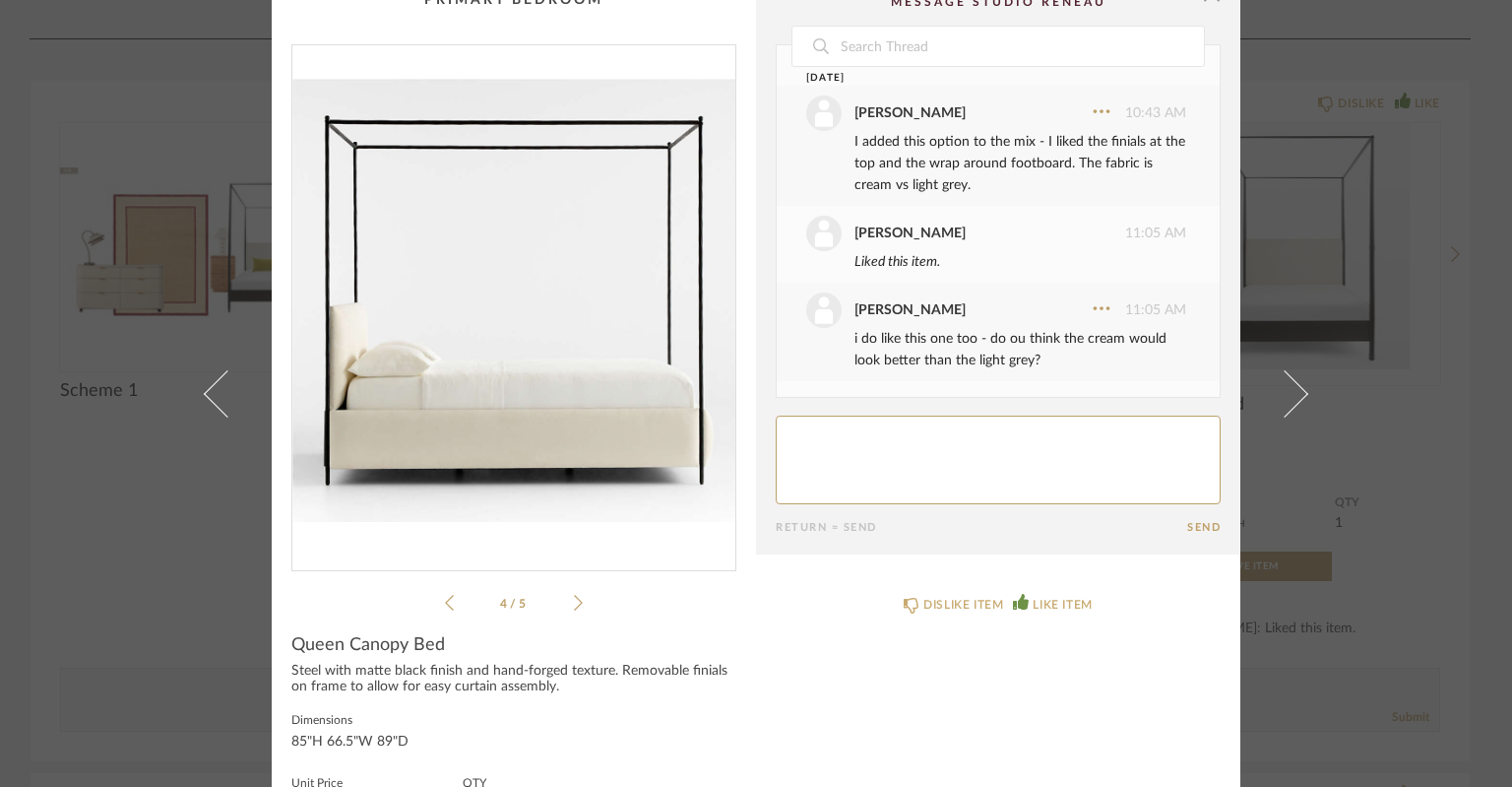 click 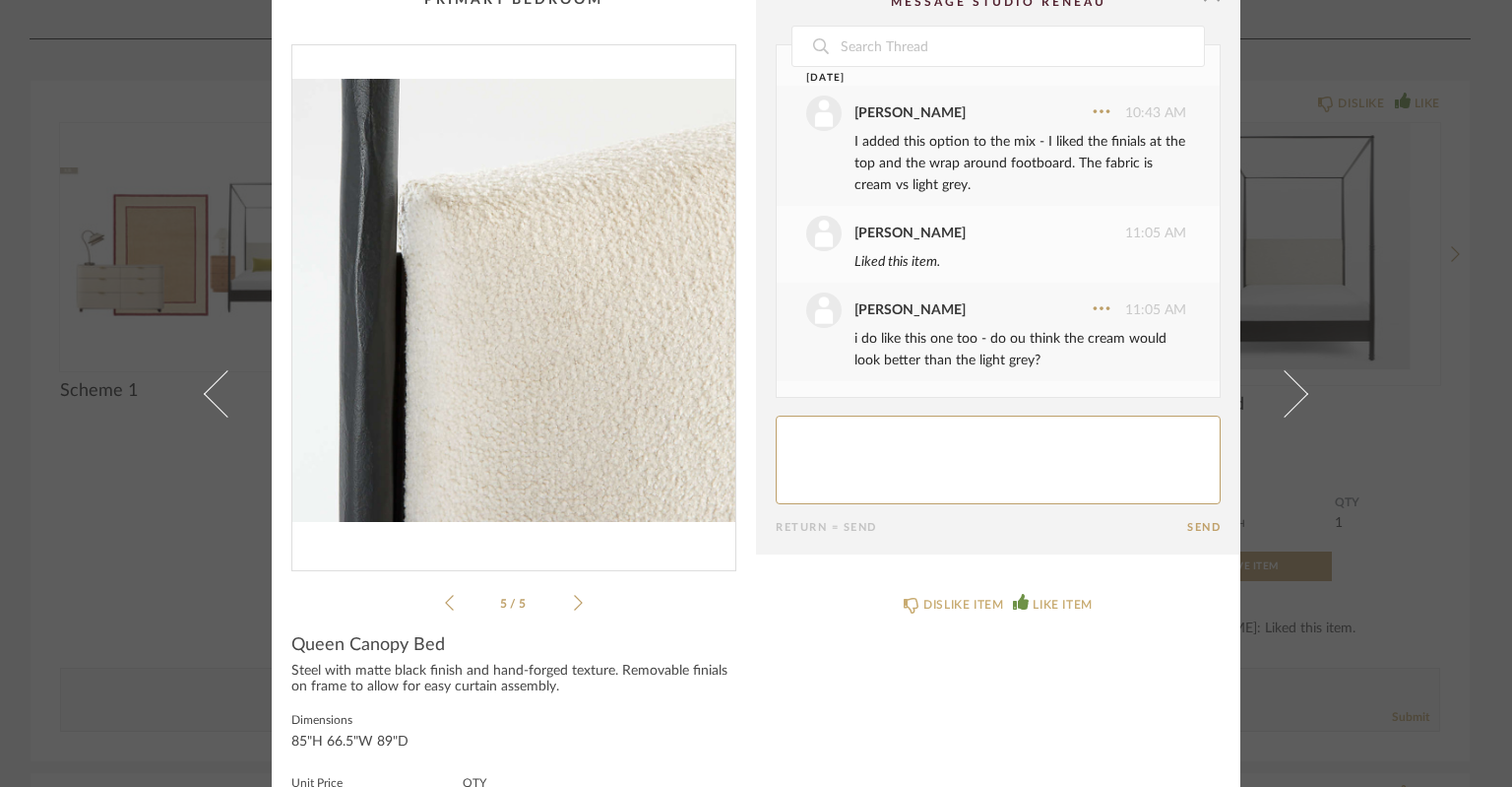 click 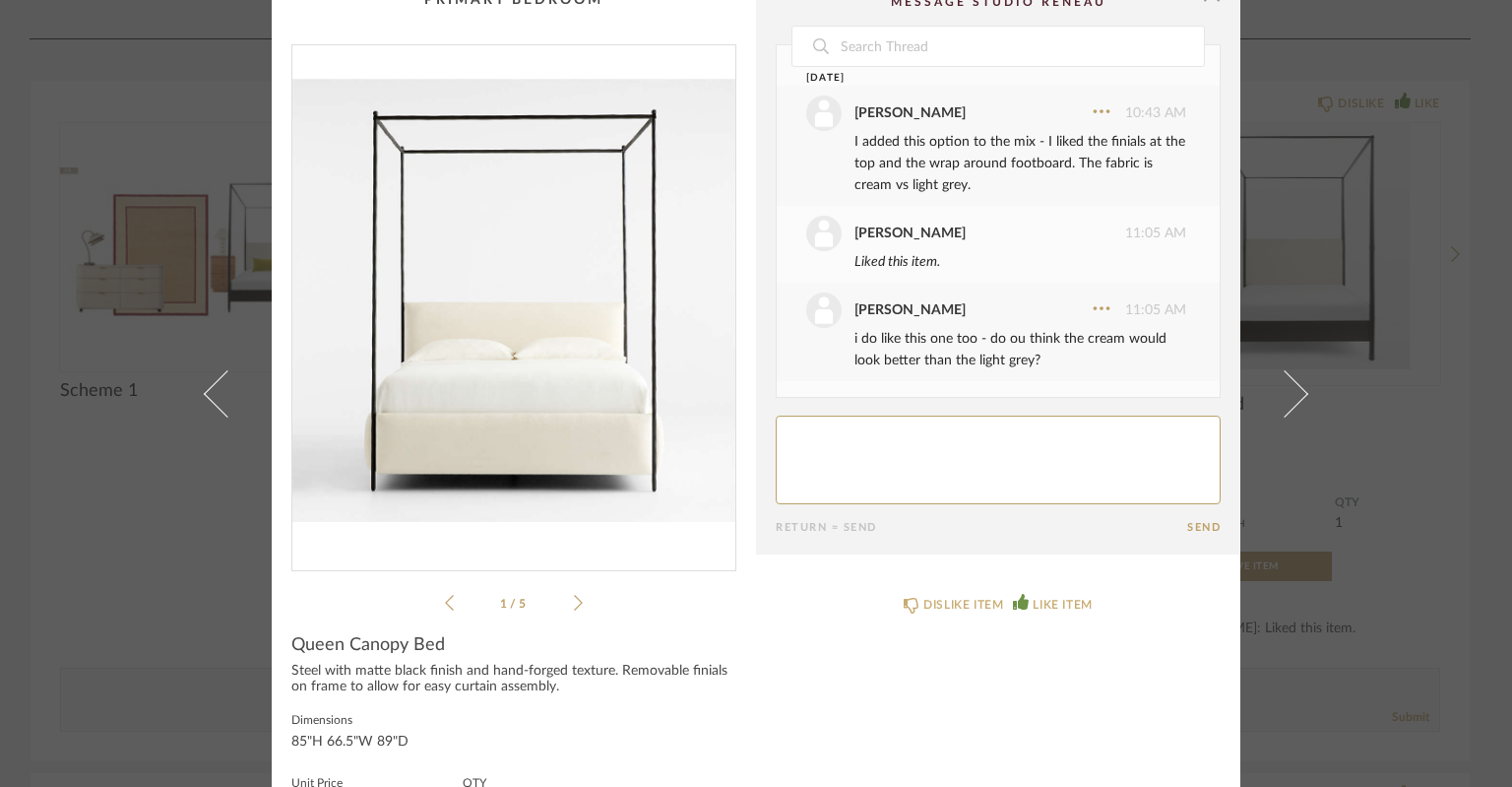click 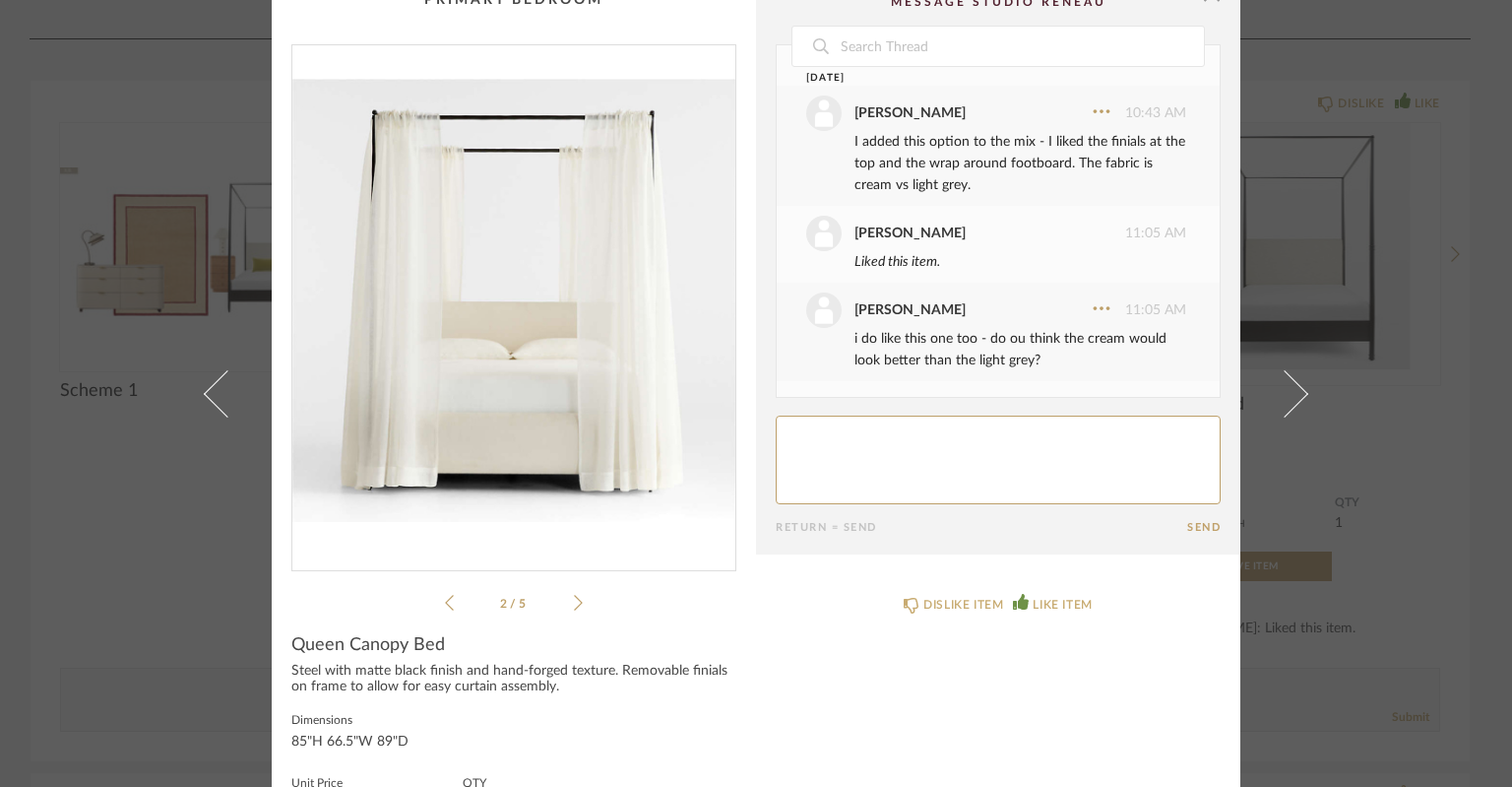 click 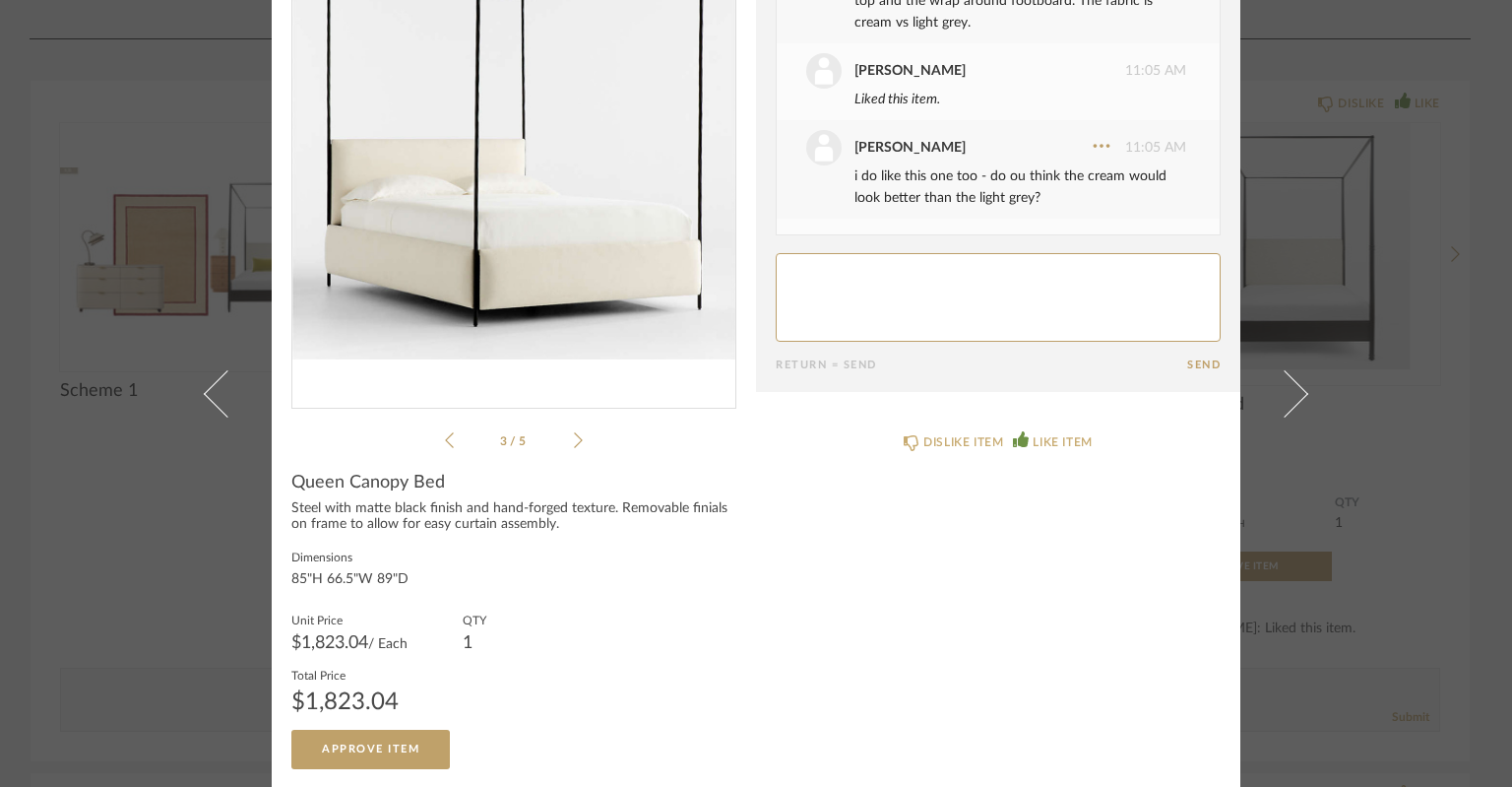 scroll, scrollTop: 0, scrollLeft: 0, axis: both 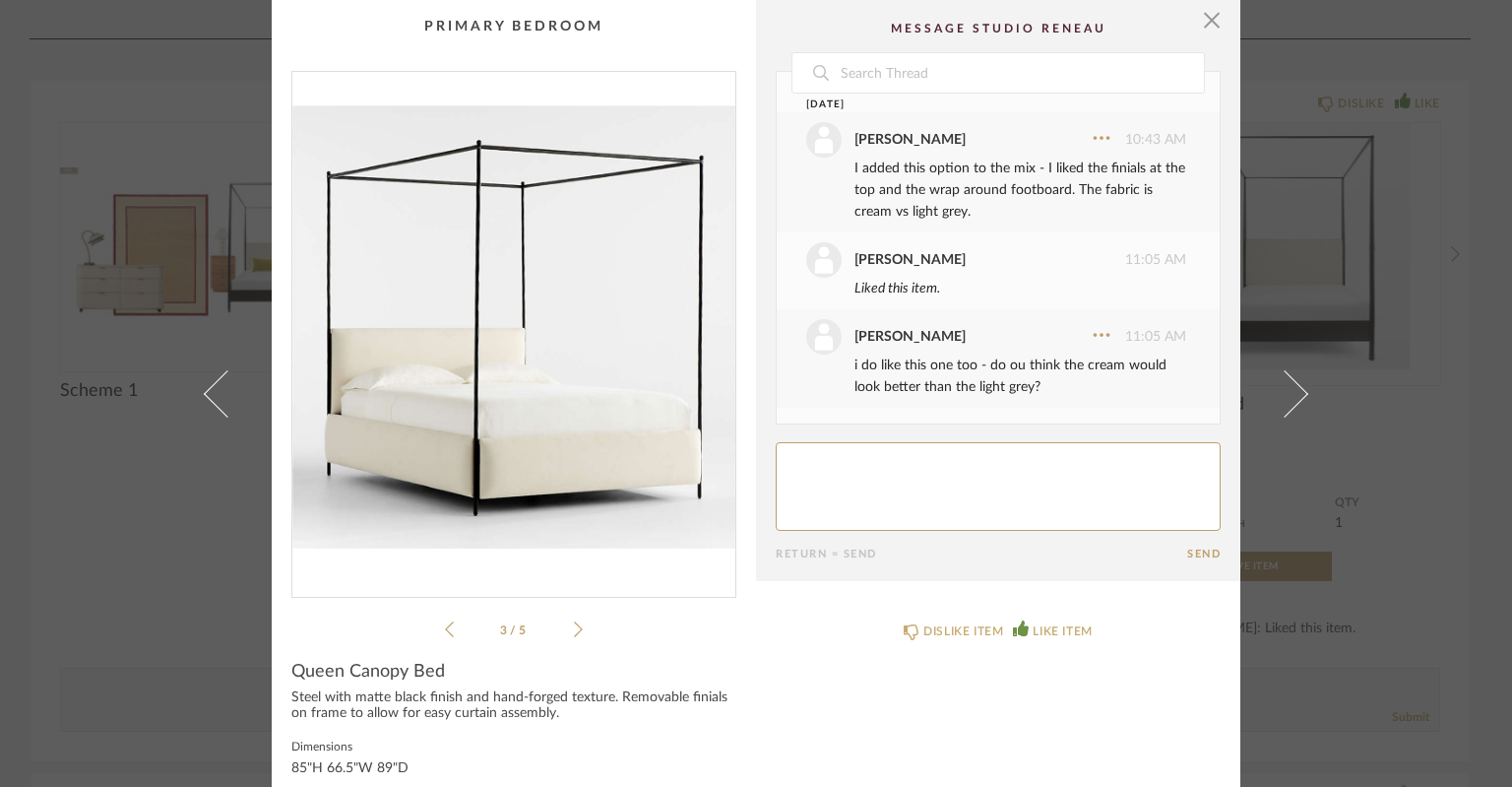click 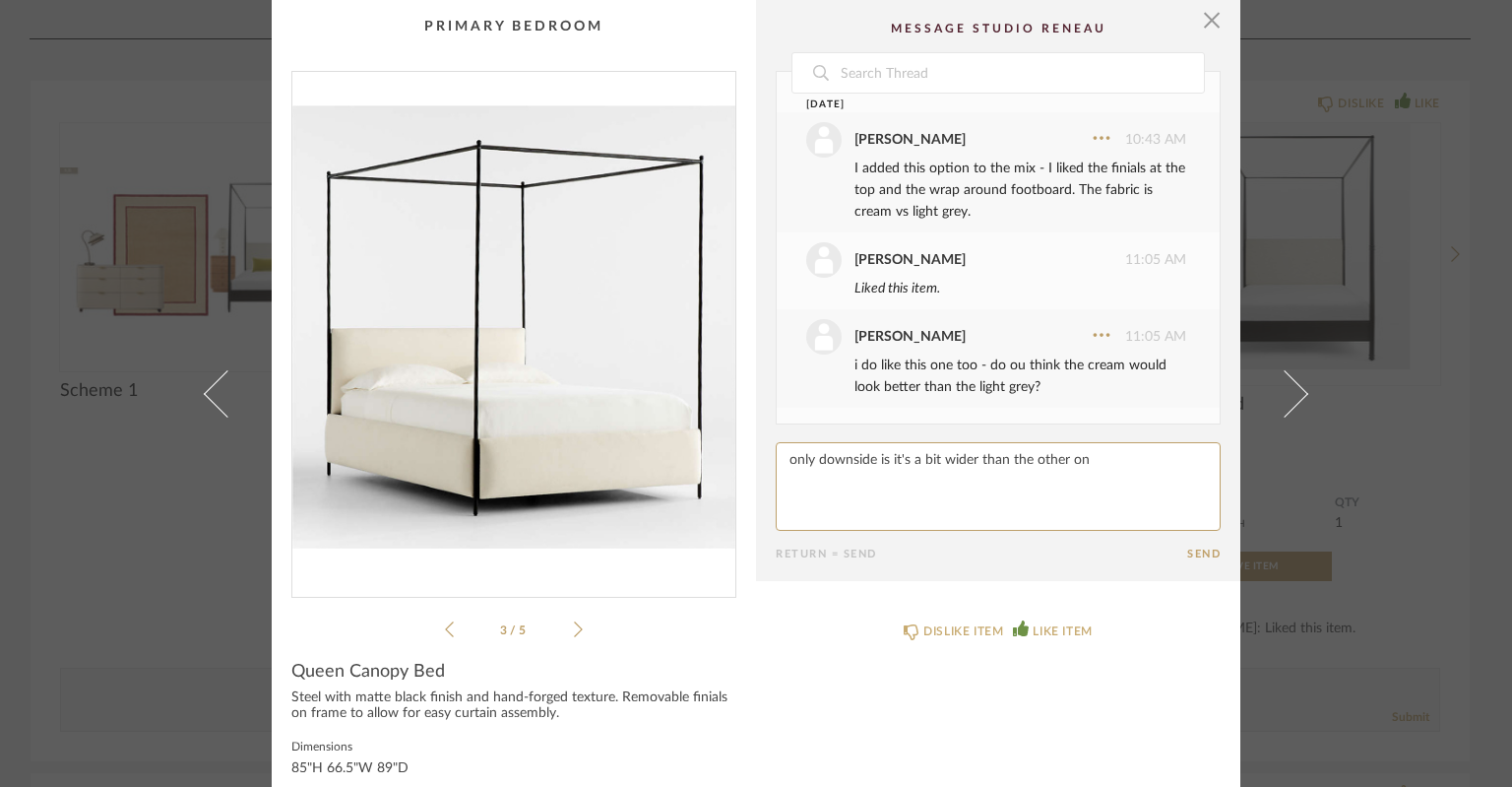 type on "only downside is it's a bit wider than the other one" 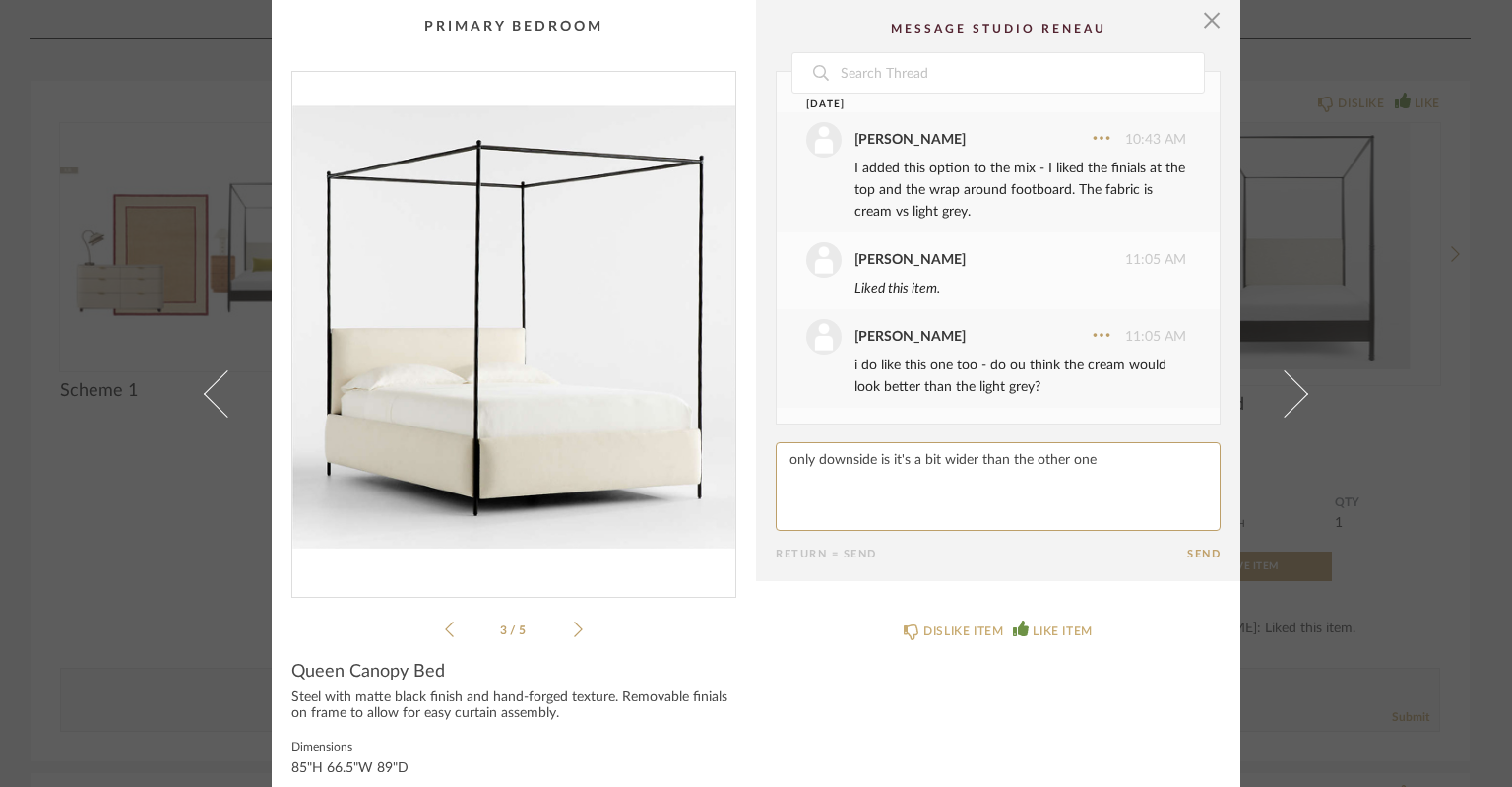 type 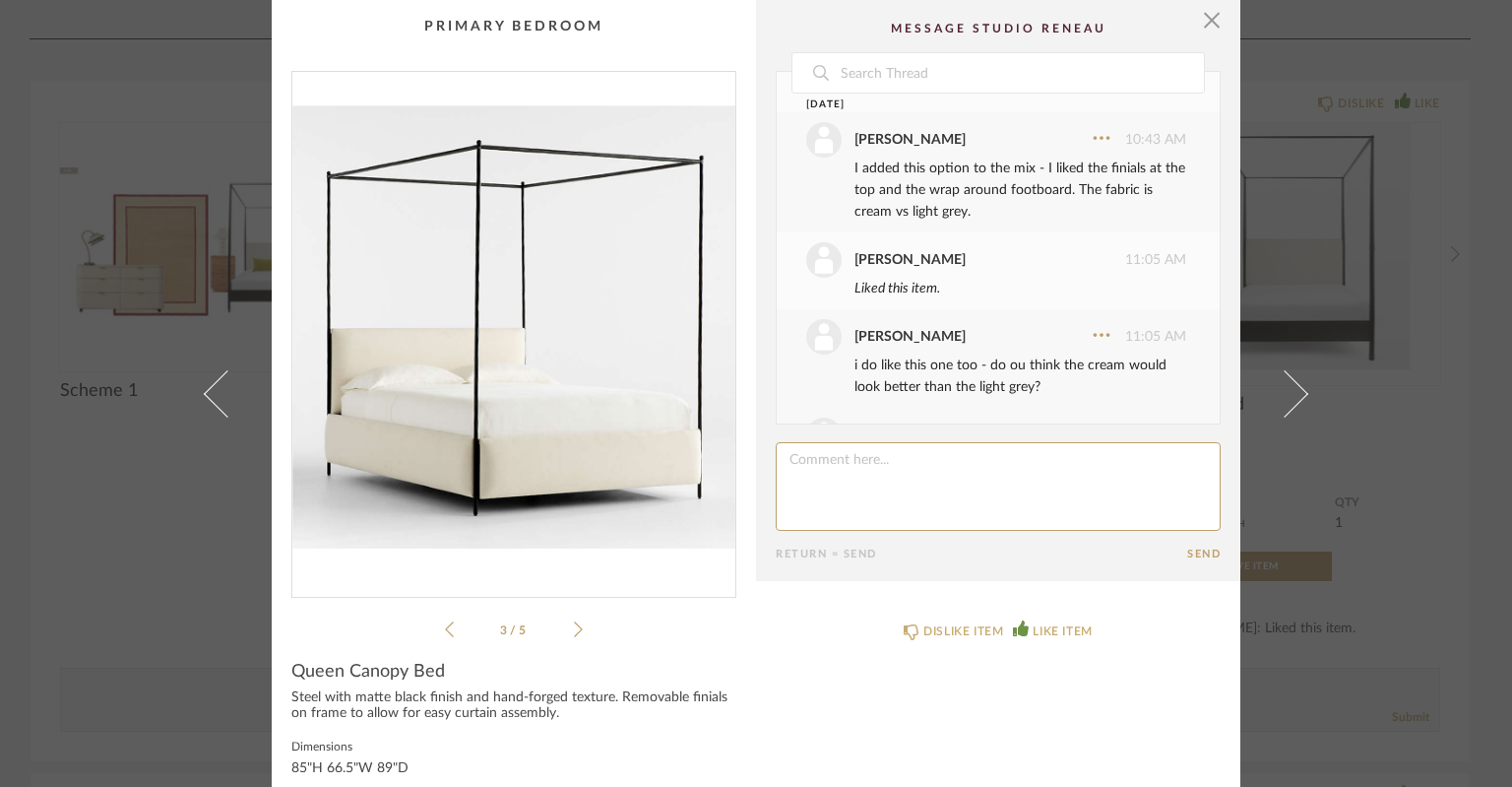 scroll, scrollTop: 87, scrollLeft: 0, axis: vertical 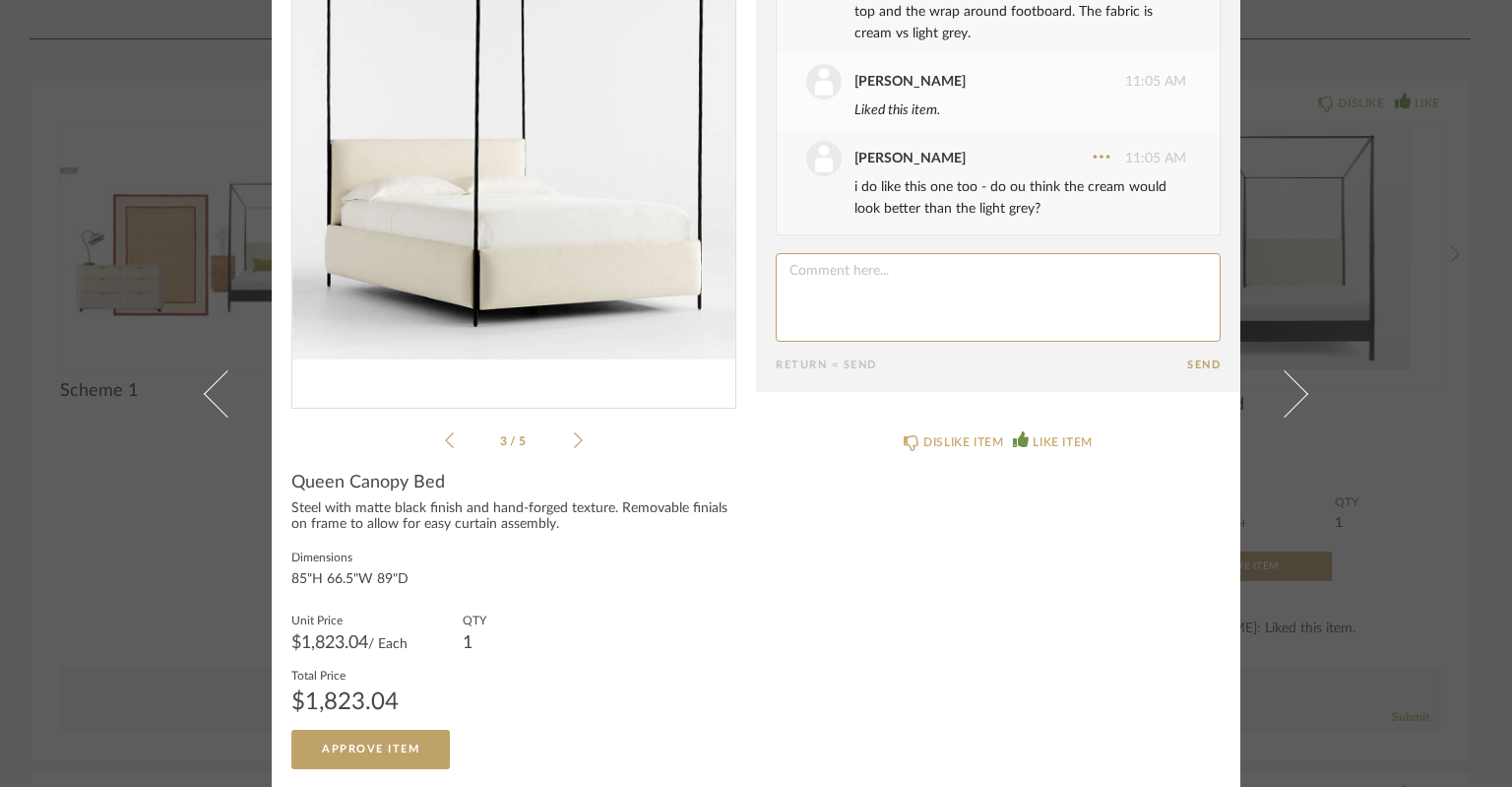 click on "× 3 / 5  Date  [DATE]  [PERSON_NAME]   10:43 AM  I added this option to the mix - I liked the finials at the top and the wrap around footboard. The fabric is cream vs light grey.  [PERSON_NAME]   11:05 AM  Liked this item.  [PERSON_NAME]   11:05 AM  i do like this one too - do ou think the cream would look better than the light grey?  [PERSON_NAME]   11:08 AM  only downside is it's a bit wider than the other one      Return = Send  Send  Queen Canopy Bed Steel with matte black finish and hand-forged texture. Removable finials on frame to allow for easy curtain assembly.  Dimensions  85"H 66.5"W 89"D  Unit Price  $1,823.04  / Each  QTY  1  Total Price   $1,823.04  Approve Item DISLIKE ITEM LIKE ITEM" at bounding box center (756, 393) 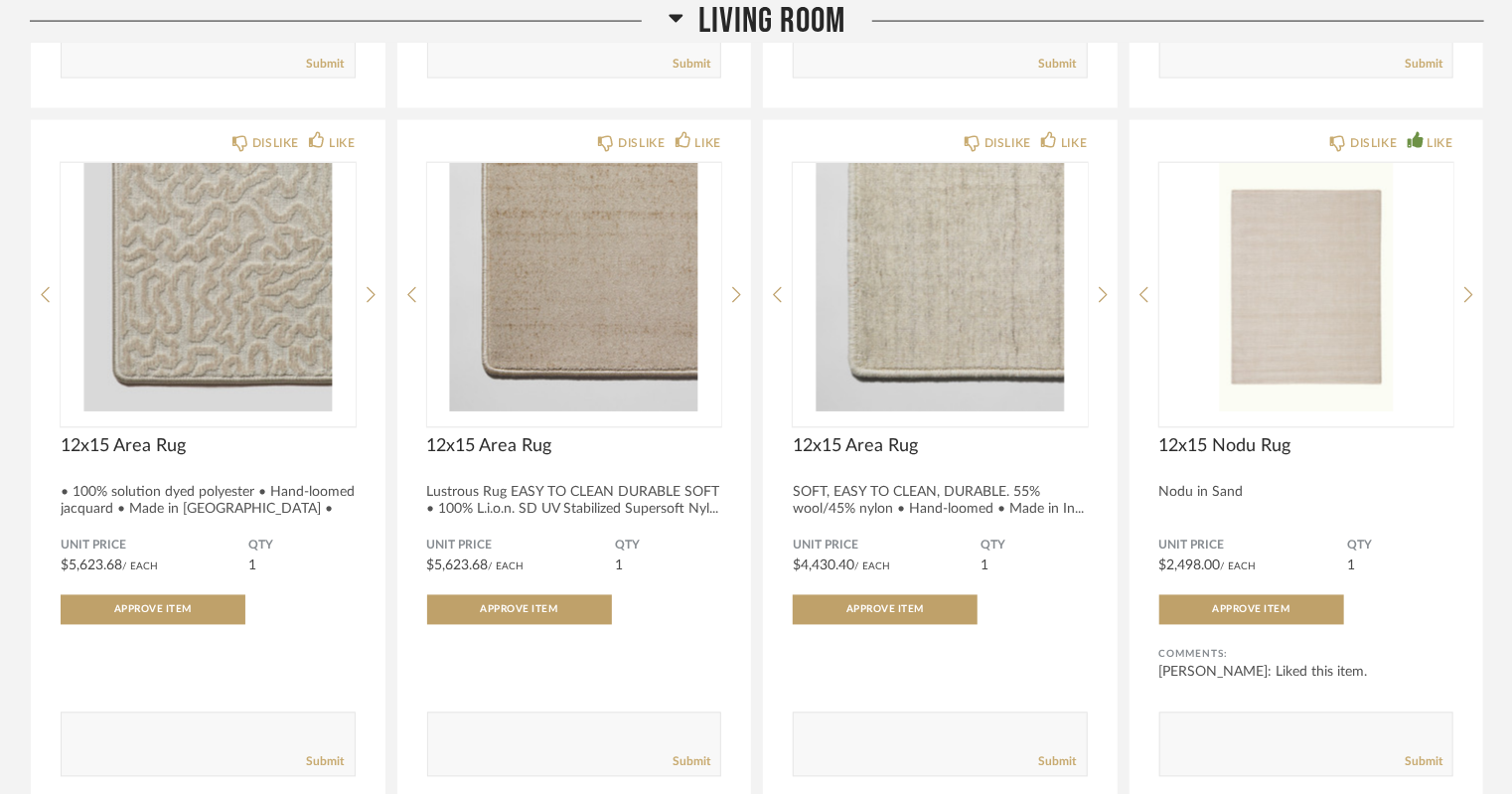 scroll, scrollTop: 5471, scrollLeft: 0, axis: vertical 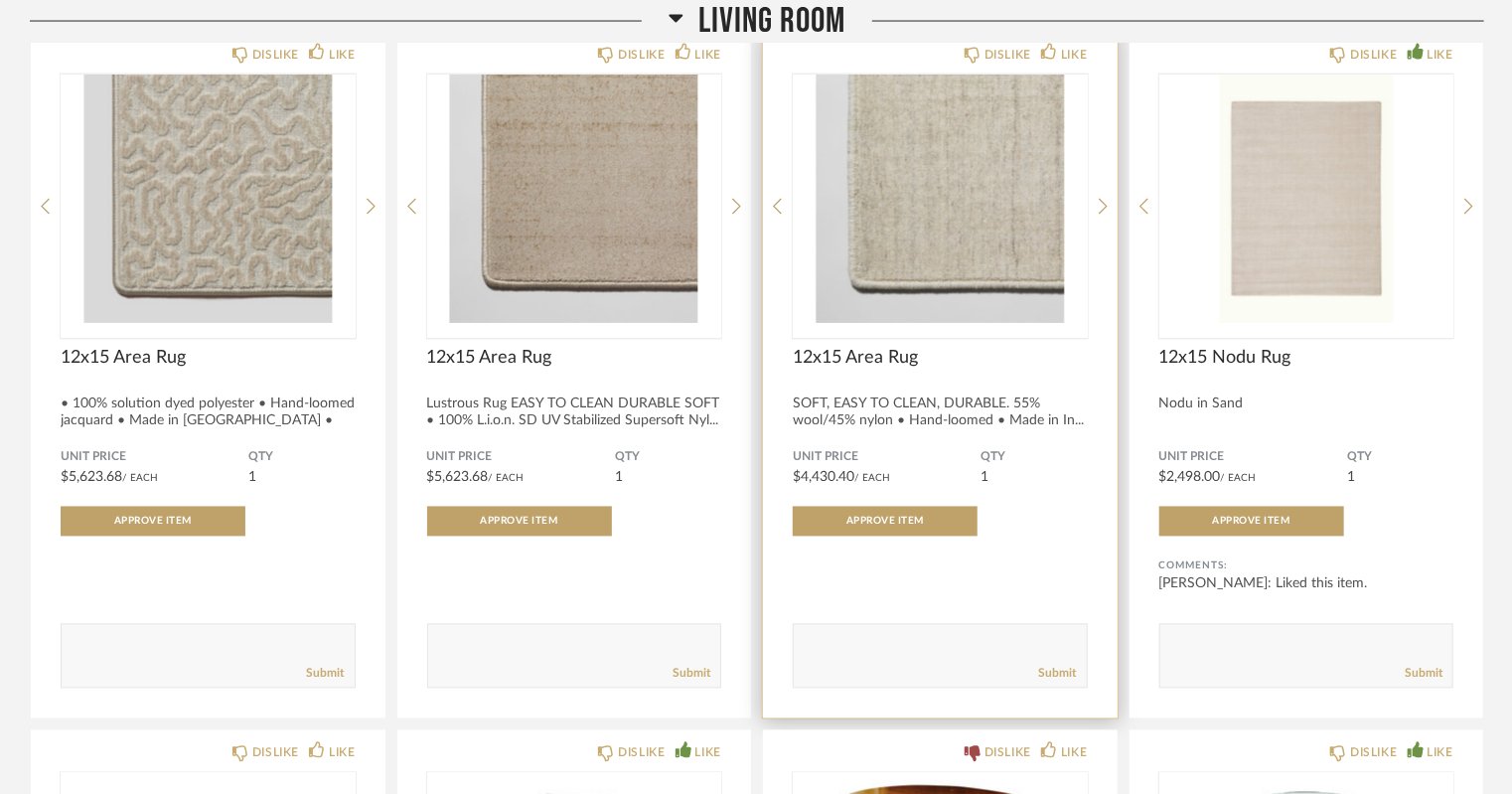click on "Submit" 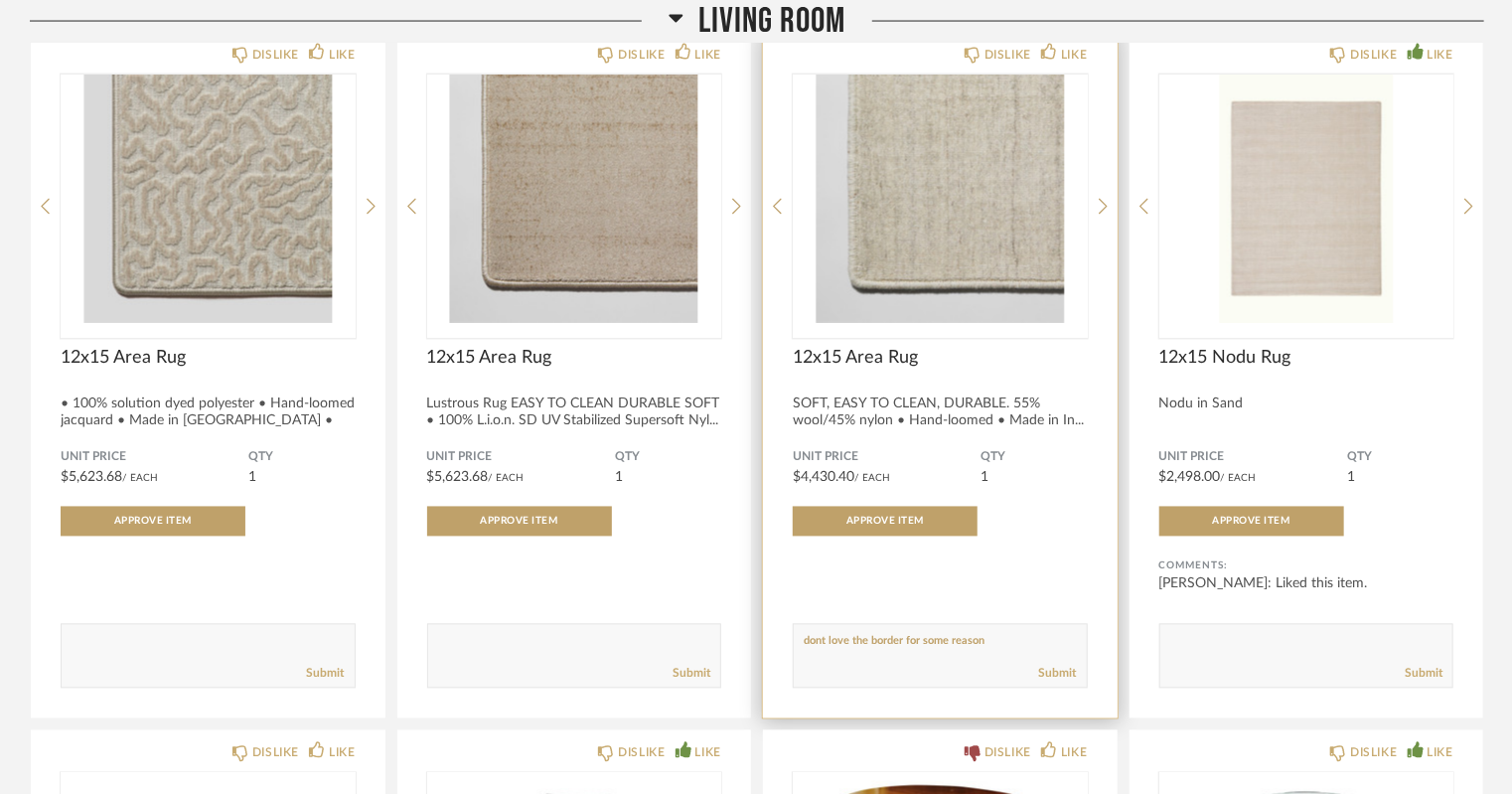 type on "dont love the border for some reason" 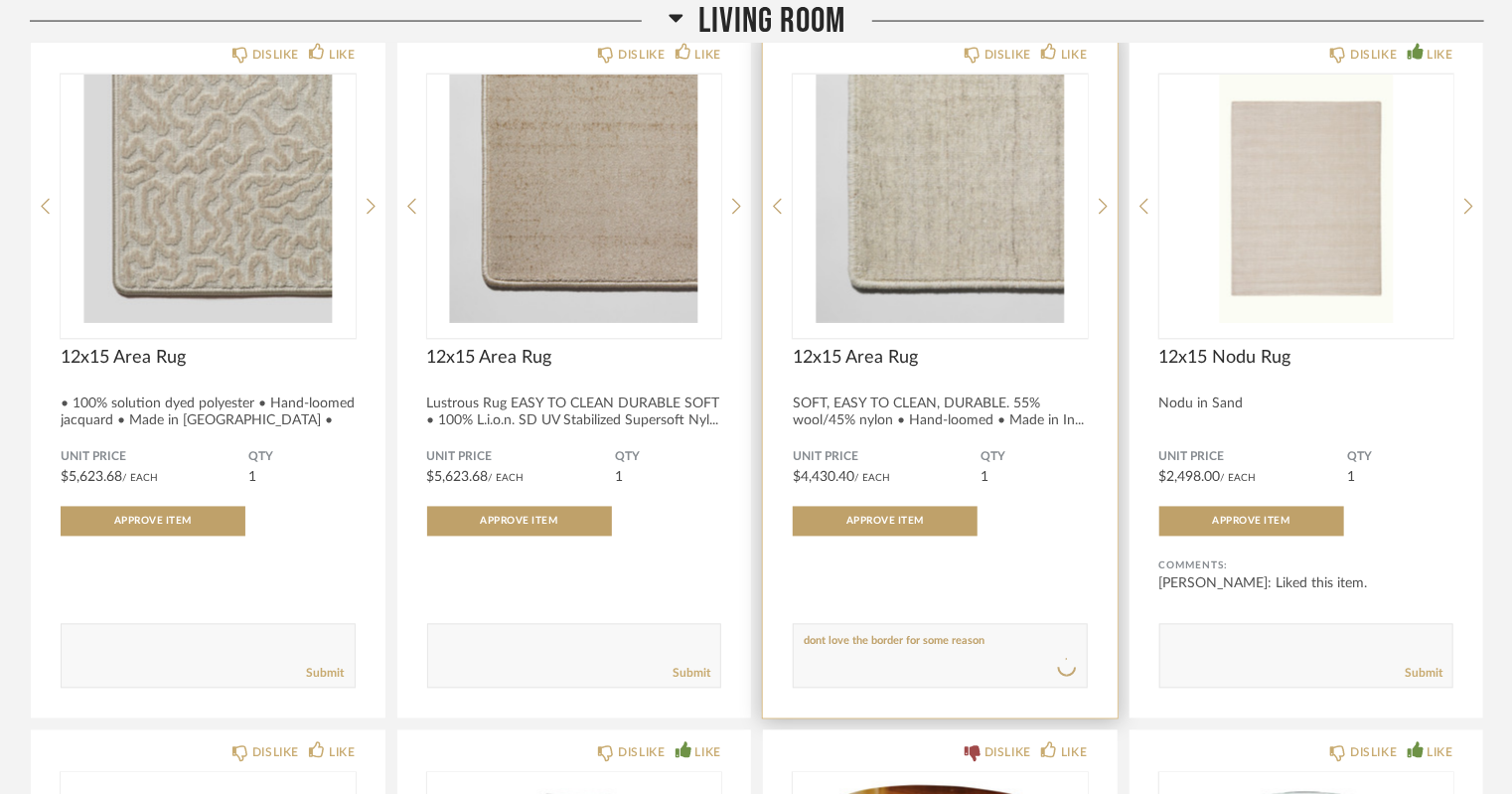 type 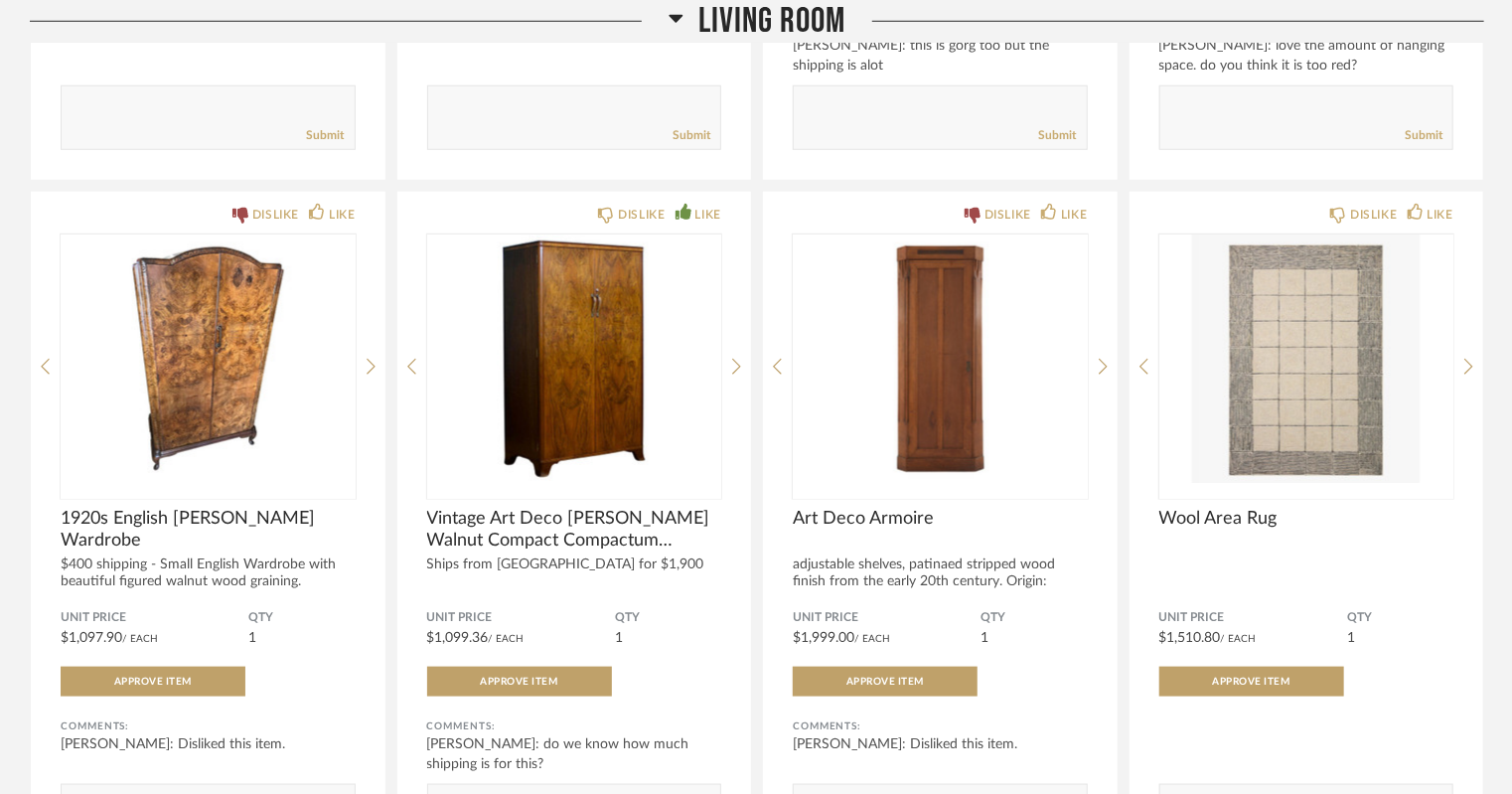 scroll, scrollTop: 4780, scrollLeft: 0, axis: vertical 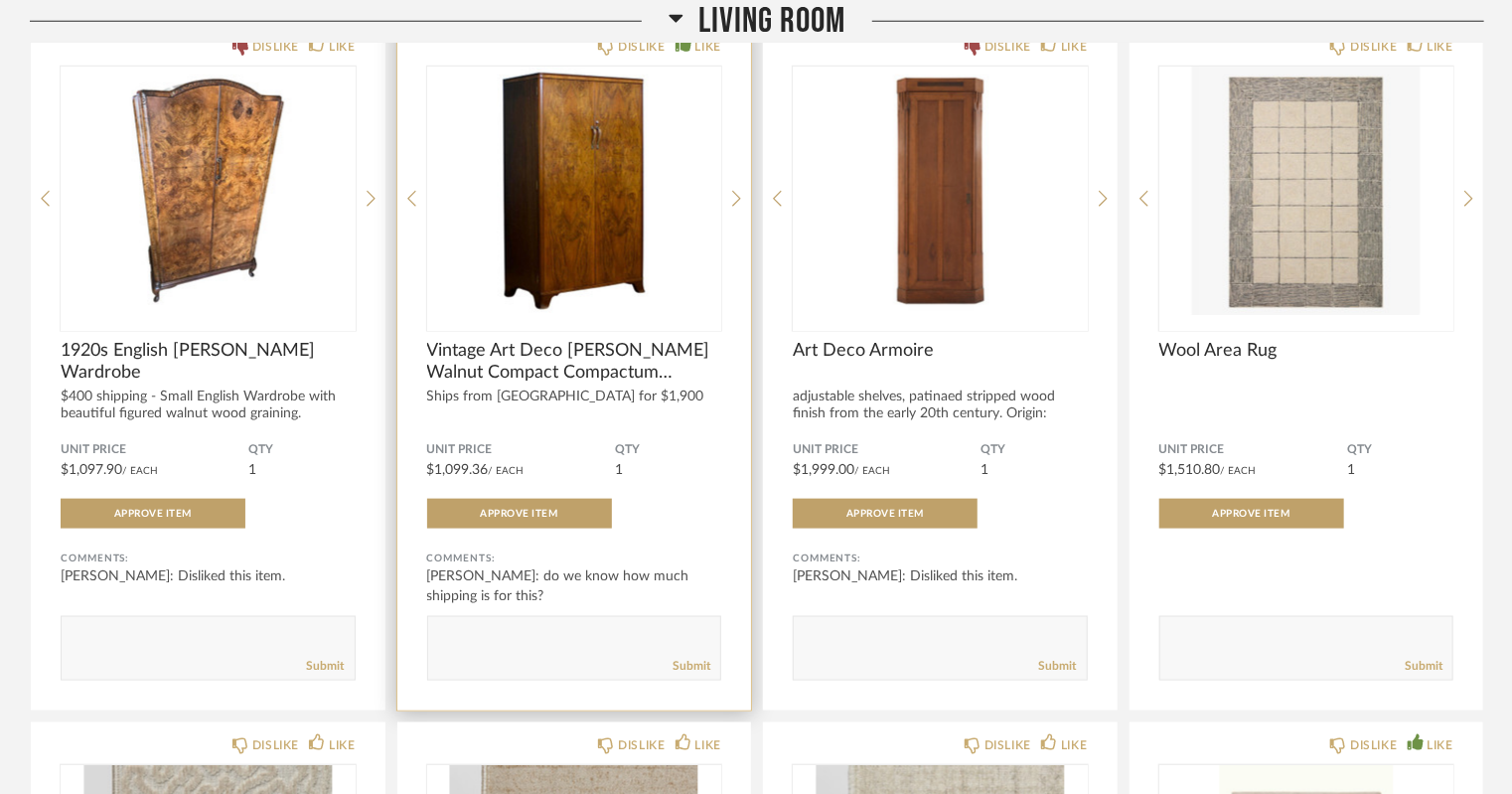 click on "Submit" 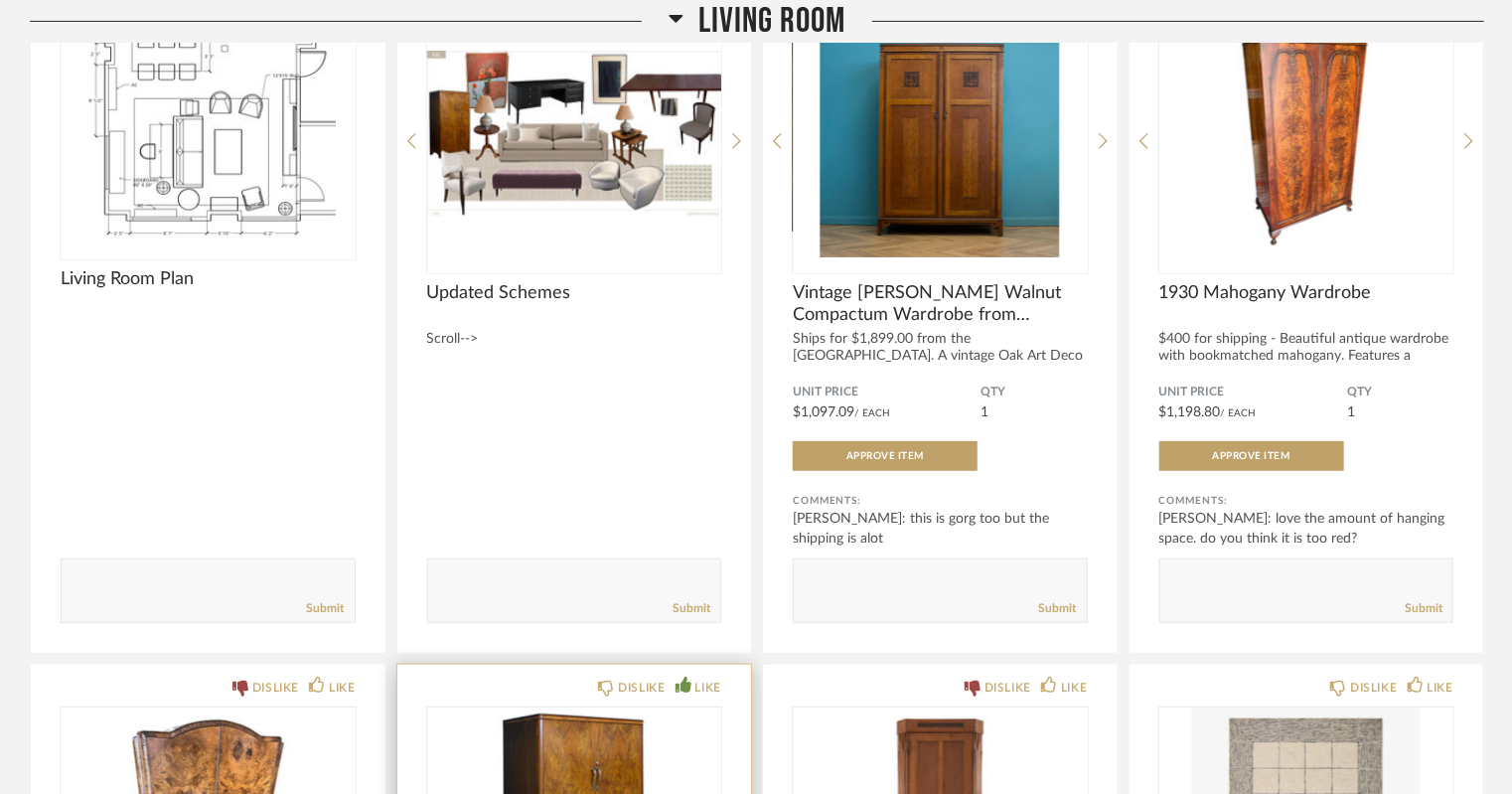 scroll, scrollTop: 4140, scrollLeft: 0, axis: vertical 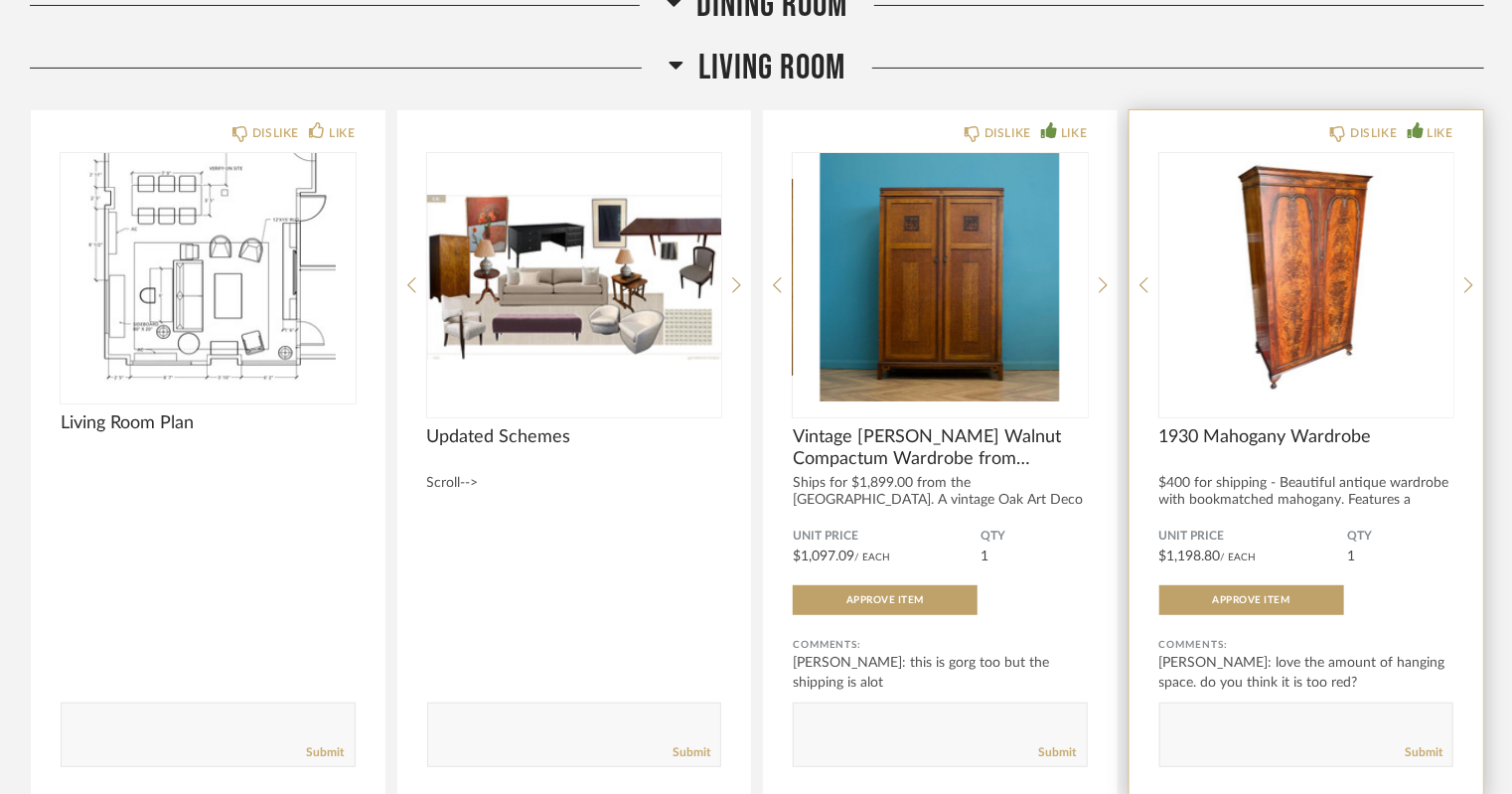 click at bounding box center (1306, 277) 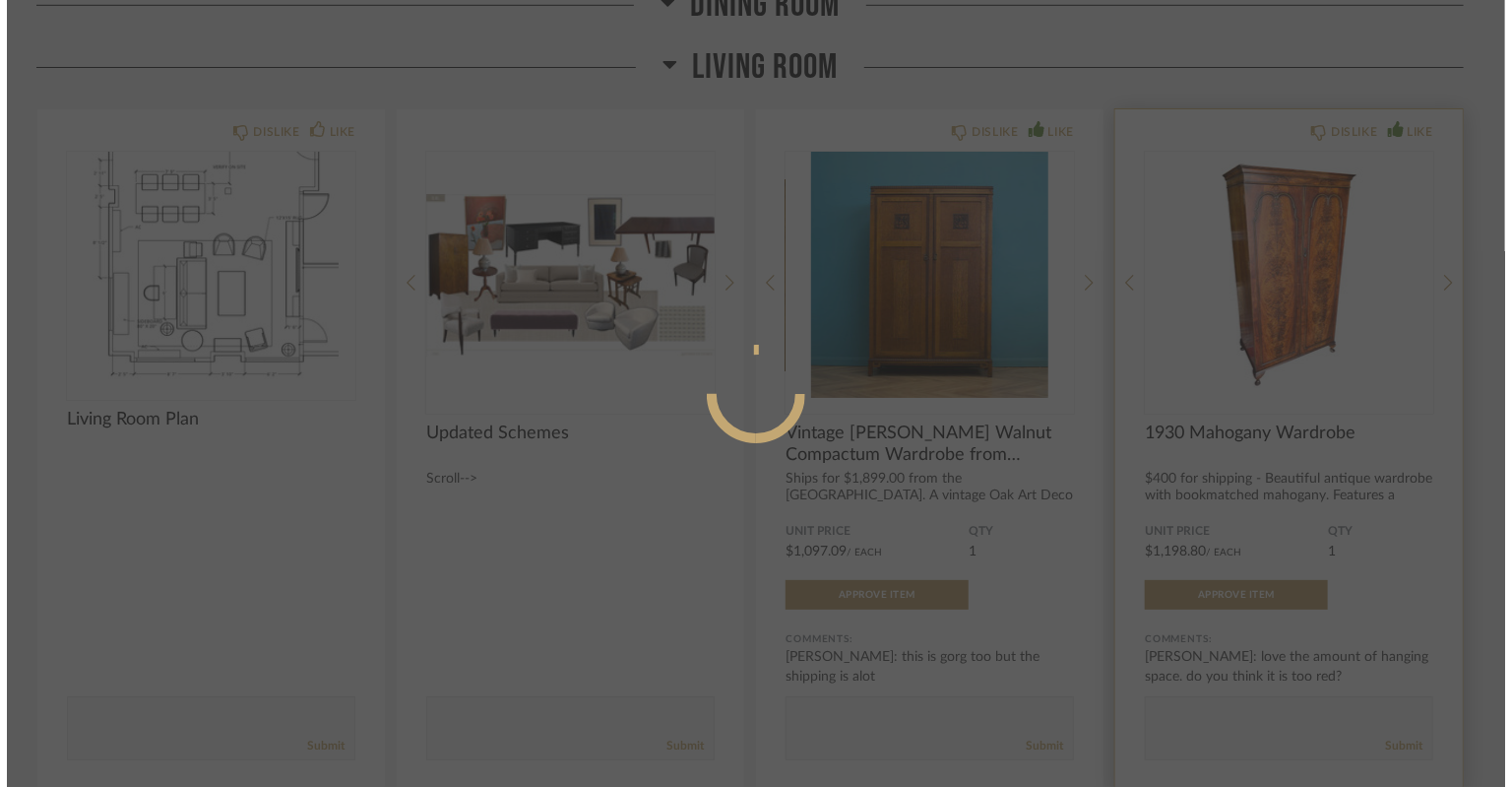 scroll, scrollTop: 0, scrollLeft: 0, axis: both 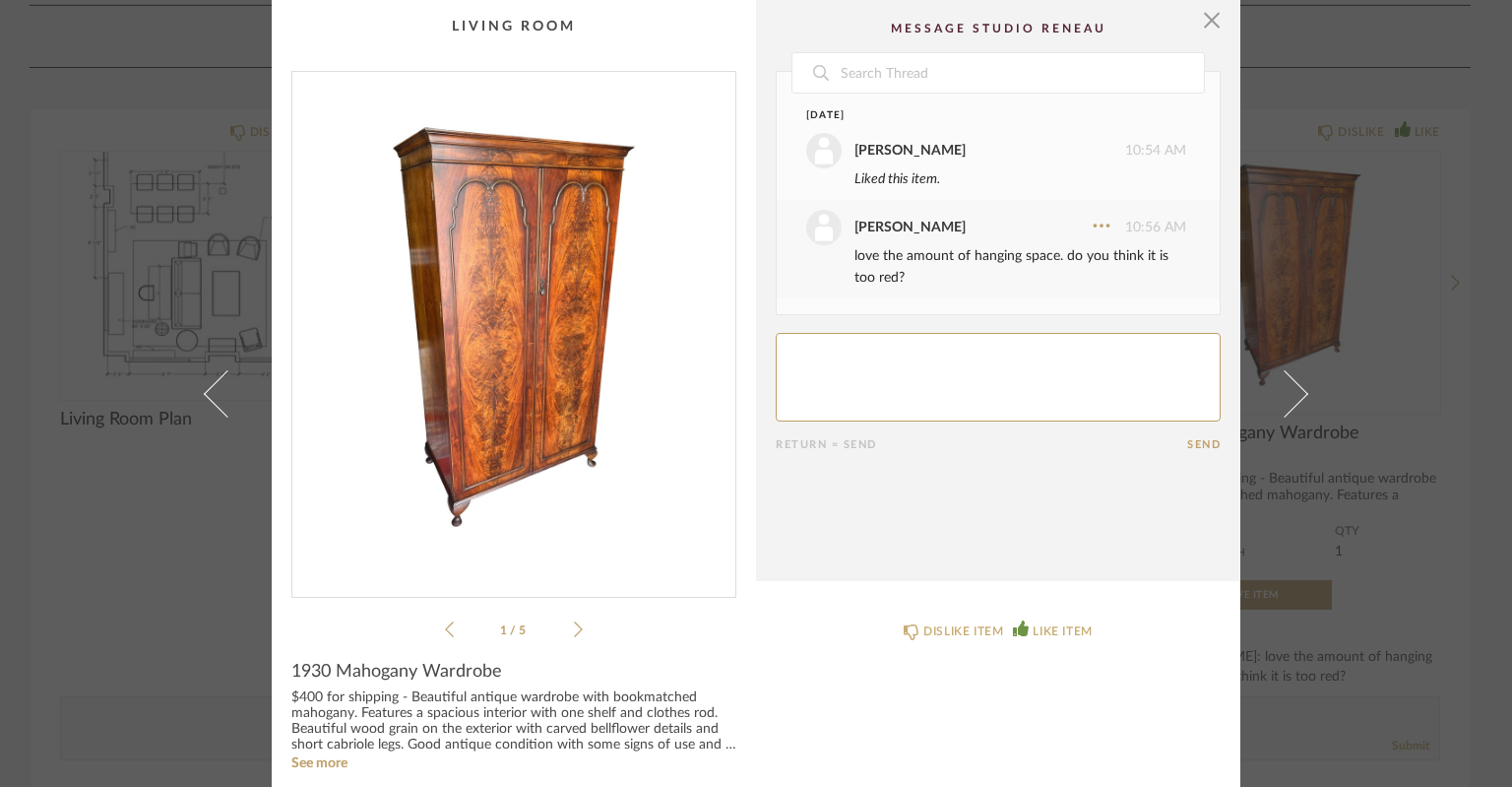 click 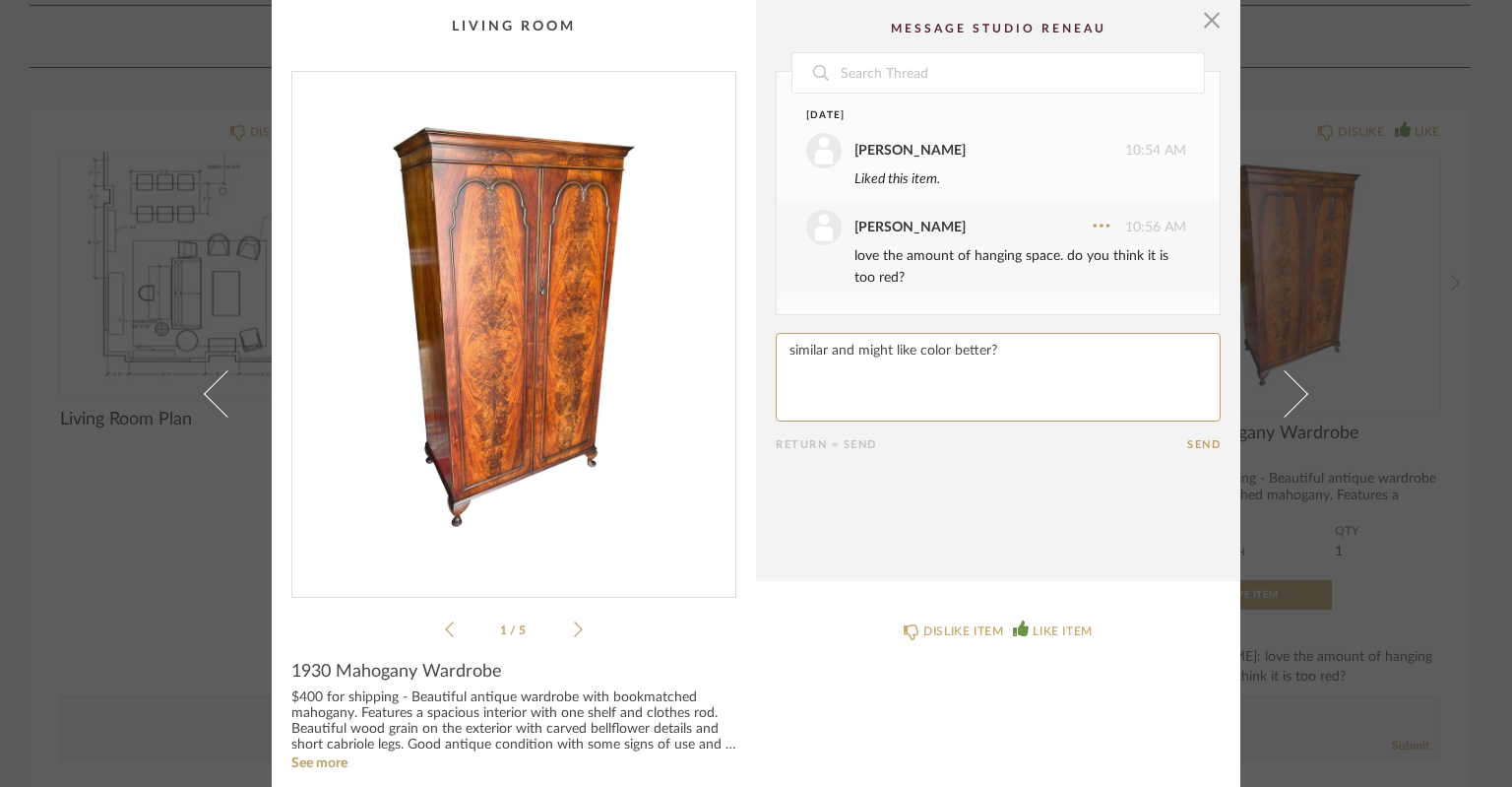 paste on "[URL][DOMAIN_NAME]" 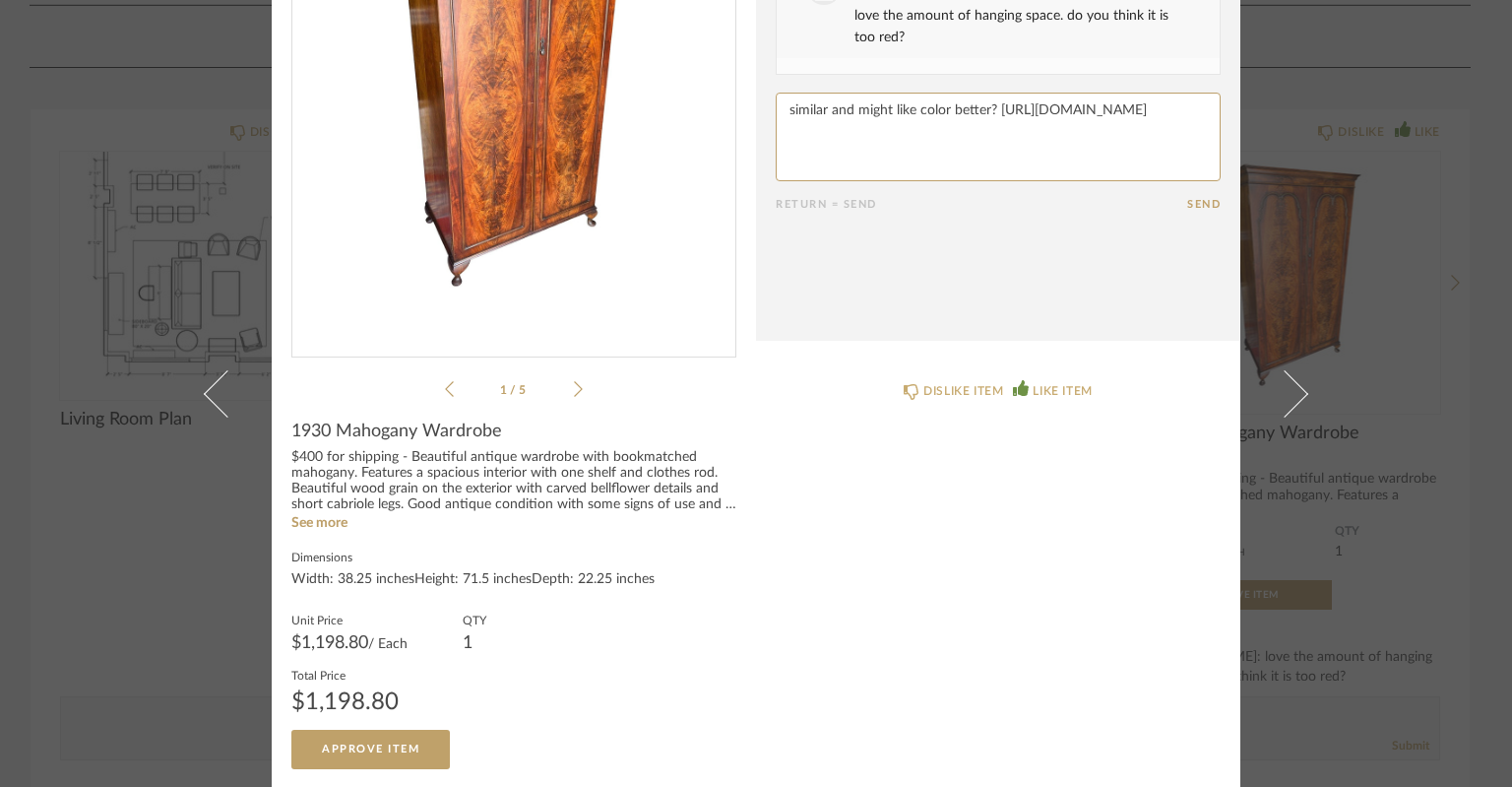 scroll, scrollTop: 0, scrollLeft: 0, axis: both 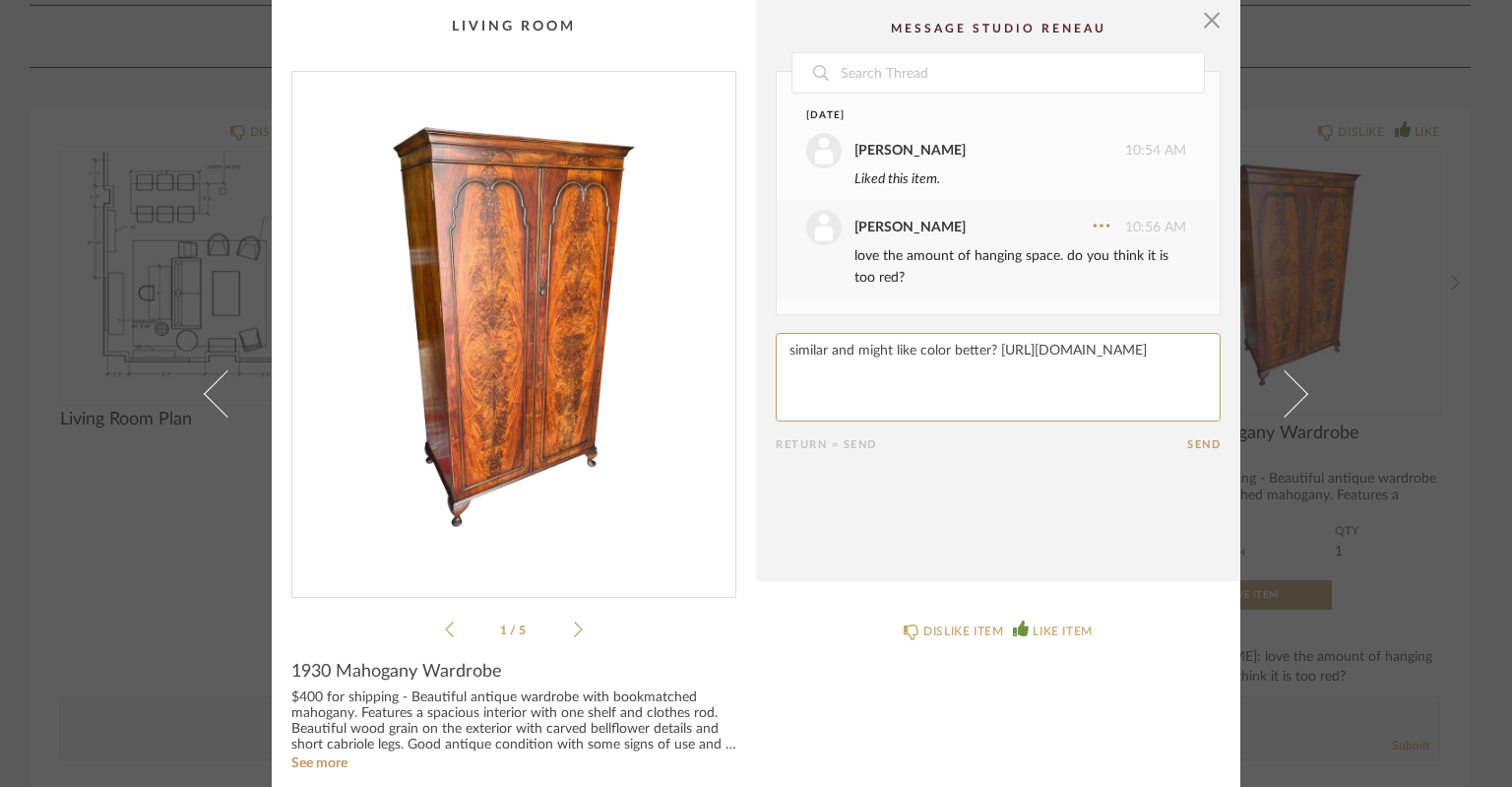 type on "similar and might like color better? [URL][DOMAIN_NAME]" 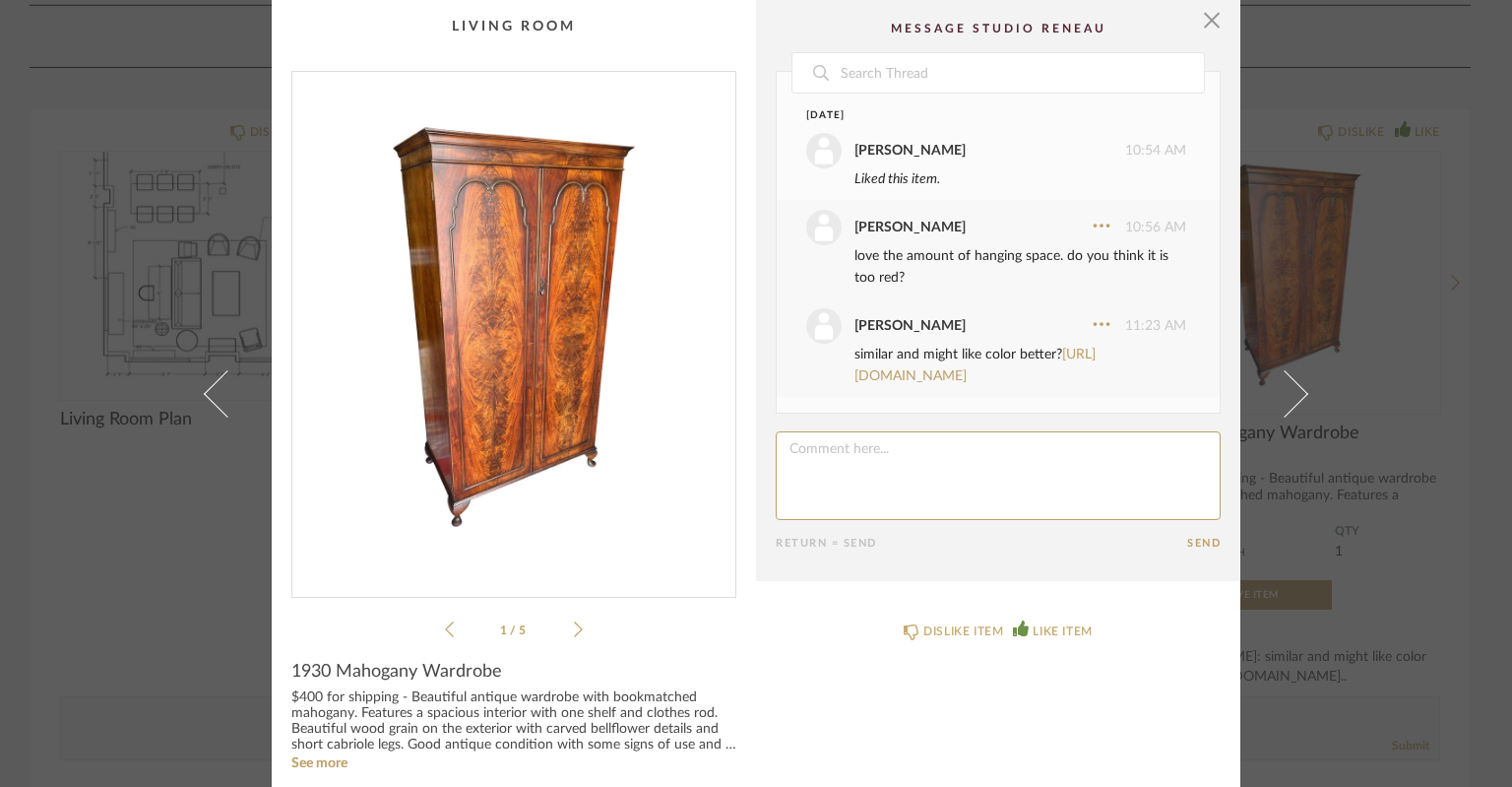 scroll, scrollTop: 11, scrollLeft: 0, axis: vertical 